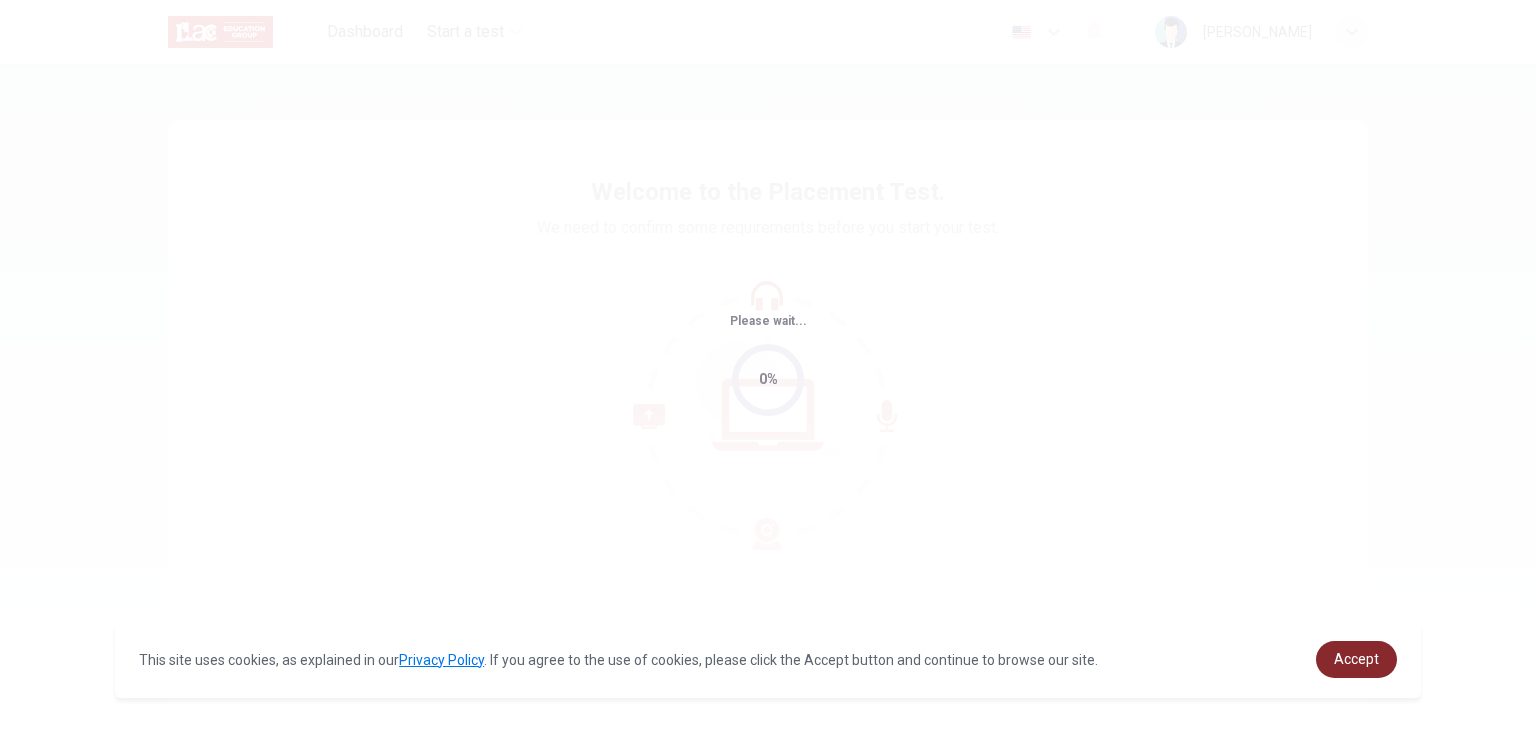 scroll, scrollTop: 0, scrollLeft: 0, axis: both 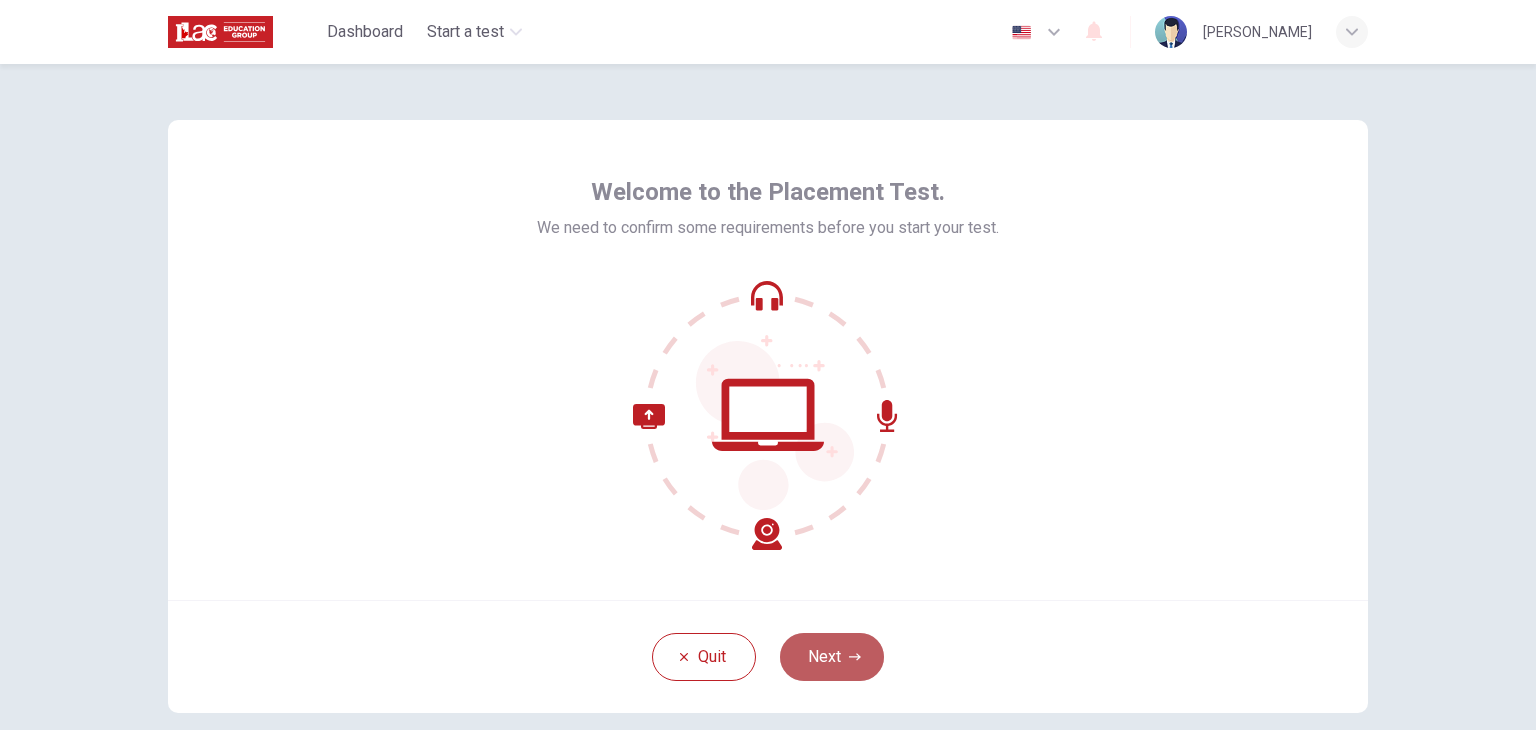 click on "Next" at bounding box center (832, 657) 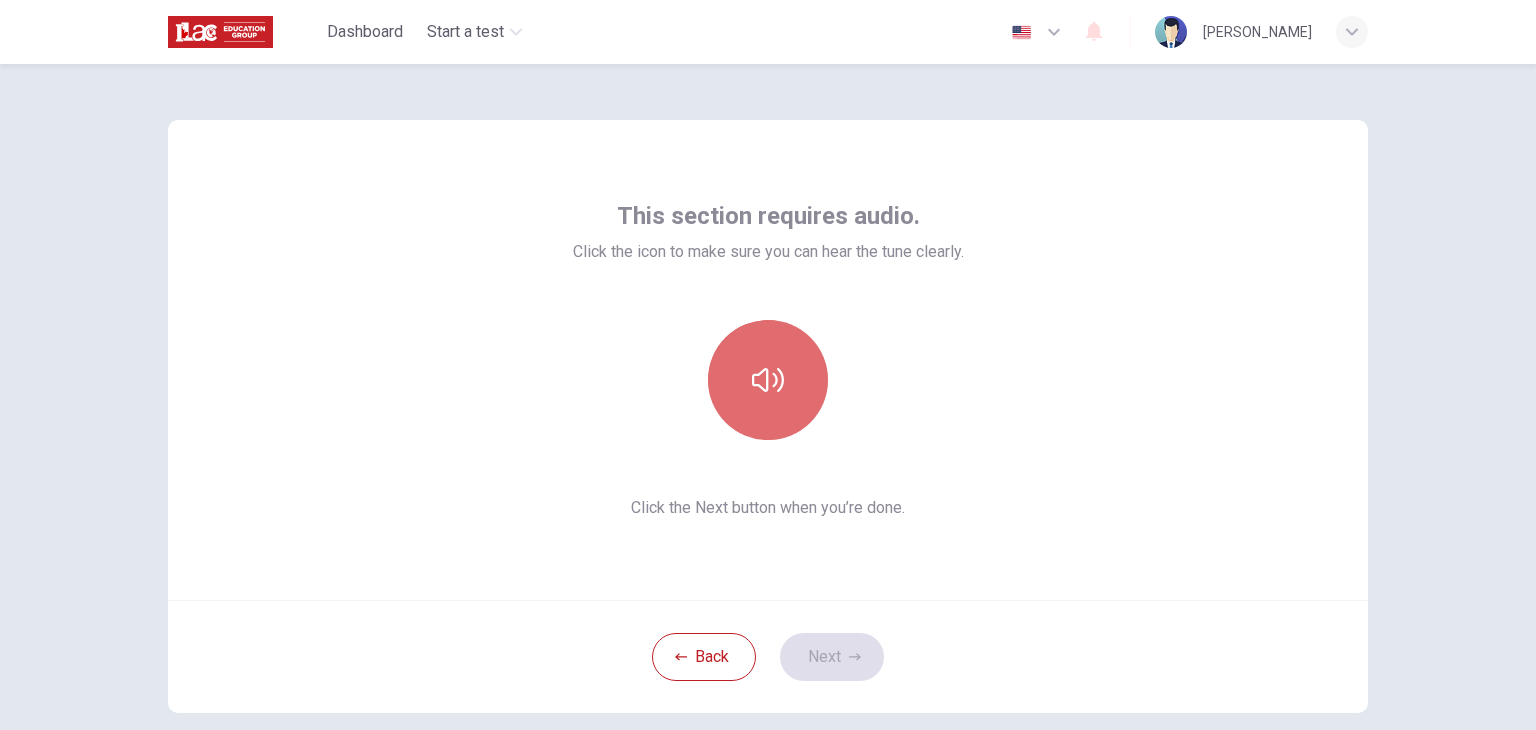 click at bounding box center (768, 380) 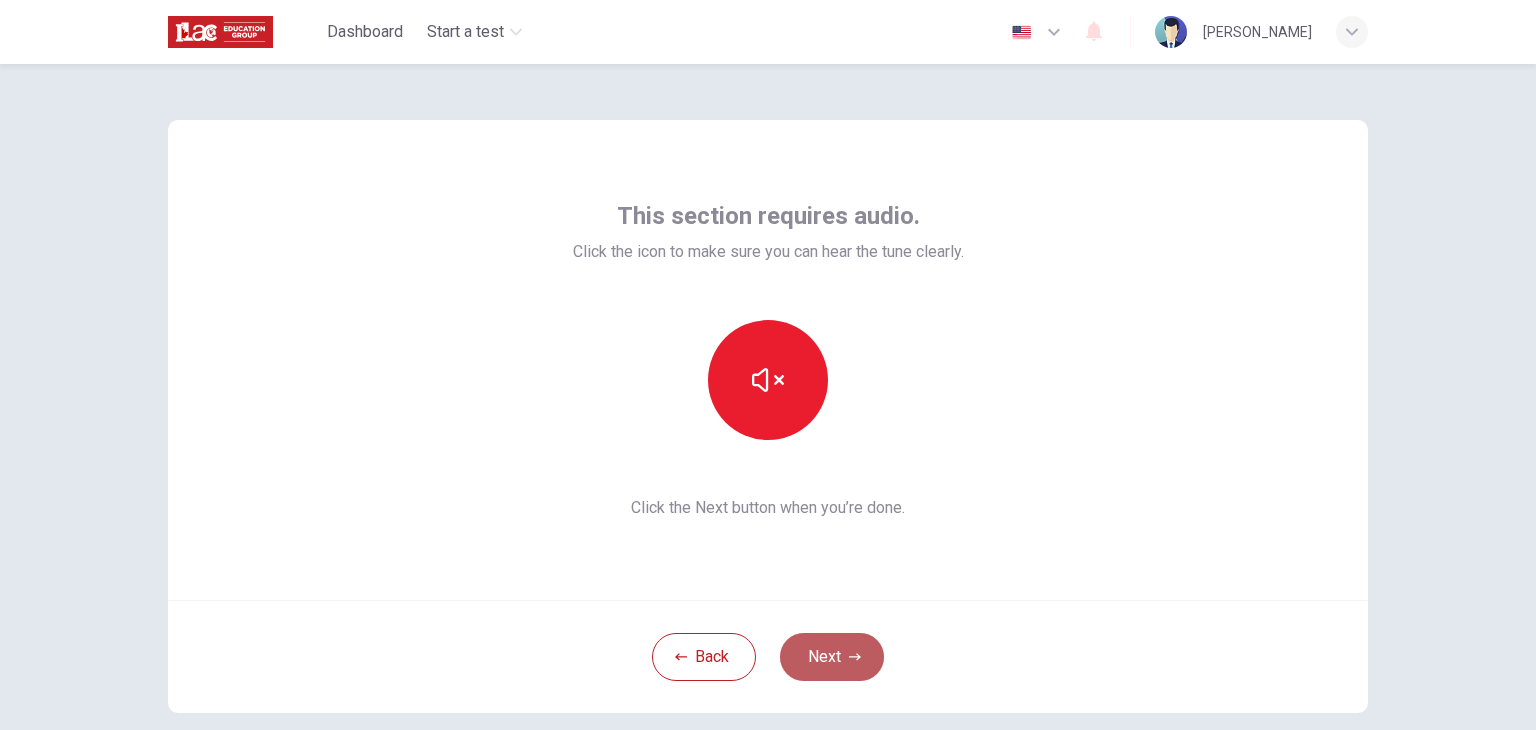 click on "Next" at bounding box center (832, 657) 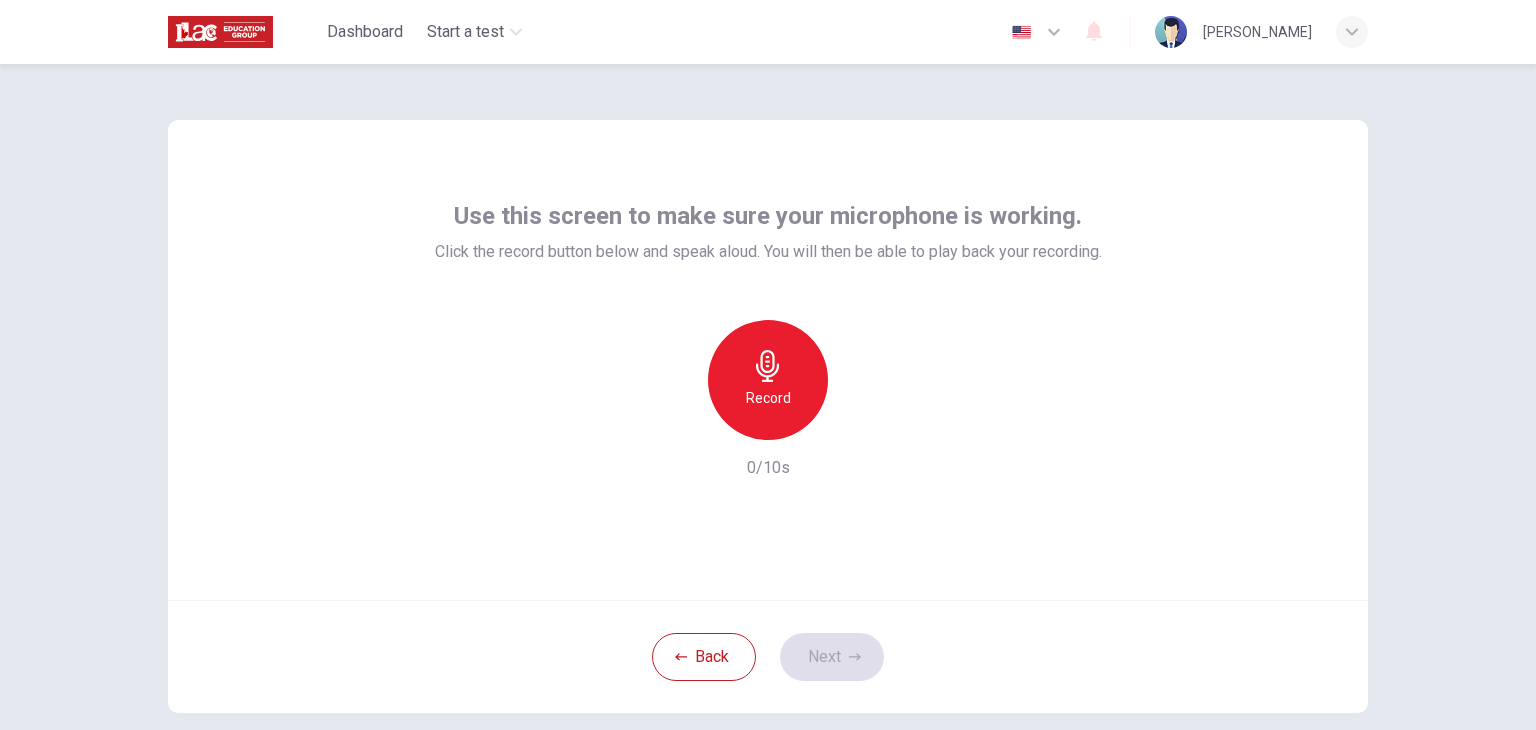 click on "Record" at bounding box center [768, 398] 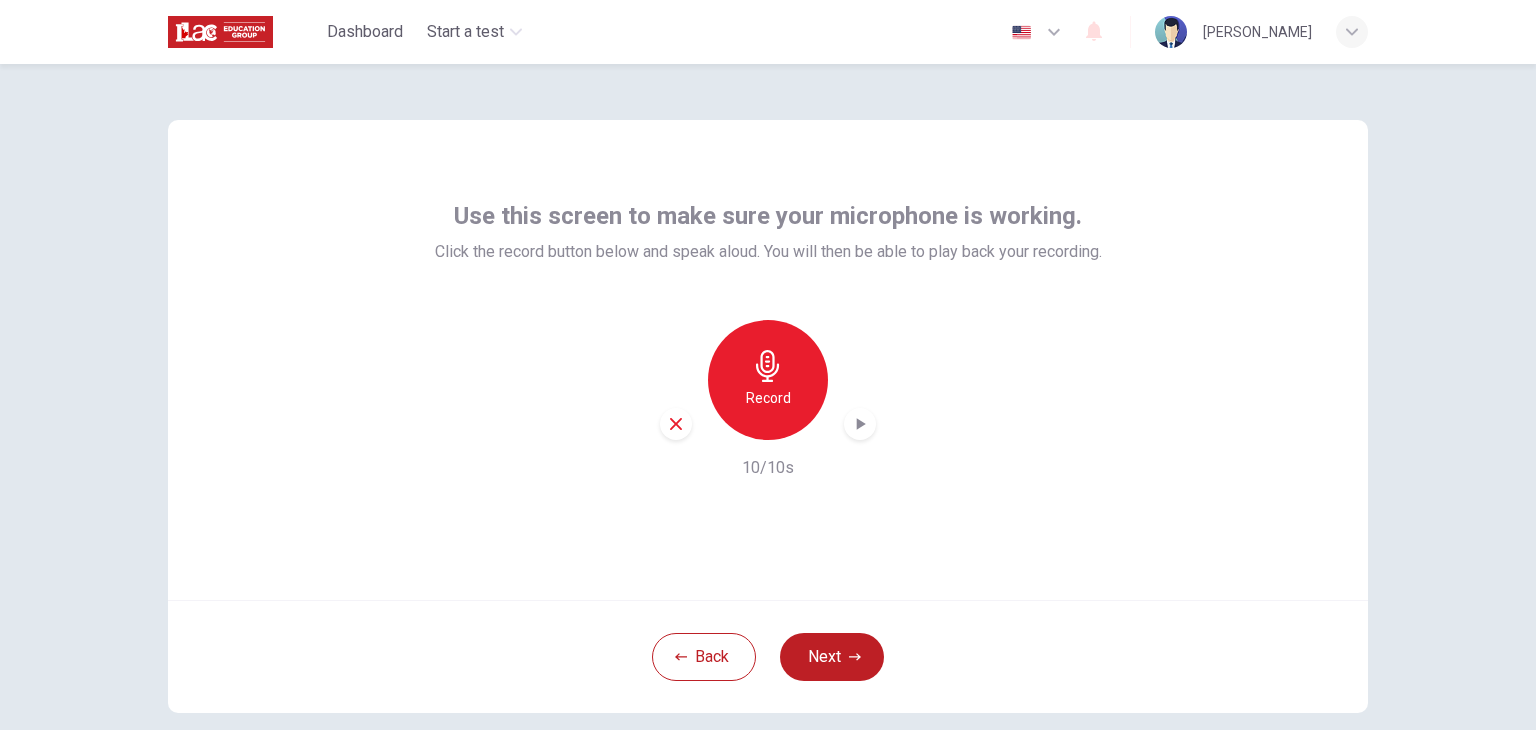 drag, startPoint x: 851, startPoint y: 425, endPoint x: 879, endPoint y: 448, distance: 36.23534 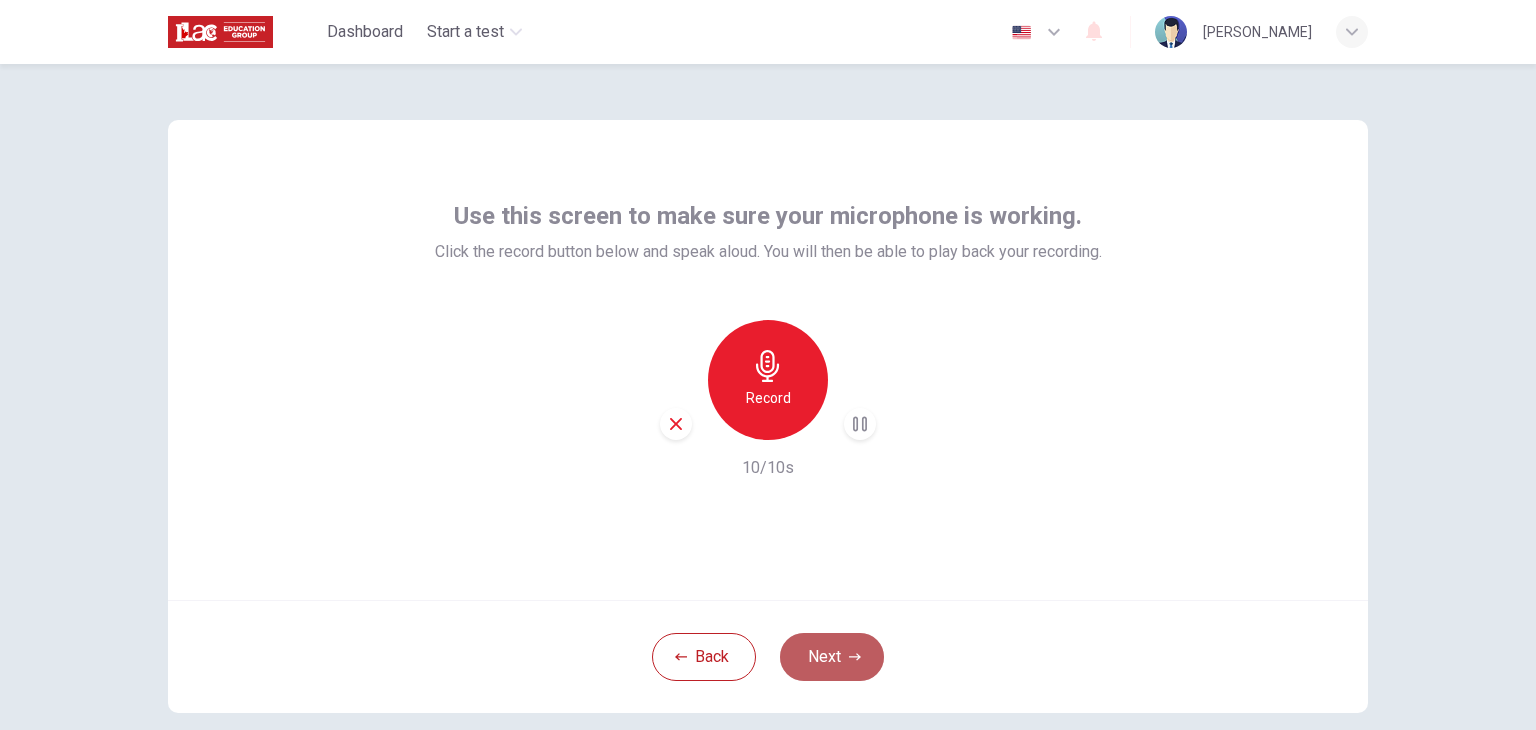 click on "Next" at bounding box center (832, 657) 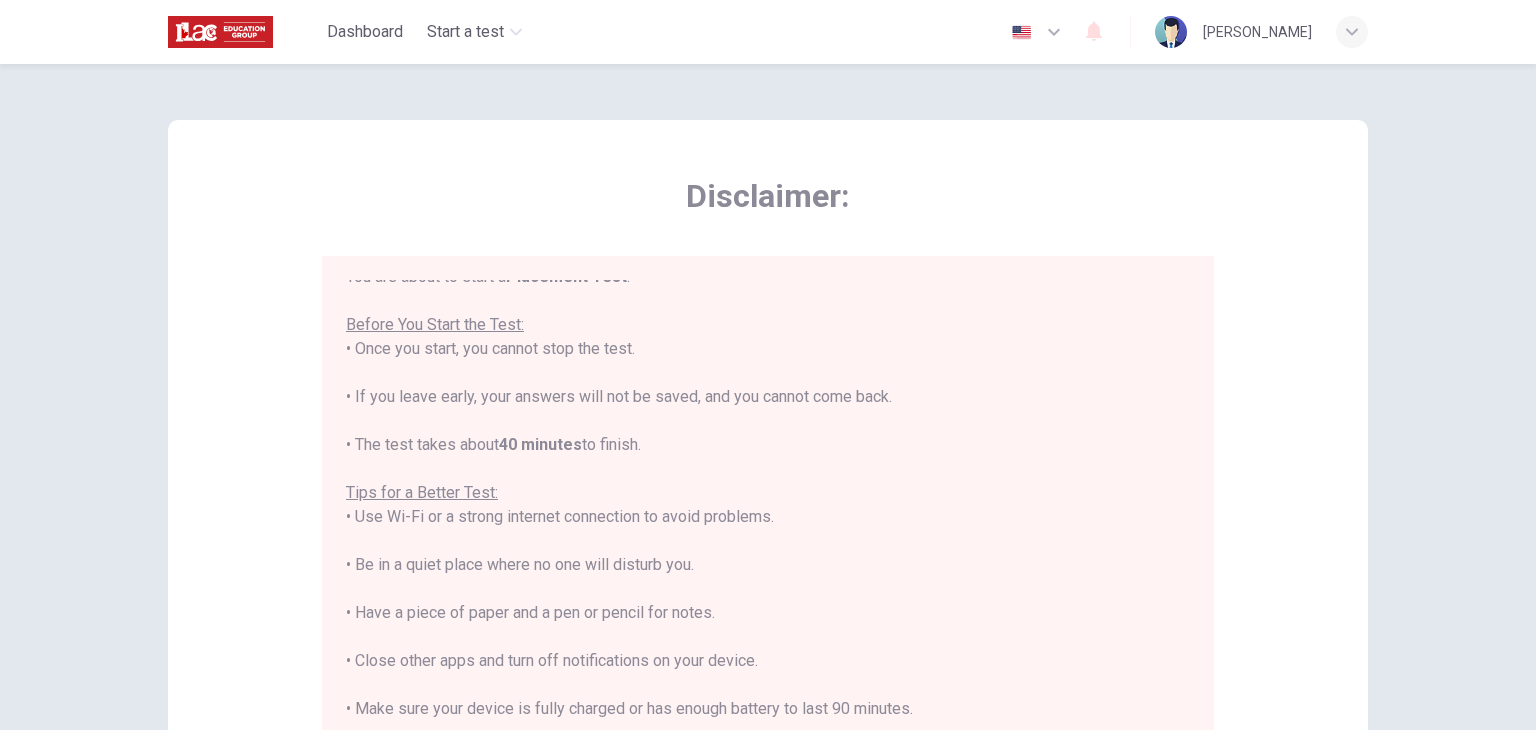 scroll, scrollTop: 23, scrollLeft: 0, axis: vertical 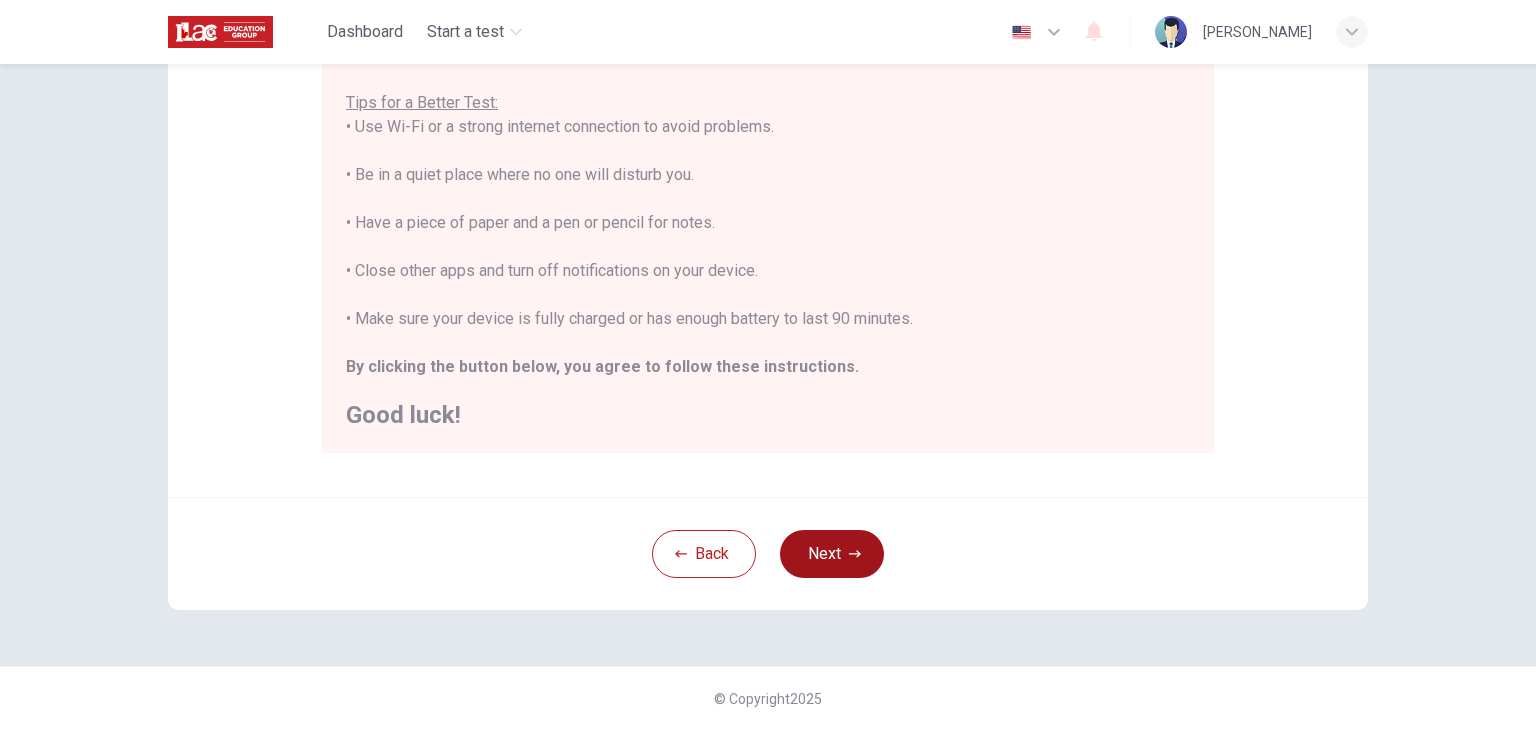 click on "Next" at bounding box center (832, 554) 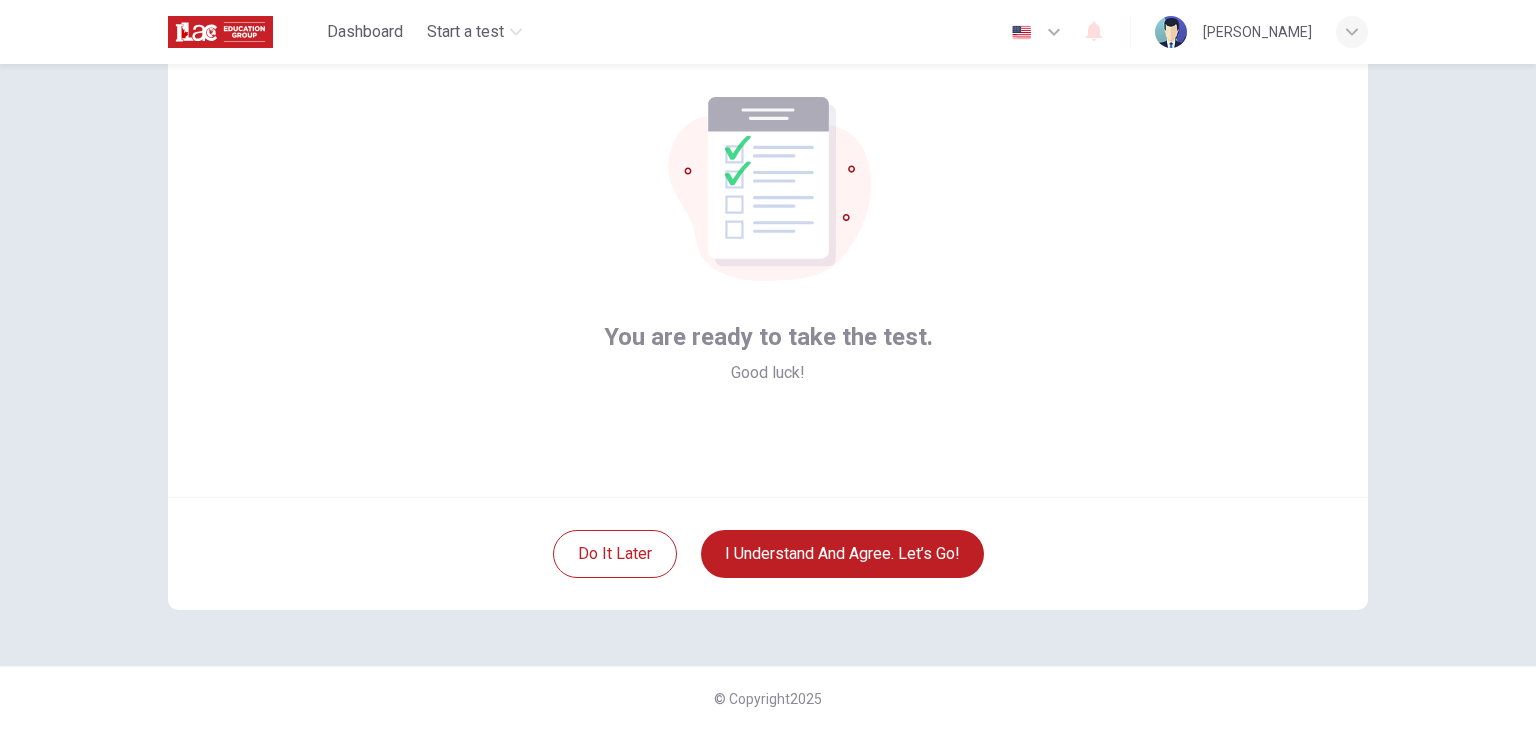 scroll, scrollTop: 103, scrollLeft: 0, axis: vertical 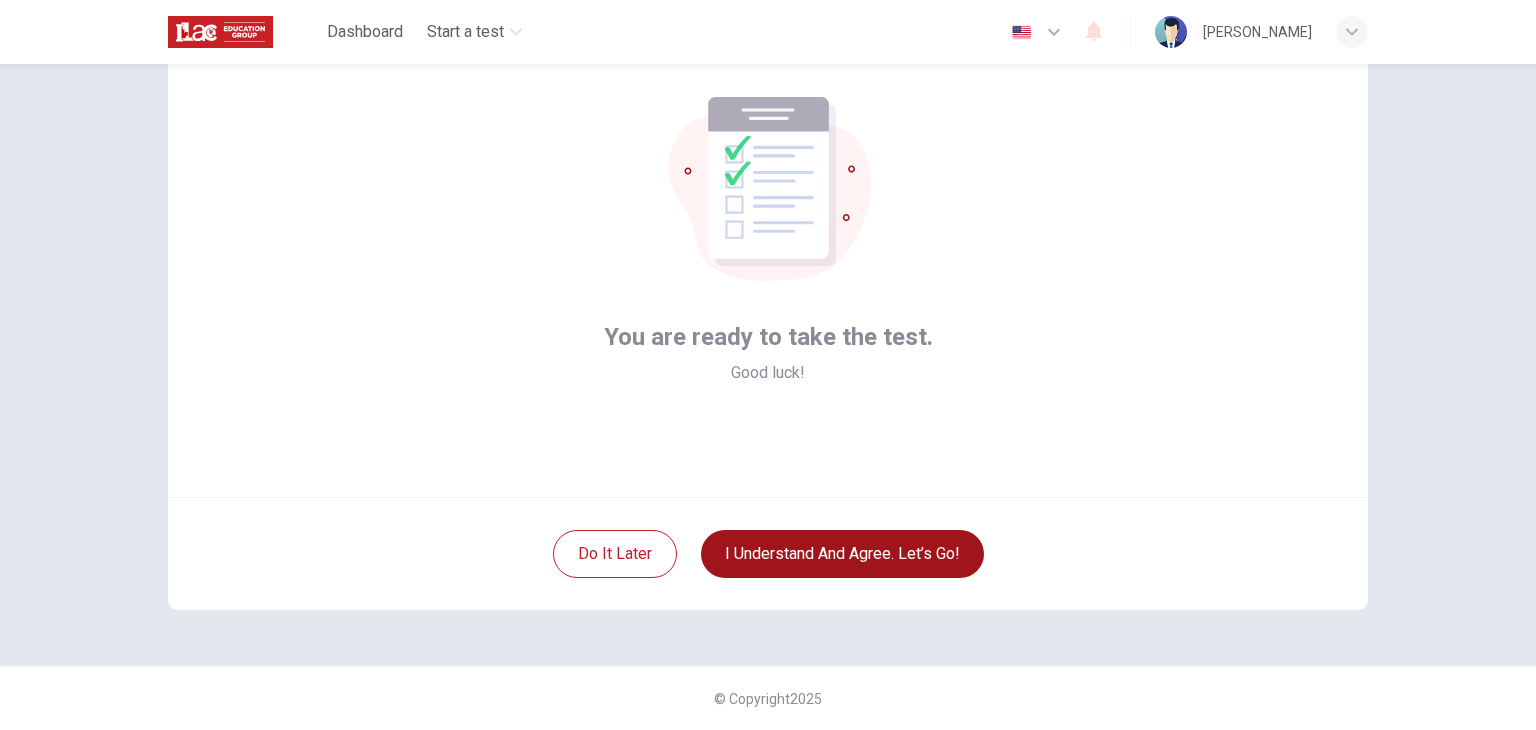 click on "I understand and agree. Let’s go!" at bounding box center (842, 554) 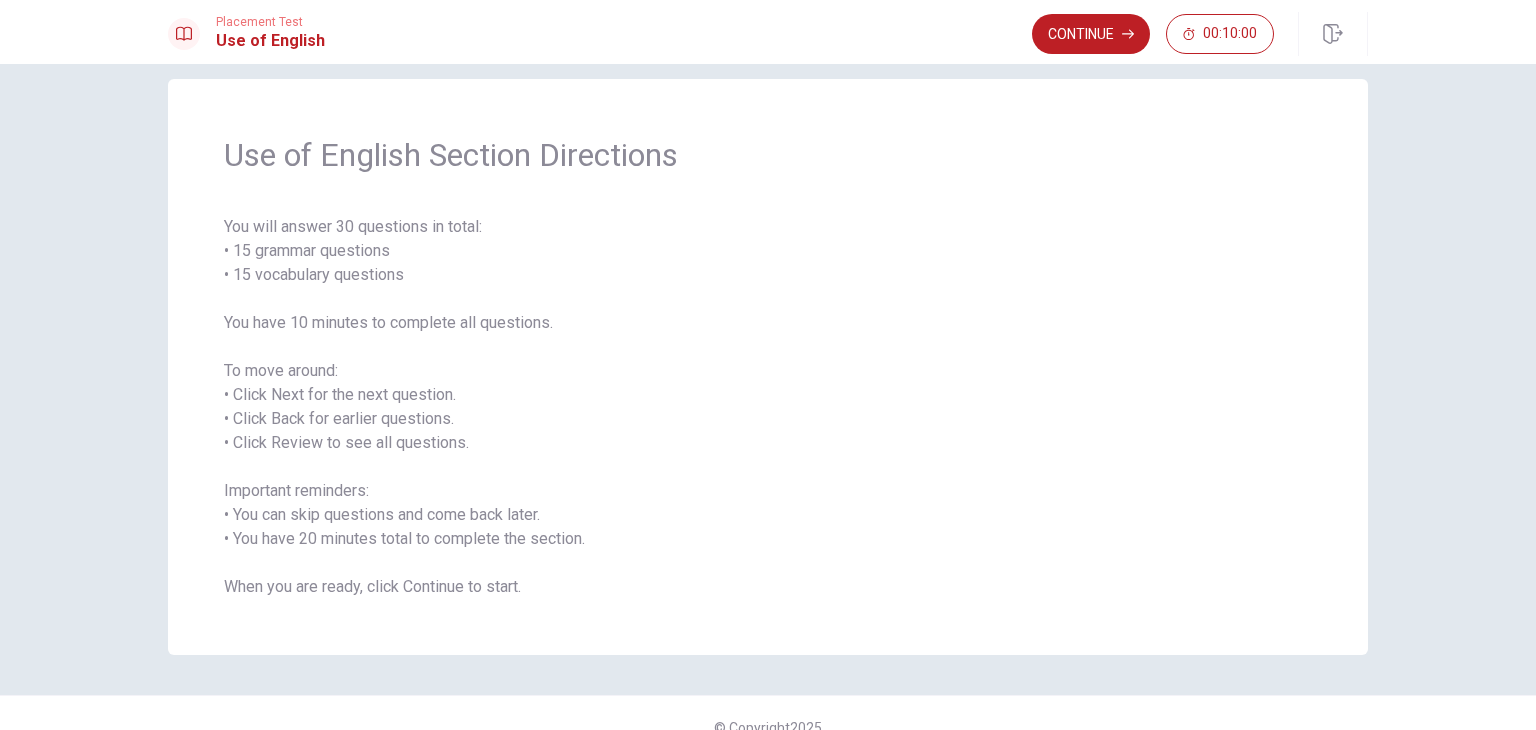 scroll, scrollTop: 0, scrollLeft: 0, axis: both 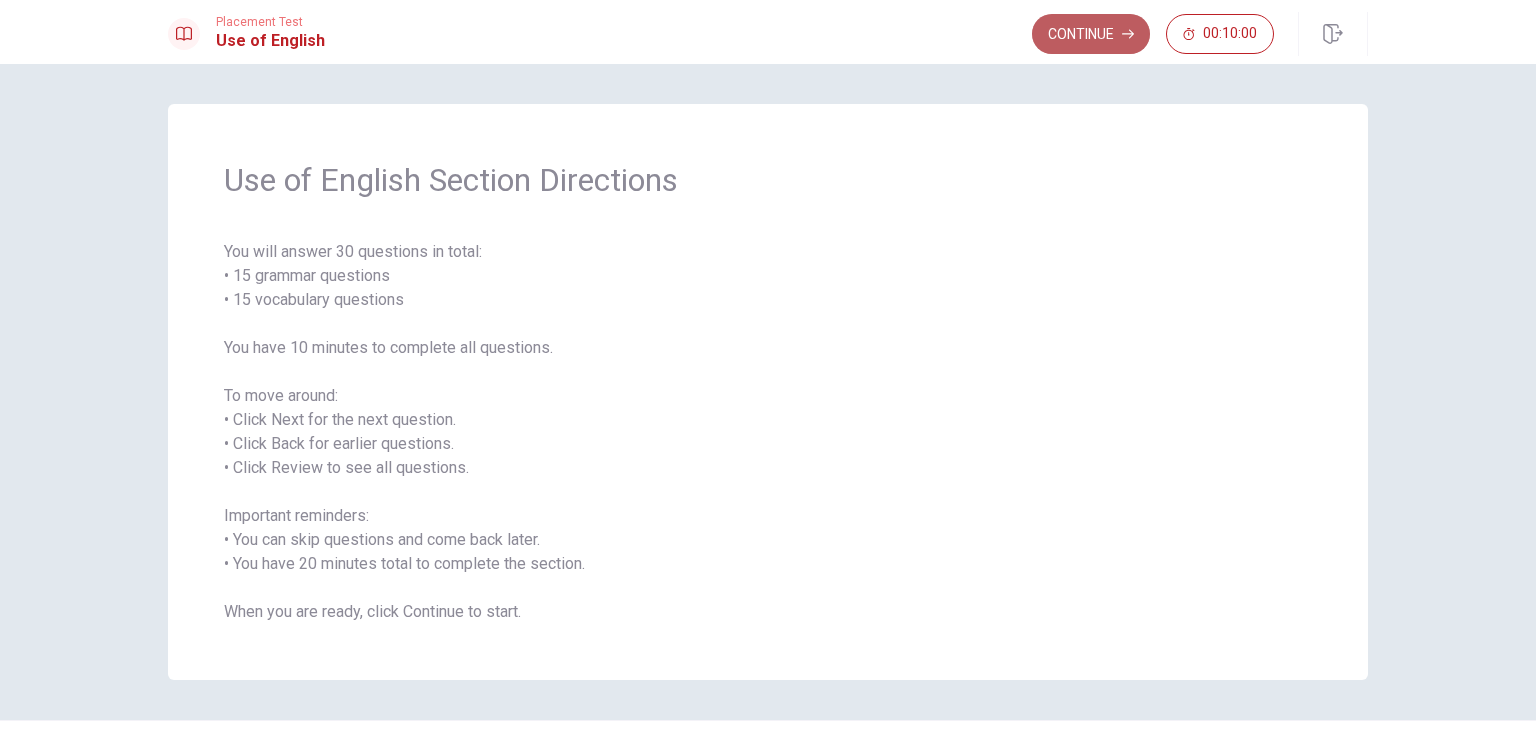 click on "Continue" at bounding box center (1091, 34) 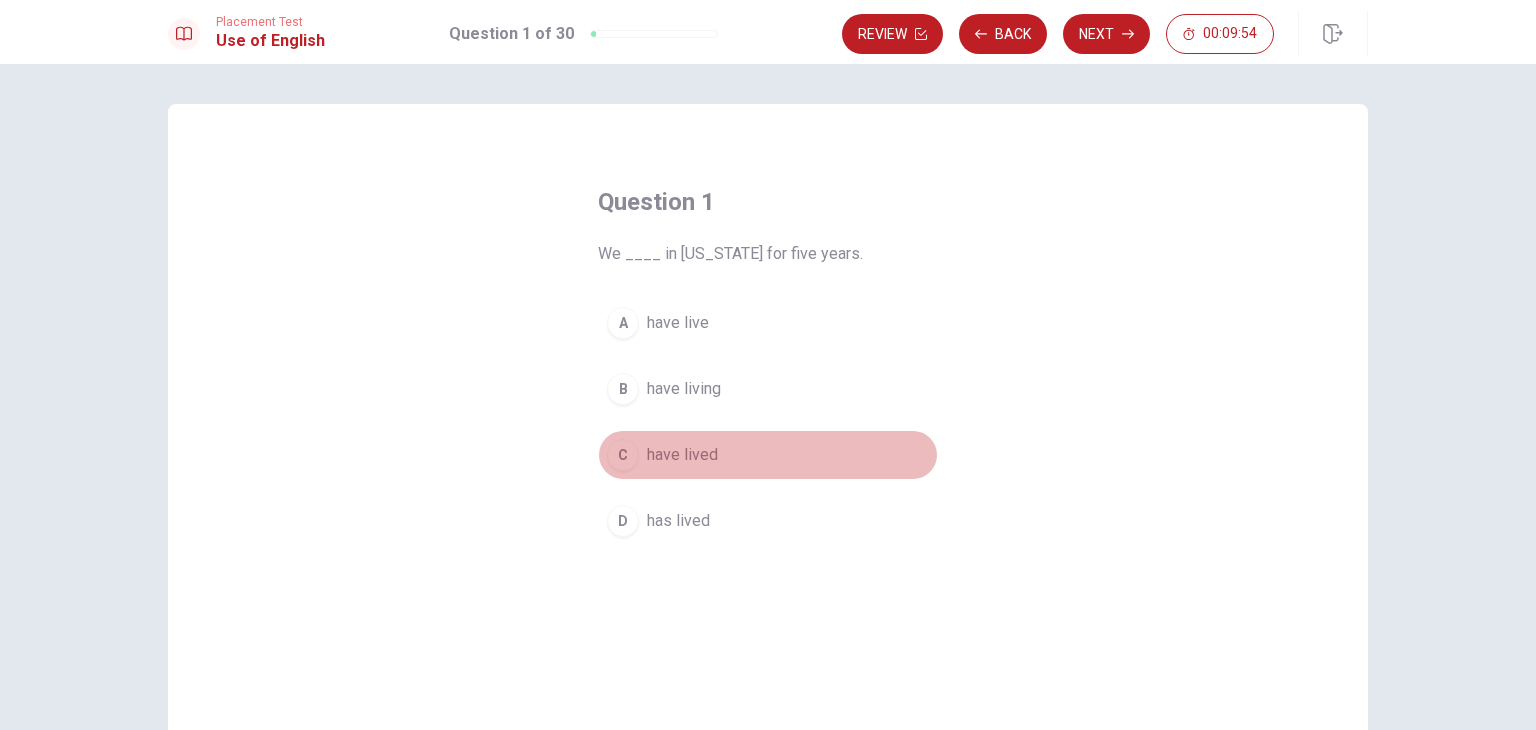 click on "have lived" at bounding box center [682, 455] 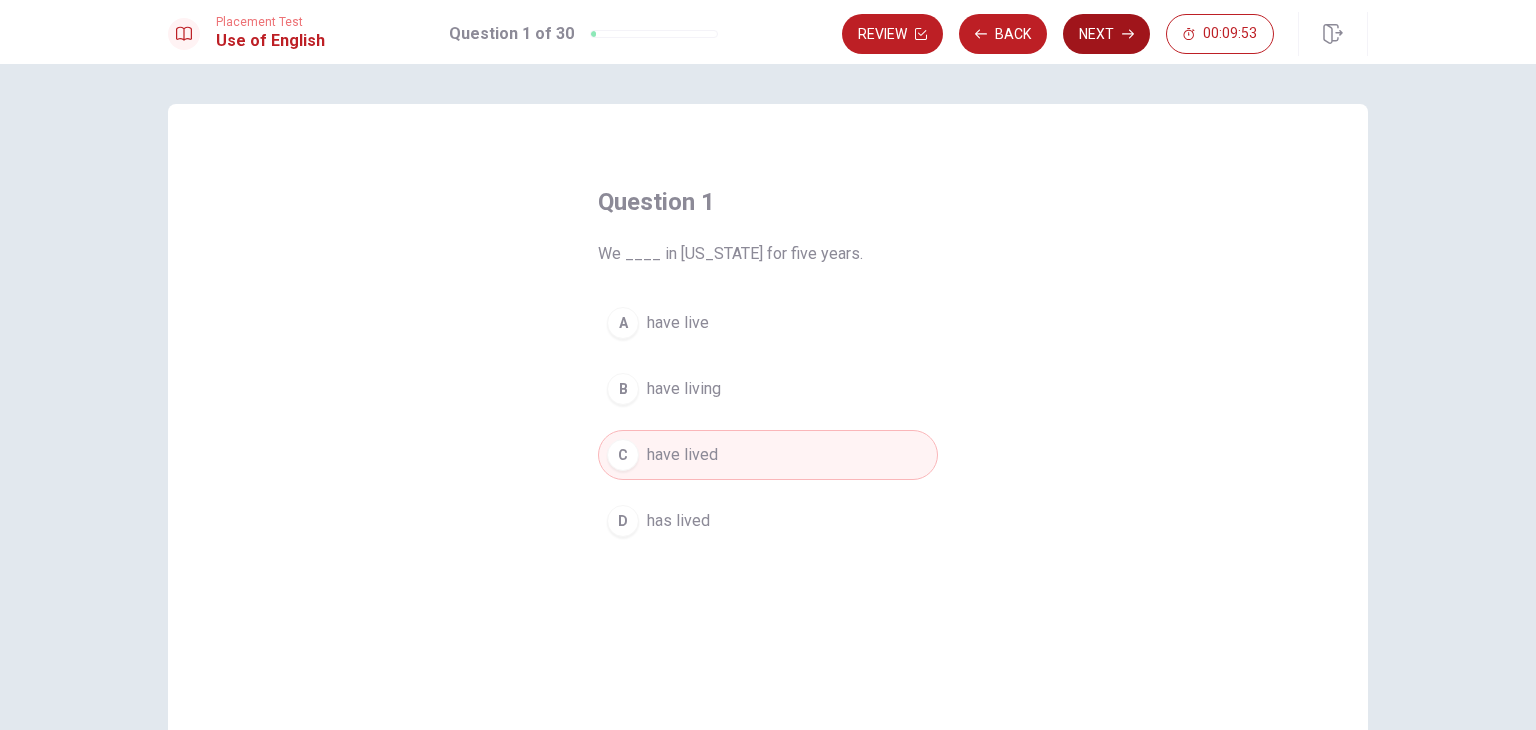 click on "Next" at bounding box center (1106, 34) 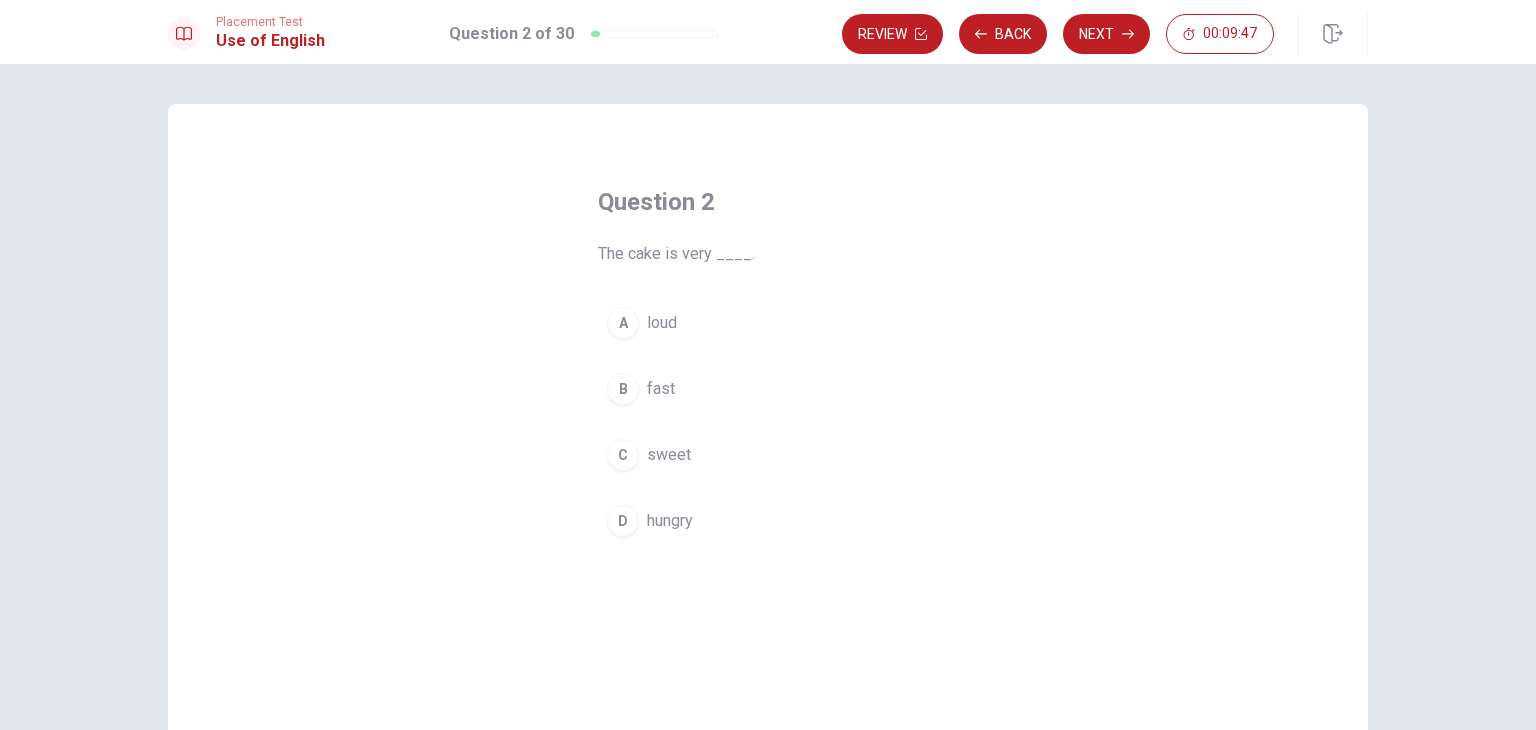 click on "sweet" at bounding box center (669, 455) 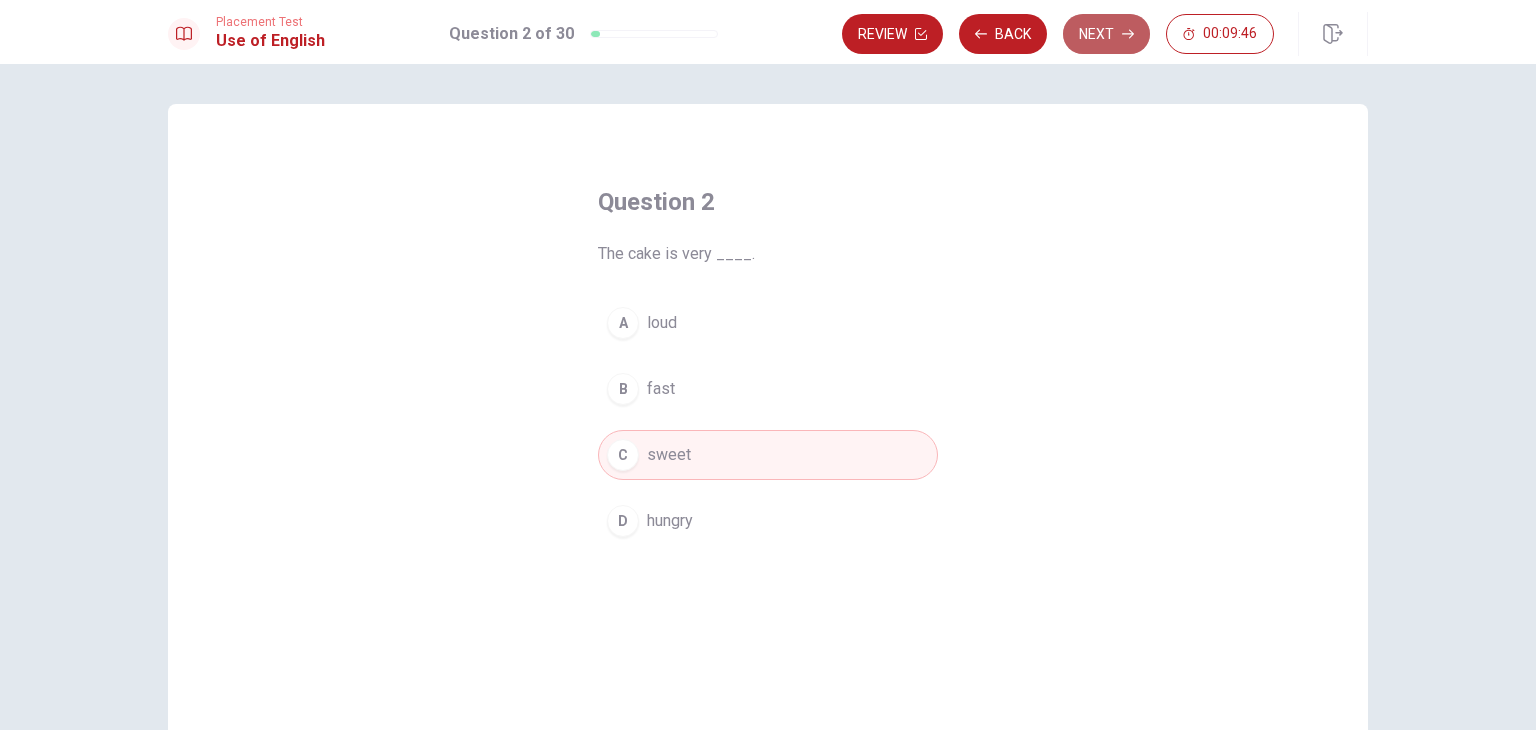 click on "Next" at bounding box center [1106, 34] 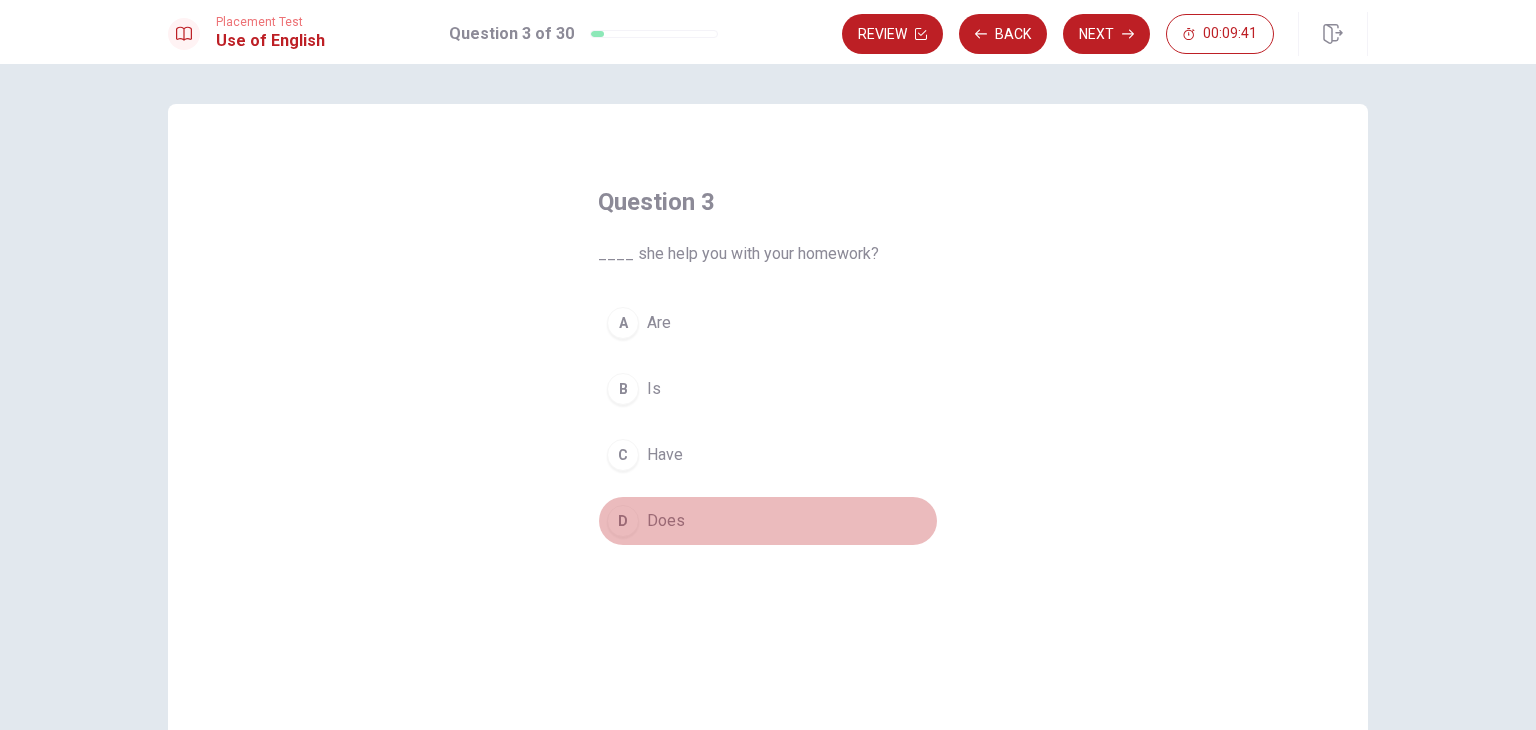click on "Does" at bounding box center [666, 521] 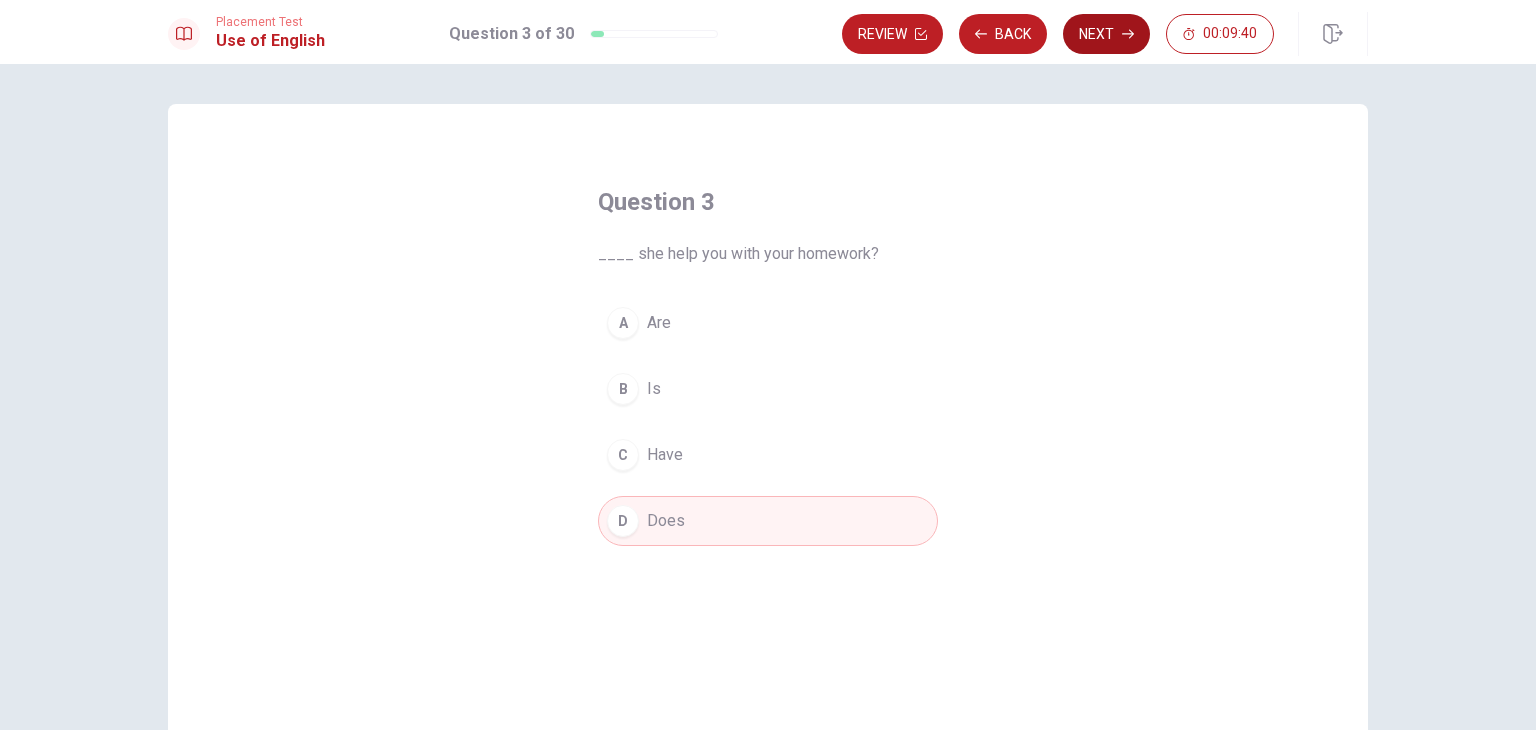 click on "Next" at bounding box center [1106, 34] 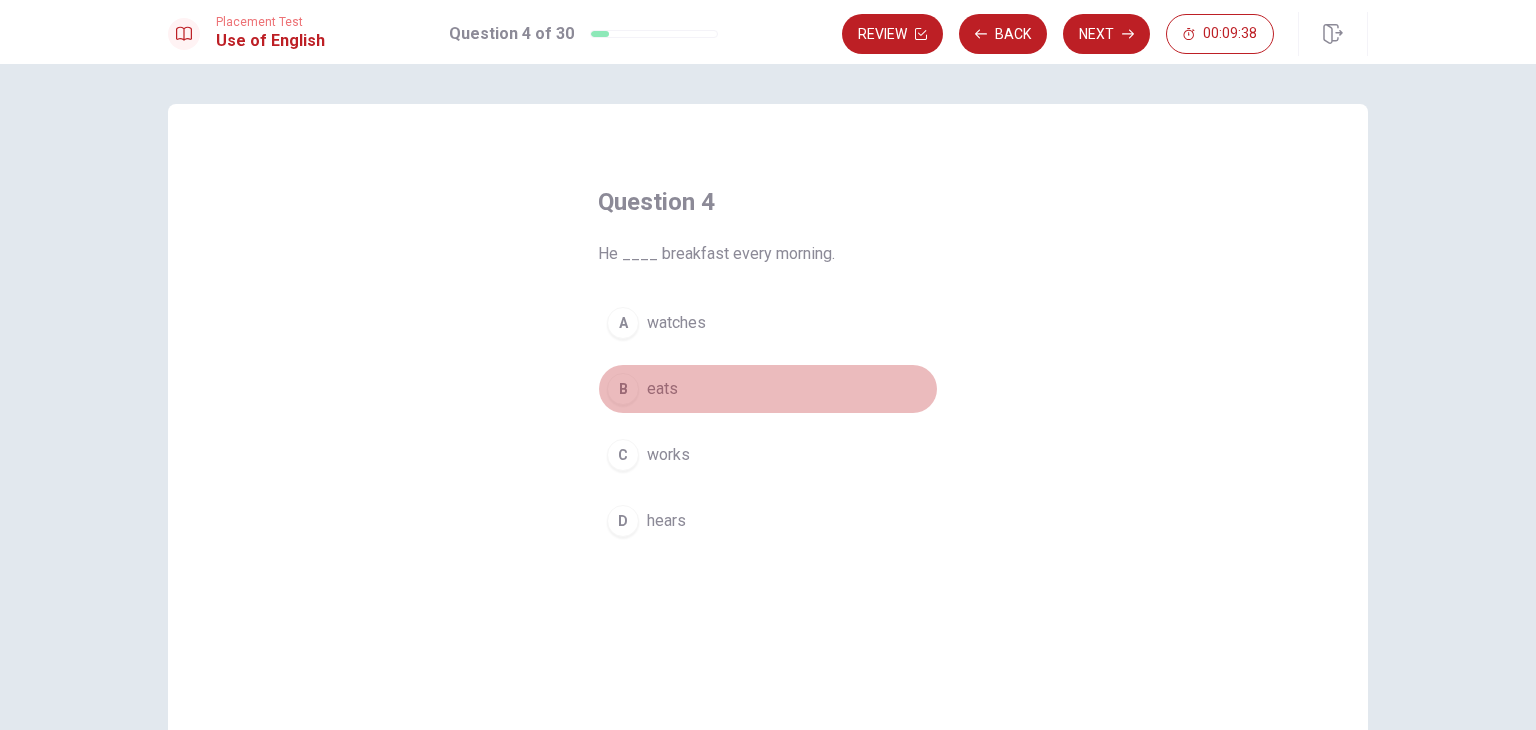 click on "eats" at bounding box center (662, 389) 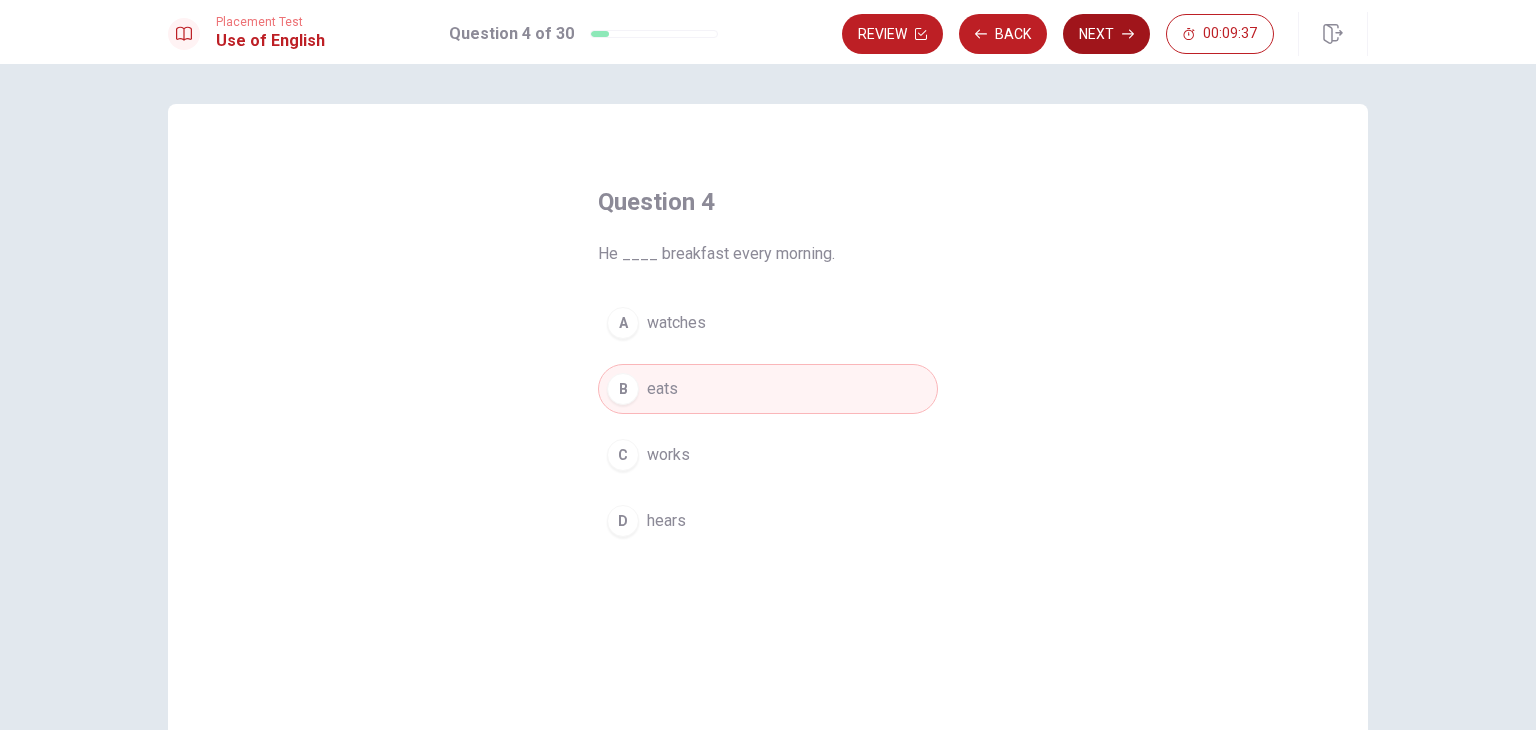 click on "Next" at bounding box center (1106, 34) 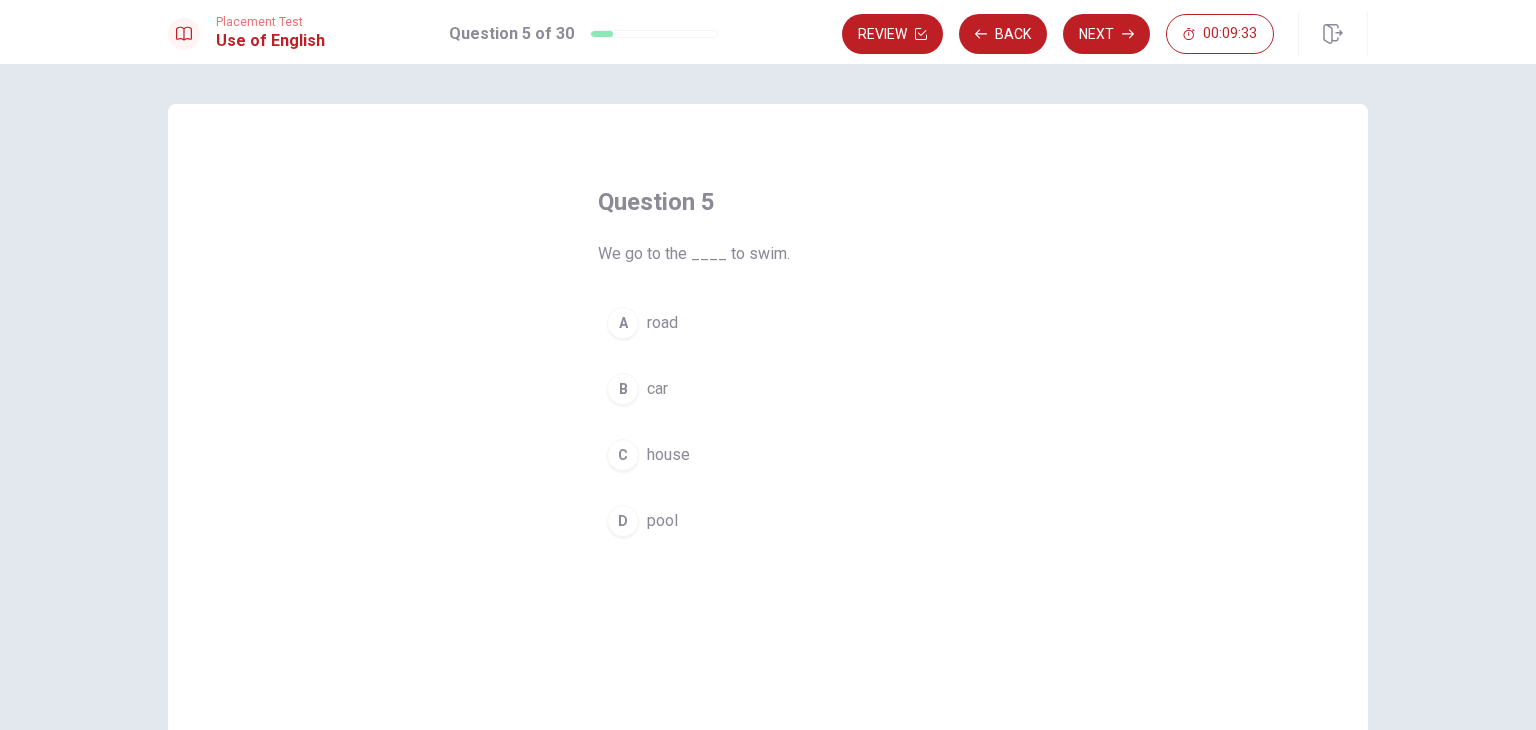 click on "pool" at bounding box center [662, 521] 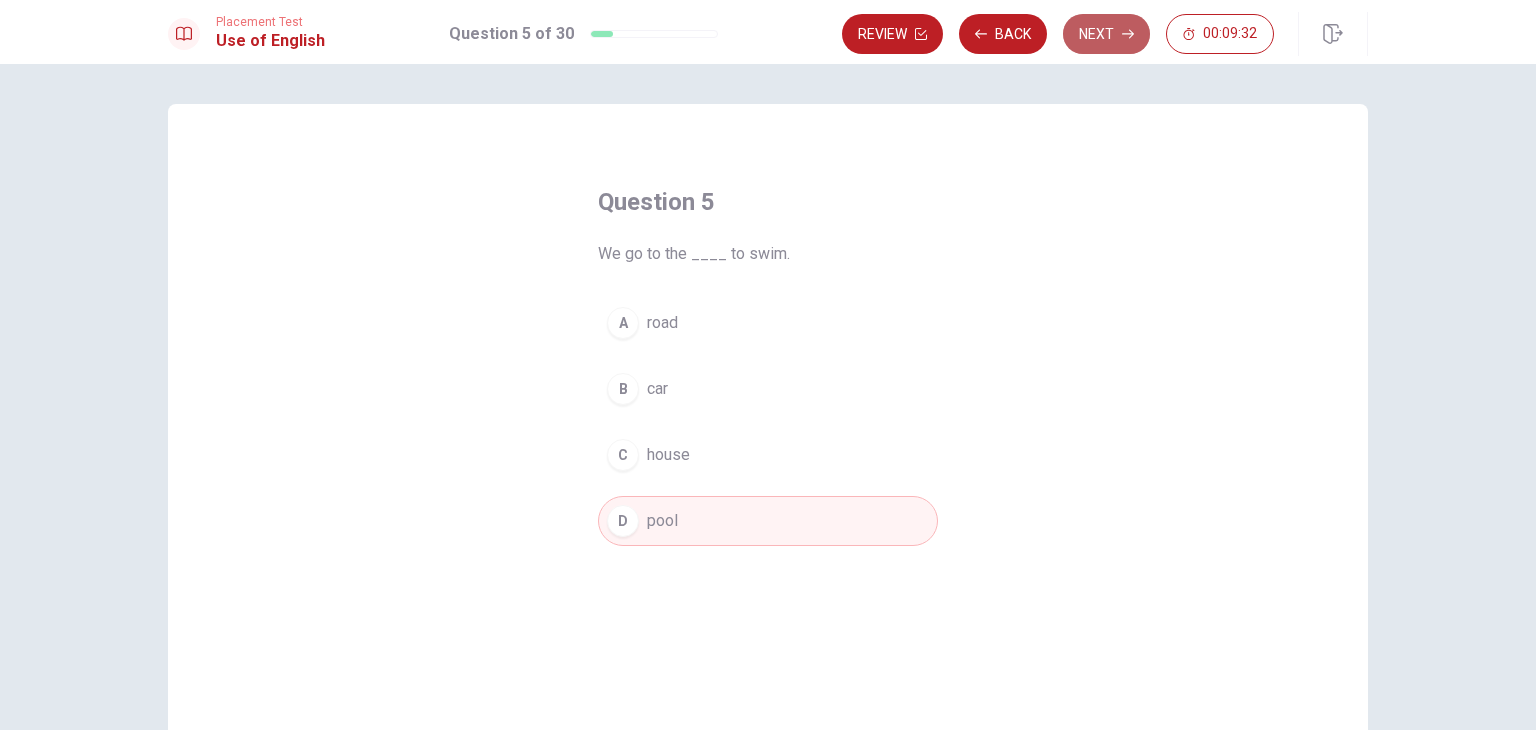 click on "Next" at bounding box center [1106, 34] 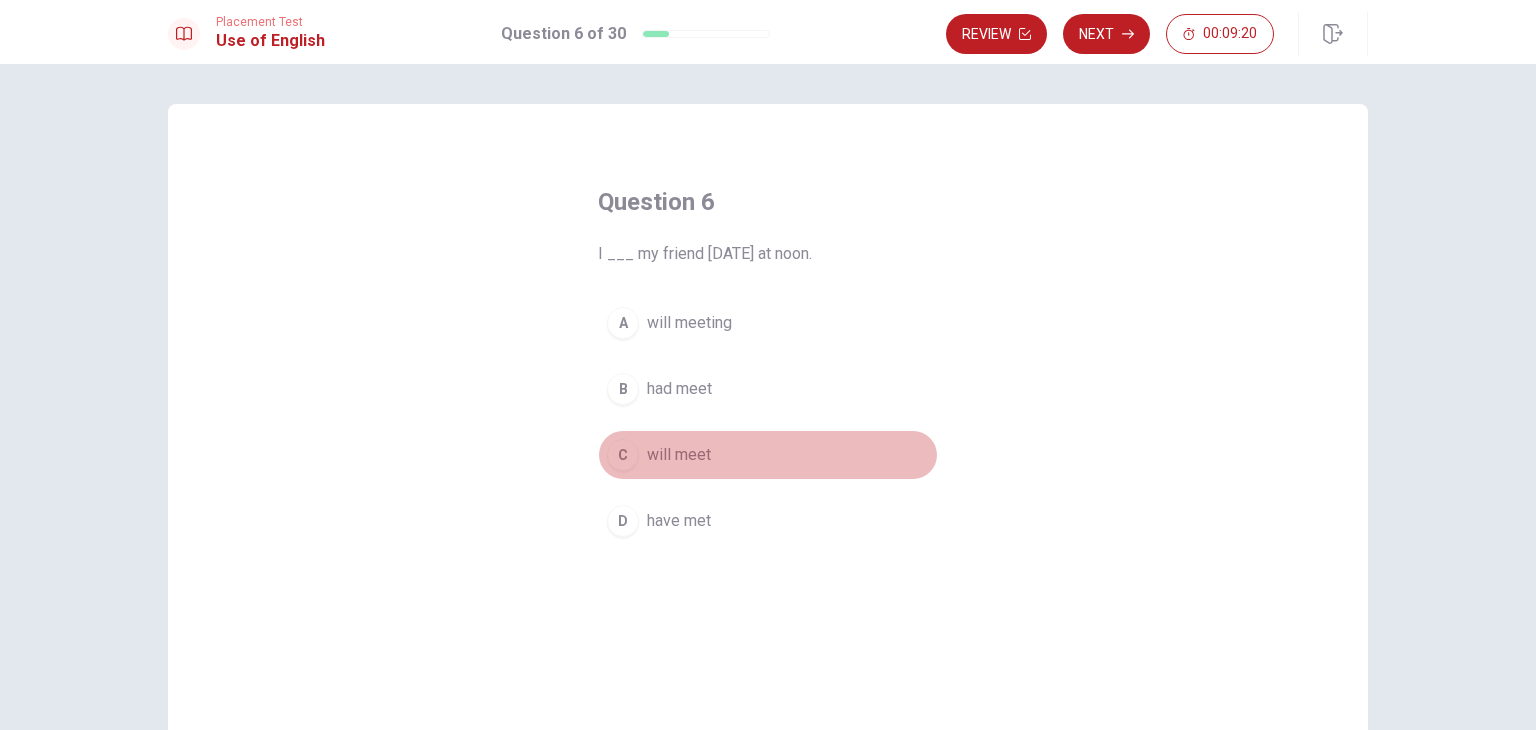 click on "will meet" at bounding box center [679, 455] 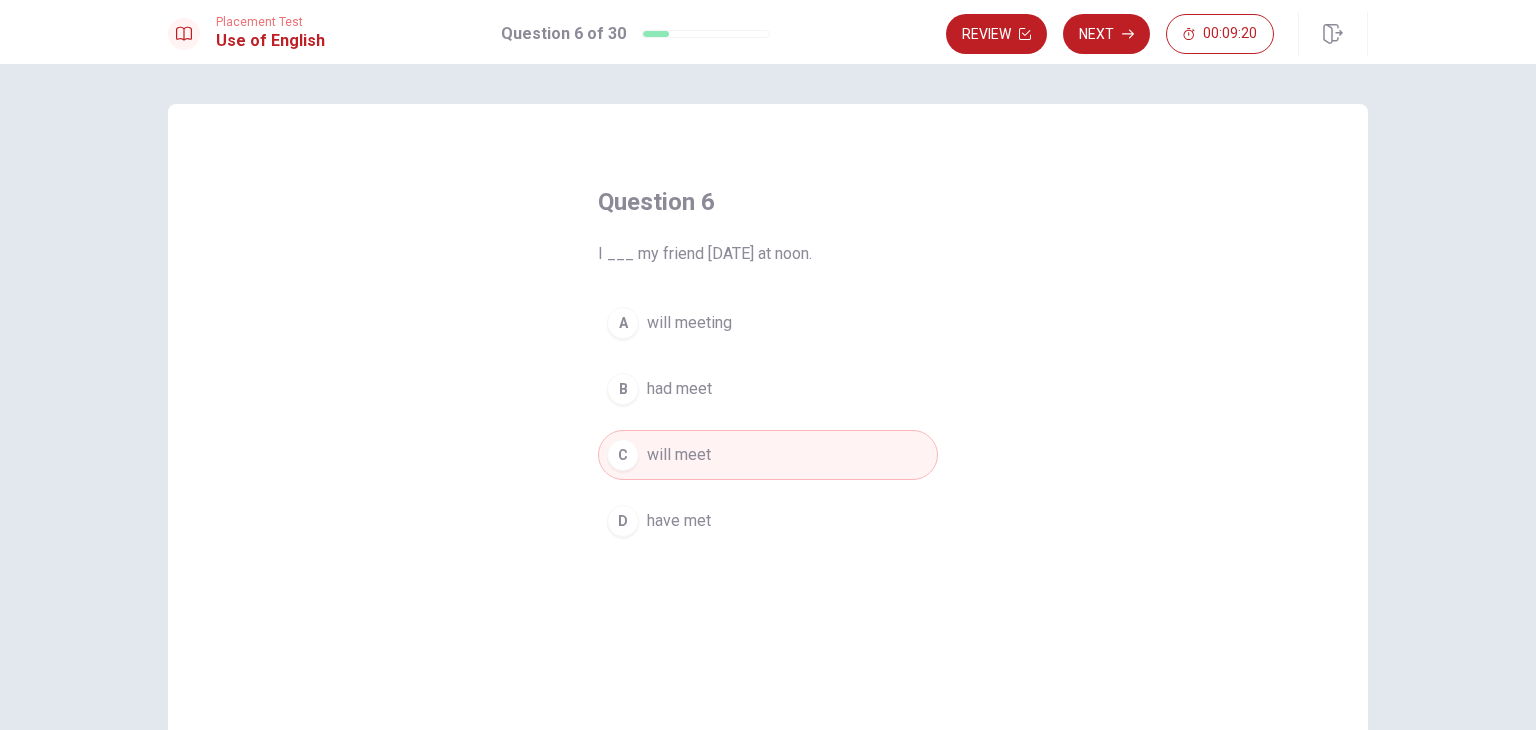 click on "Next" at bounding box center [1106, 34] 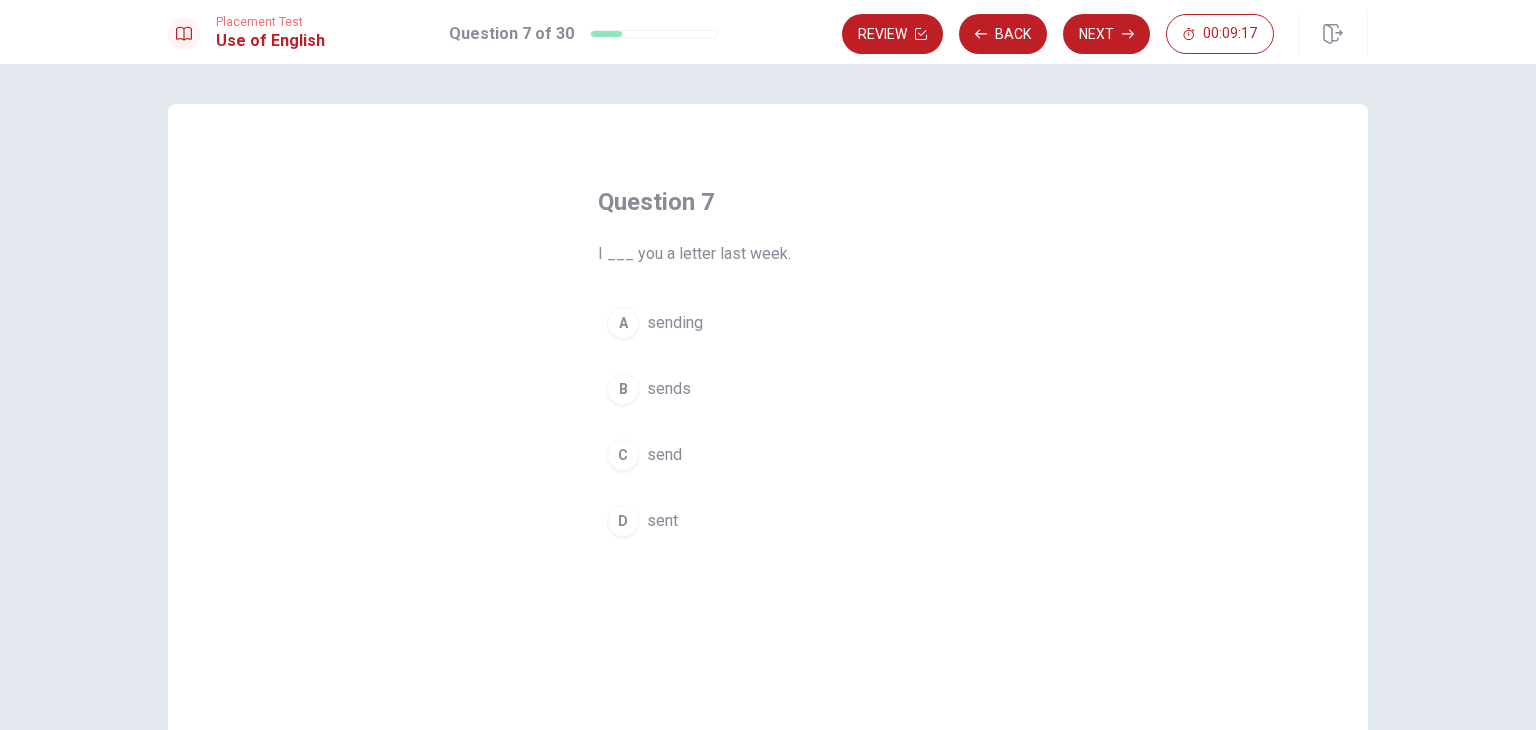 drag, startPoint x: 649, startPoint y: 518, endPoint x: 676, endPoint y: 505, distance: 29.966648 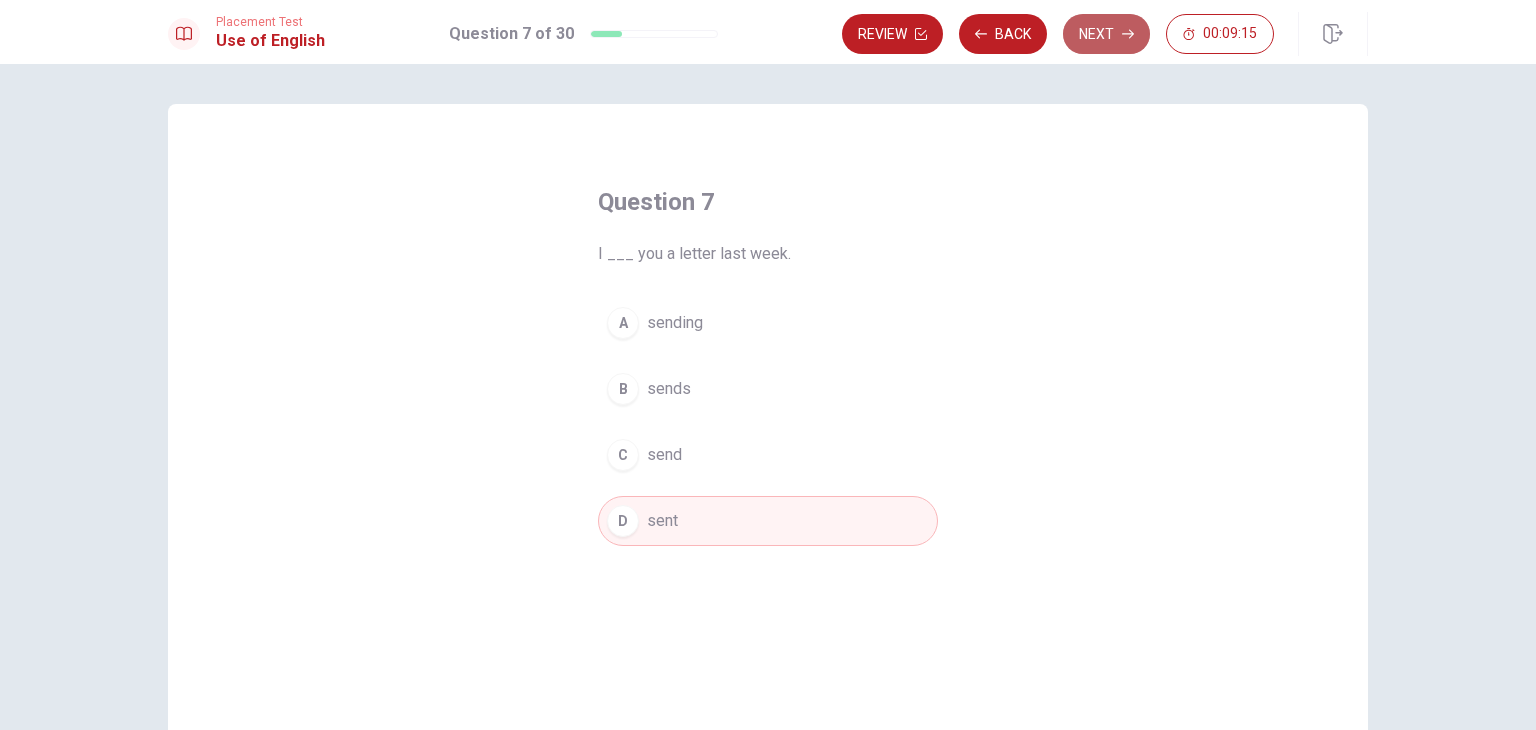 click on "Next" at bounding box center (1106, 34) 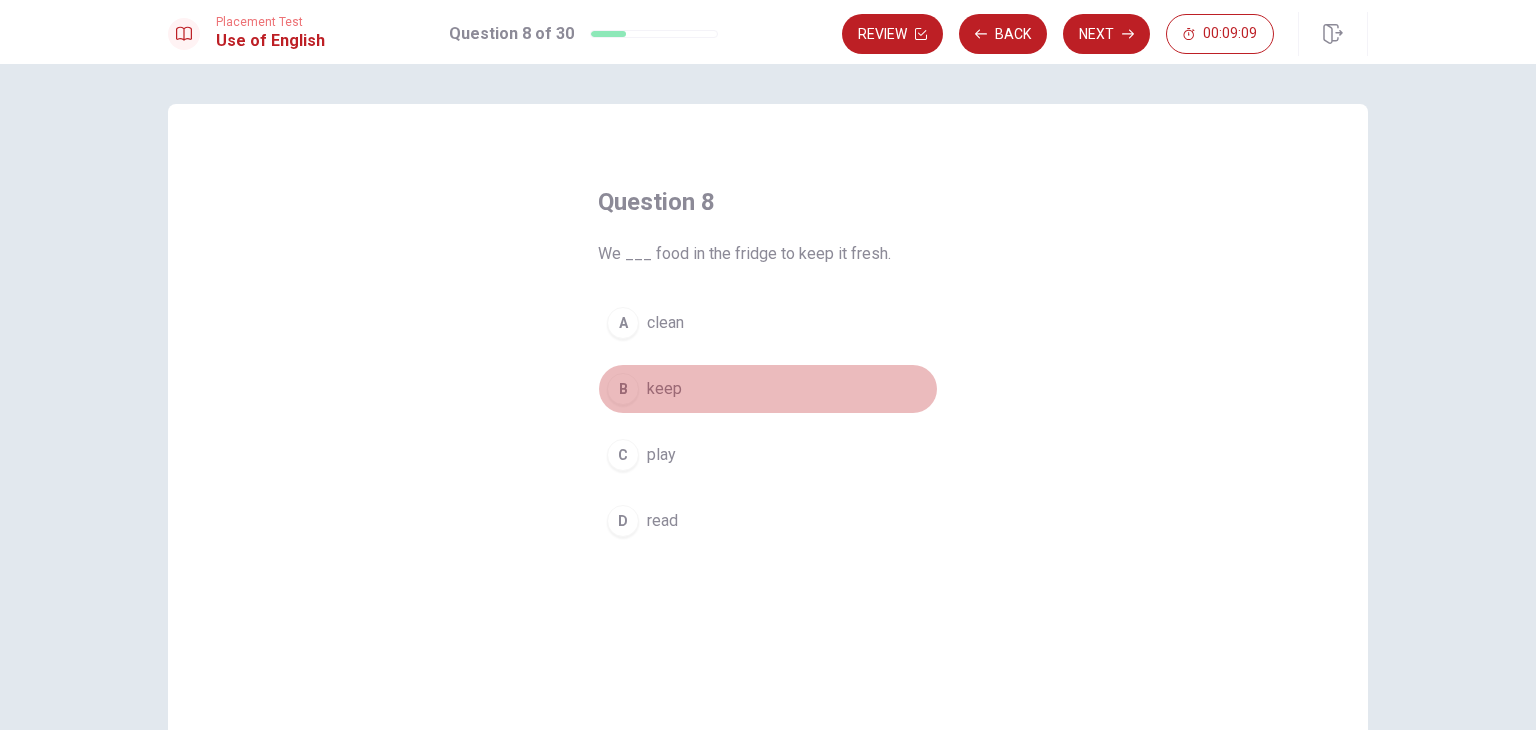 click on "keep" at bounding box center [664, 389] 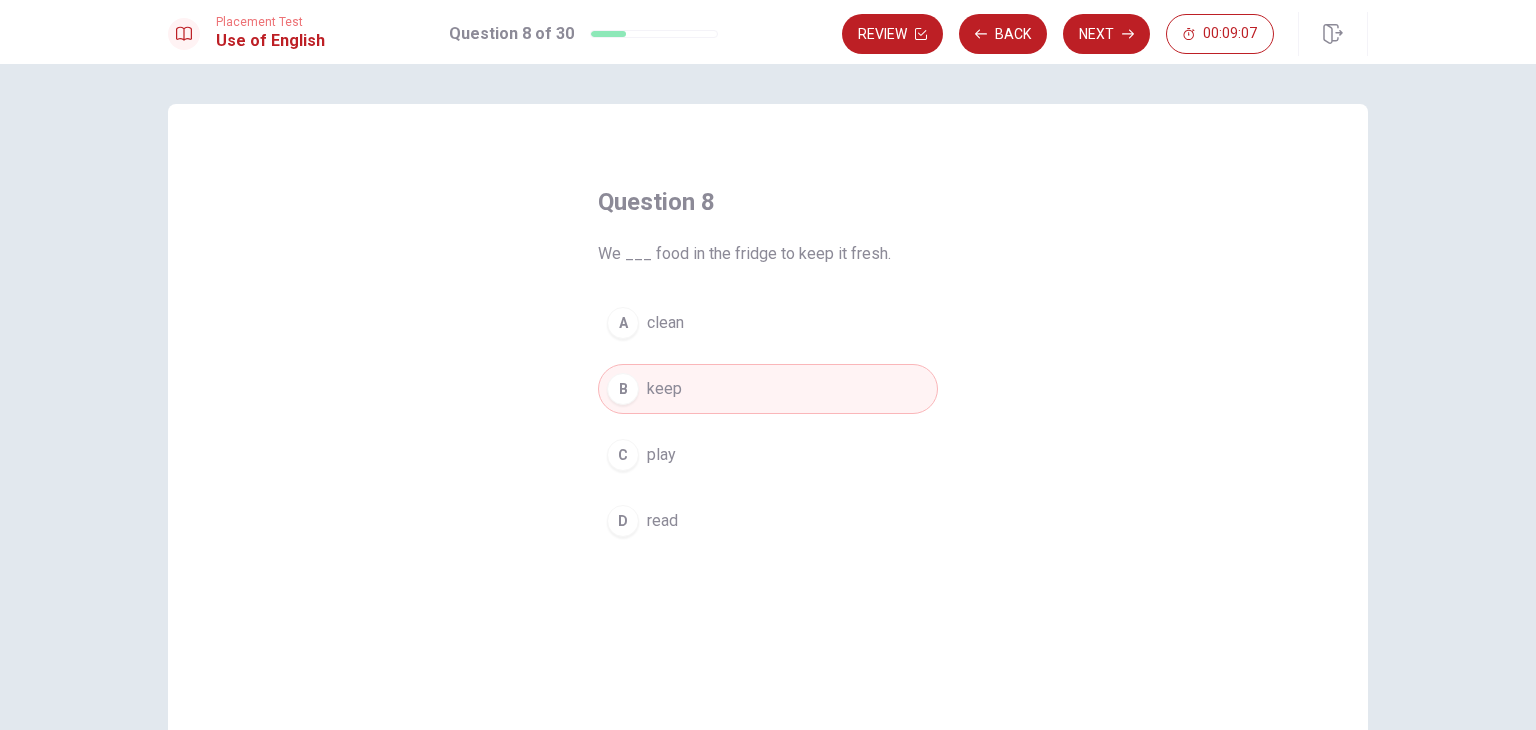 click on "Review Back Next 00:09:07" at bounding box center [1105, 34] 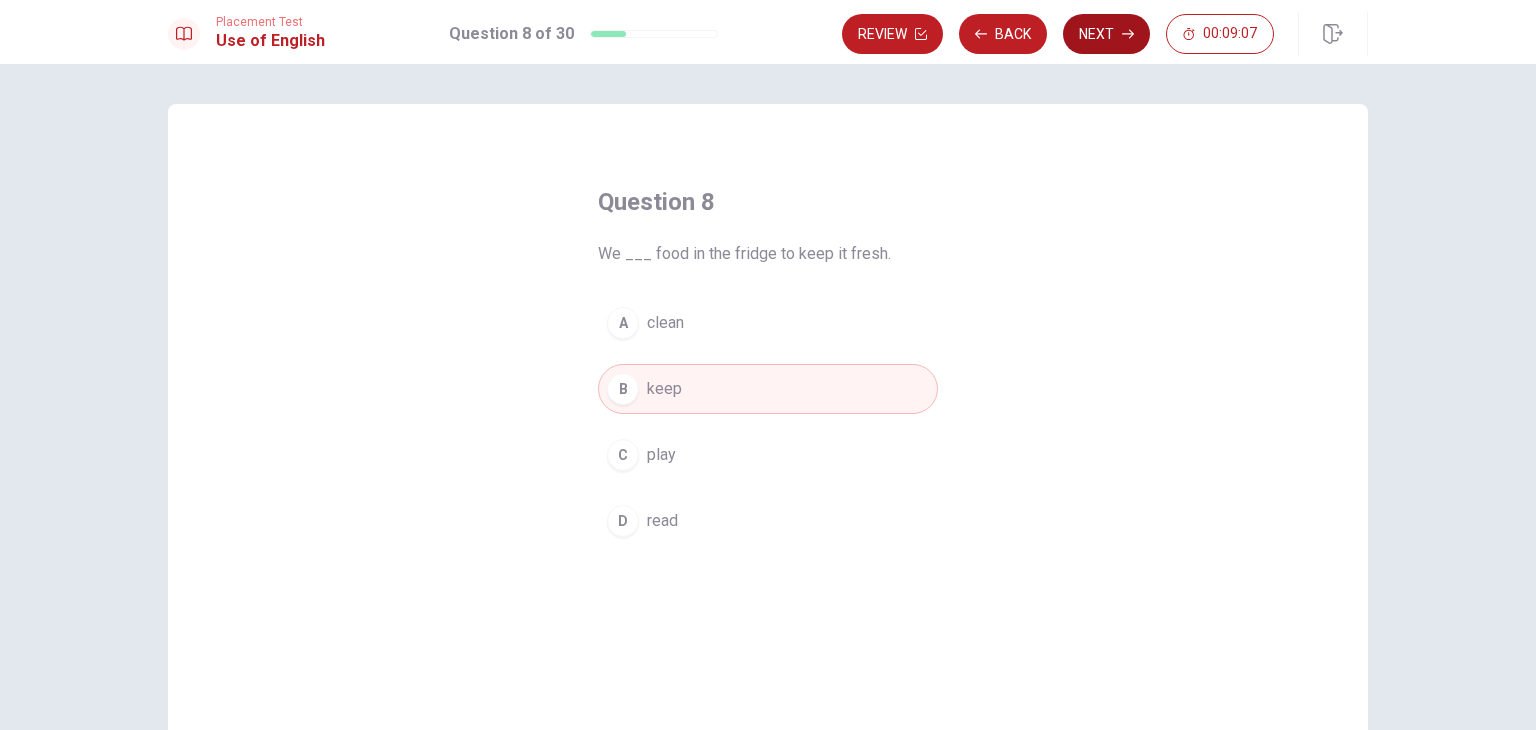 click on "Next" at bounding box center [1106, 34] 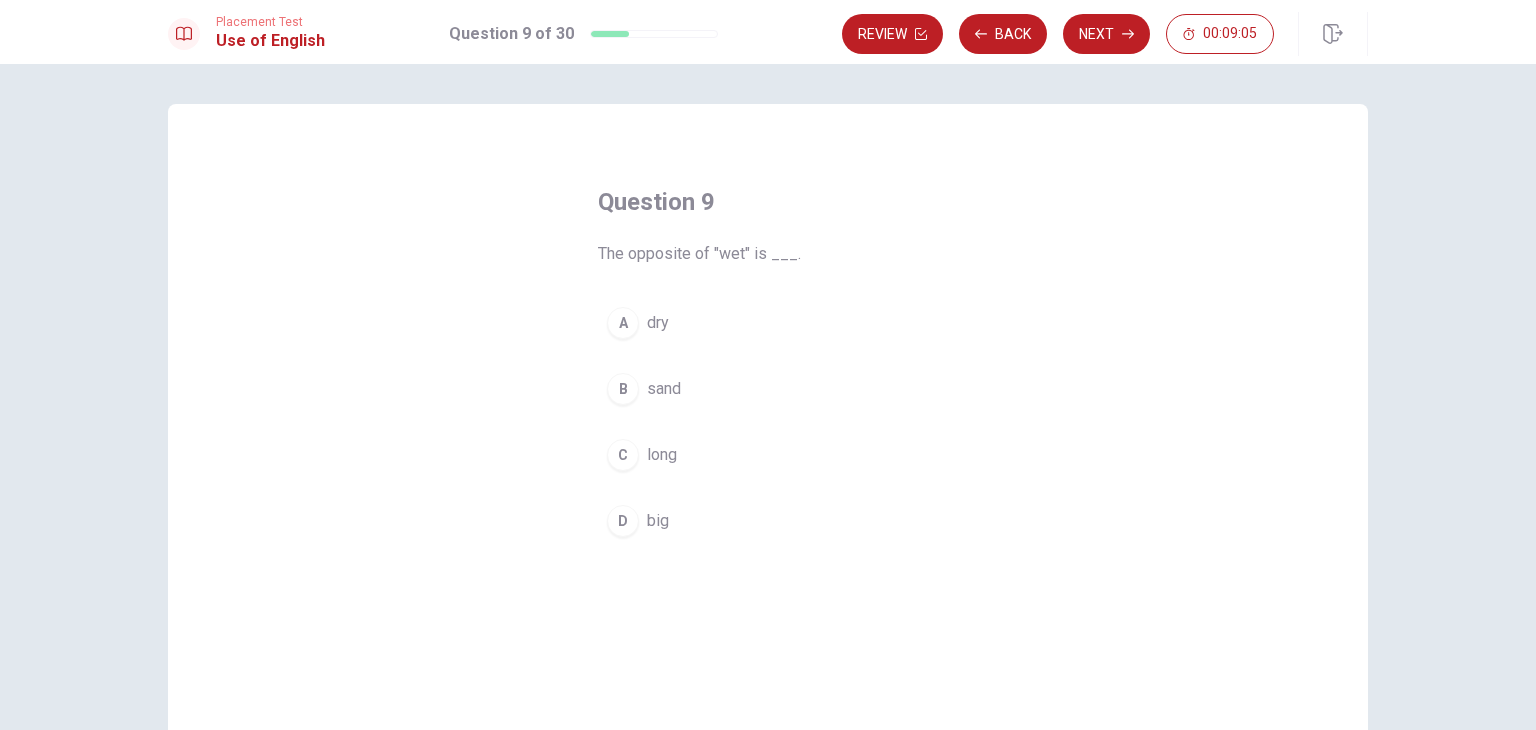 click on "A dry" at bounding box center (768, 323) 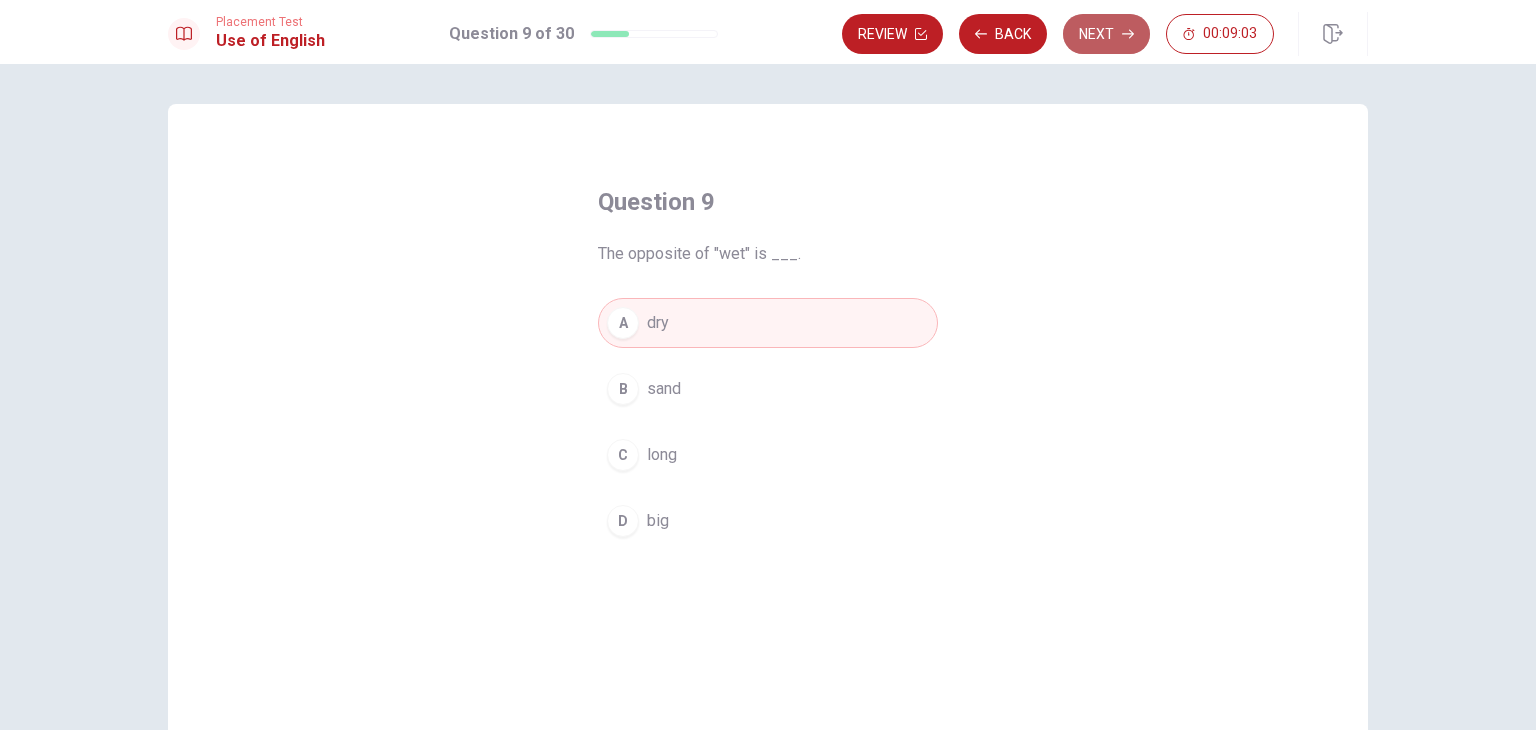 click on "Next" at bounding box center [1106, 34] 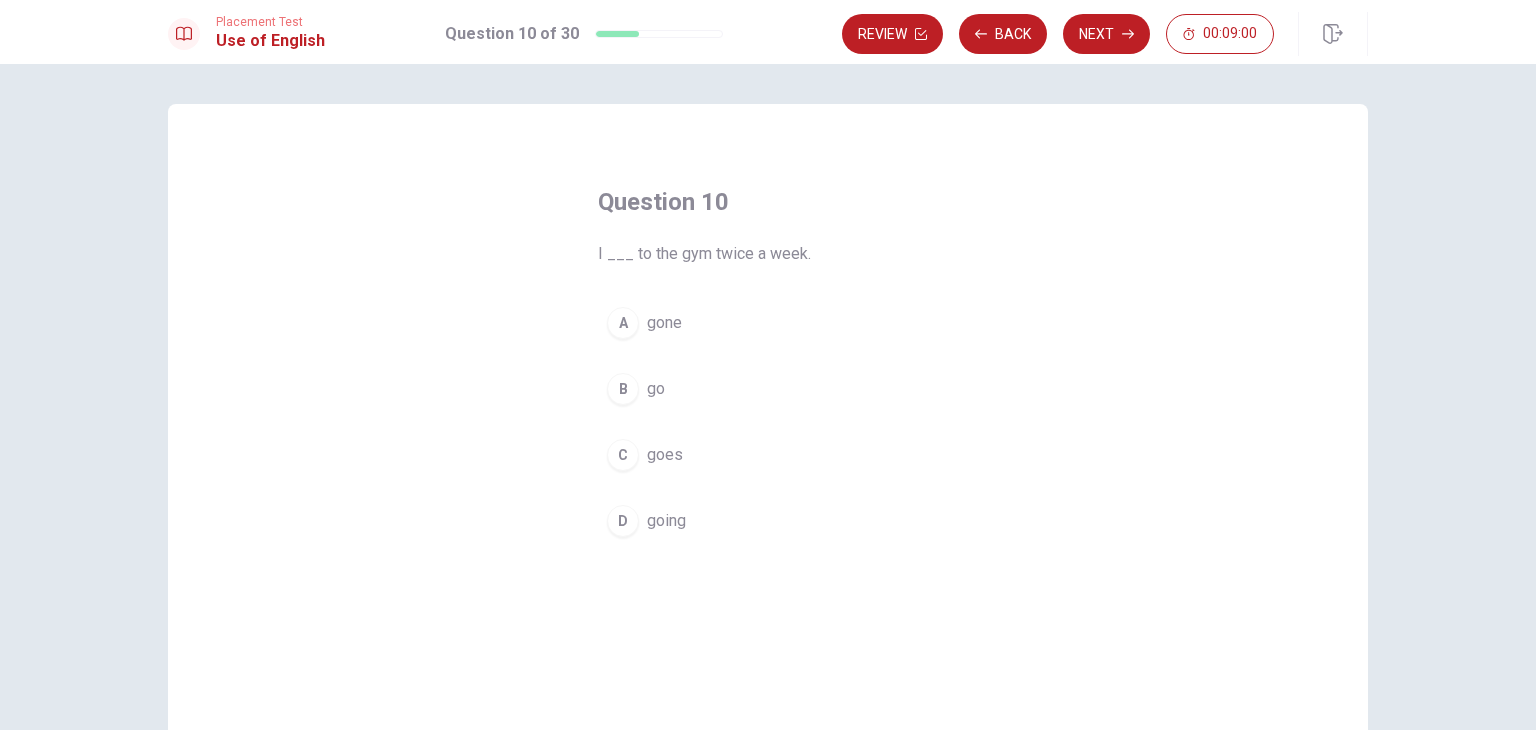 click on "go" at bounding box center [656, 389] 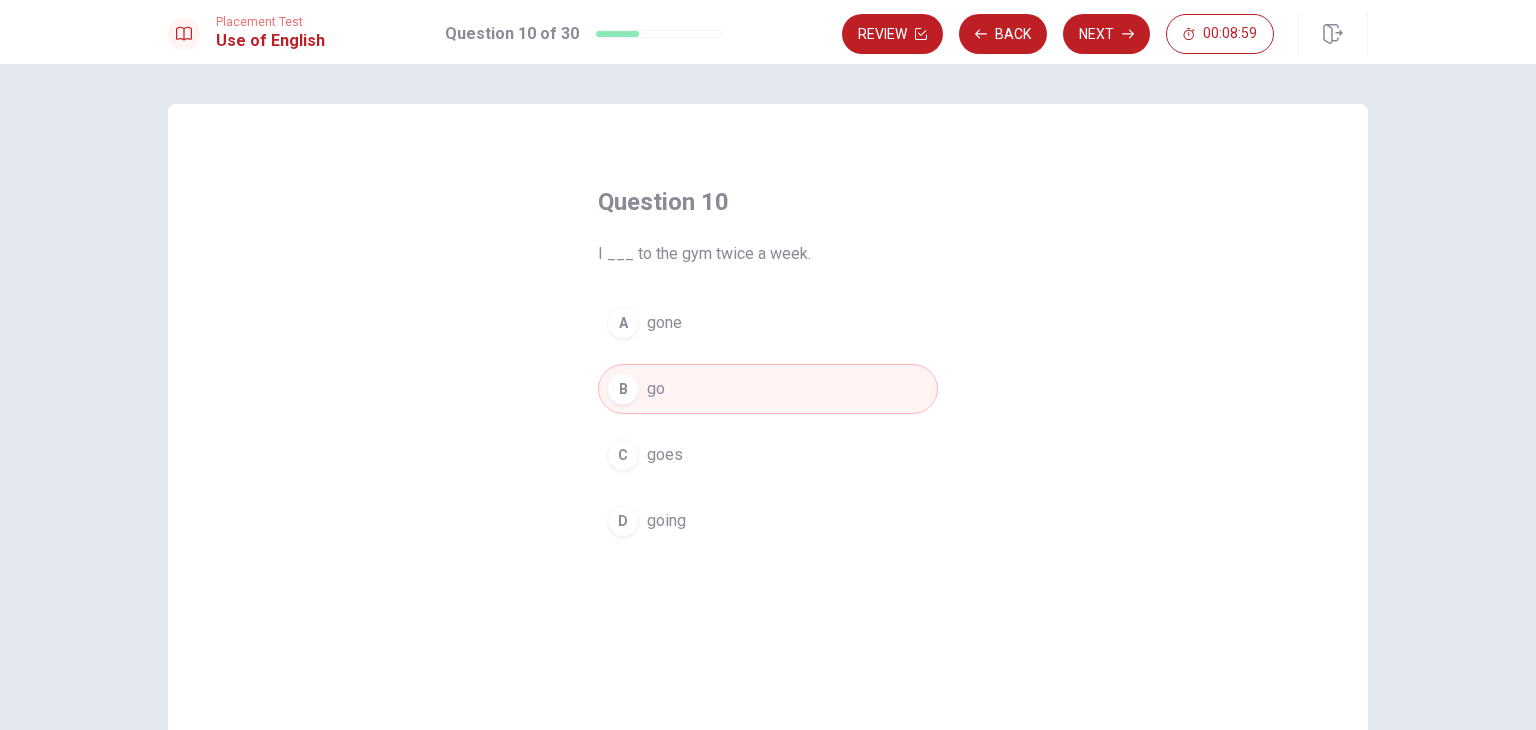 click on "Next" at bounding box center [1106, 34] 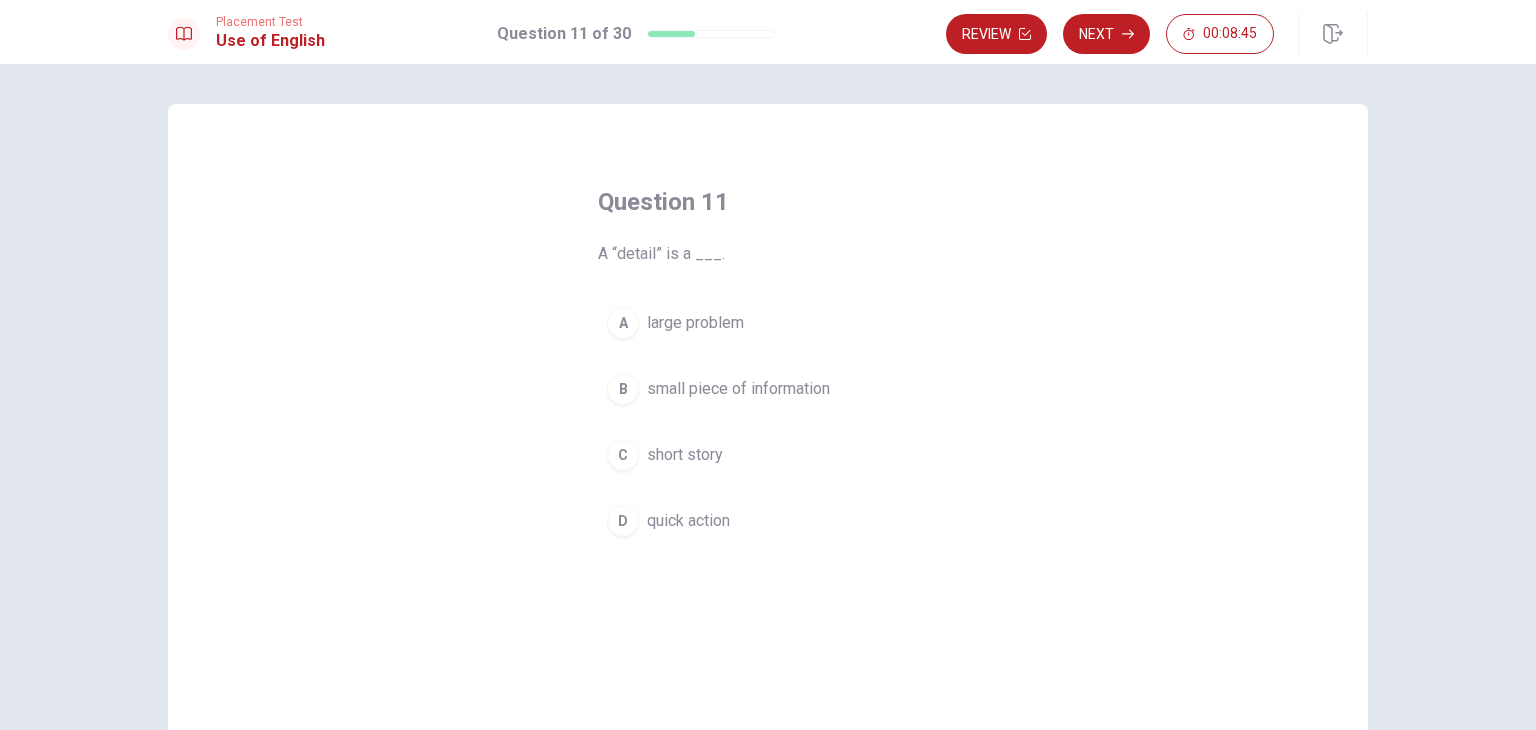 click on "small piece of information" at bounding box center (738, 389) 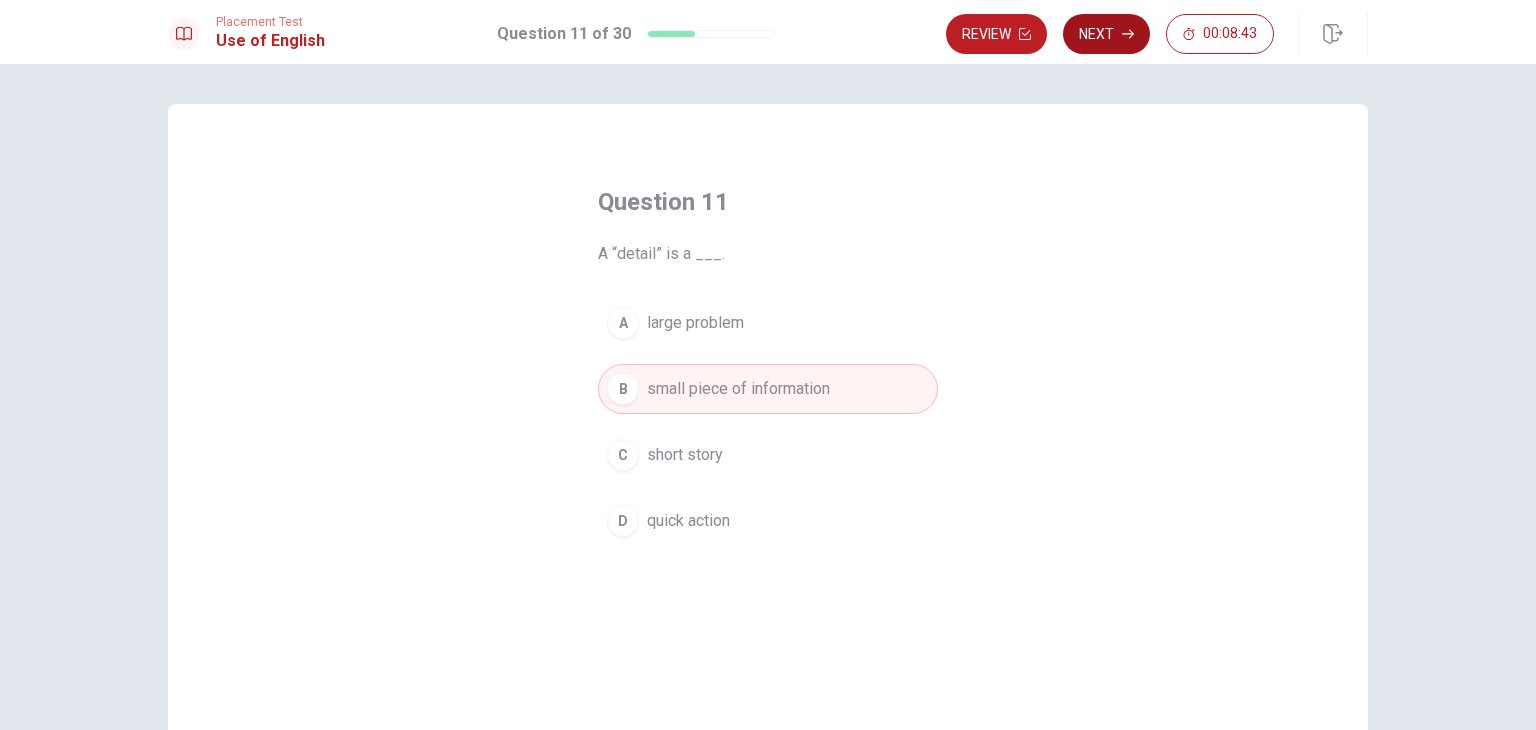click on "Next" at bounding box center [1106, 34] 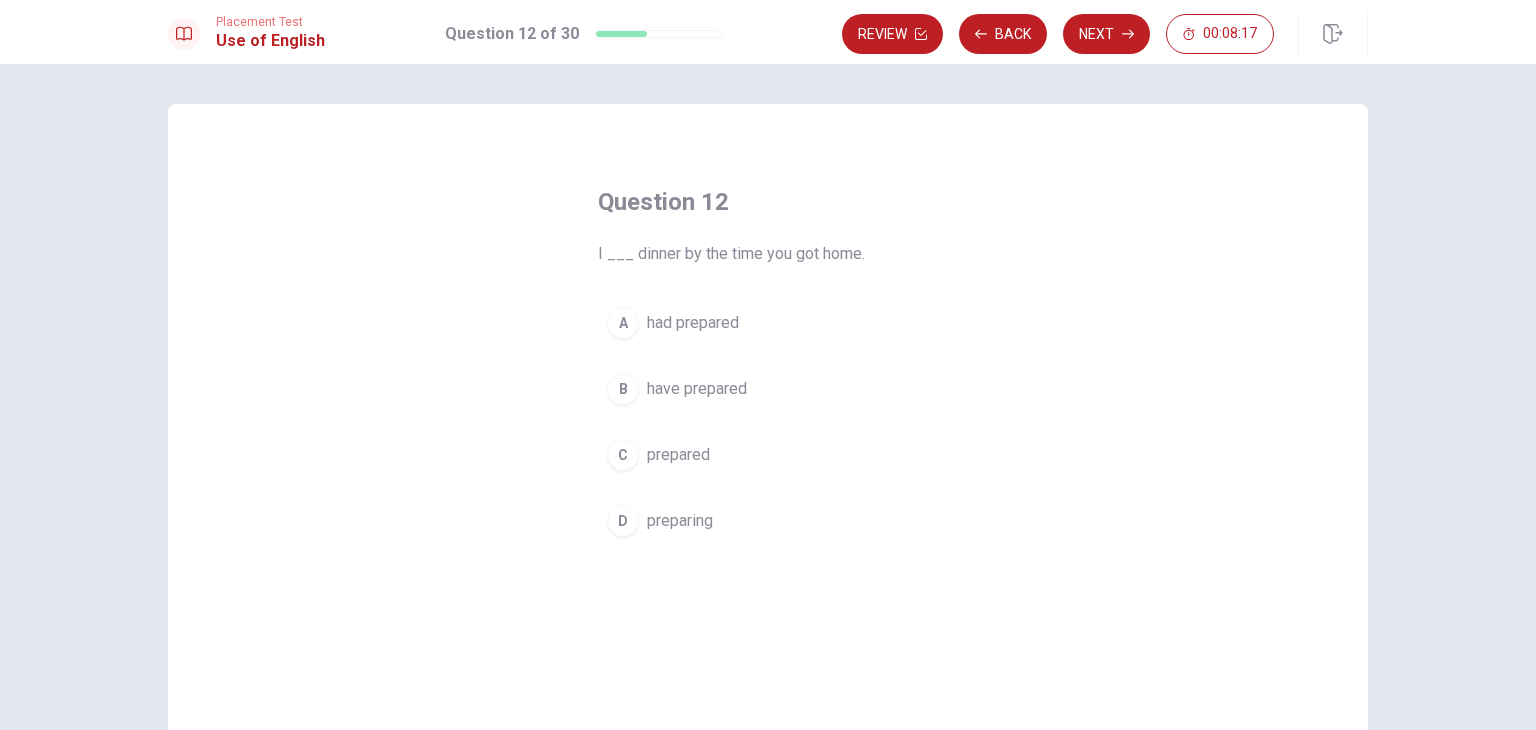 click on "A had prepared" at bounding box center [768, 323] 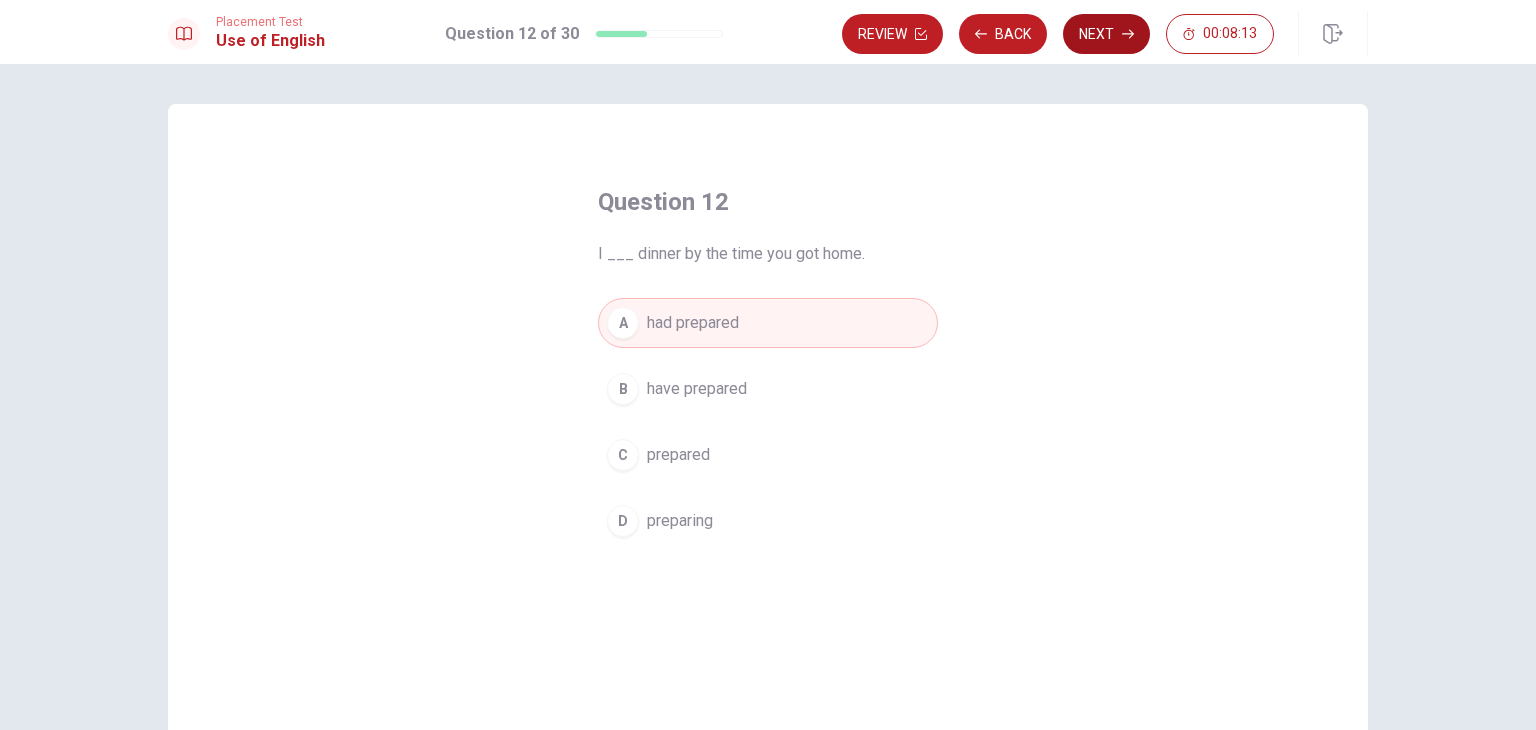 click on "Next" at bounding box center [1106, 34] 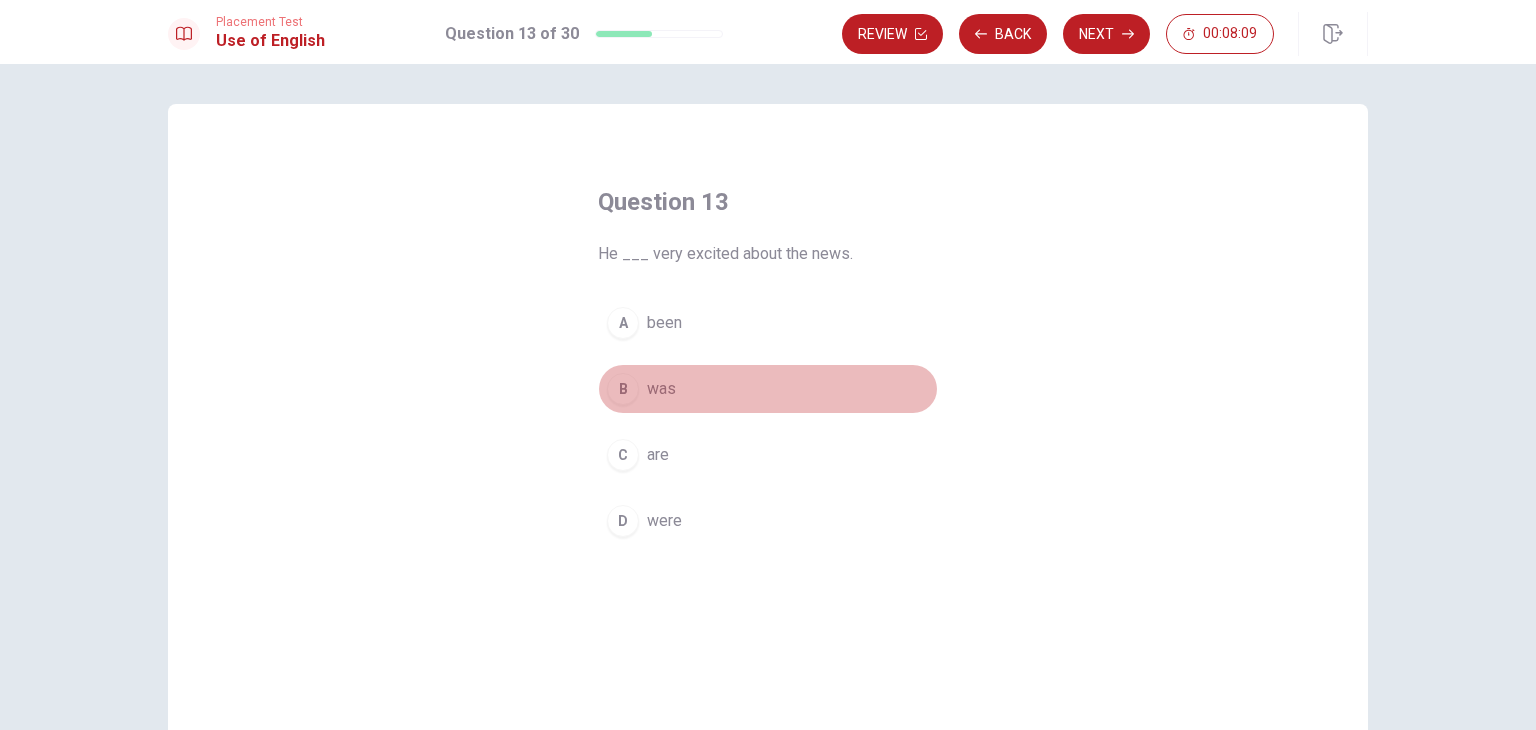 click on "B was" at bounding box center (768, 389) 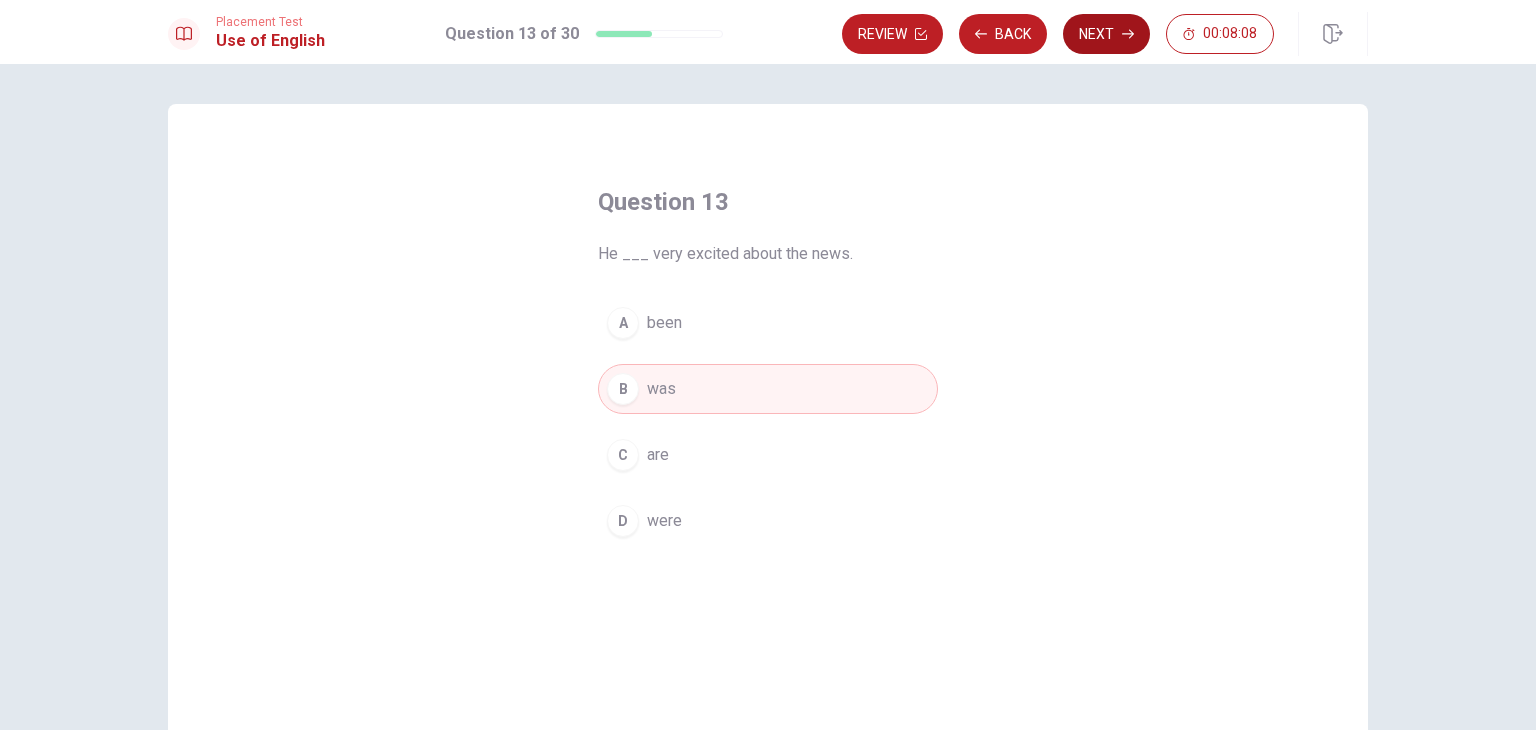 click on "Next" at bounding box center (1106, 34) 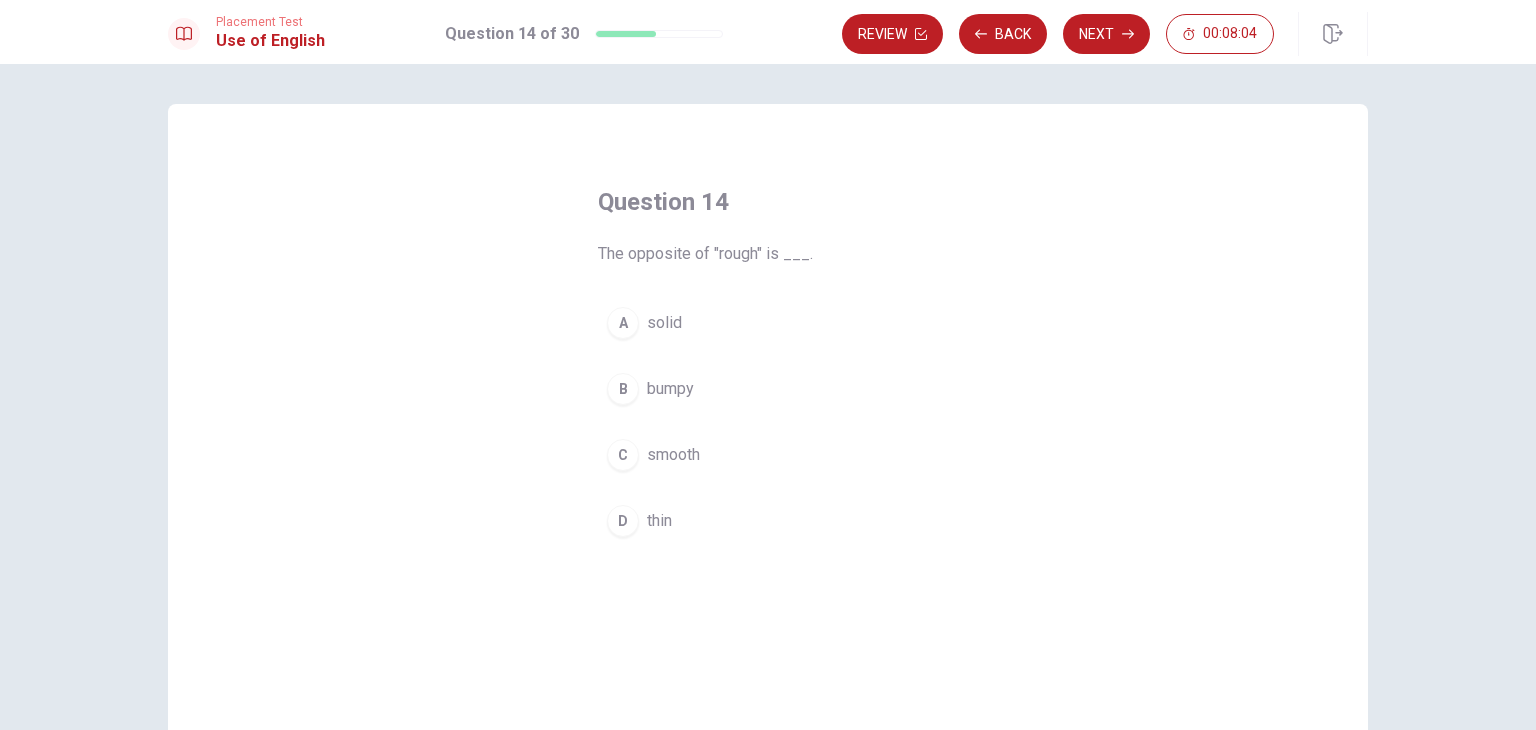 click on "smooth" at bounding box center [673, 455] 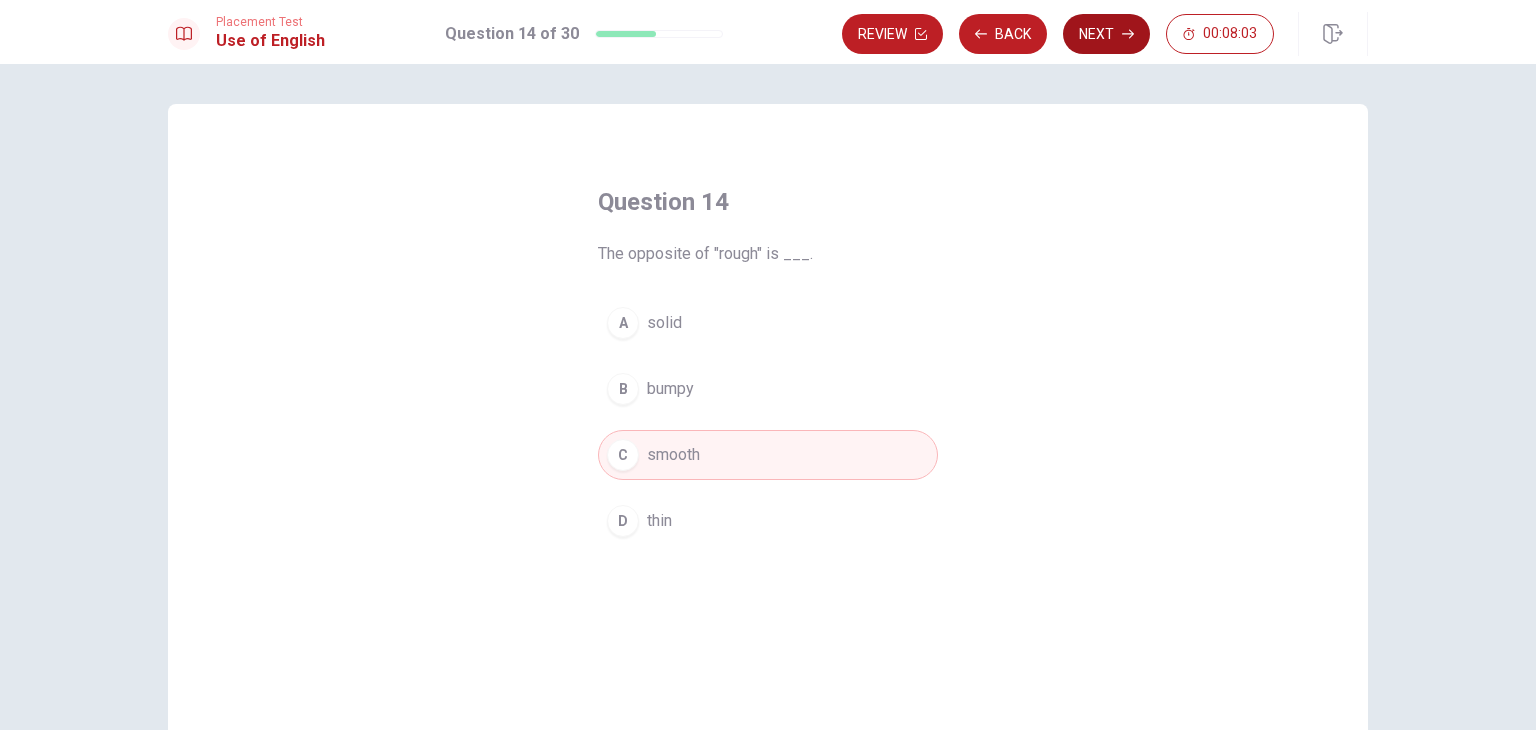 click on "Next" at bounding box center (1106, 34) 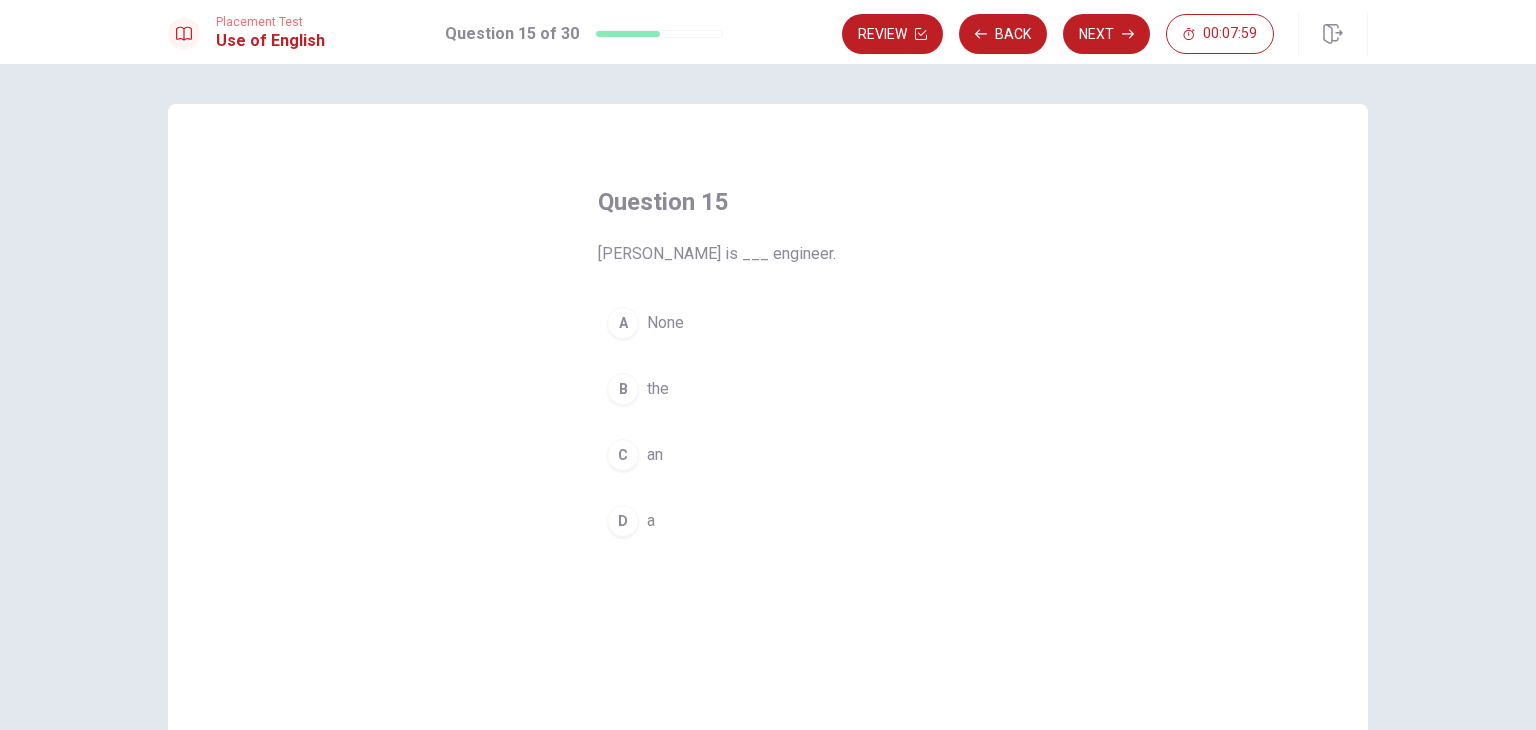 click on "C an" at bounding box center [768, 455] 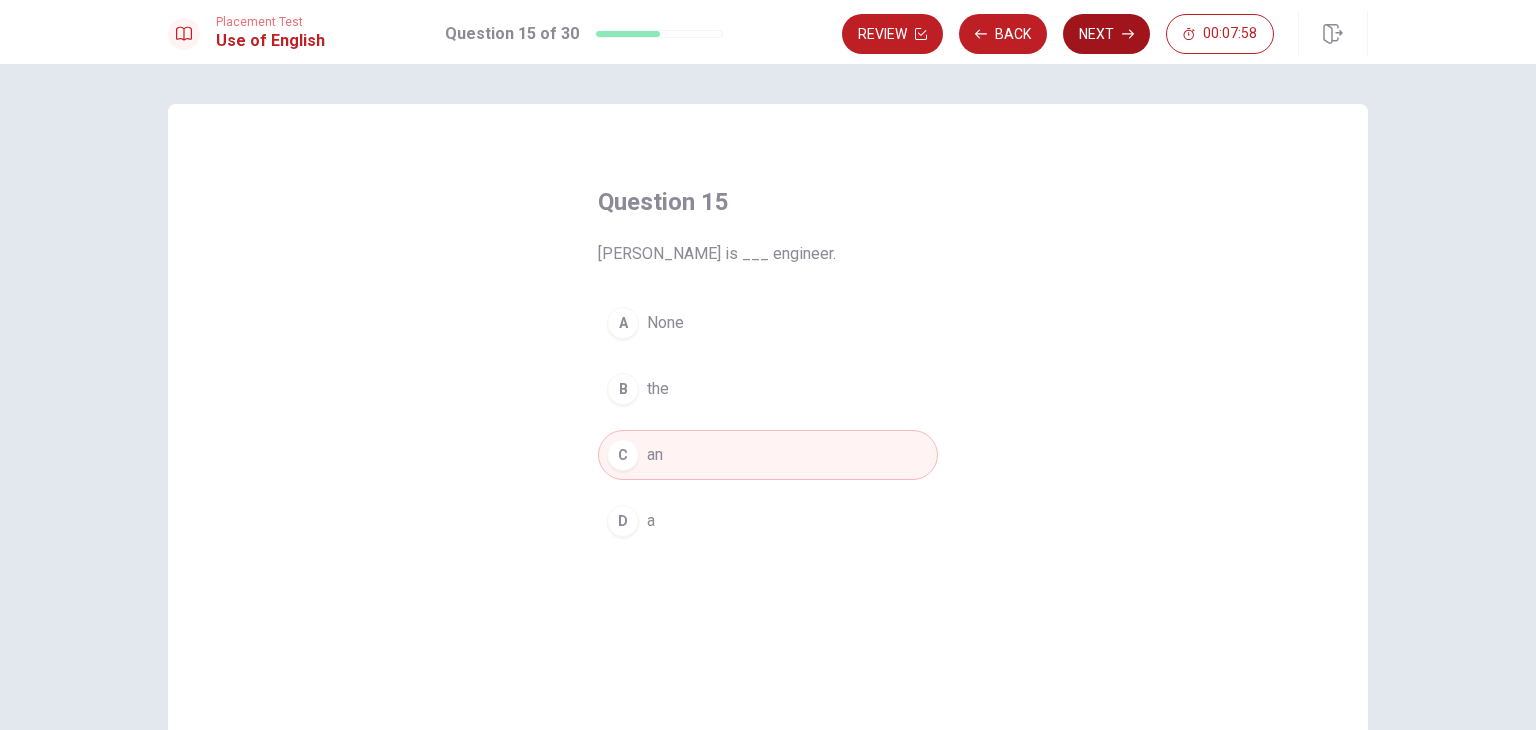 click on "Next" at bounding box center [1106, 34] 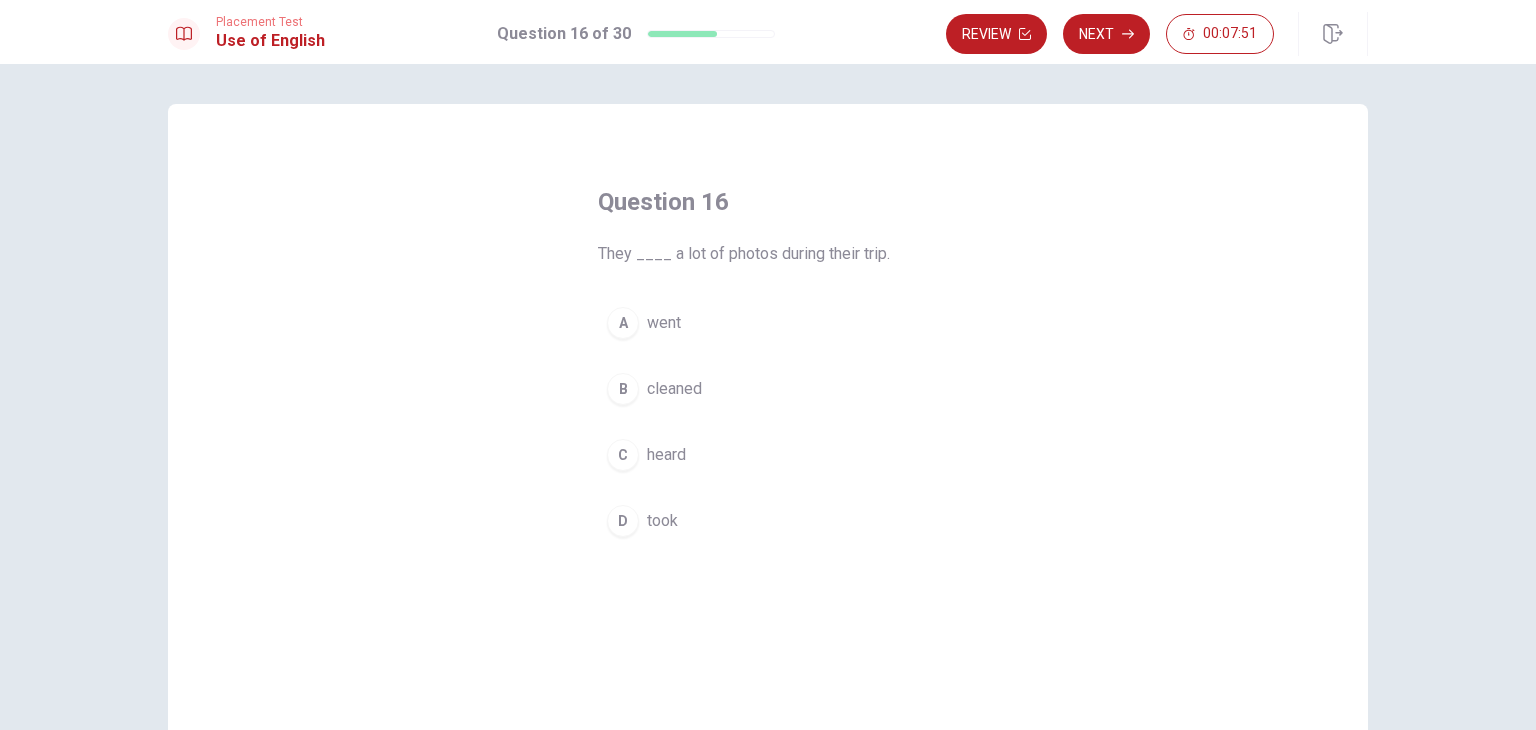 click on "D took" at bounding box center [768, 521] 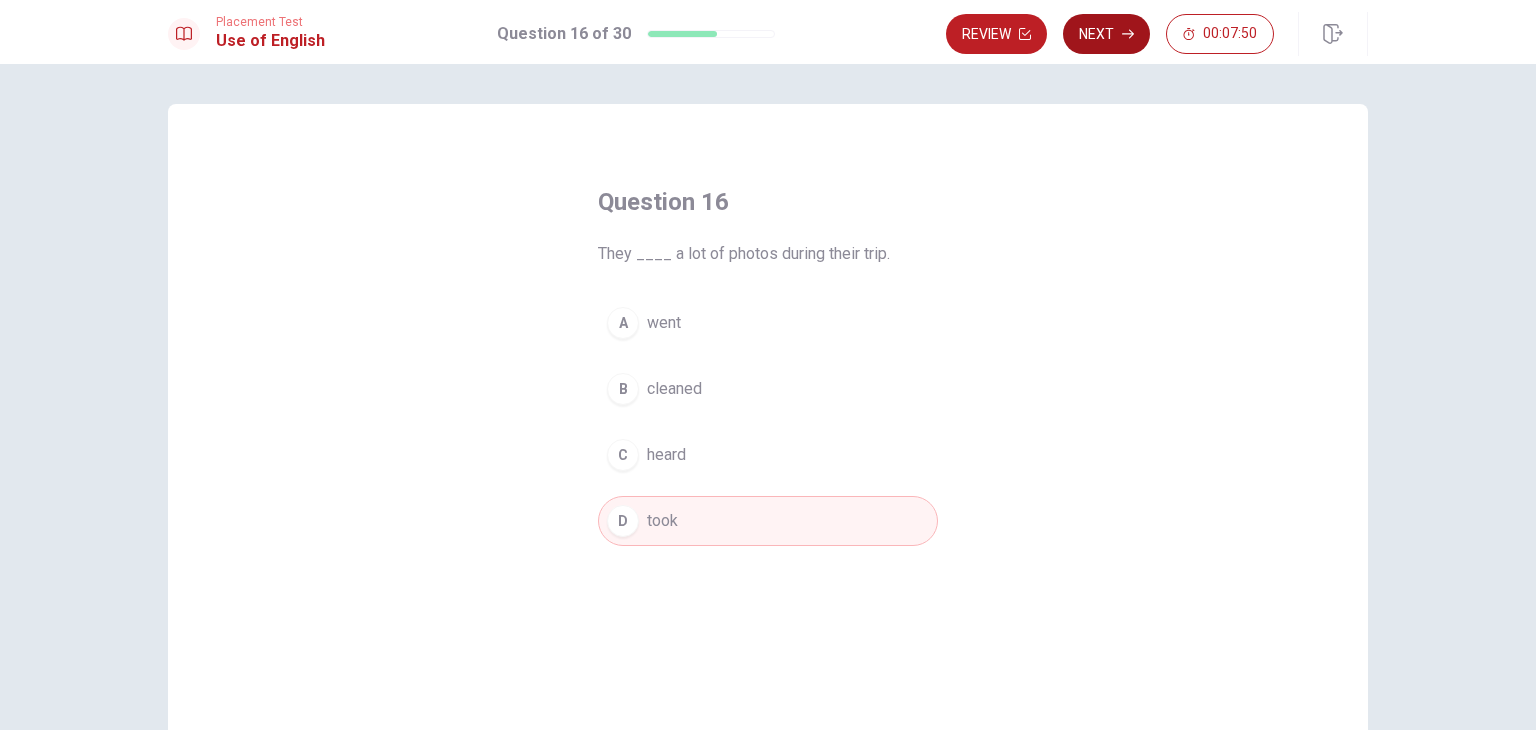 click on "Next" at bounding box center [1106, 34] 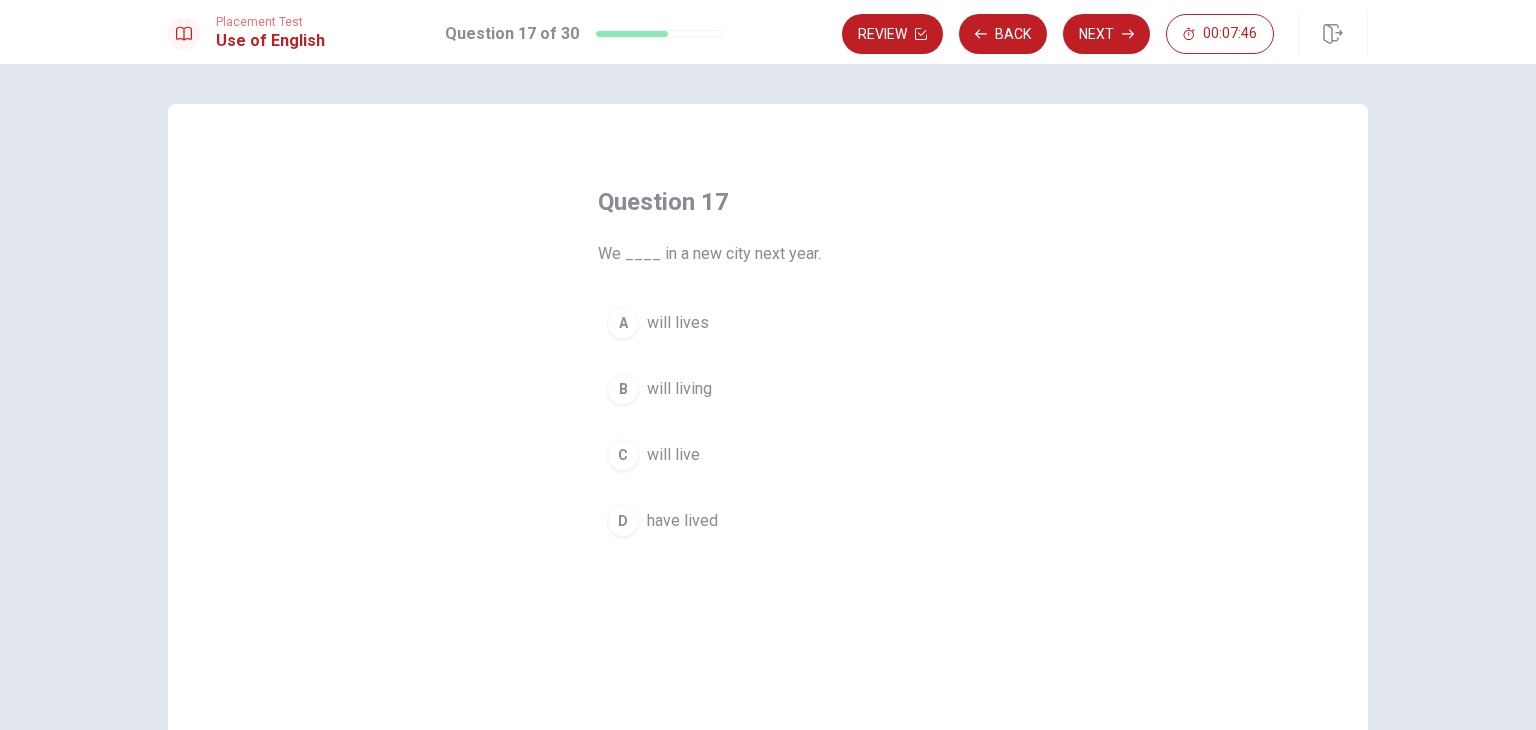 click on "will live" at bounding box center [673, 455] 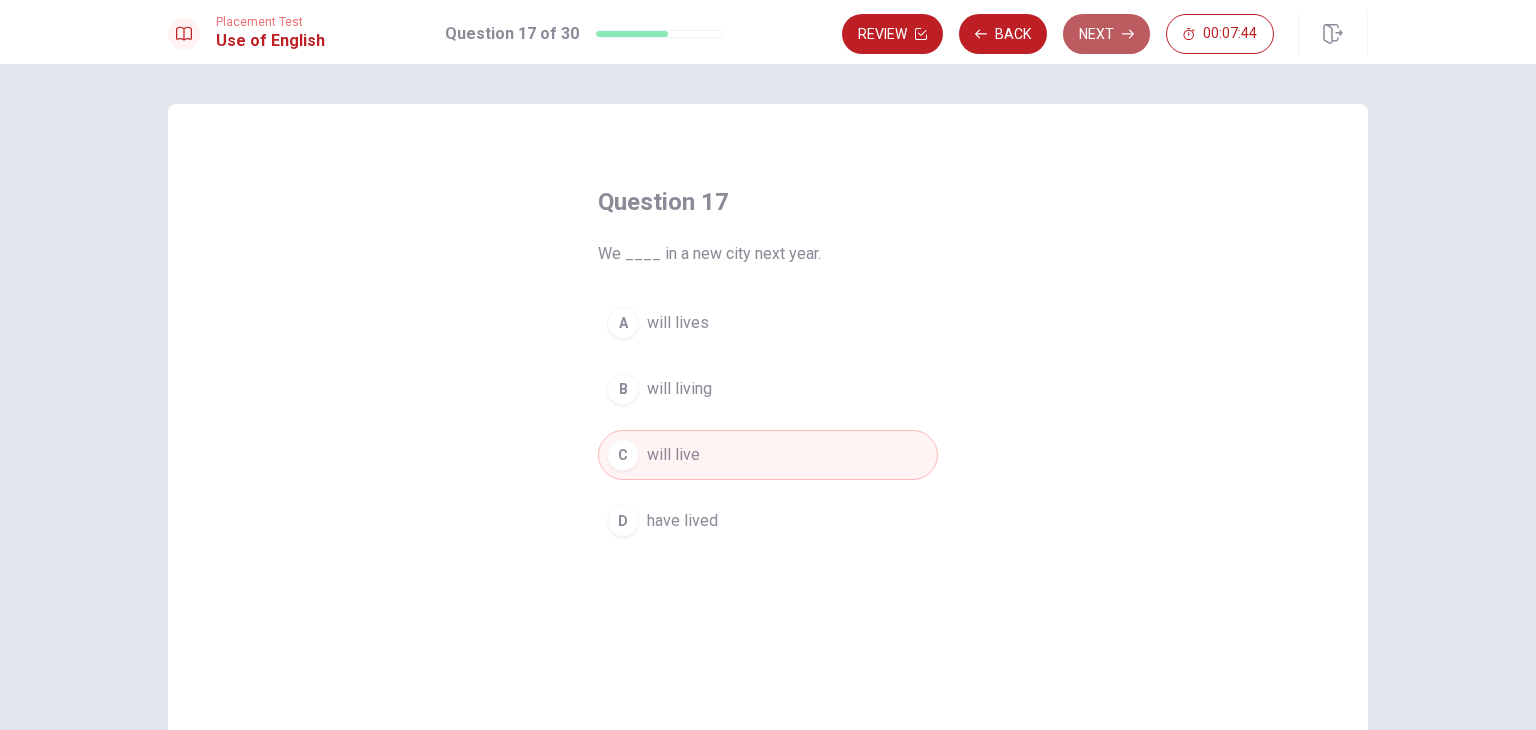 click on "Next" at bounding box center (1106, 34) 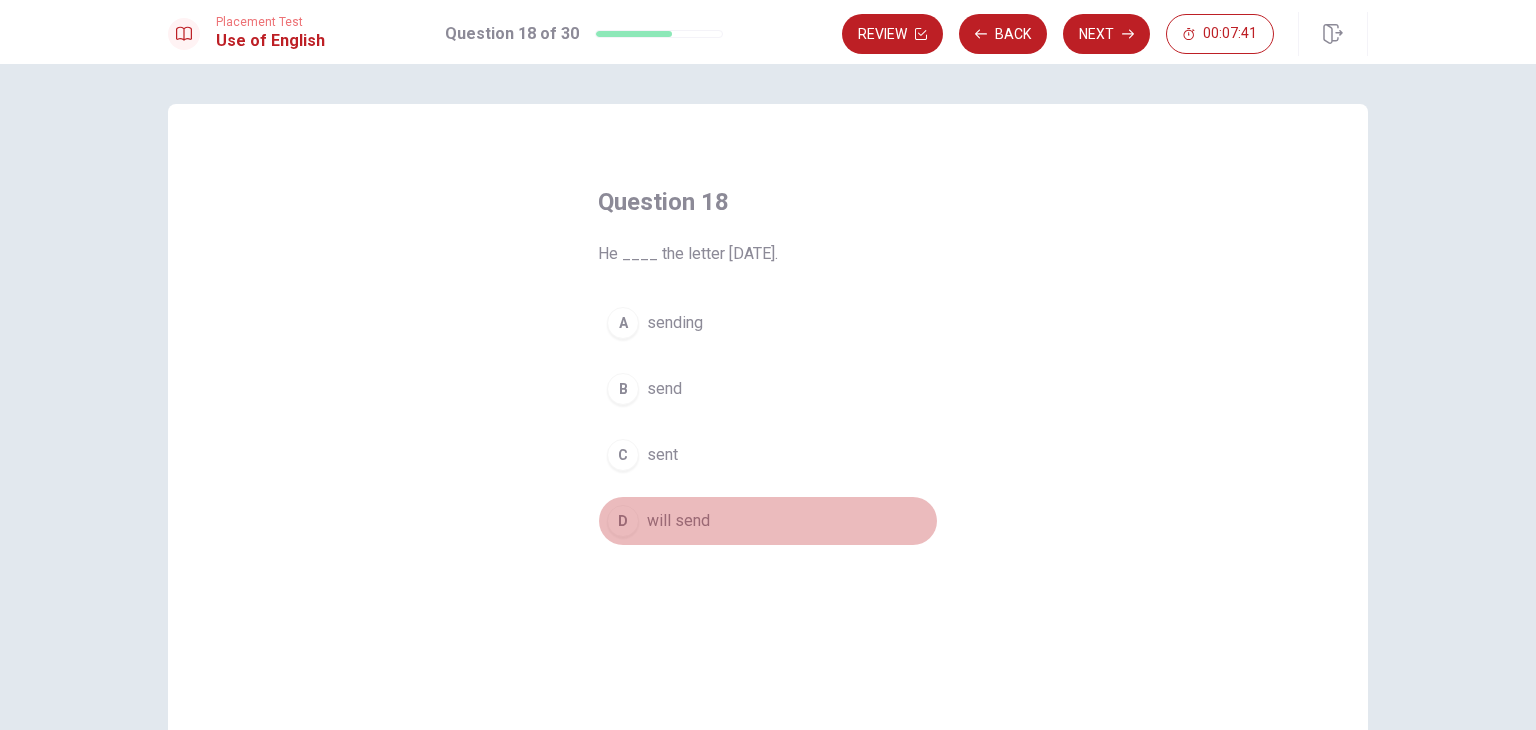 click on "will send" at bounding box center (678, 521) 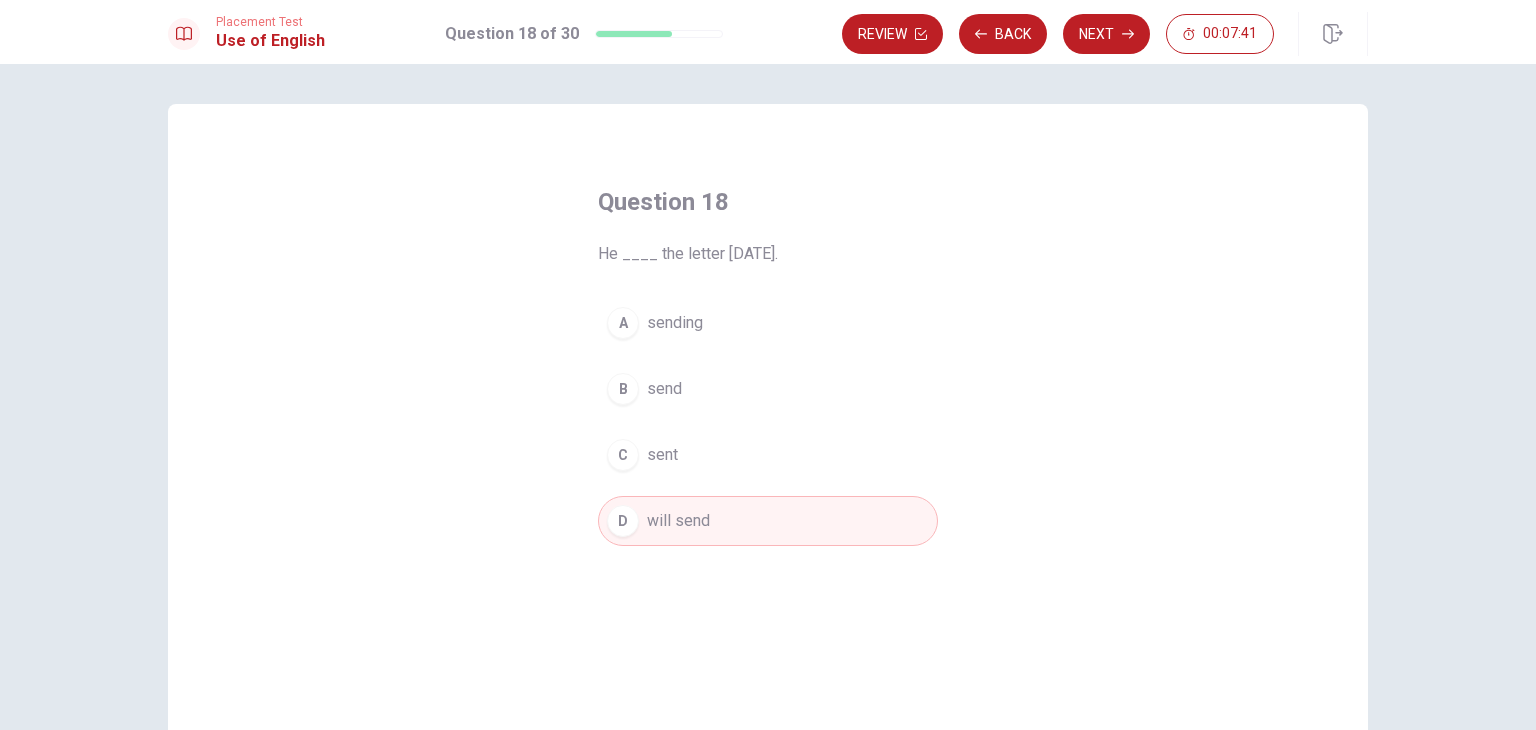drag, startPoint x: 1100, startPoint y: 25, endPoint x: 1095, endPoint y: 39, distance: 14.866069 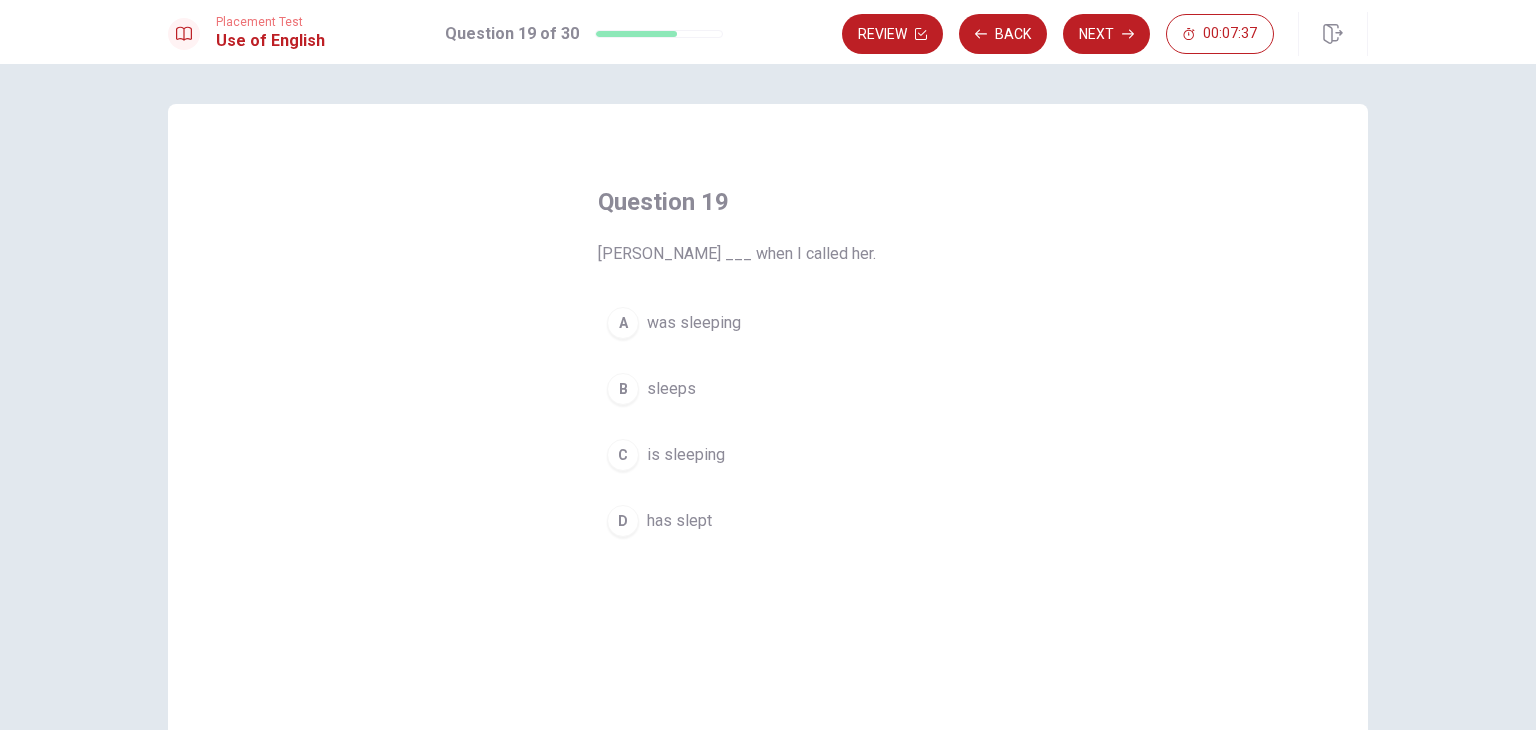 click on "A was sleeping" at bounding box center (768, 323) 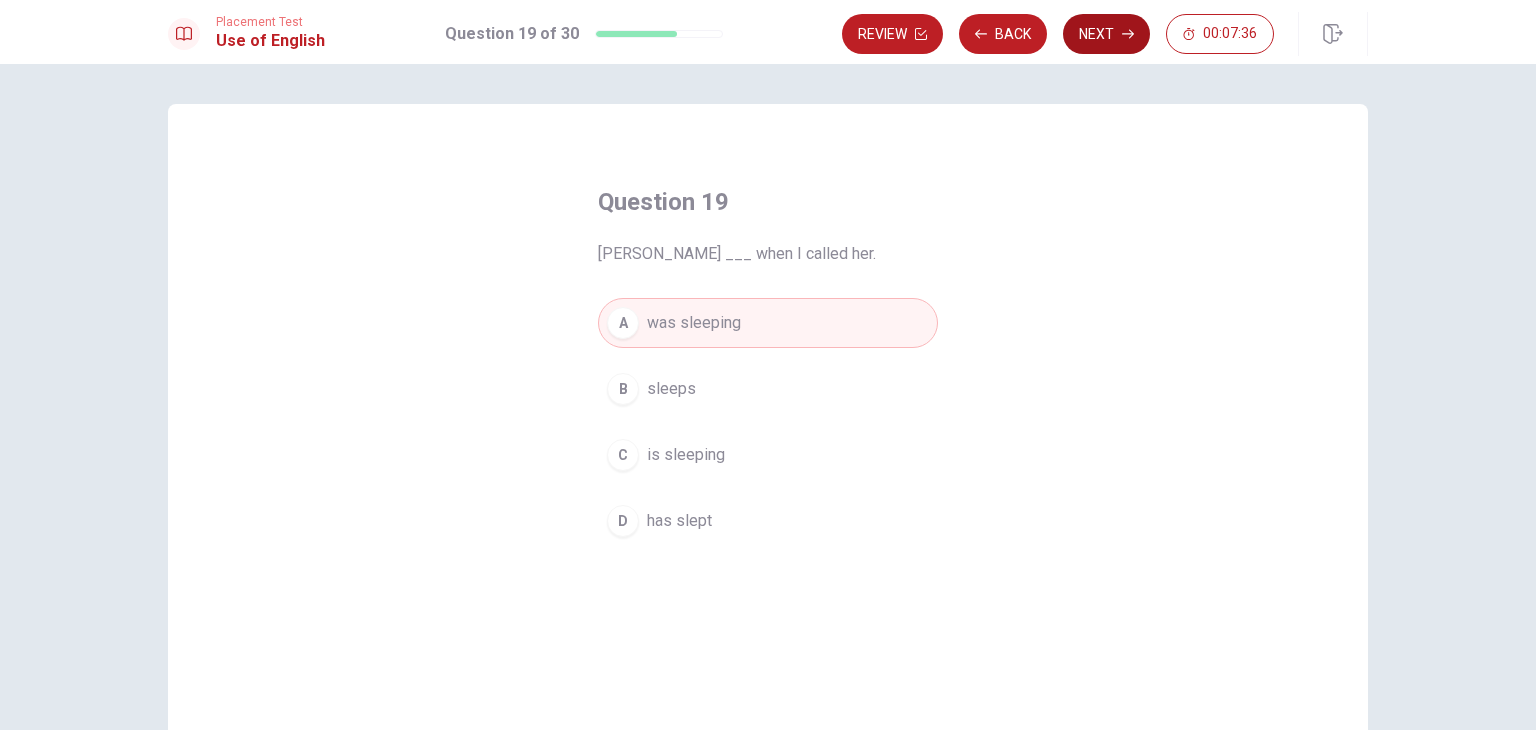 click on "Next" at bounding box center [1106, 34] 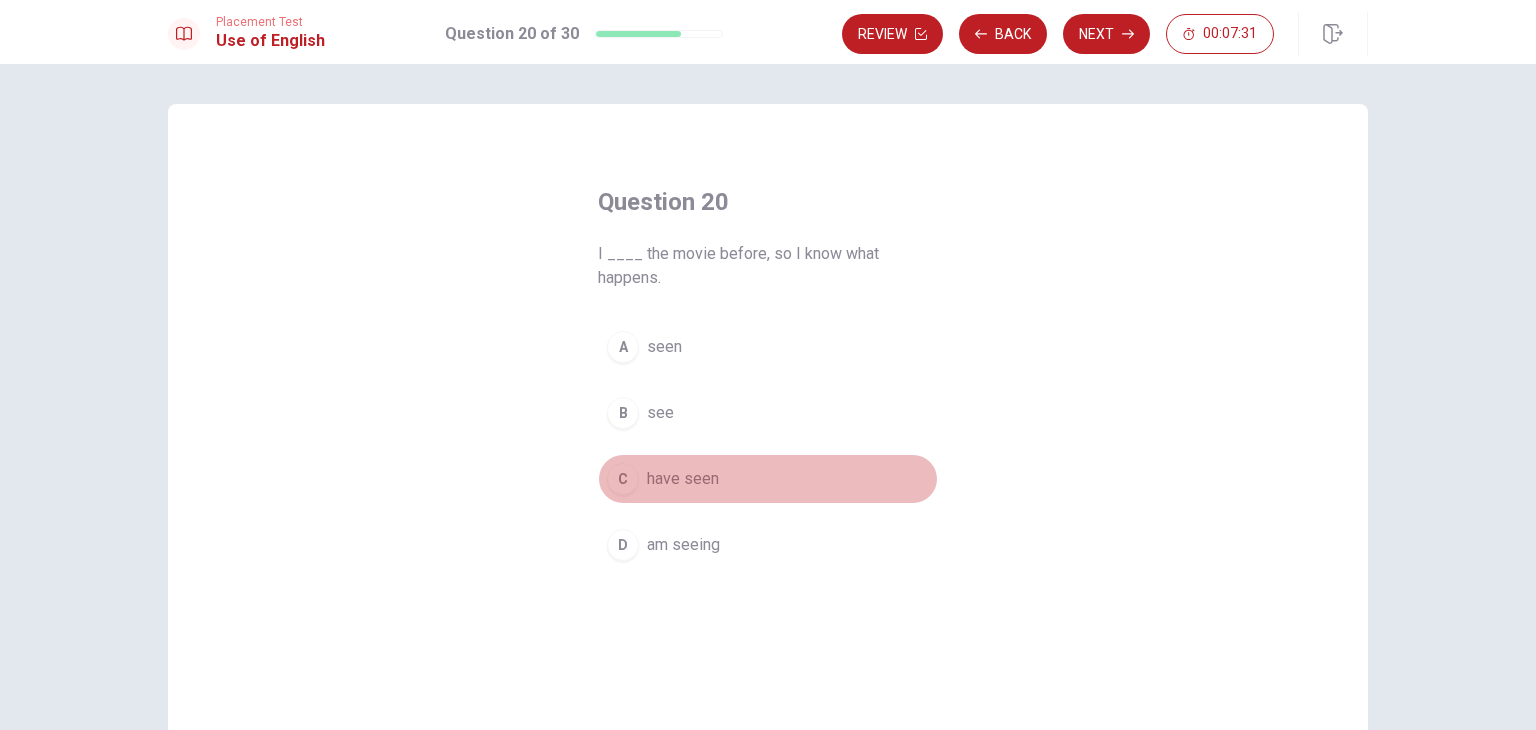 click on "have seen" at bounding box center (683, 479) 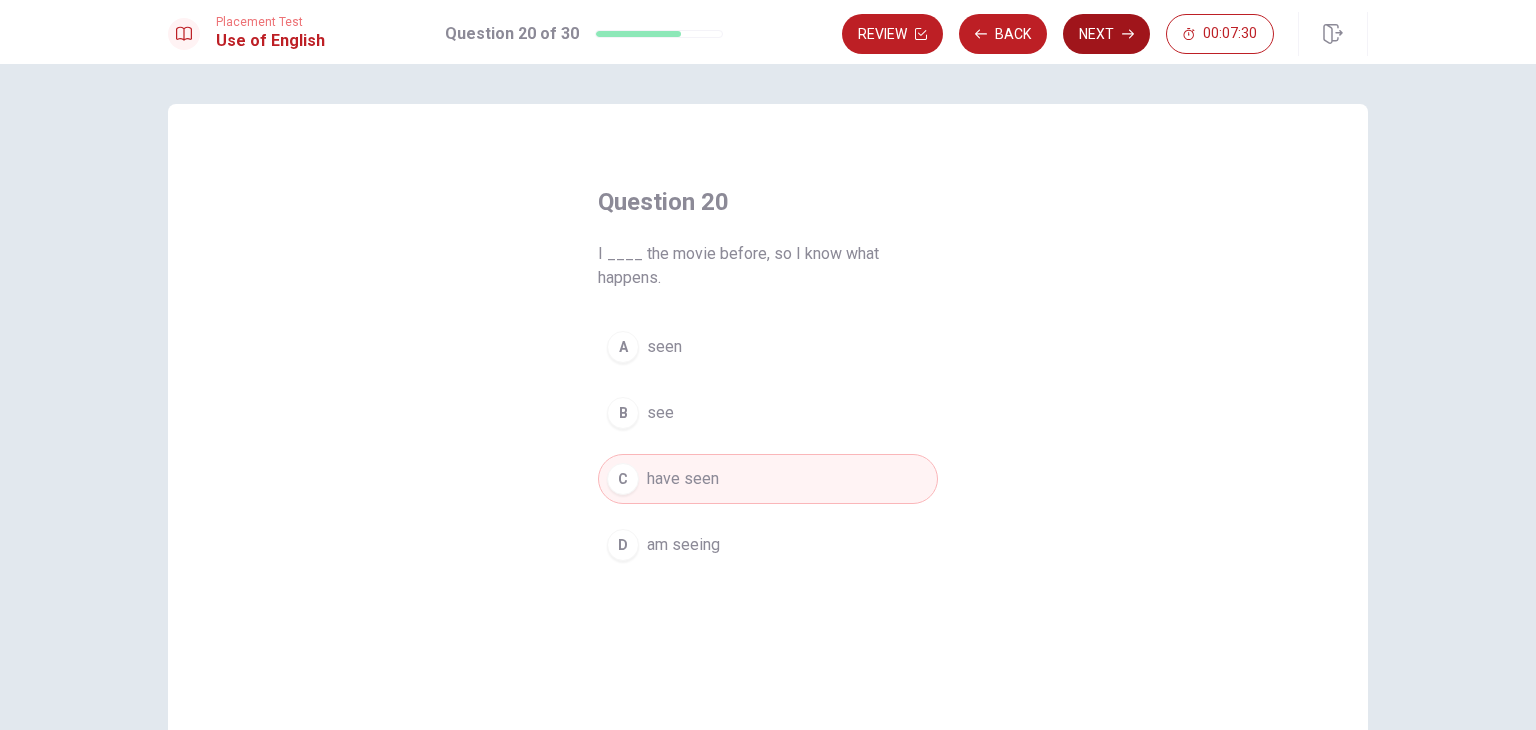 click on "Next" at bounding box center (1106, 34) 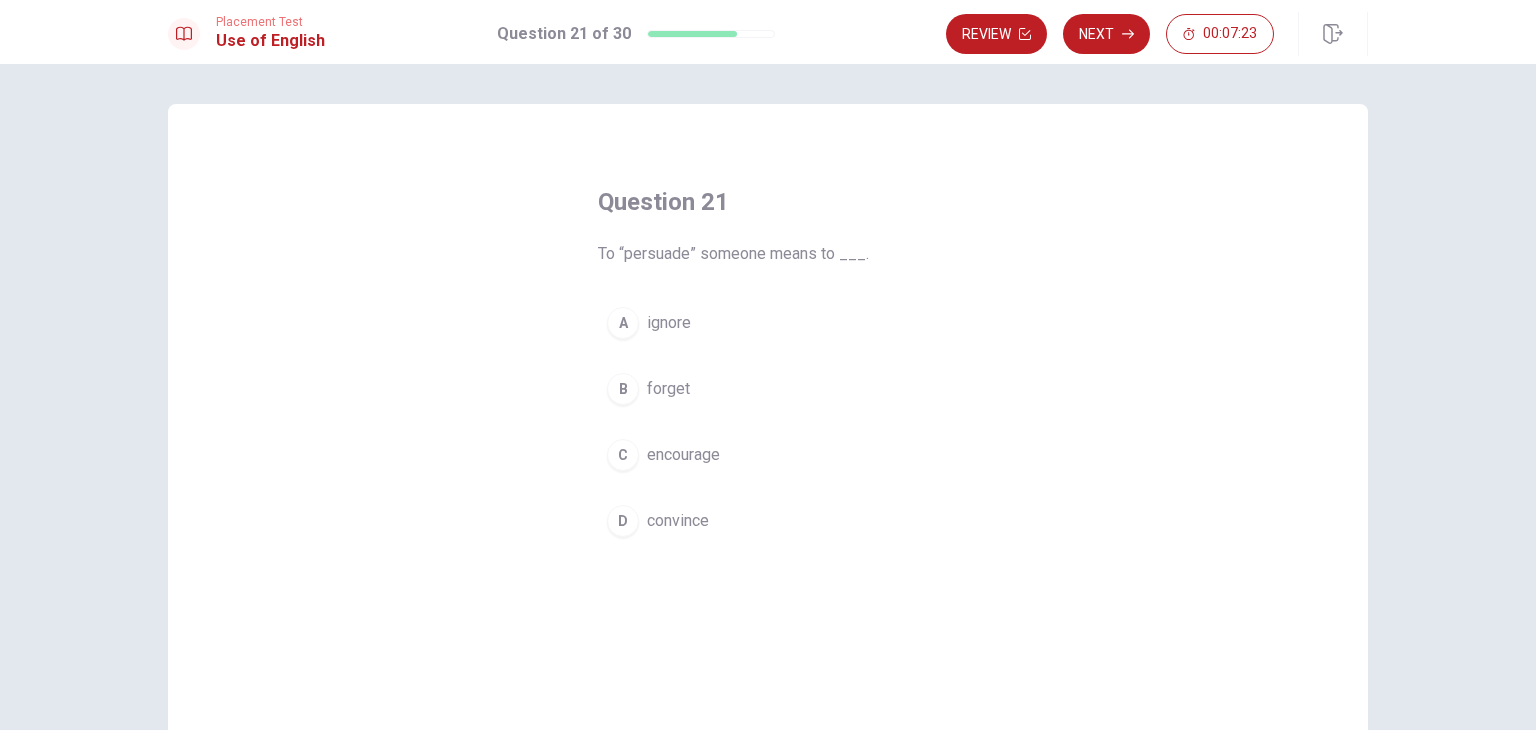 click on "D convince" at bounding box center (768, 521) 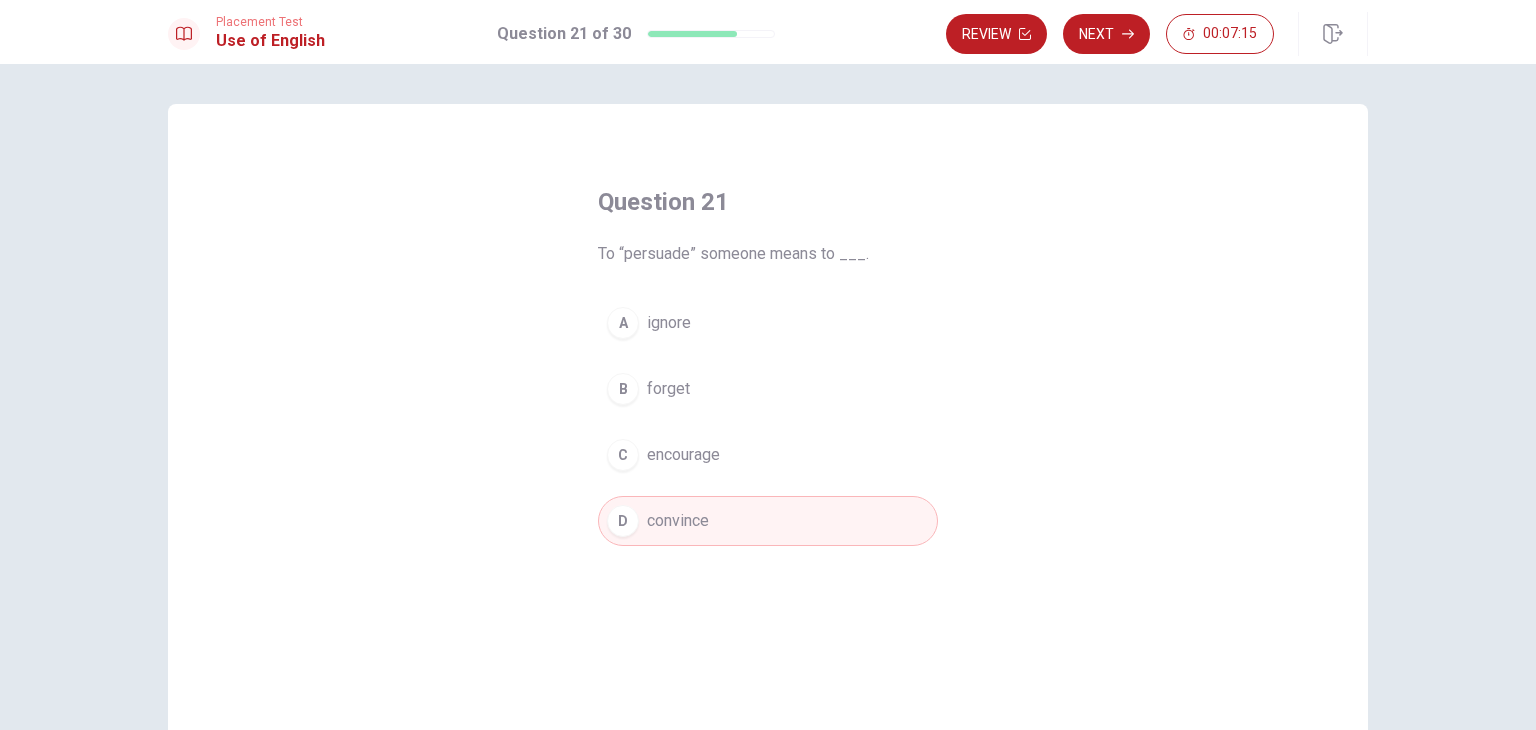 click on "encourage" at bounding box center [683, 455] 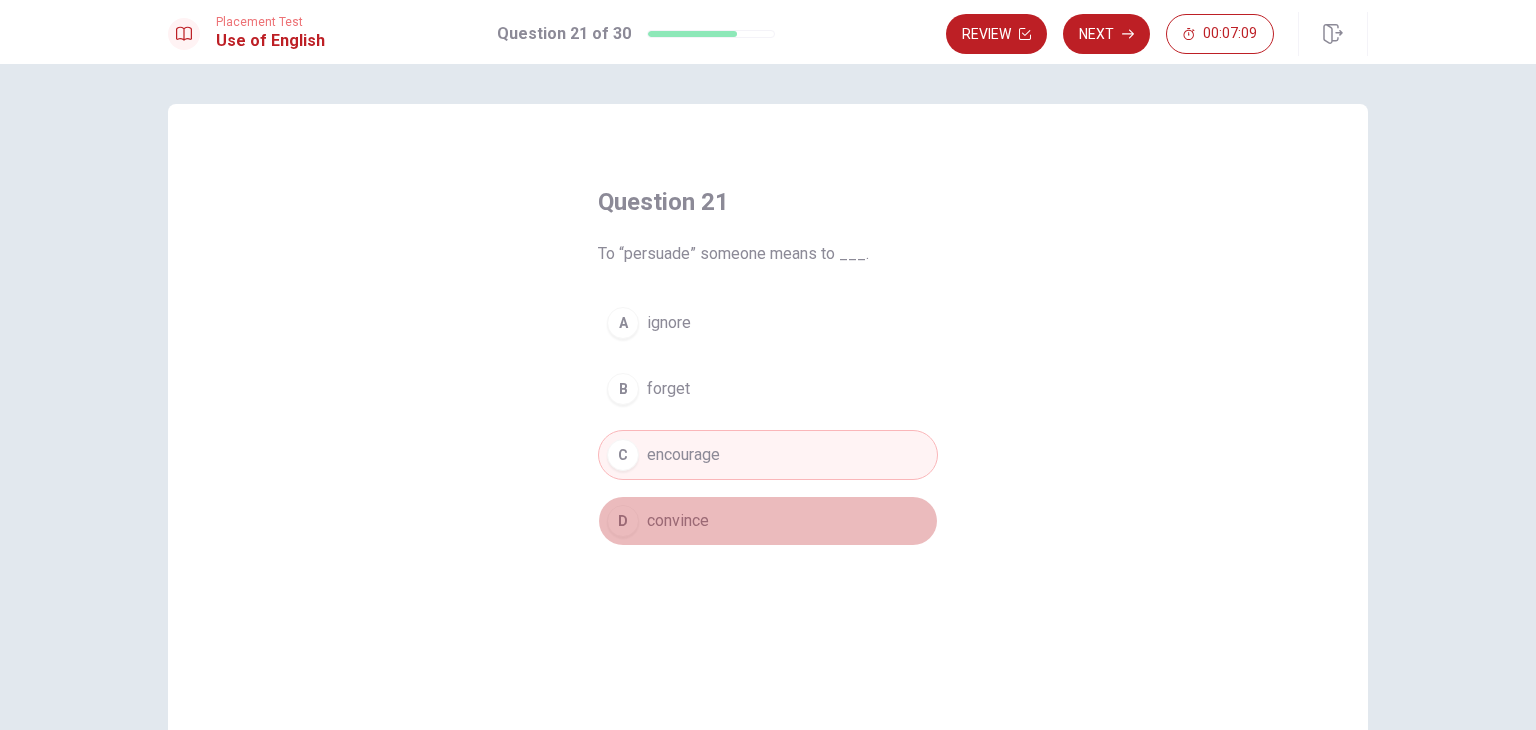 click on "D convince" at bounding box center [768, 521] 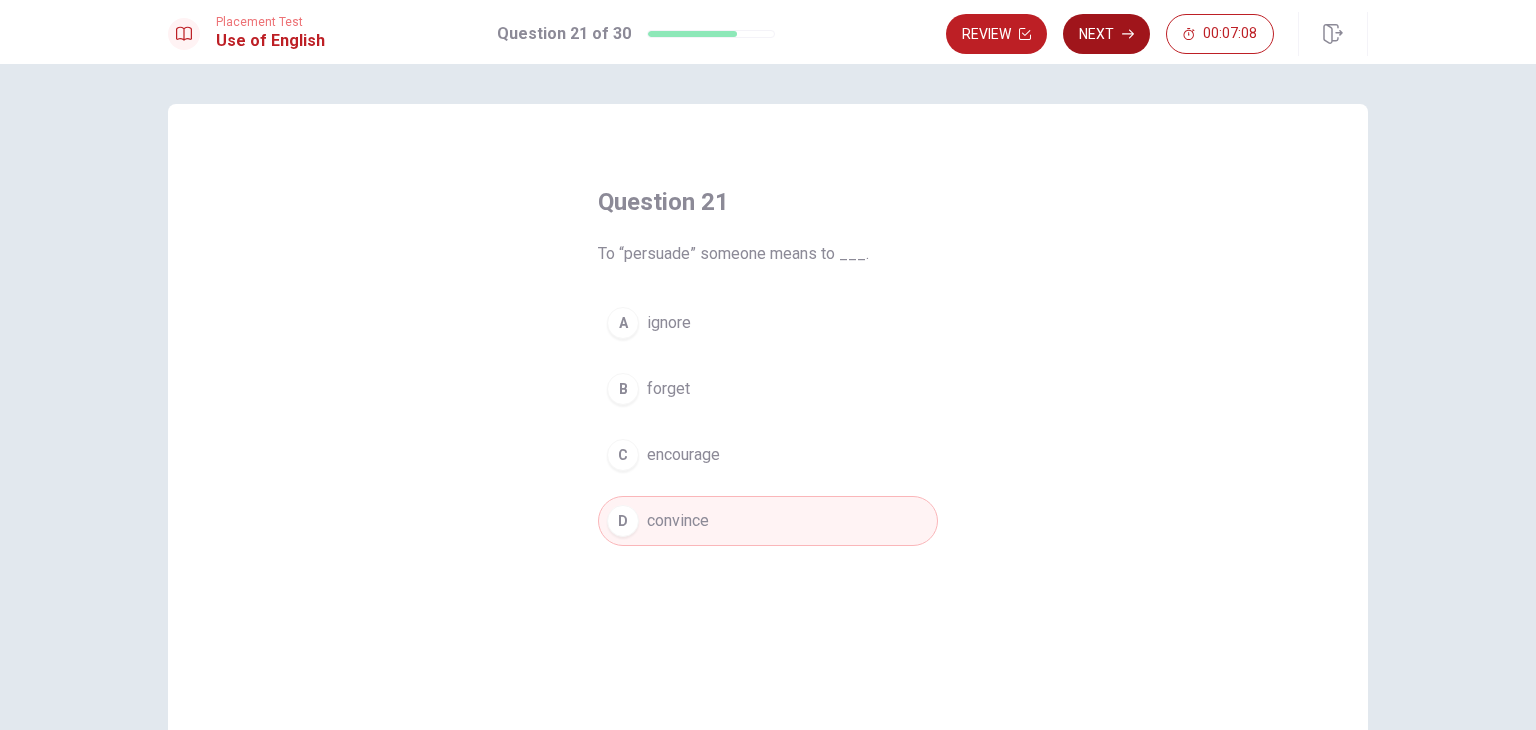 click on "Next" at bounding box center [1106, 34] 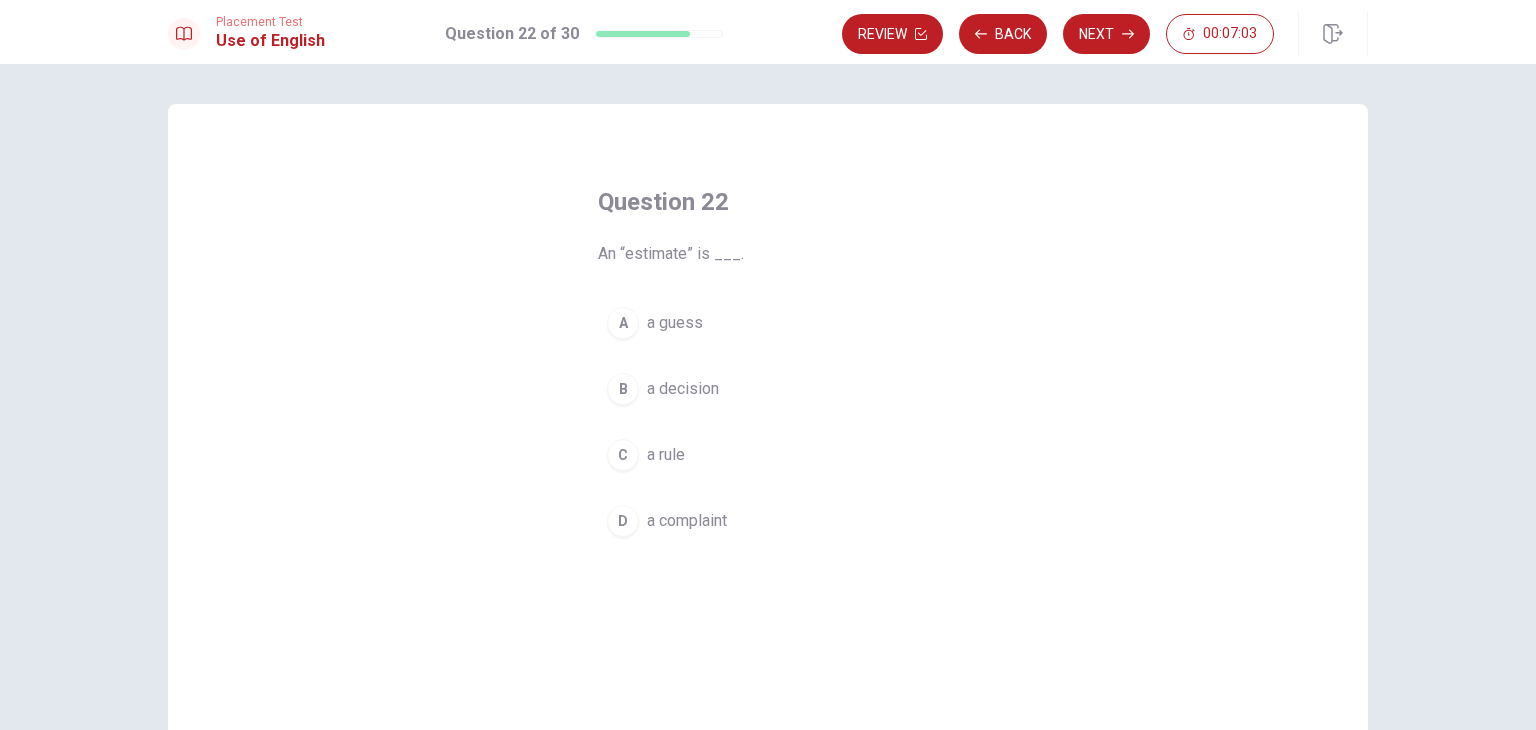 click on "a guess" at bounding box center [675, 323] 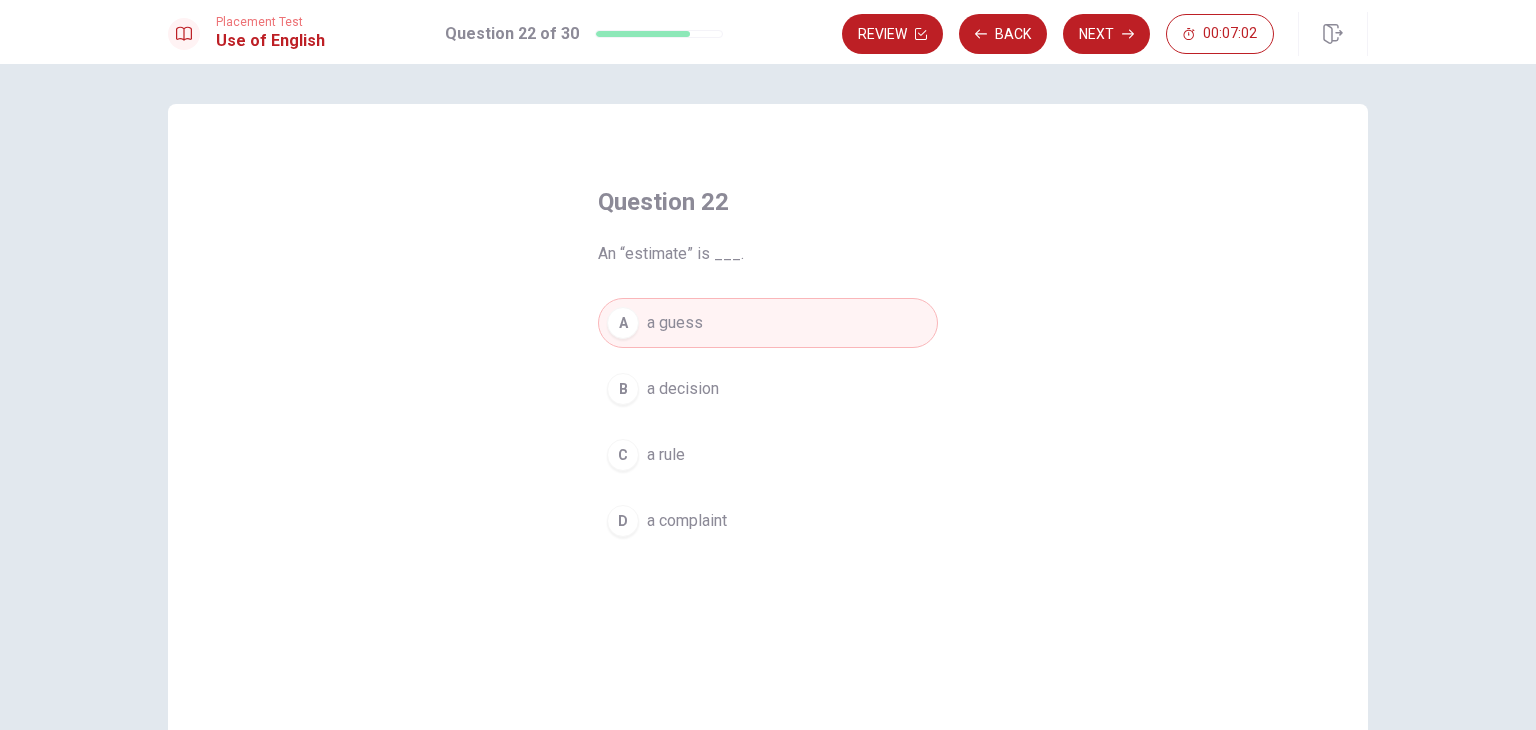 click on "Next" at bounding box center (1106, 34) 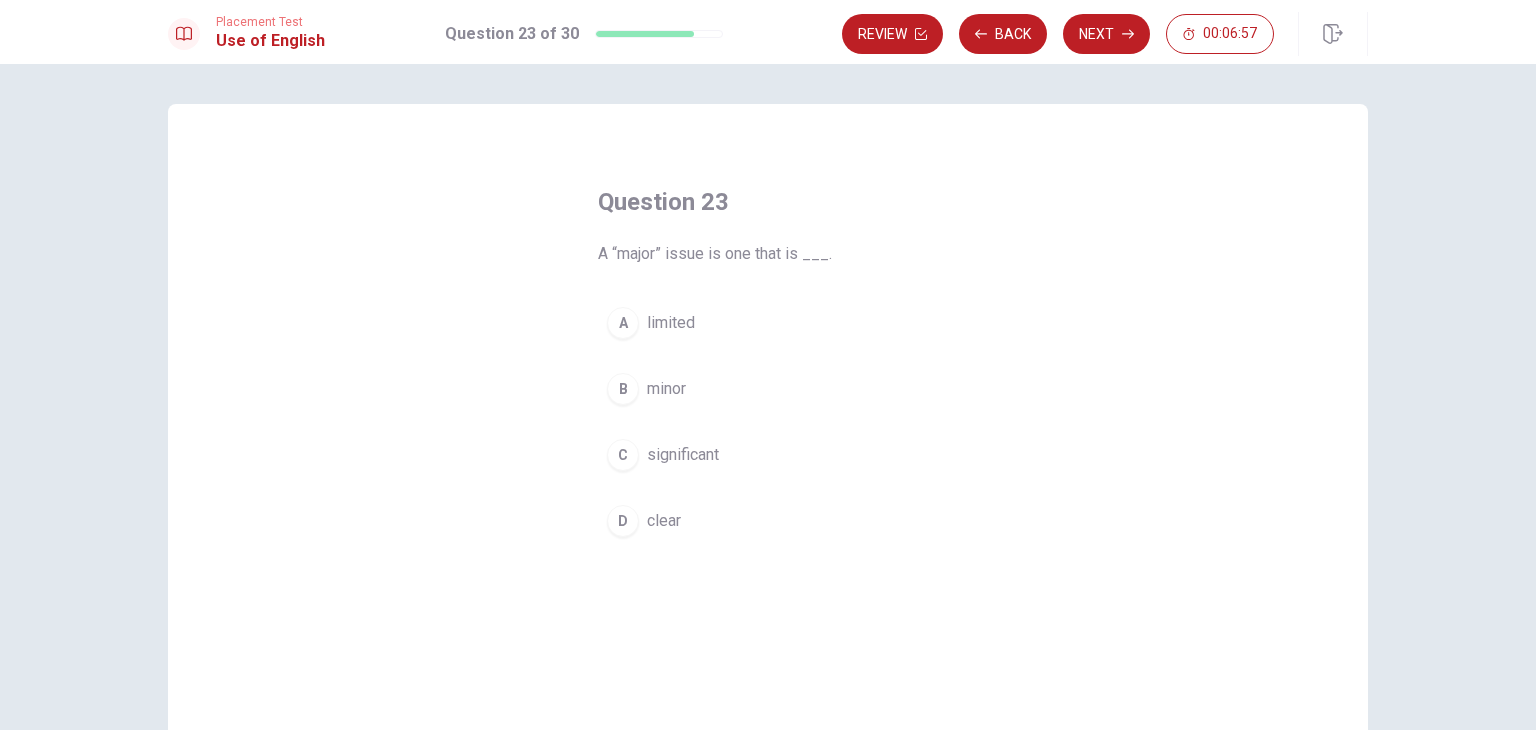 click on "significant" at bounding box center (683, 455) 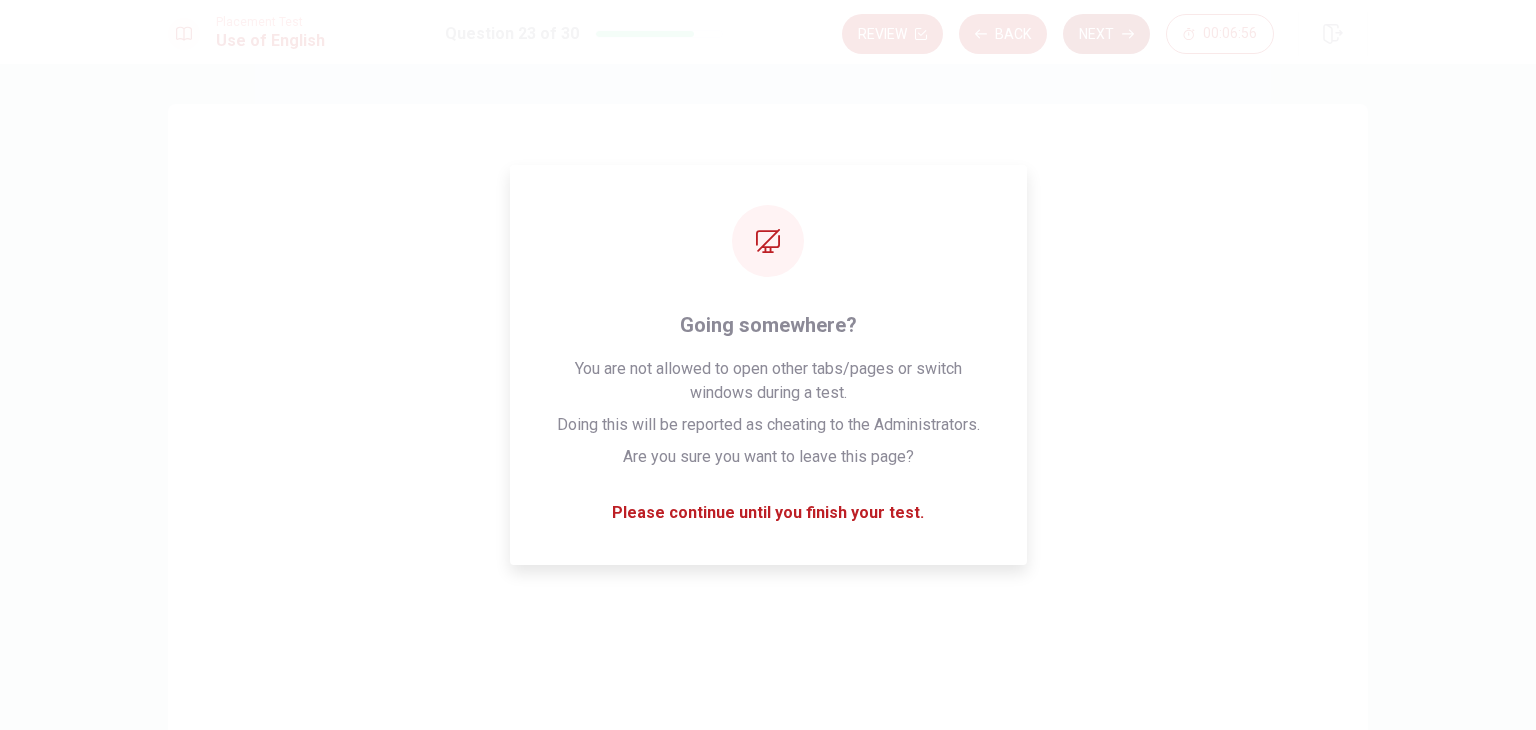 click on "Next" at bounding box center (1106, 34) 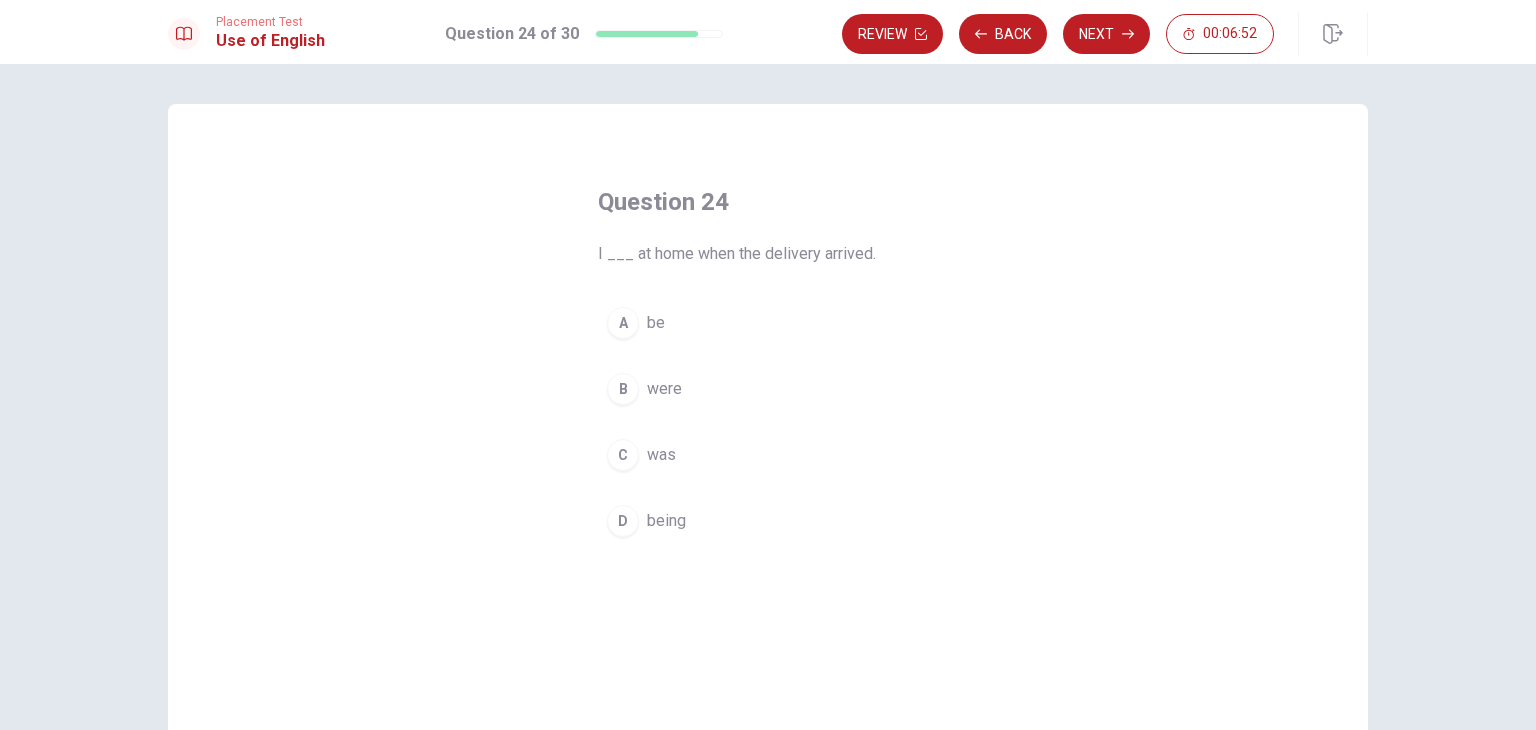 click on "C was" at bounding box center (768, 455) 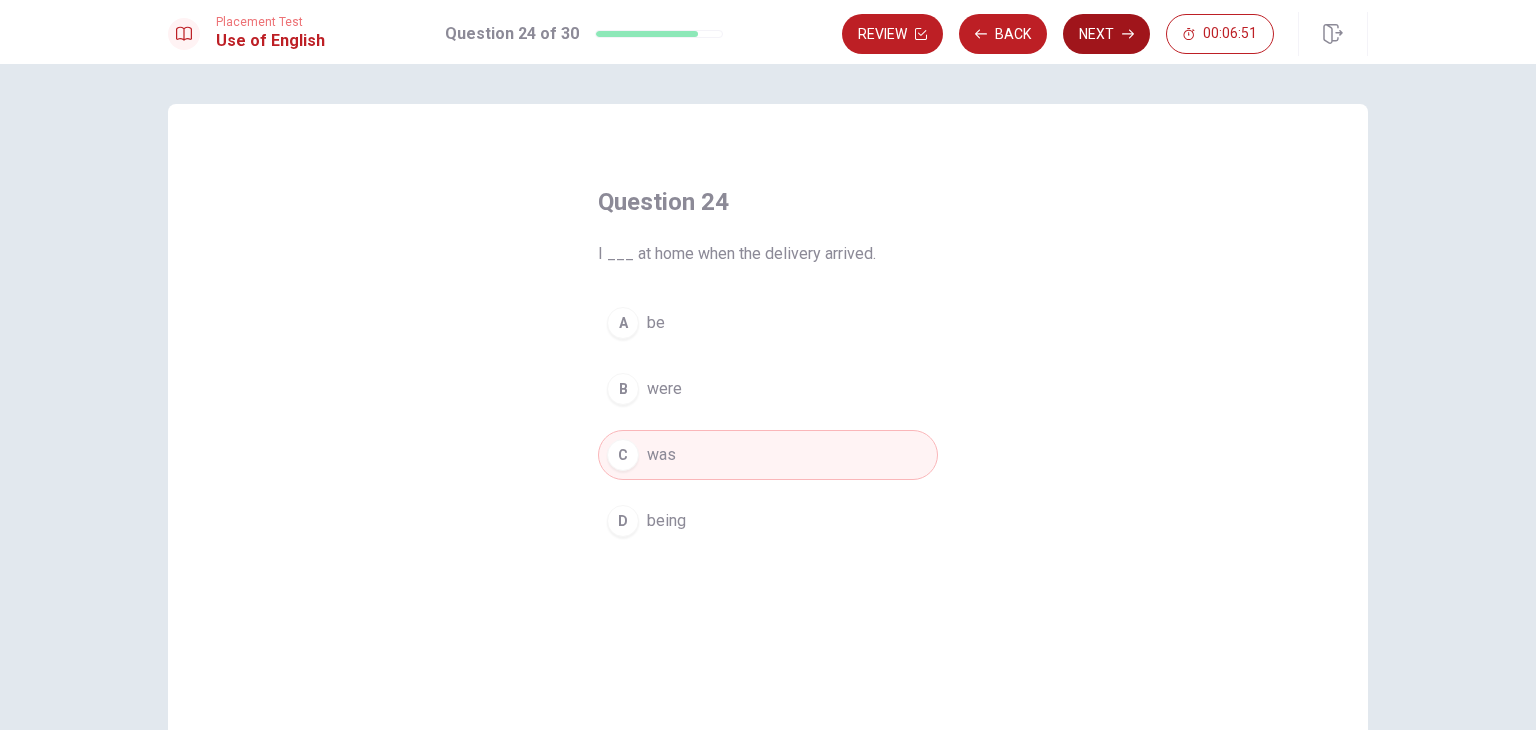 click on "Next" at bounding box center [1106, 34] 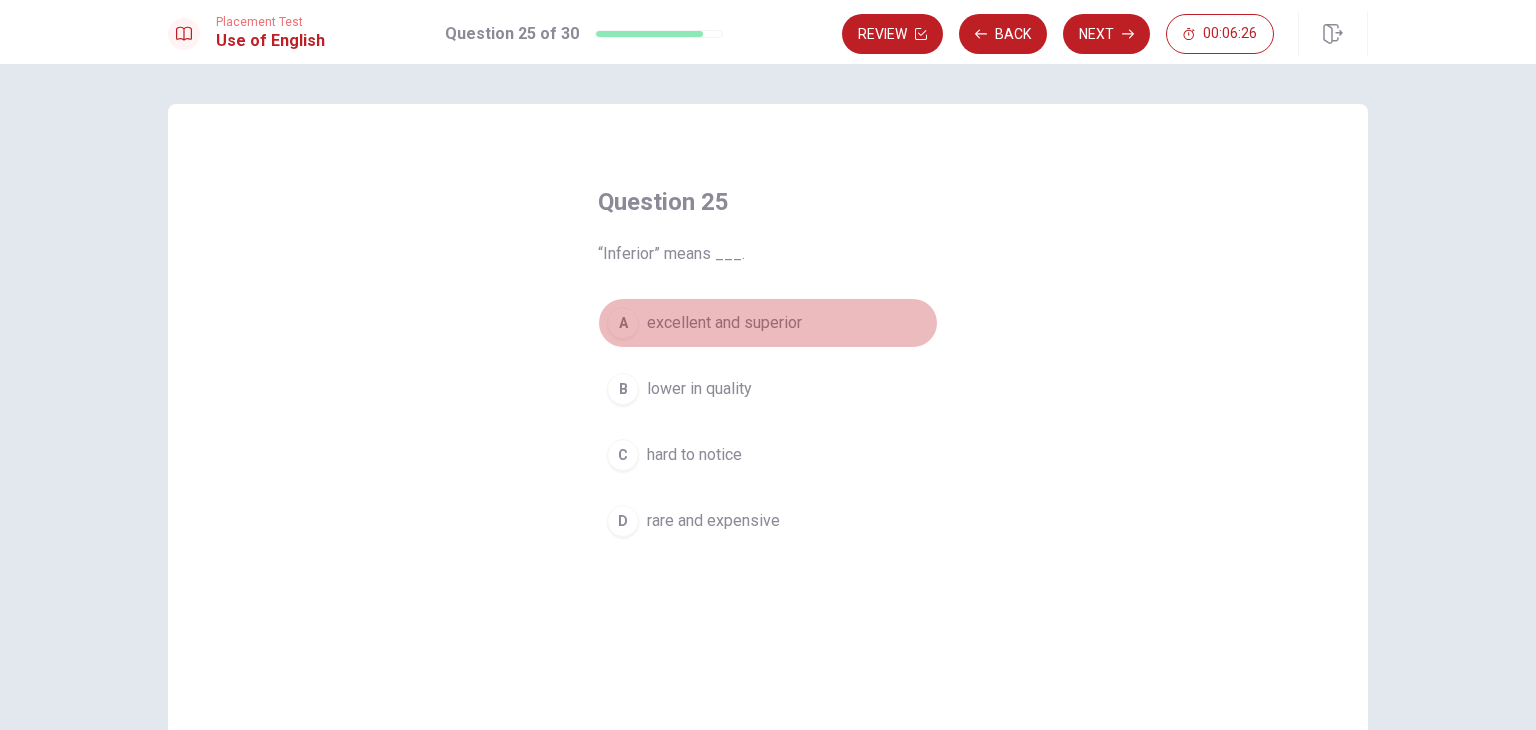 click on "excellent and superior" at bounding box center [724, 323] 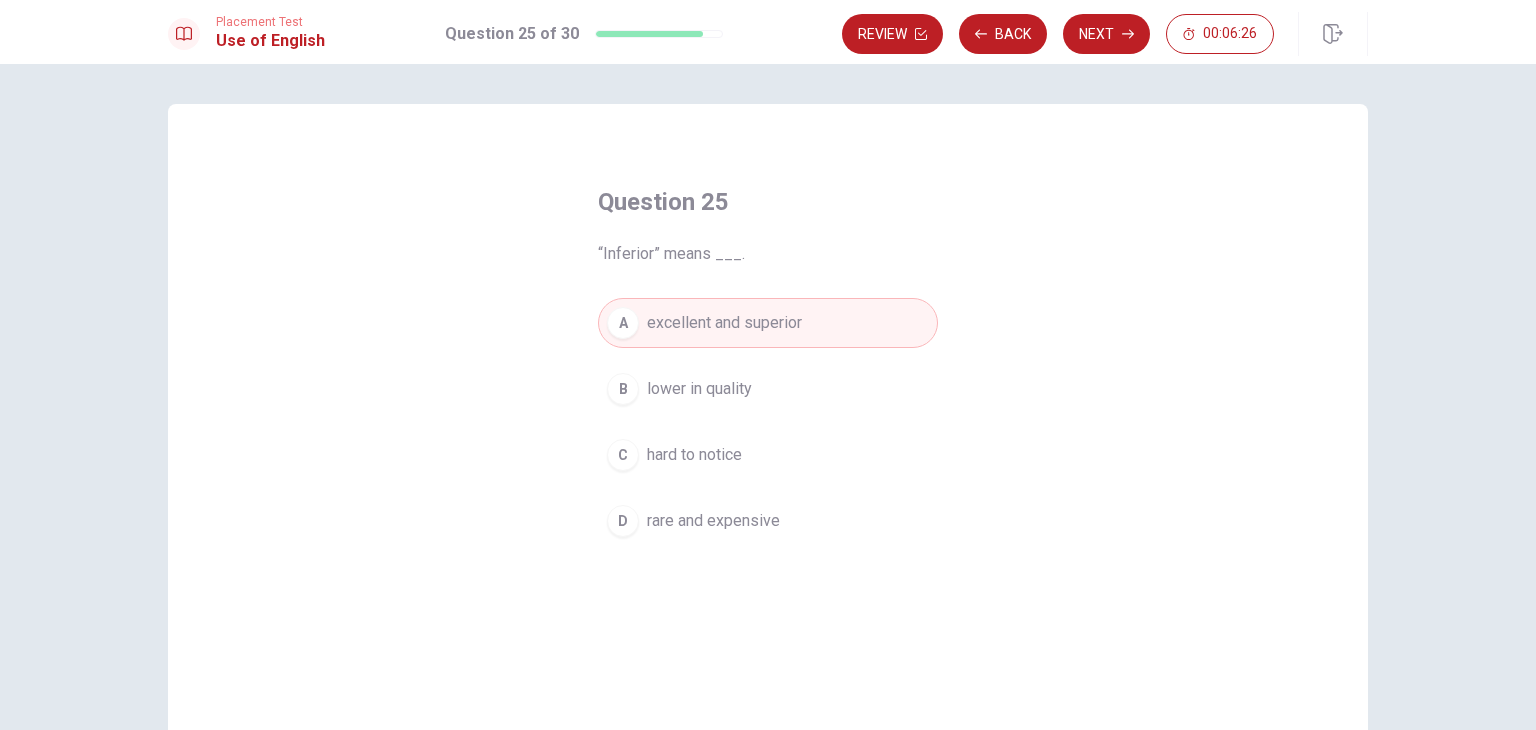 click on "Placement Test   Use of English Question 25 of 30 Review Back Next 00:06:26" at bounding box center [768, 32] 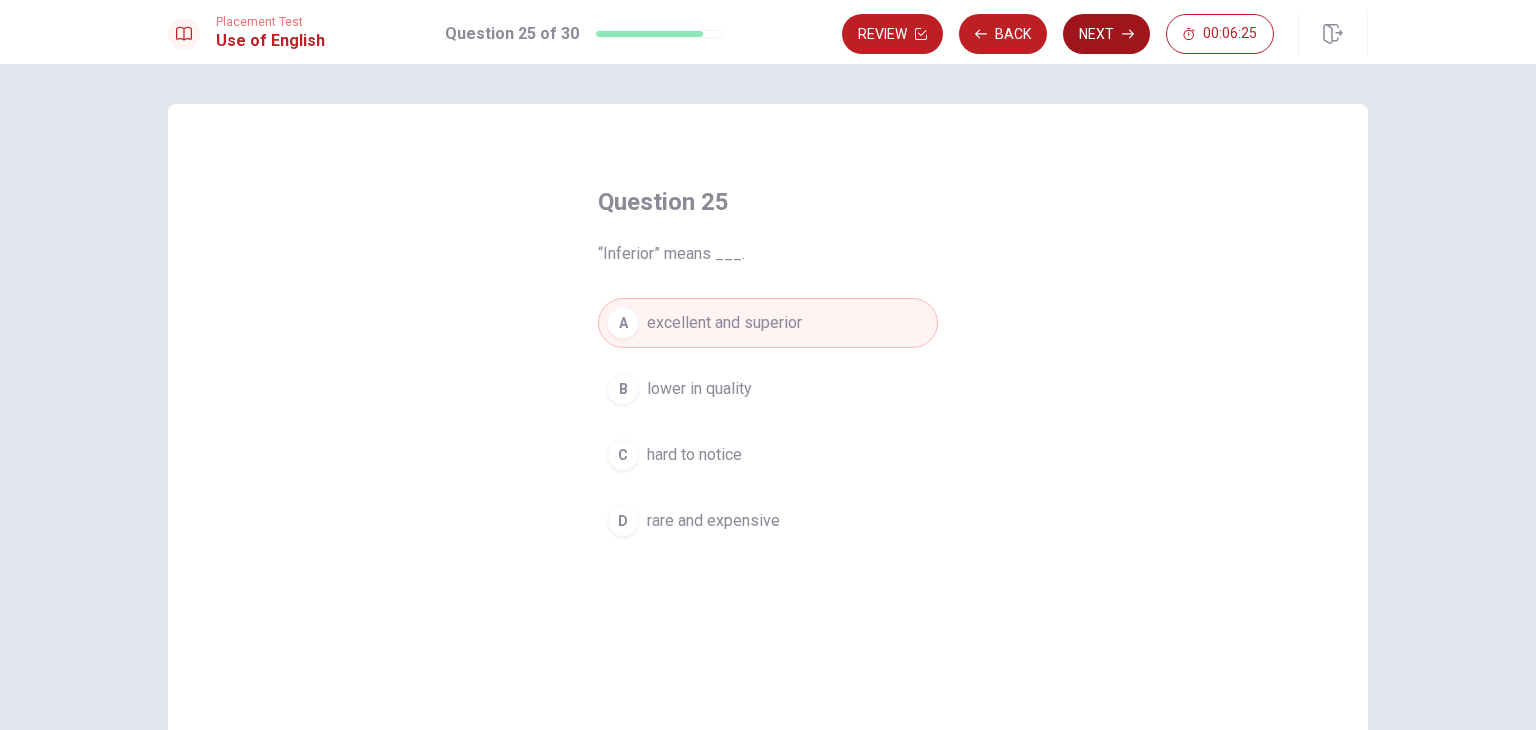 click on "Next" at bounding box center (1106, 34) 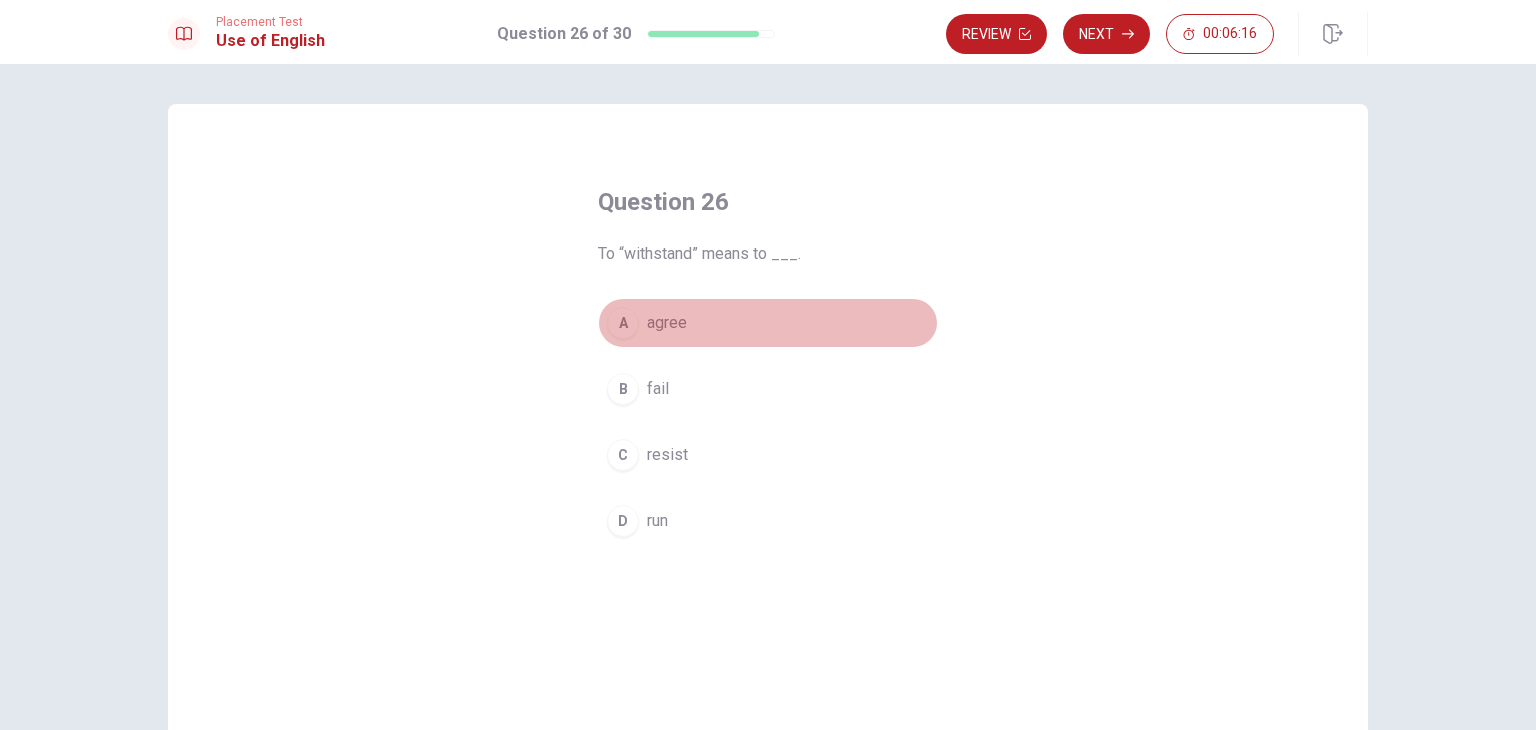 click on "agree" at bounding box center (667, 323) 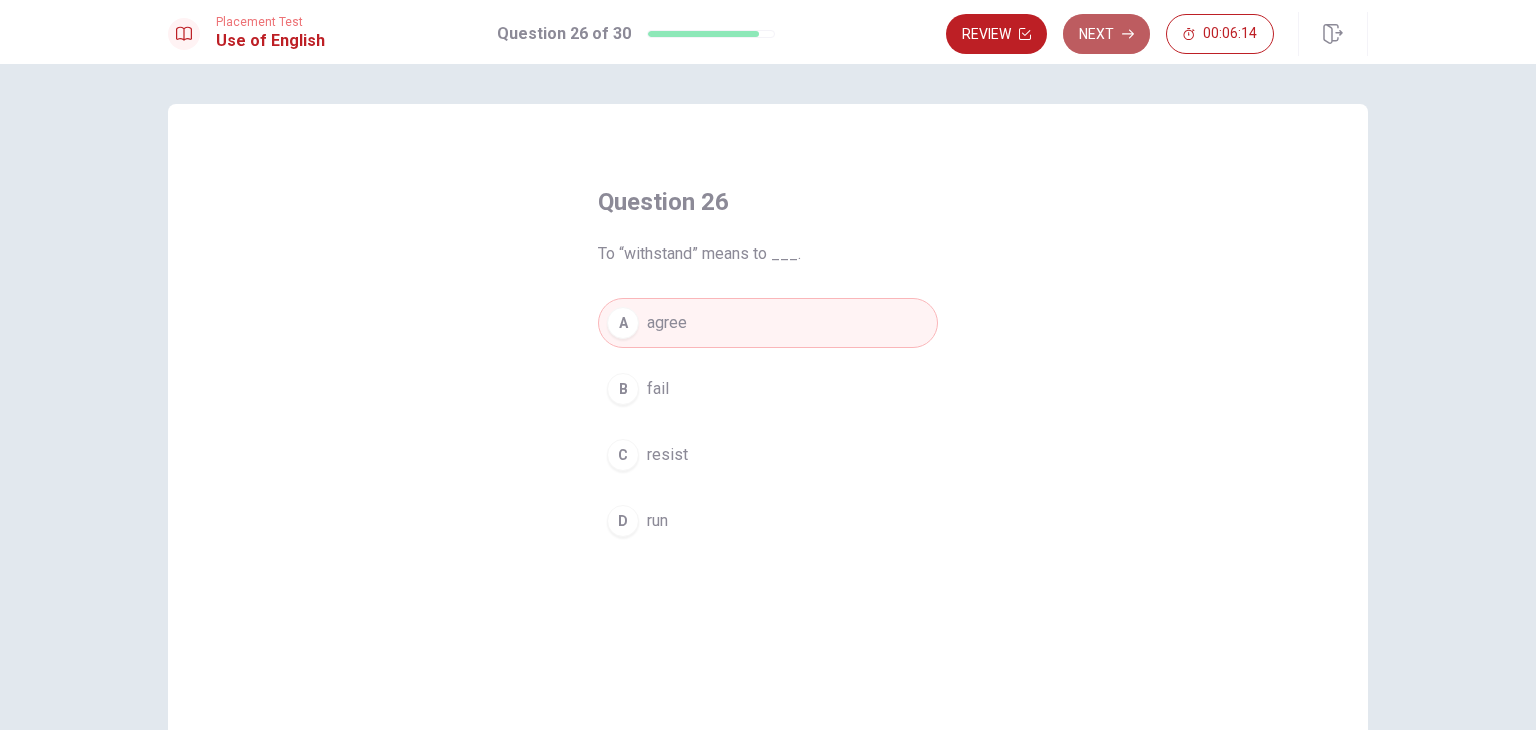 click on "Next" at bounding box center [1106, 34] 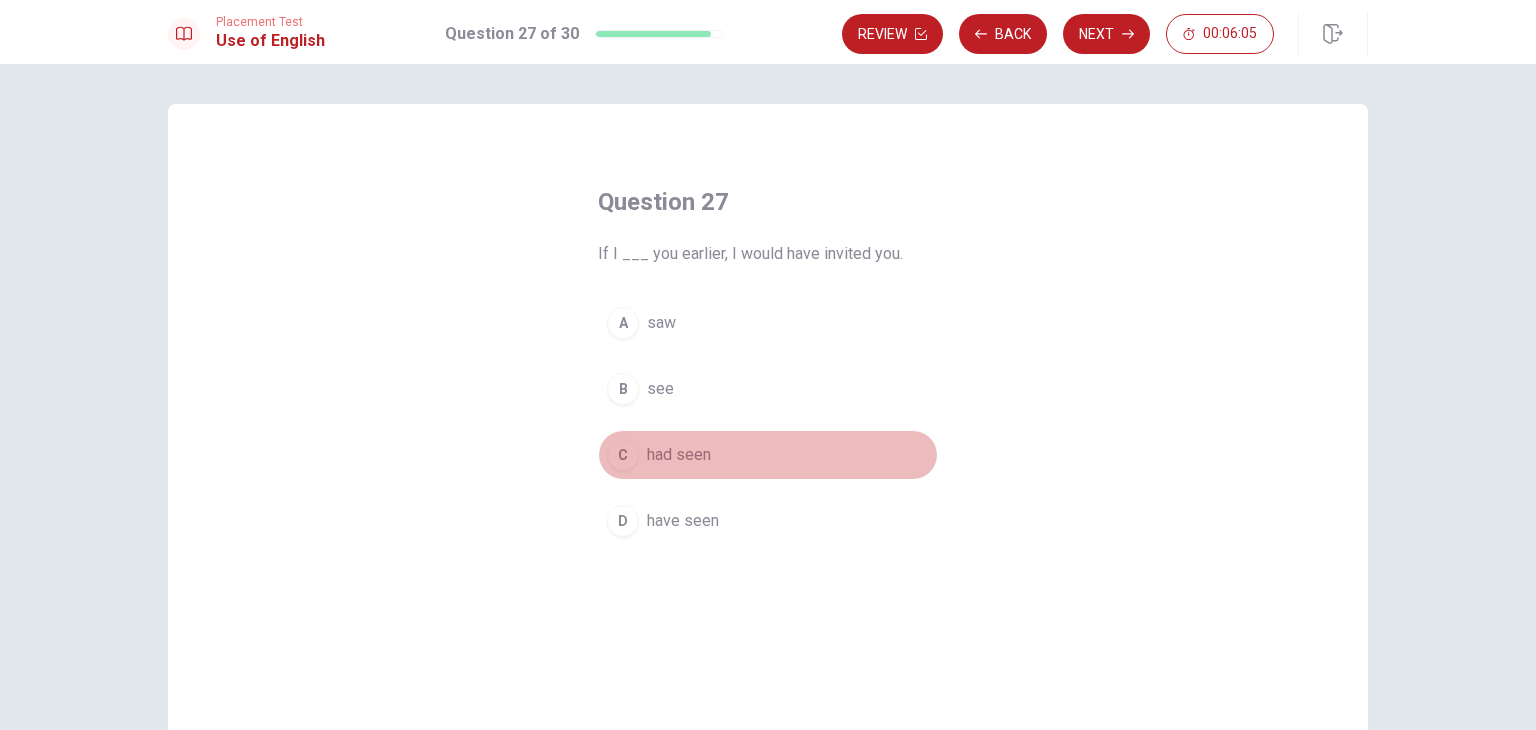 click on "had seen" at bounding box center [679, 455] 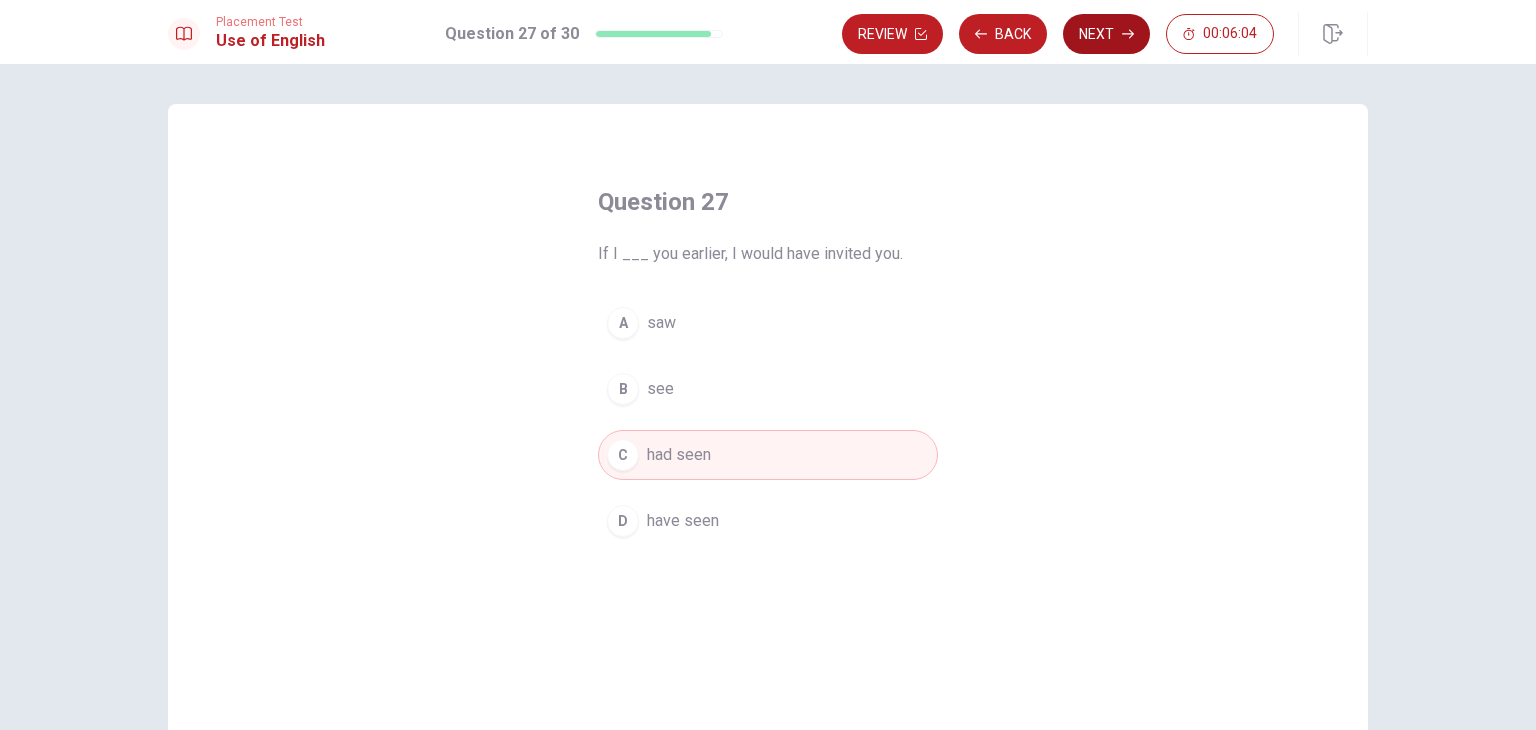 click on "Next" at bounding box center [1106, 34] 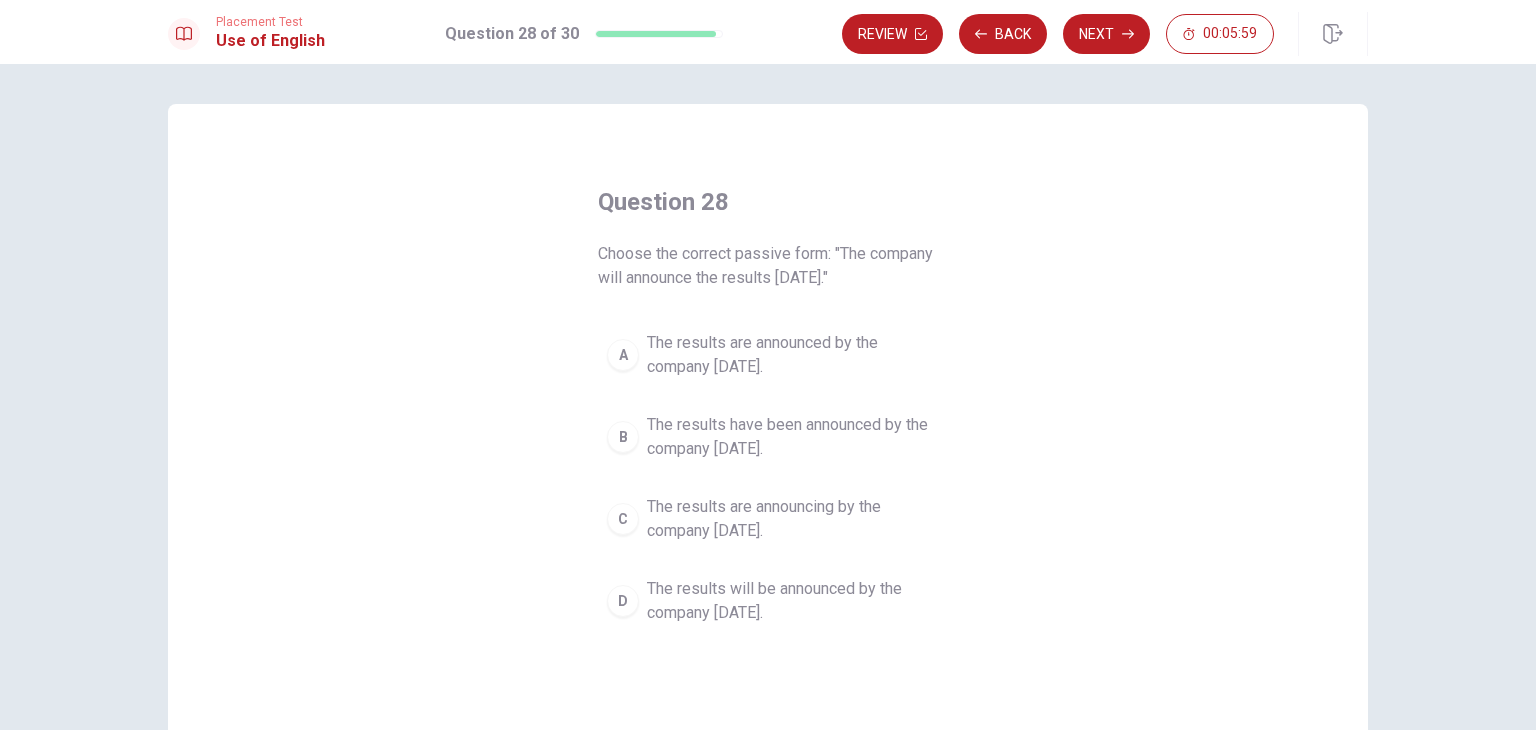 drag, startPoint x: 732, startPoint y: 255, endPoint x: 779, endPoint y: 255, distance: 47 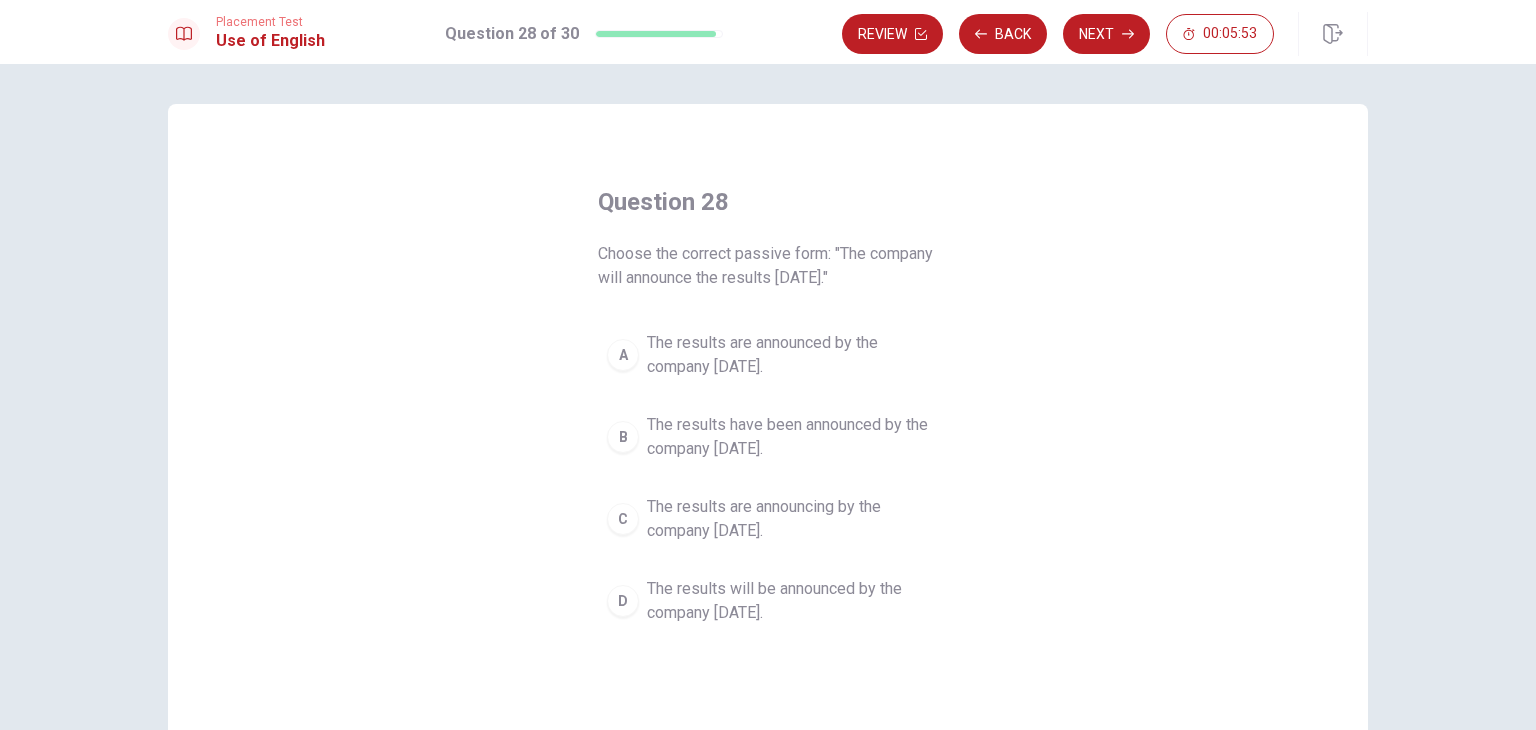 click on "The results will be announced by the company [DATE]." at bounding box center (788, 601) 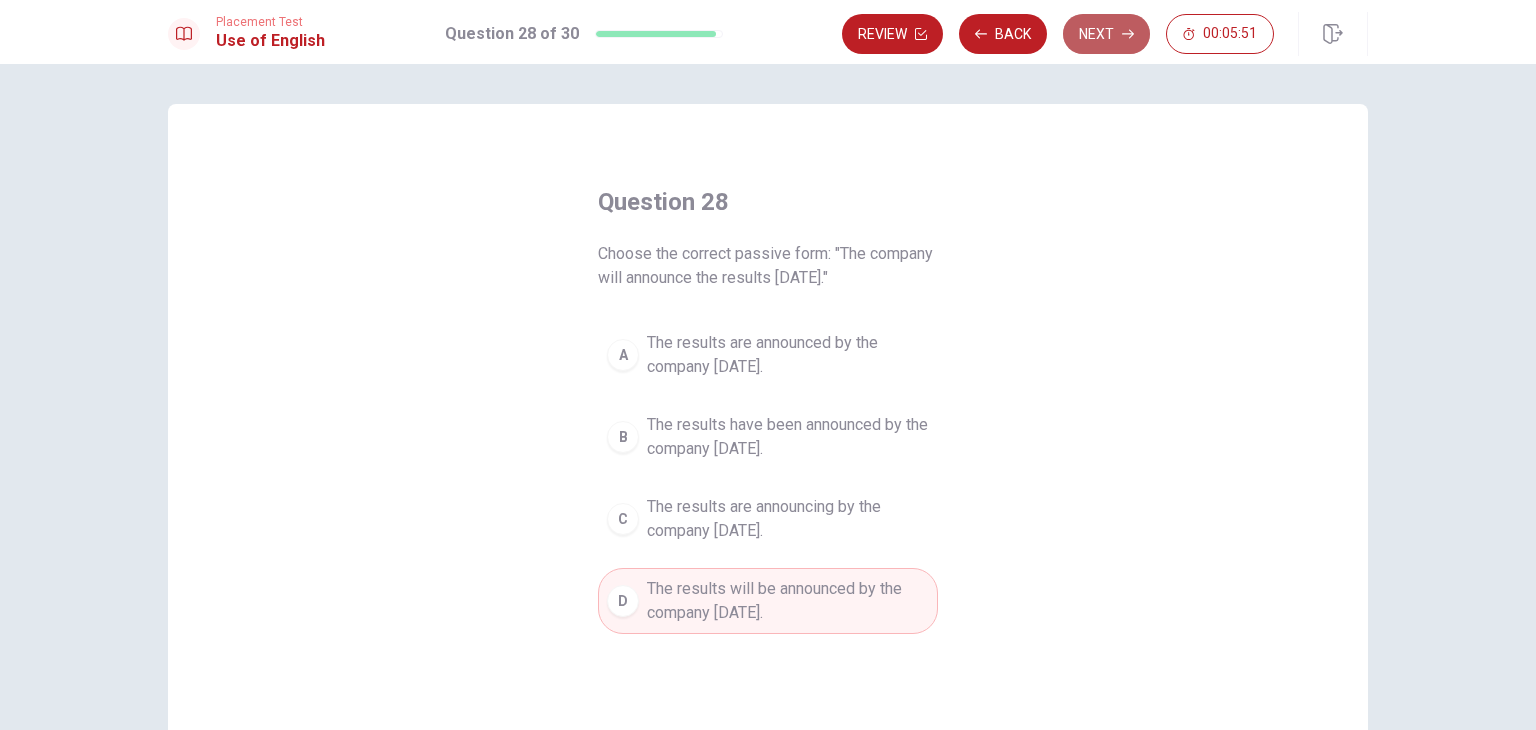 click on "Next" at bounding box center [1106, 34] 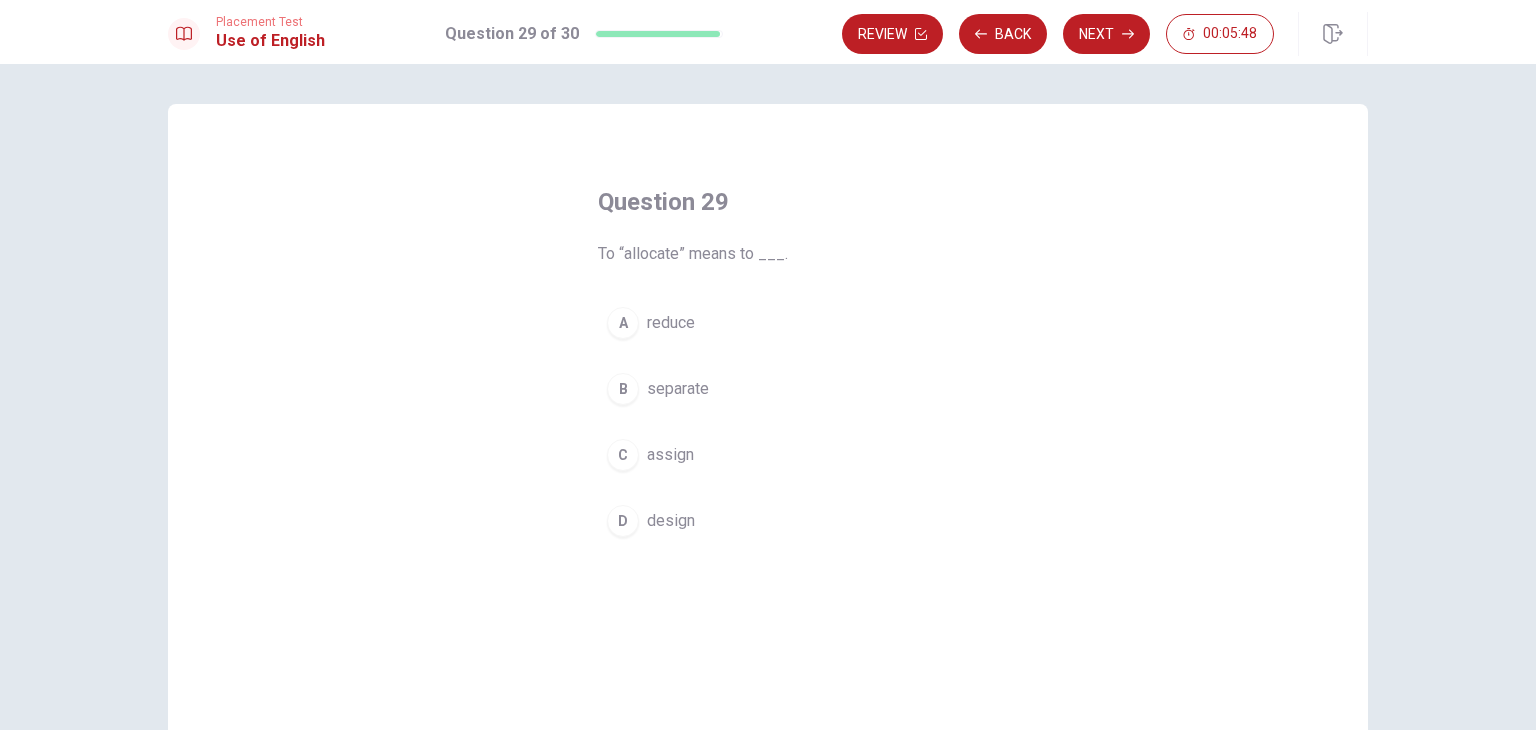 click on "C assign" at bounding box center (768, 455) 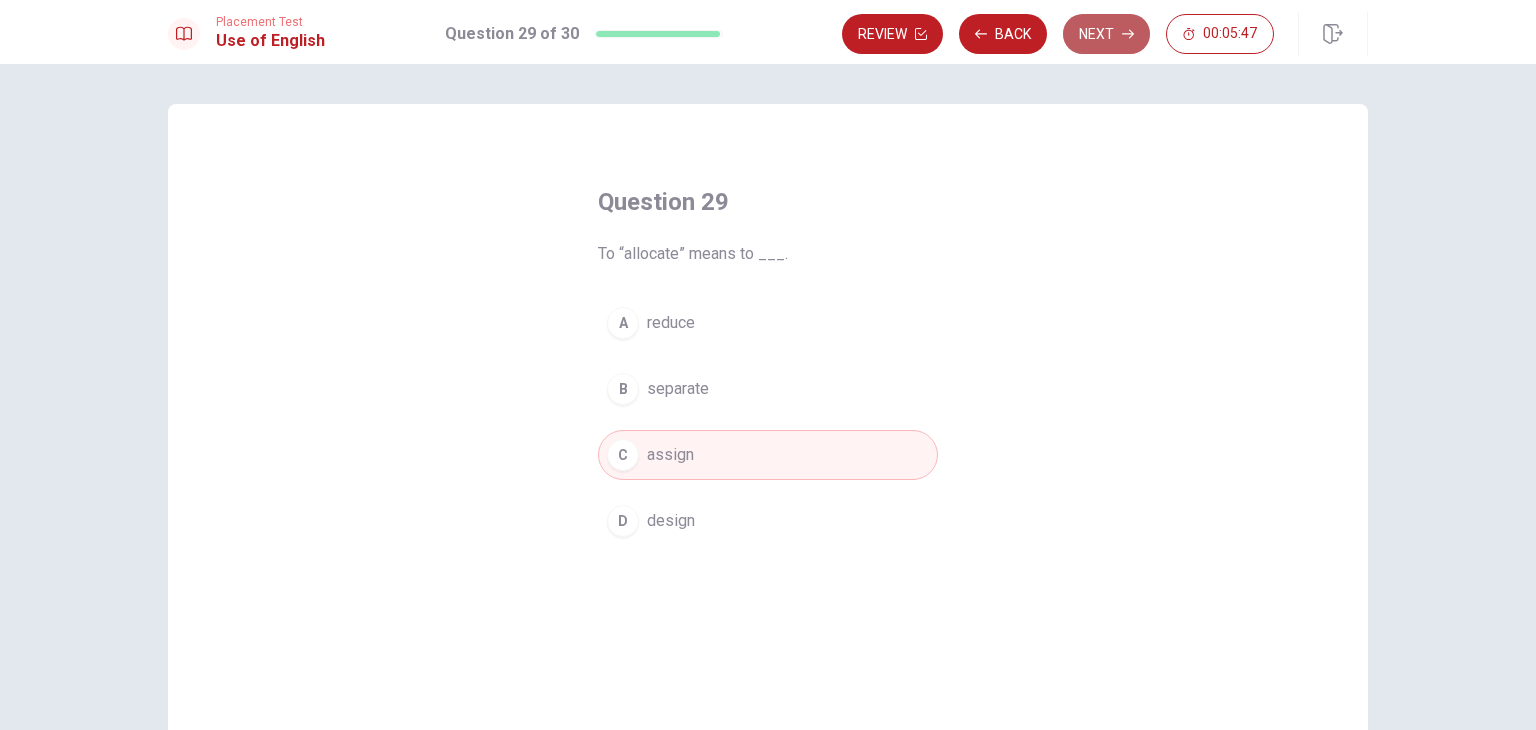 drag, startPoint x: 1097, startPoint y: 33, endPoint x: 1094, endPoint y: 50, distance: 17.262676 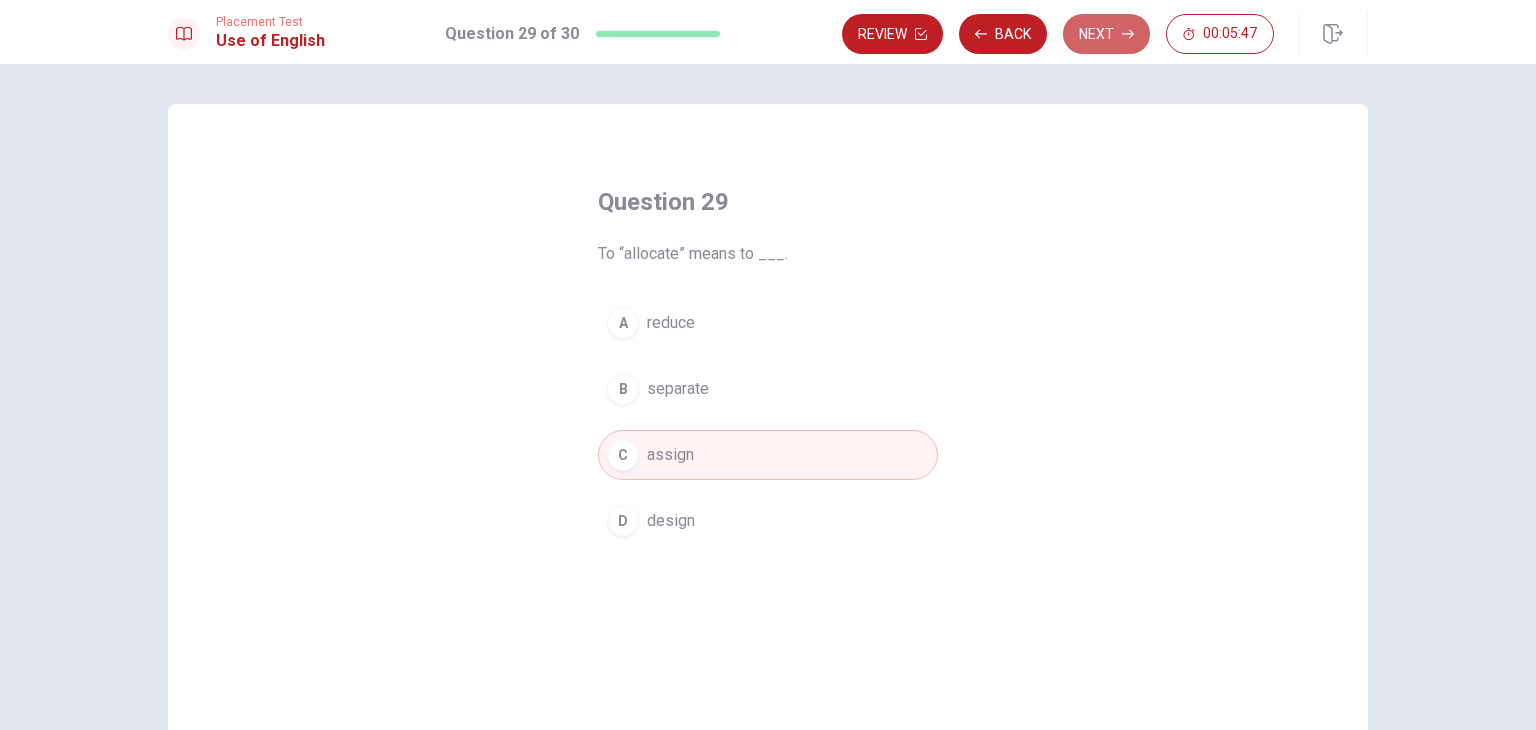 click on "Next" at bounding box center (1106, 34) 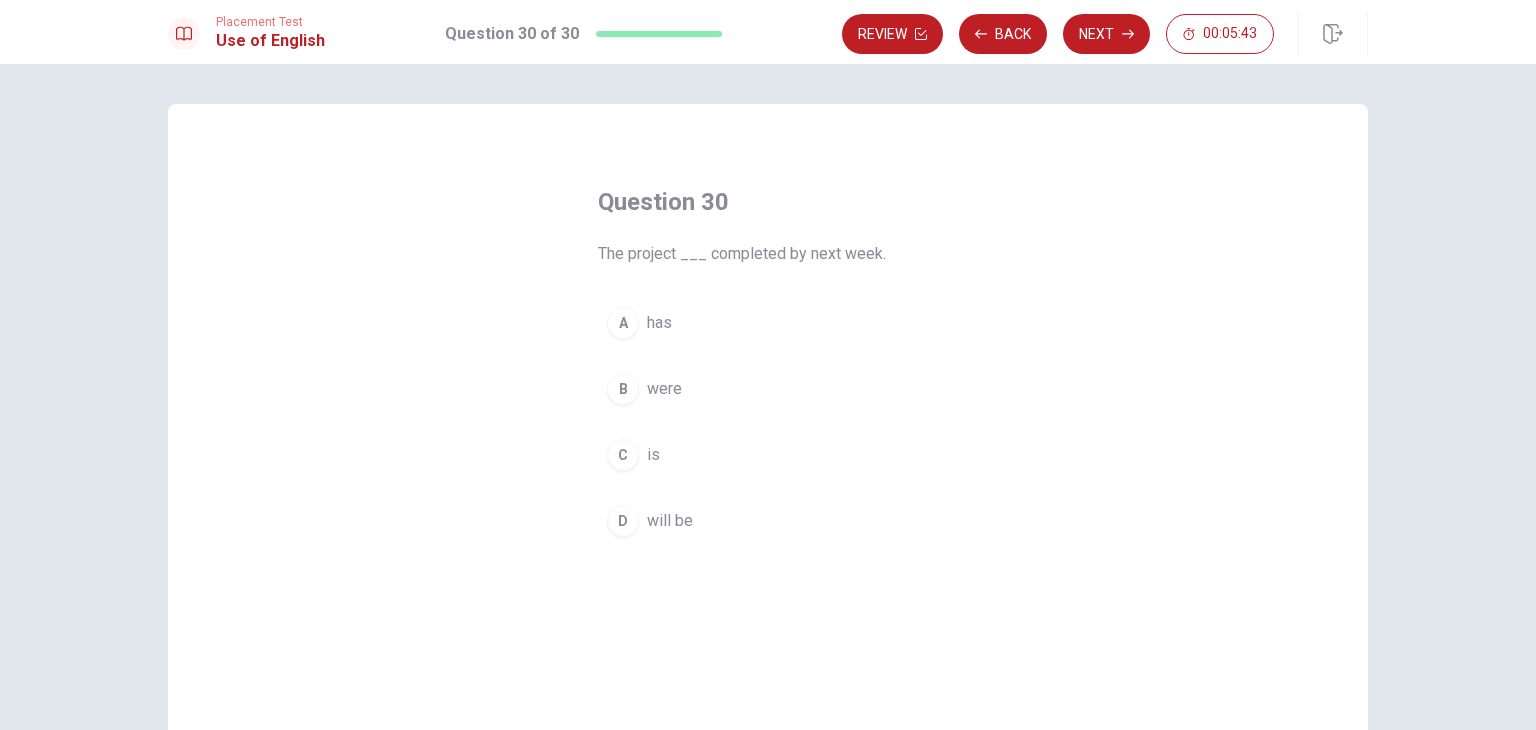 click on "D will be" at bounding box center [768, 521] 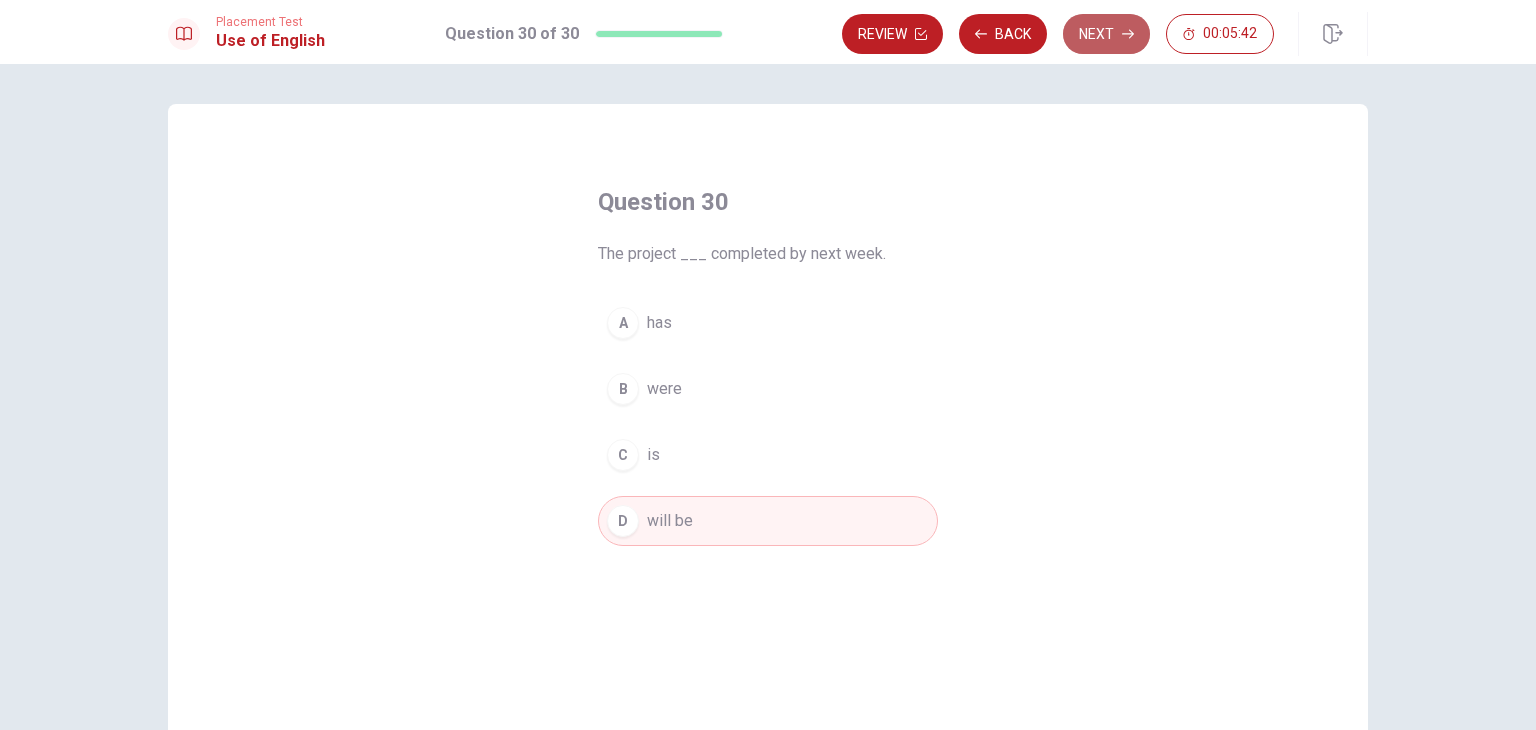 click on "Next" at bounding box center (1106, 34) 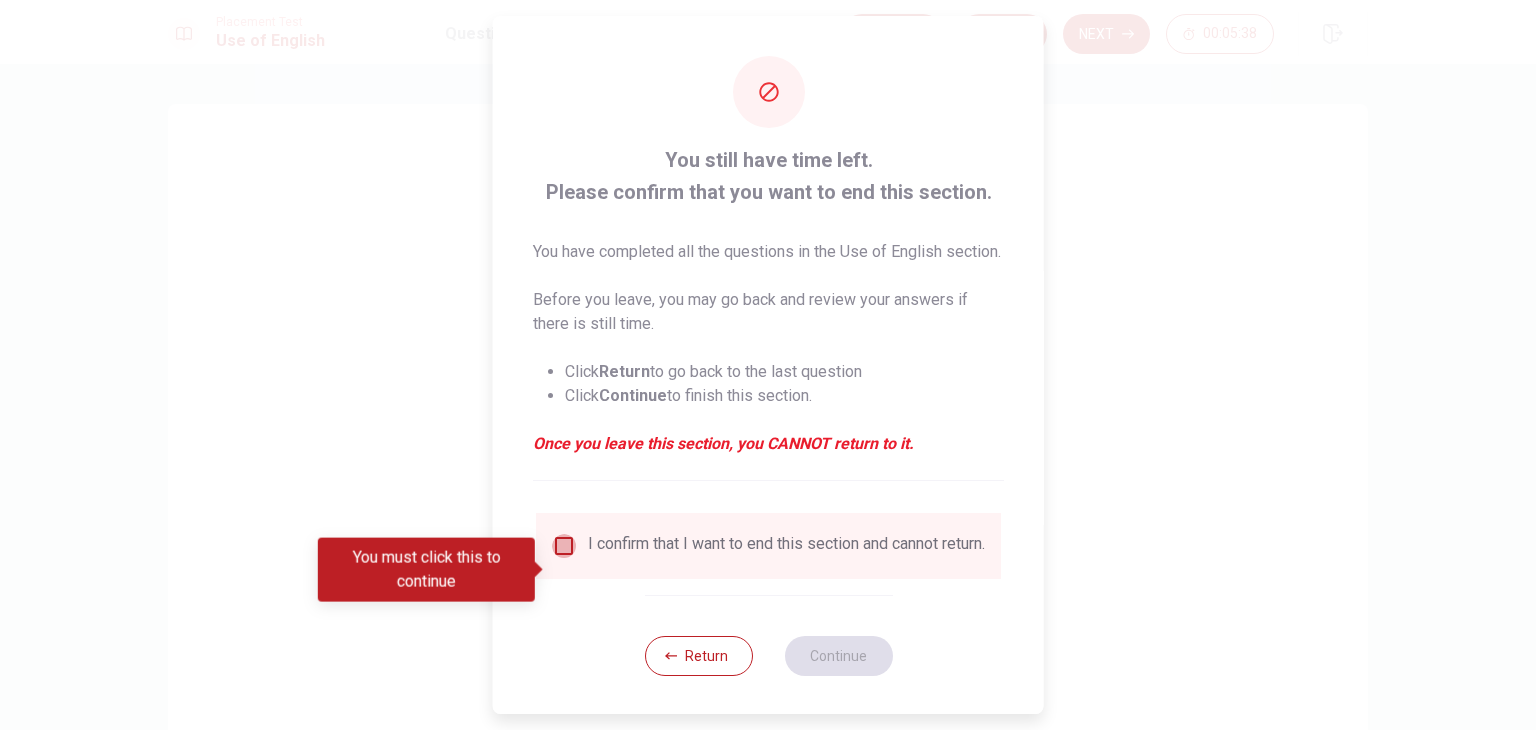 click at bounding box center [564, 546] 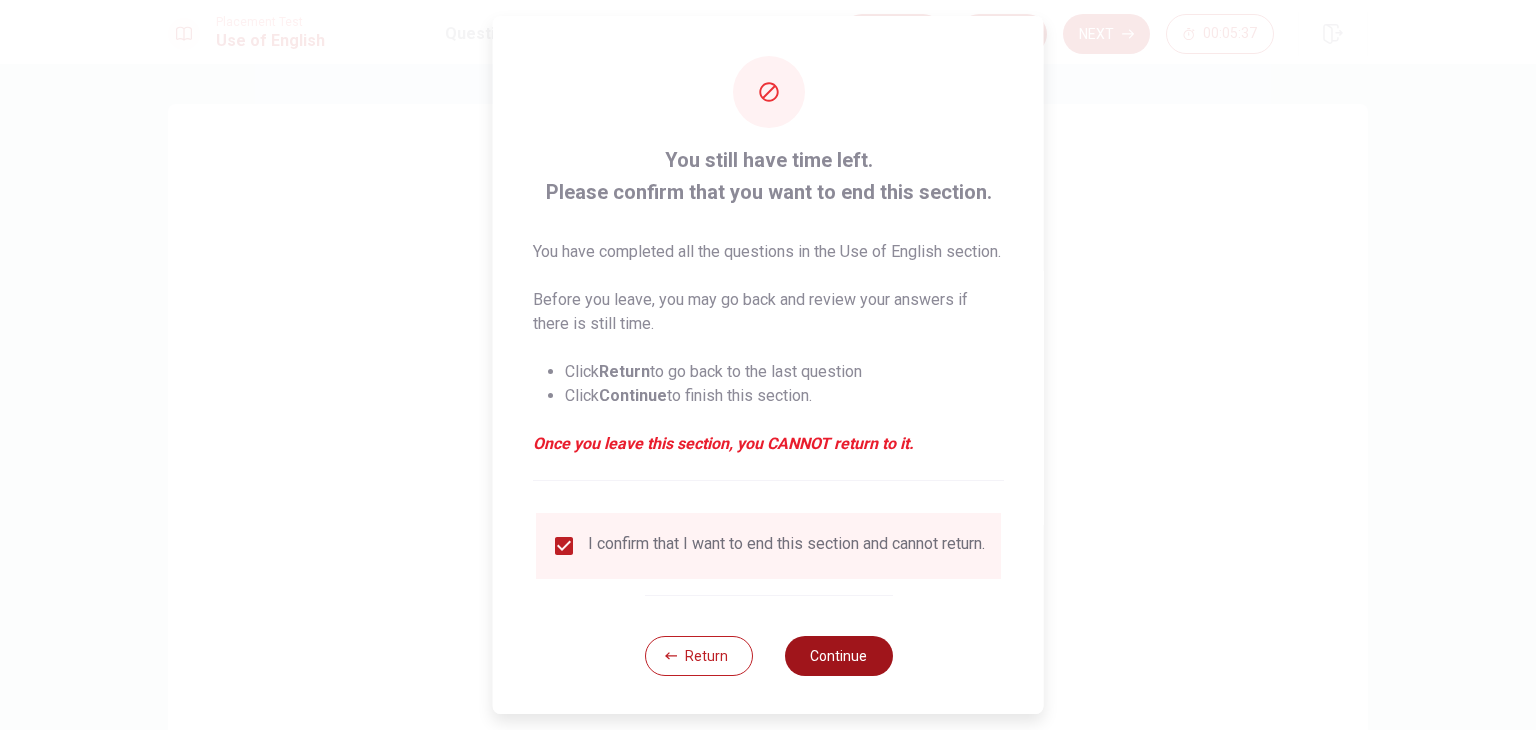 click on "Continue" at bounding box center [838, 656] 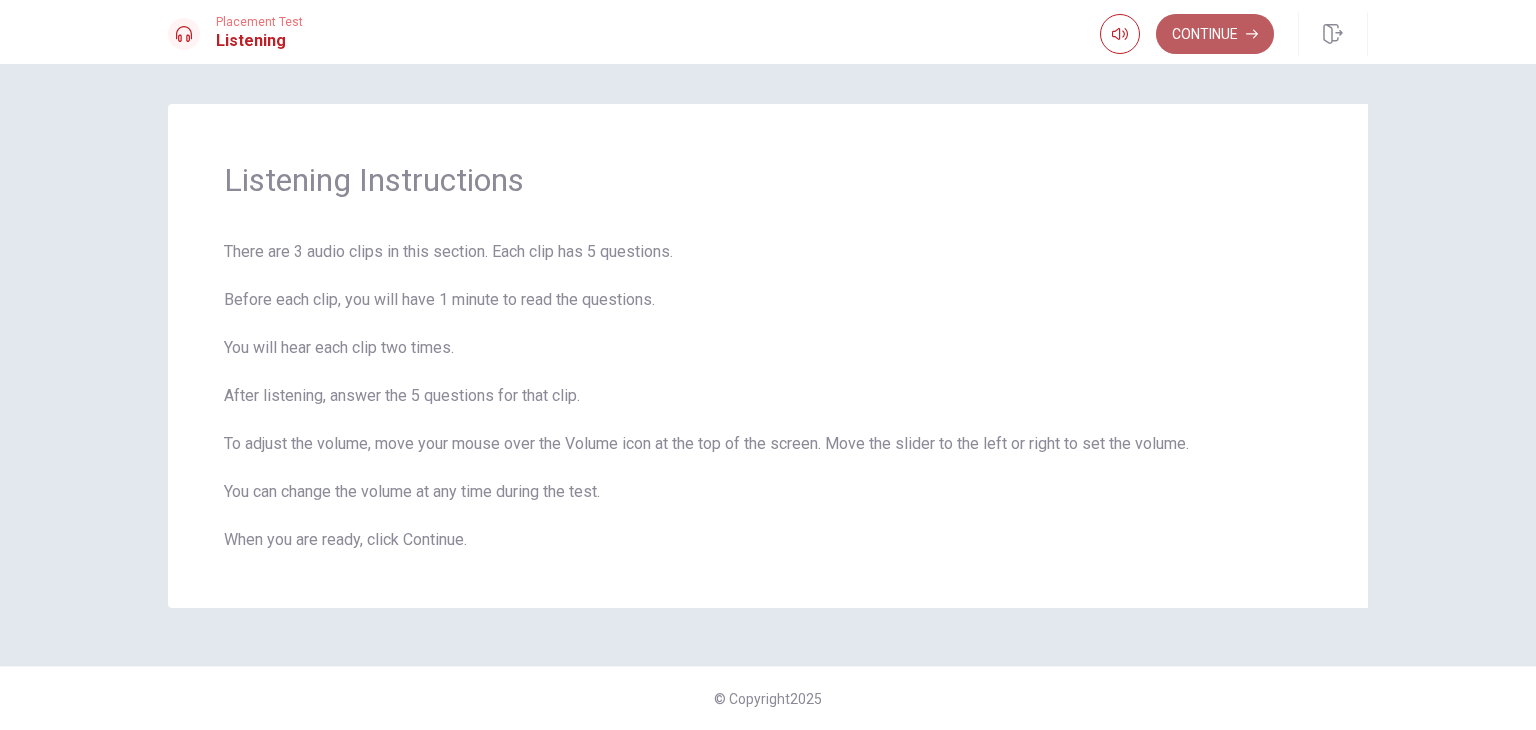 click on "Continue" at bounding box center (1215, 34) 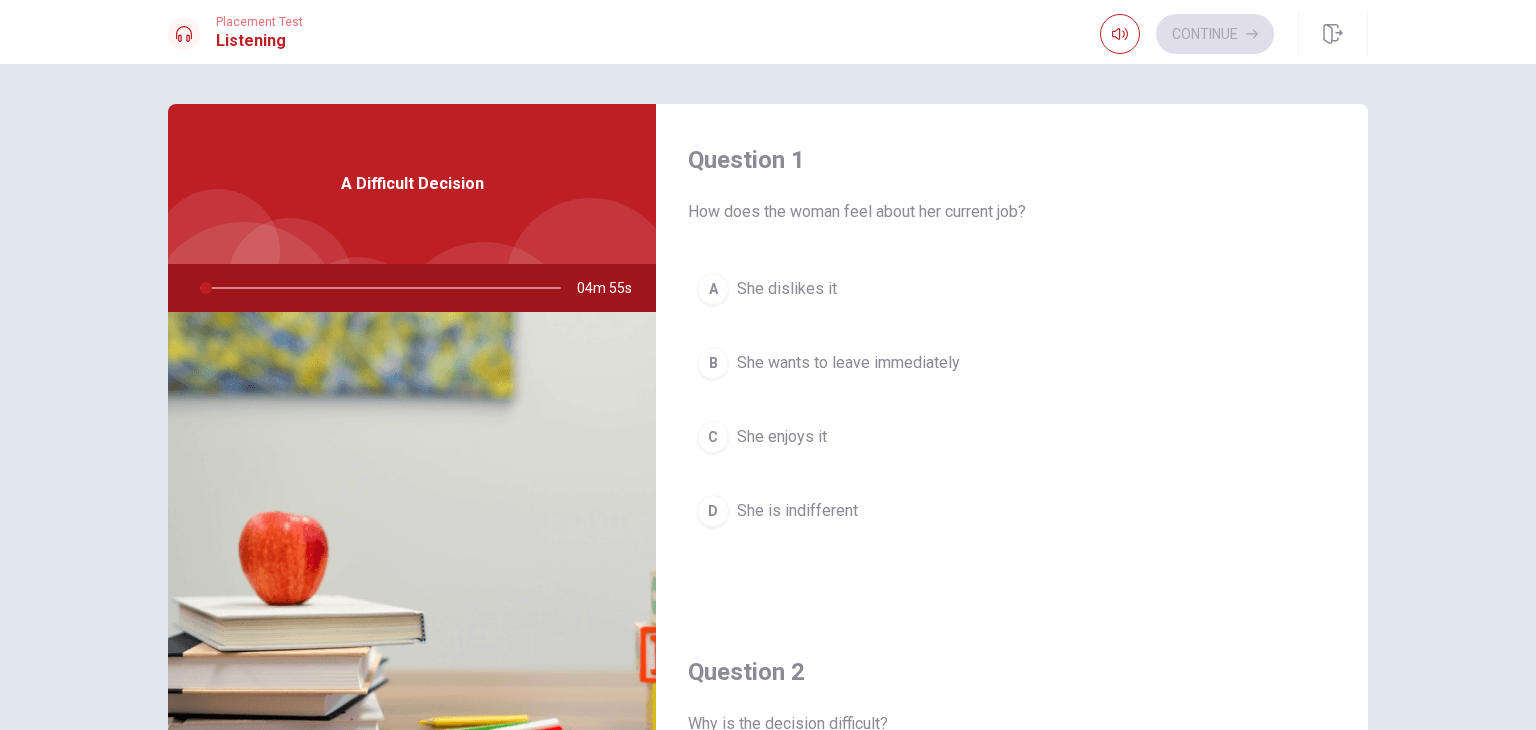 drag, startPoint x: 686, startPoint y: 215, endPoint x: 1018, endPoint y: 206, distance: 332.12198 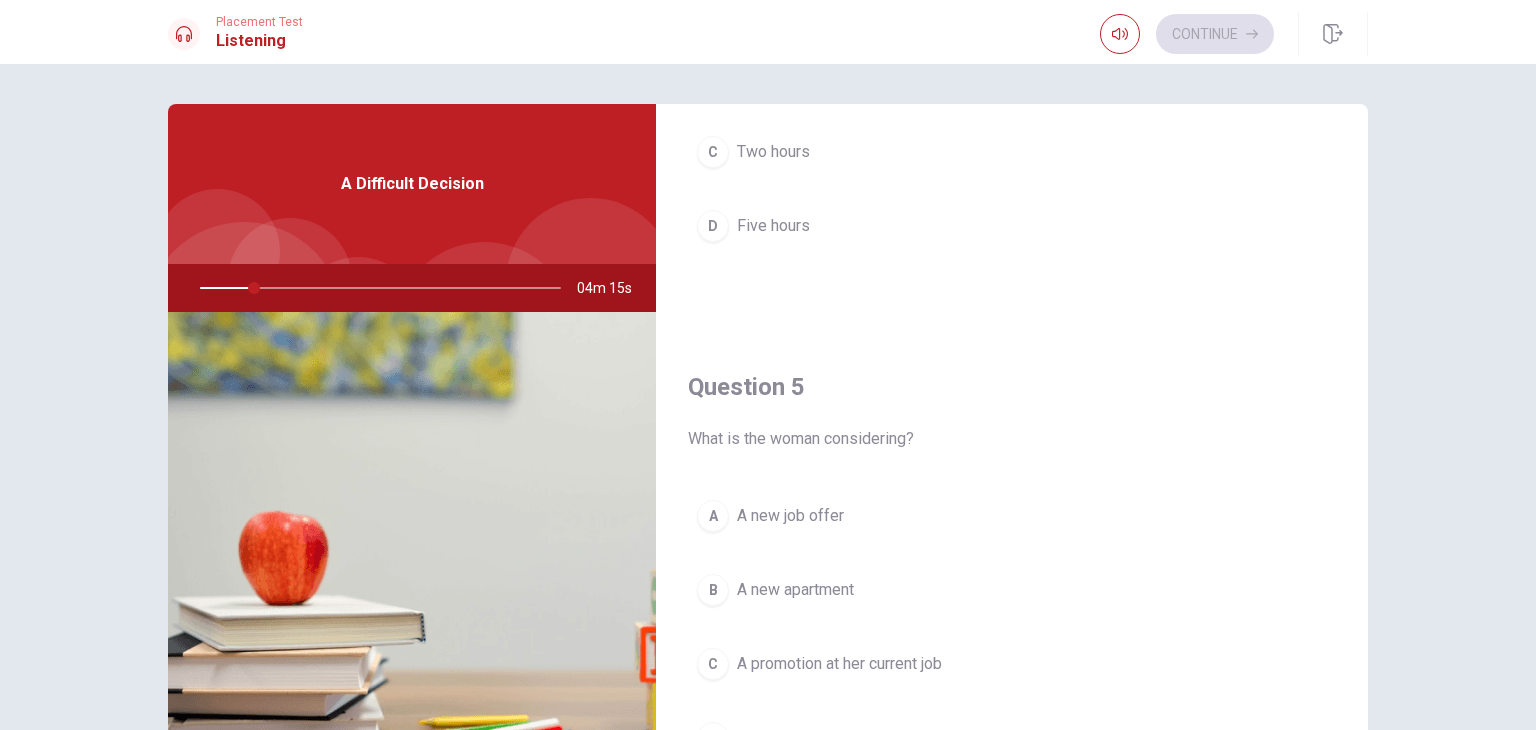 scroll, scrollTop: 1856, scrollLeft: 0, axis: vertical 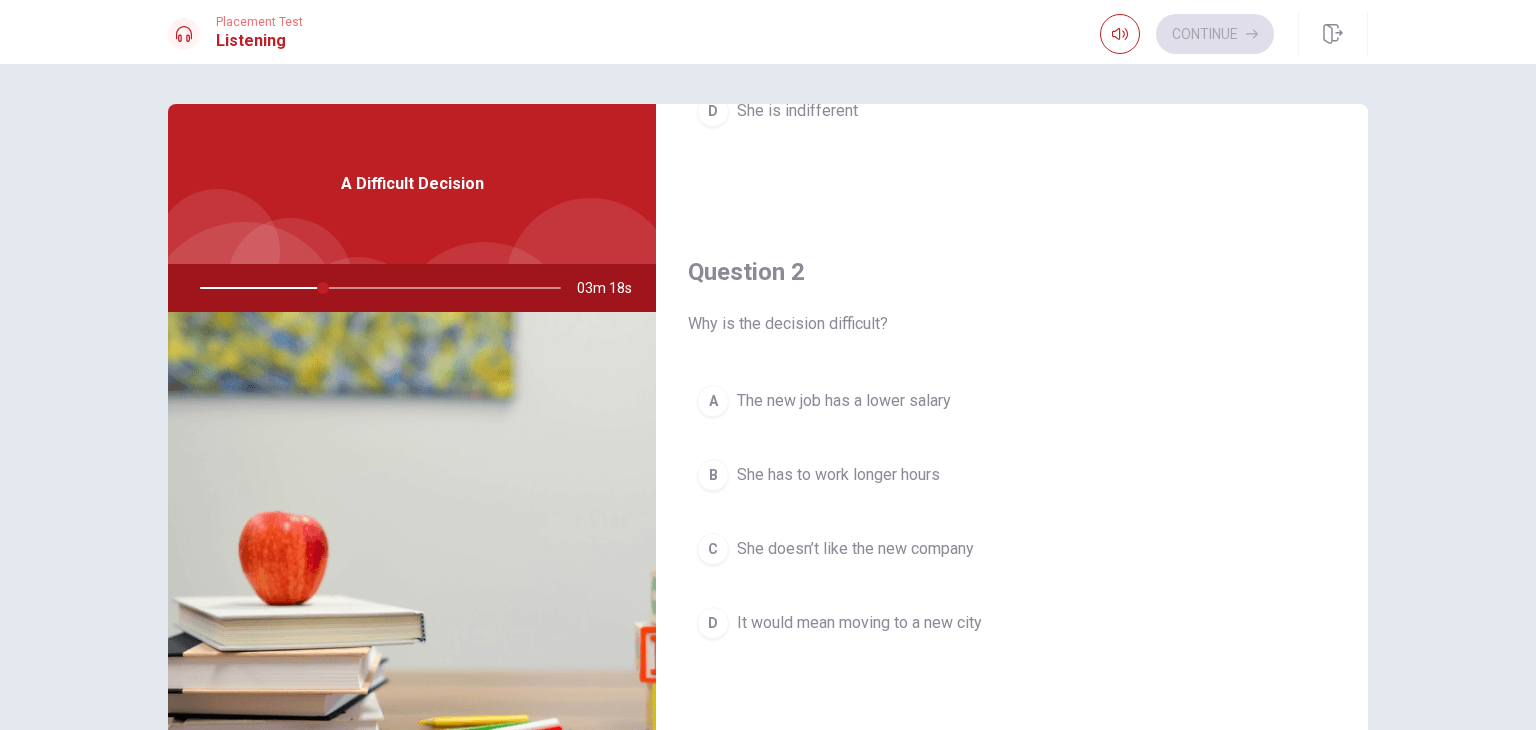 drag, startPoint x: 950, startPoint y: 617, endPoint x: 963, endPoint y: 611, distance: 14.3178215 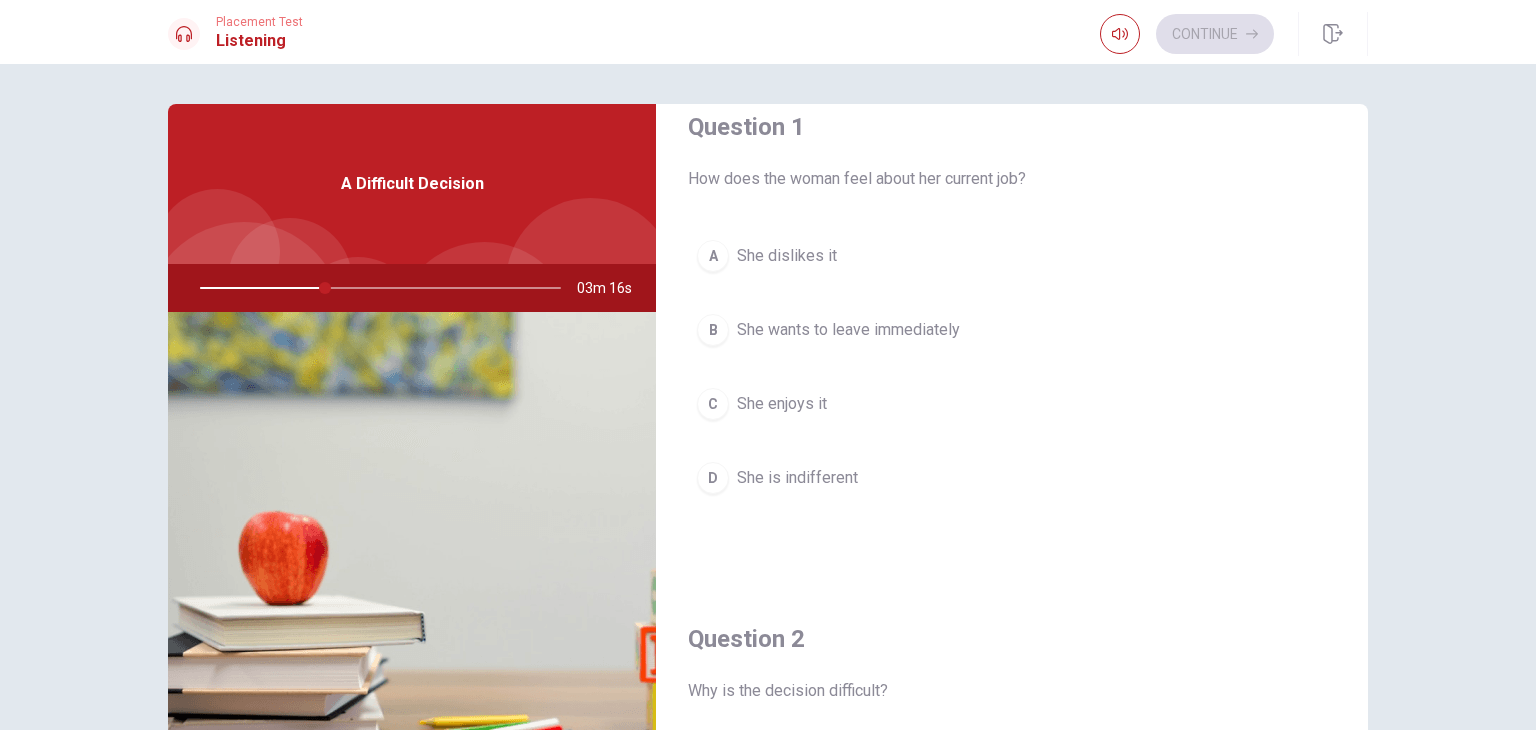 scroll, scrollTop: 0, scrollLeft: 0, axis: both 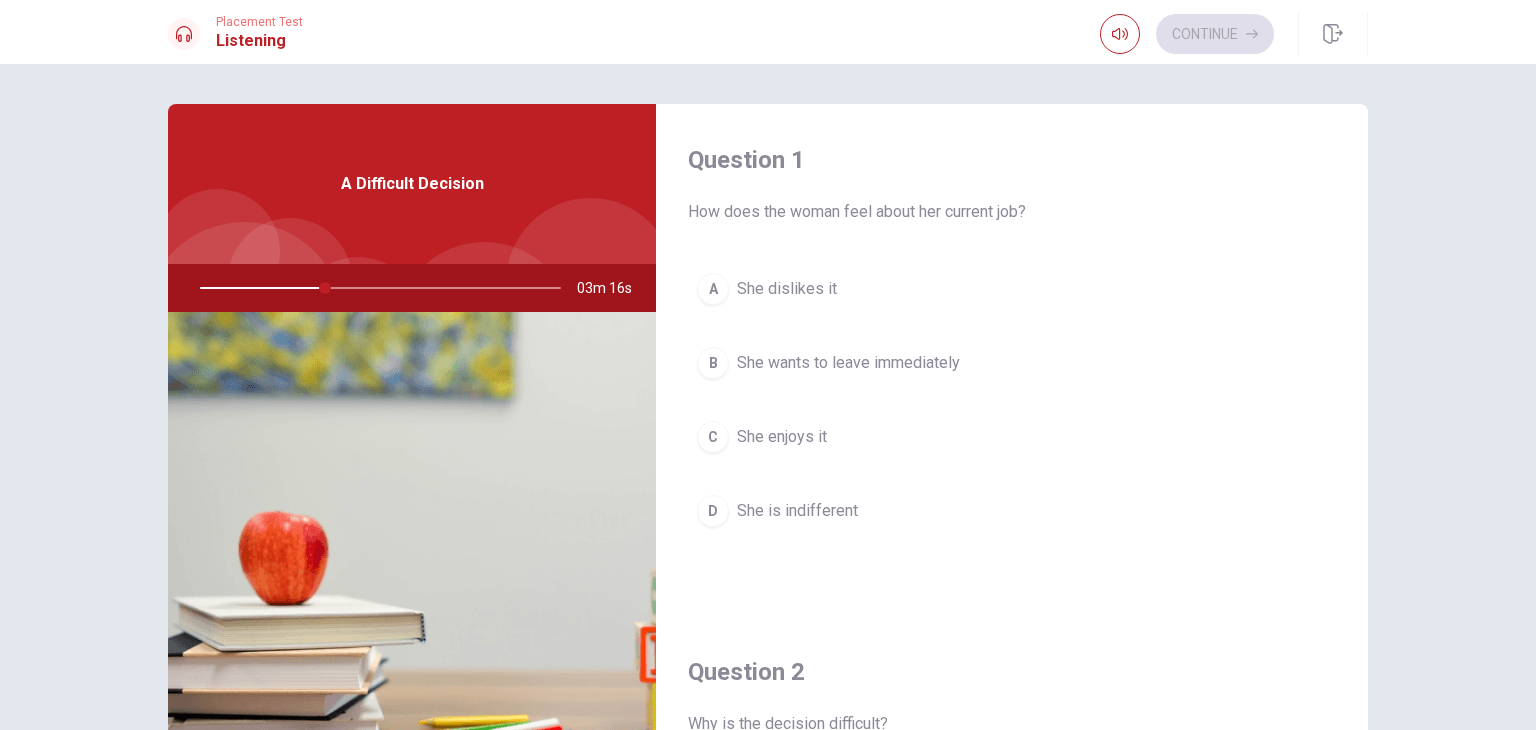 click on "C She enjoys it" at bounding box center [1012, 437] 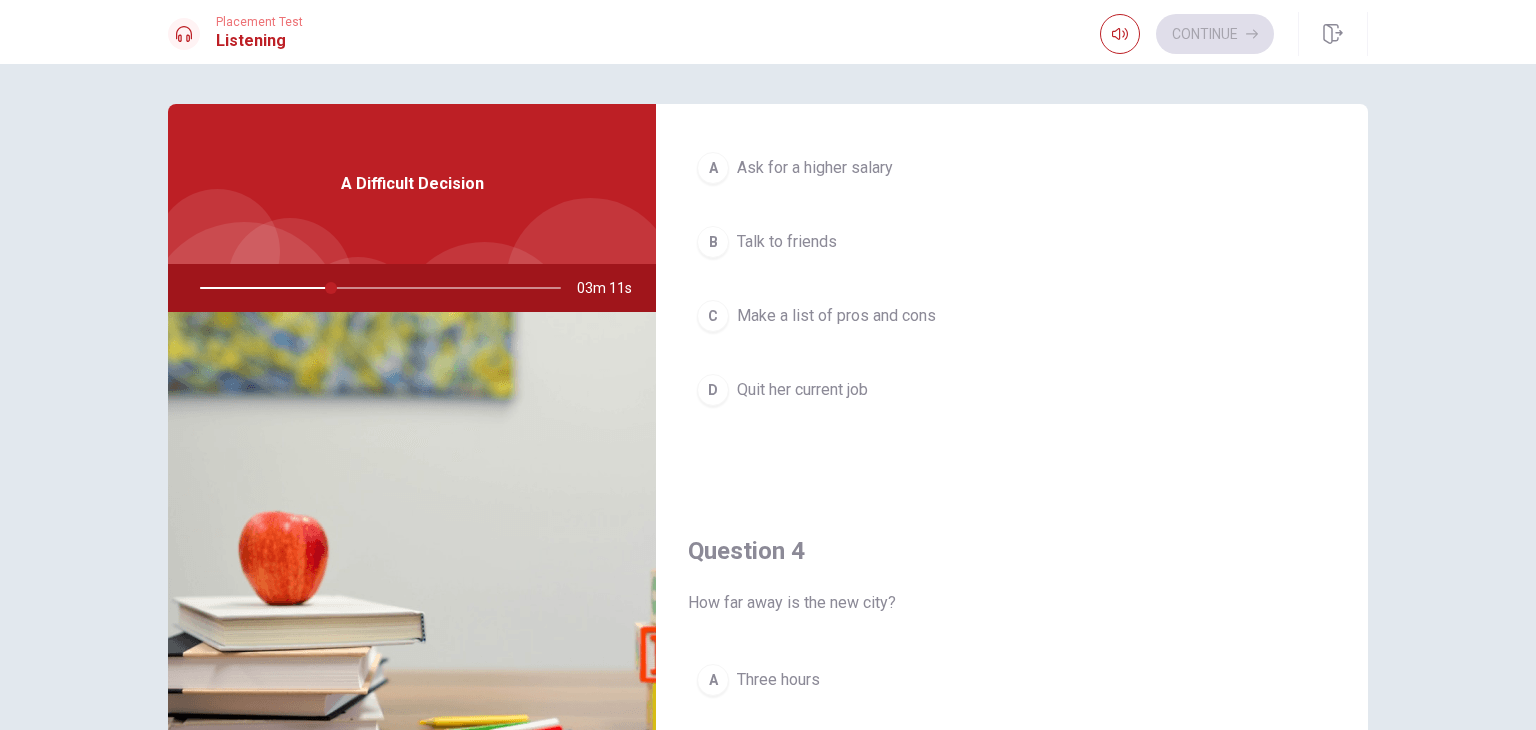 scroll, scrollTop: 1500, scrollLeft: 0, axis: vertical 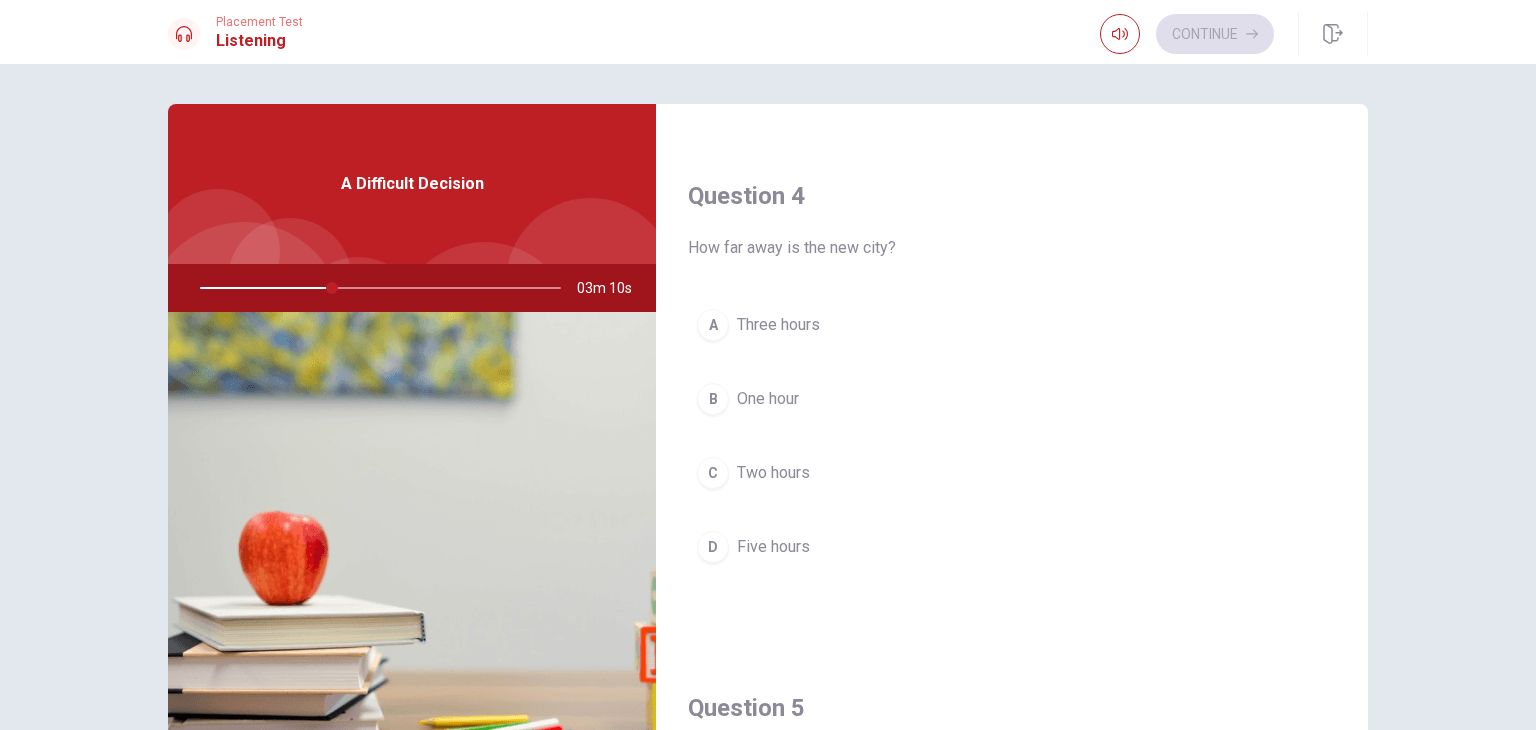 click on "Three hours" at bounding box center (778, 325) 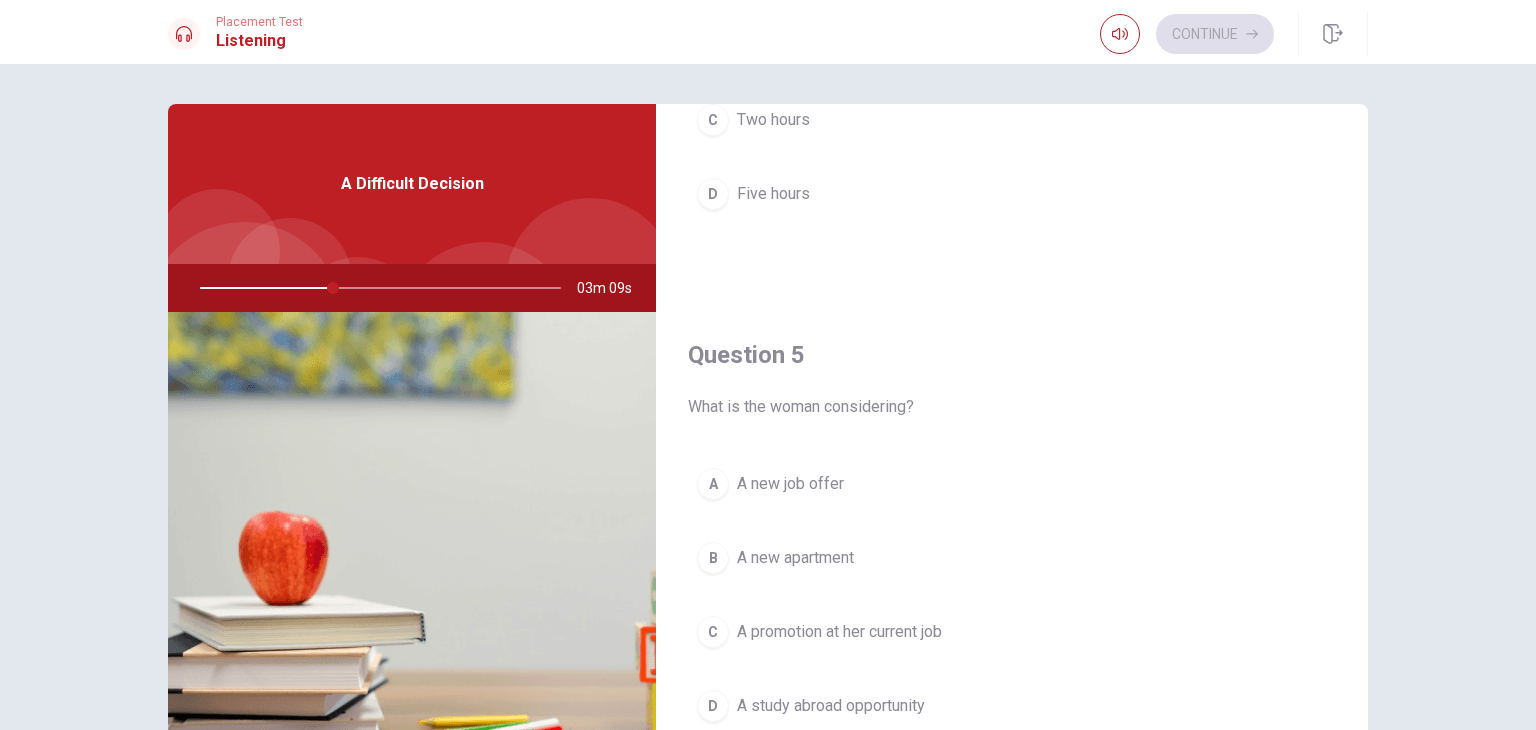 scroll, scrollTop: 1856, scrollLeft: 0, axis: vertical 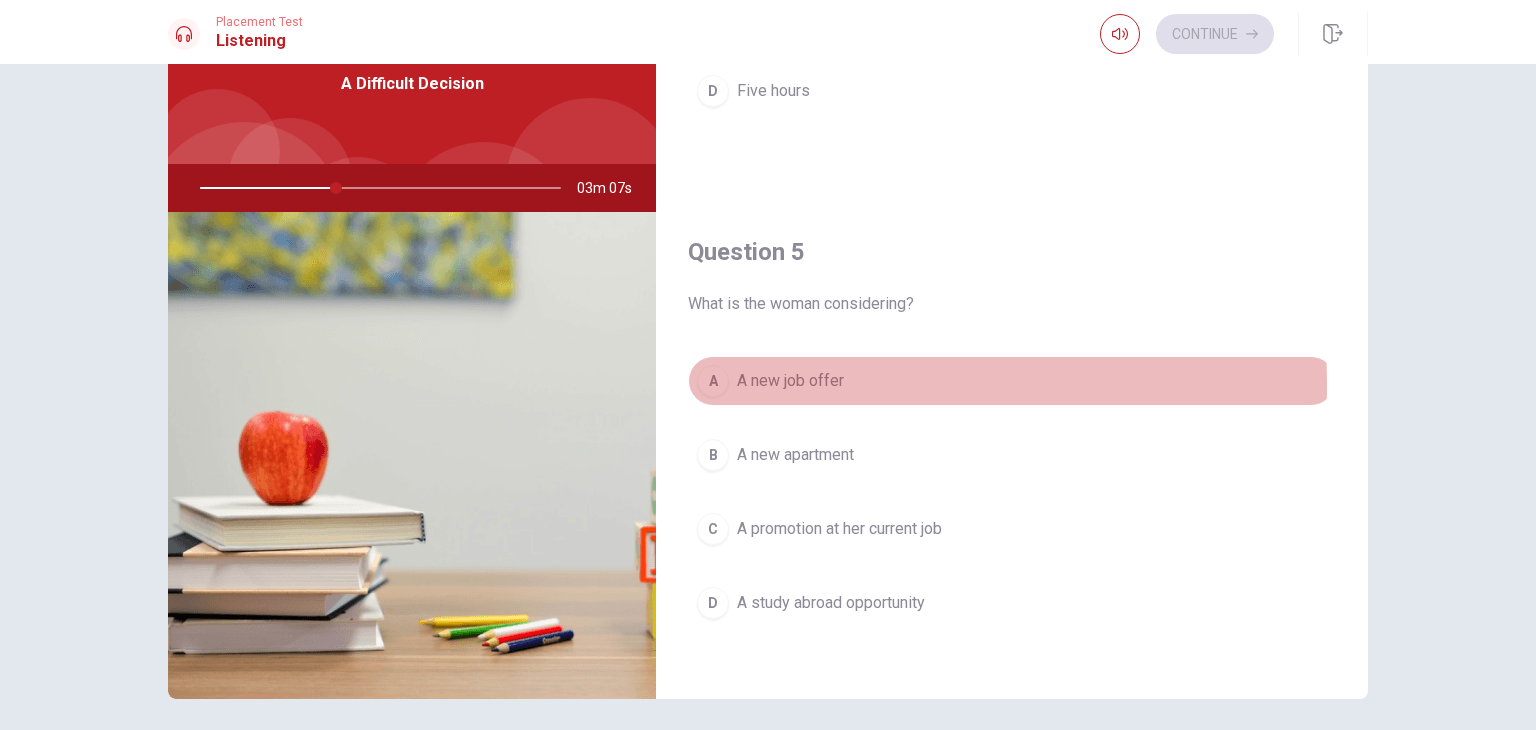 click on "A new job offer" at bounding box center [790, 381] 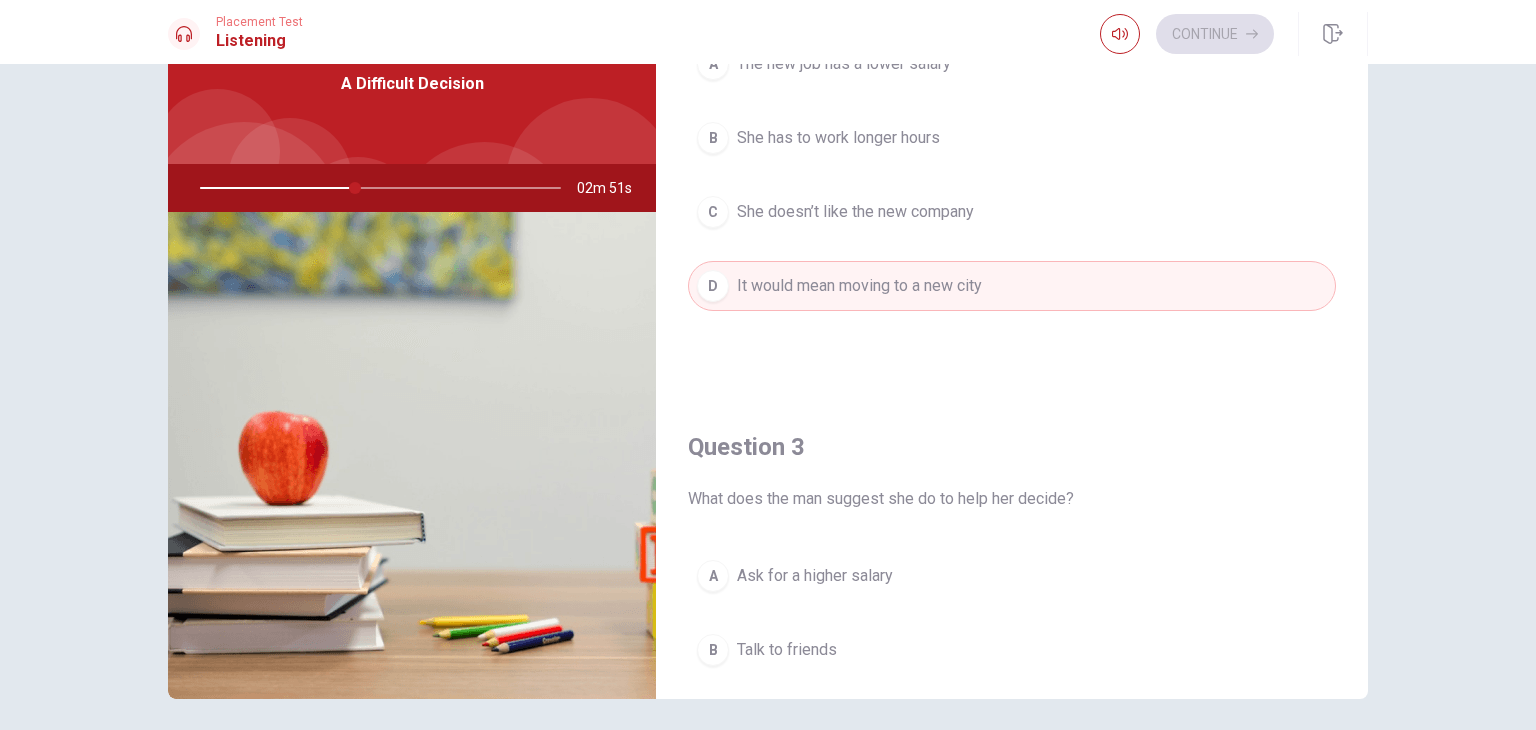 scroll, scrollTop: 900, scrollLeft: 0, axis: vertical 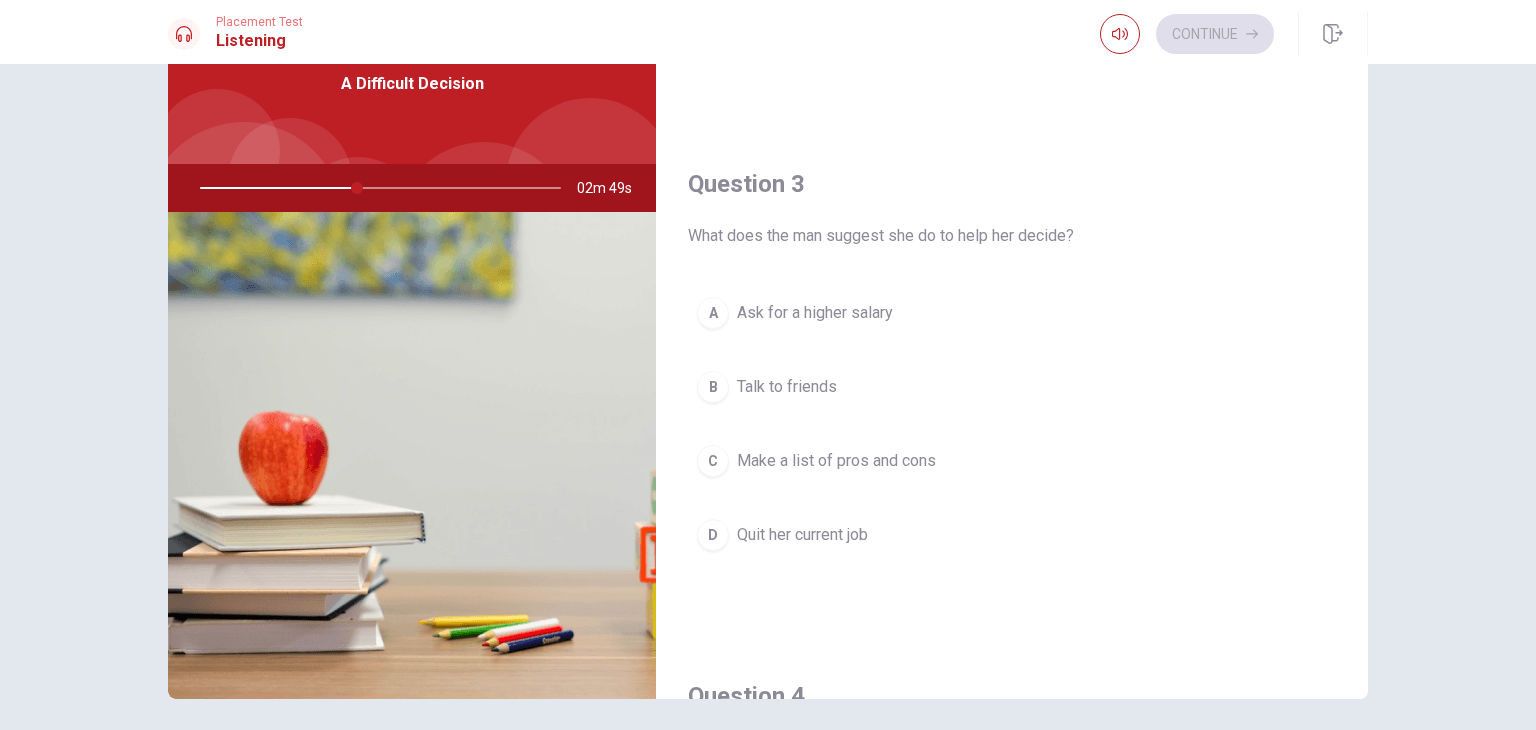 click on "Make a list of pros and cons" at bounding box center [836, 461] 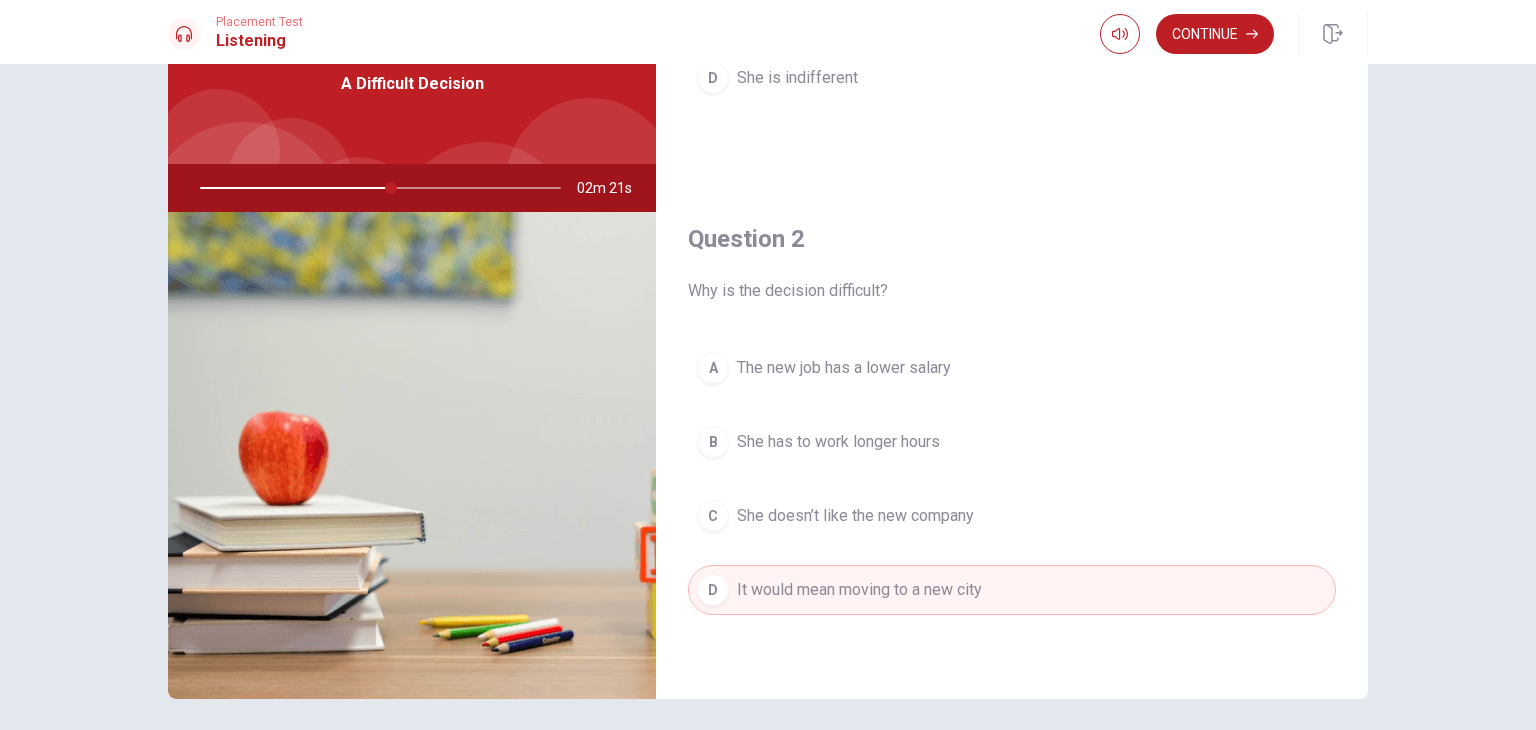 scroll, scrollTop: 300, scrollLeft: 0, axis: vertical 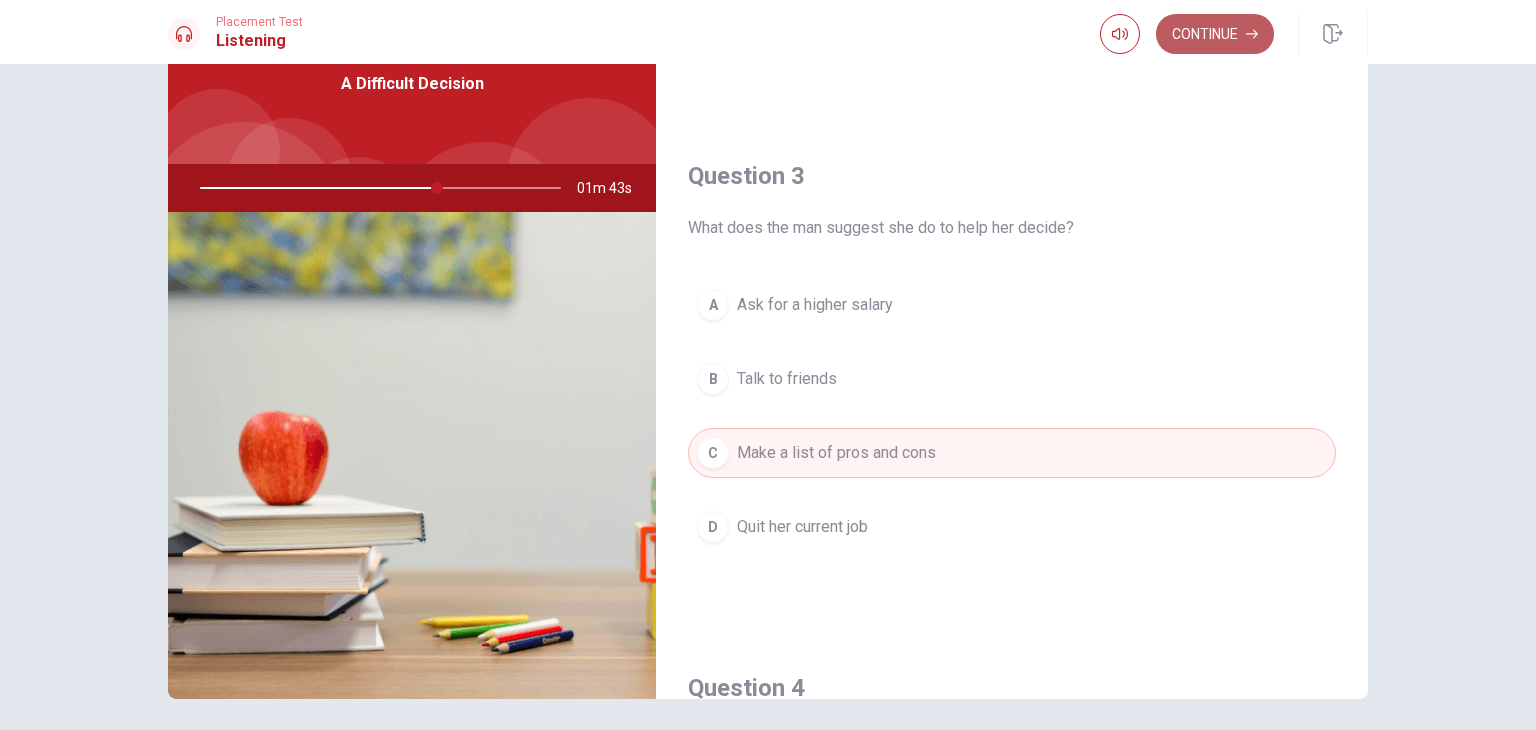 click on "Continue" at bounding box center (1215, 34) 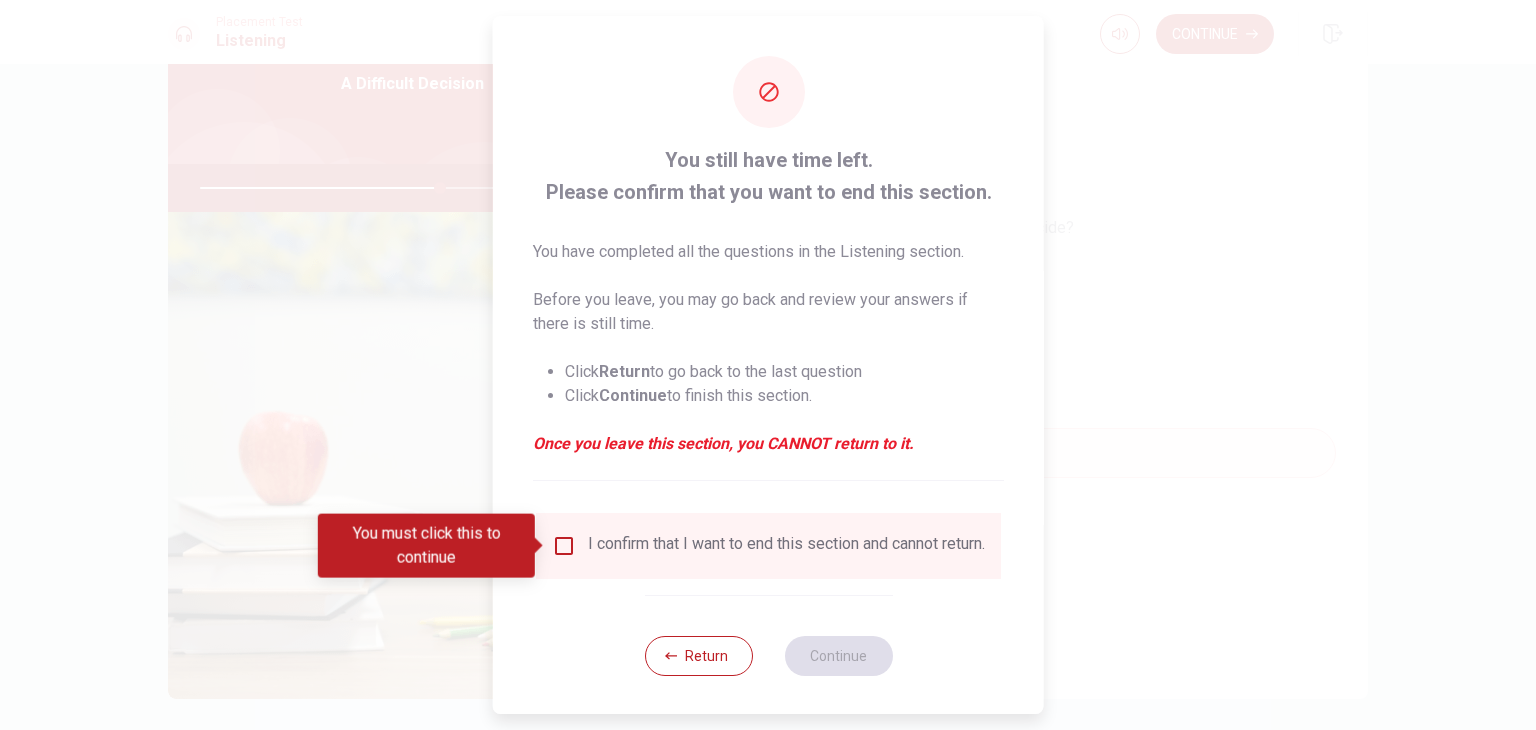 click at bounding box center (564, 546) 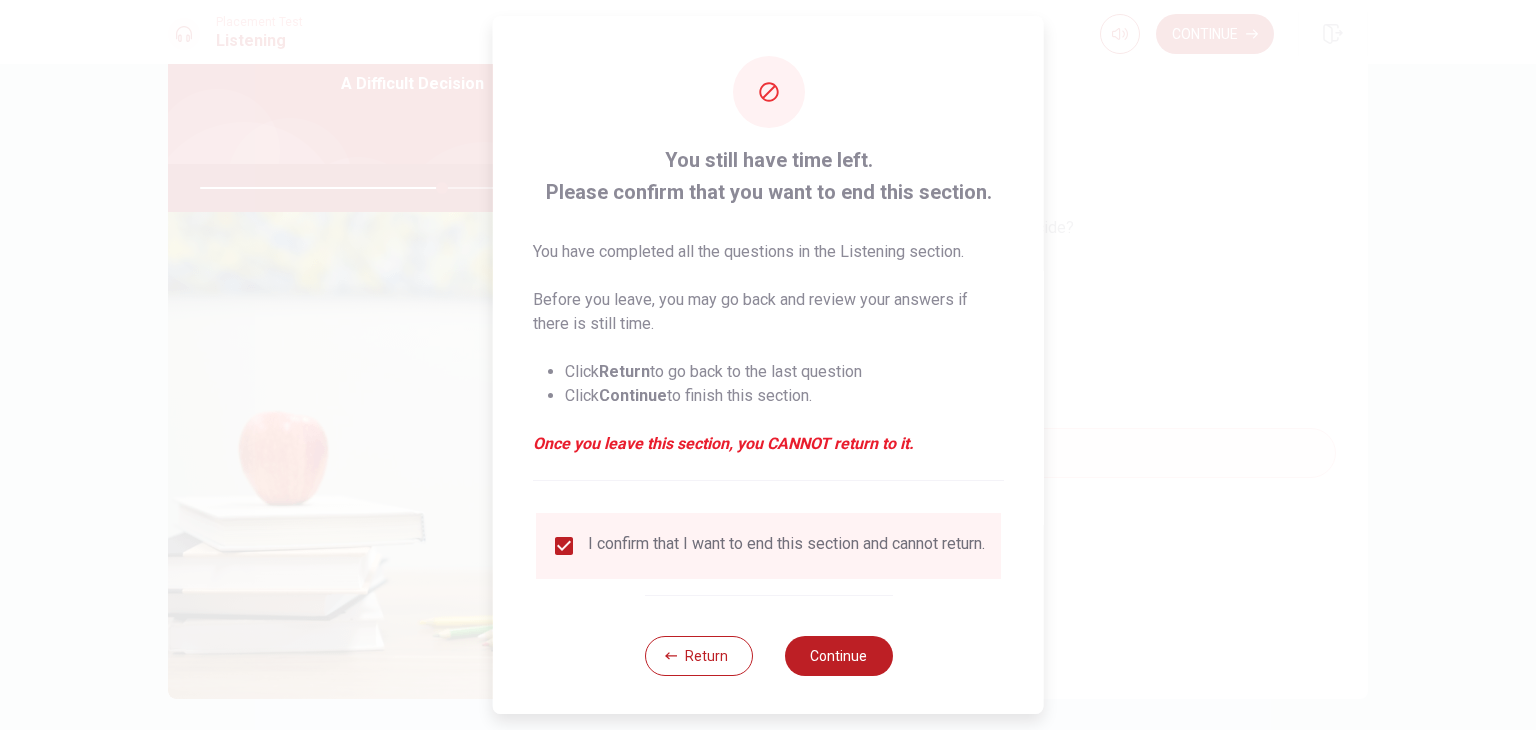 click on "Return Continue" at bounding box center (768, 655) 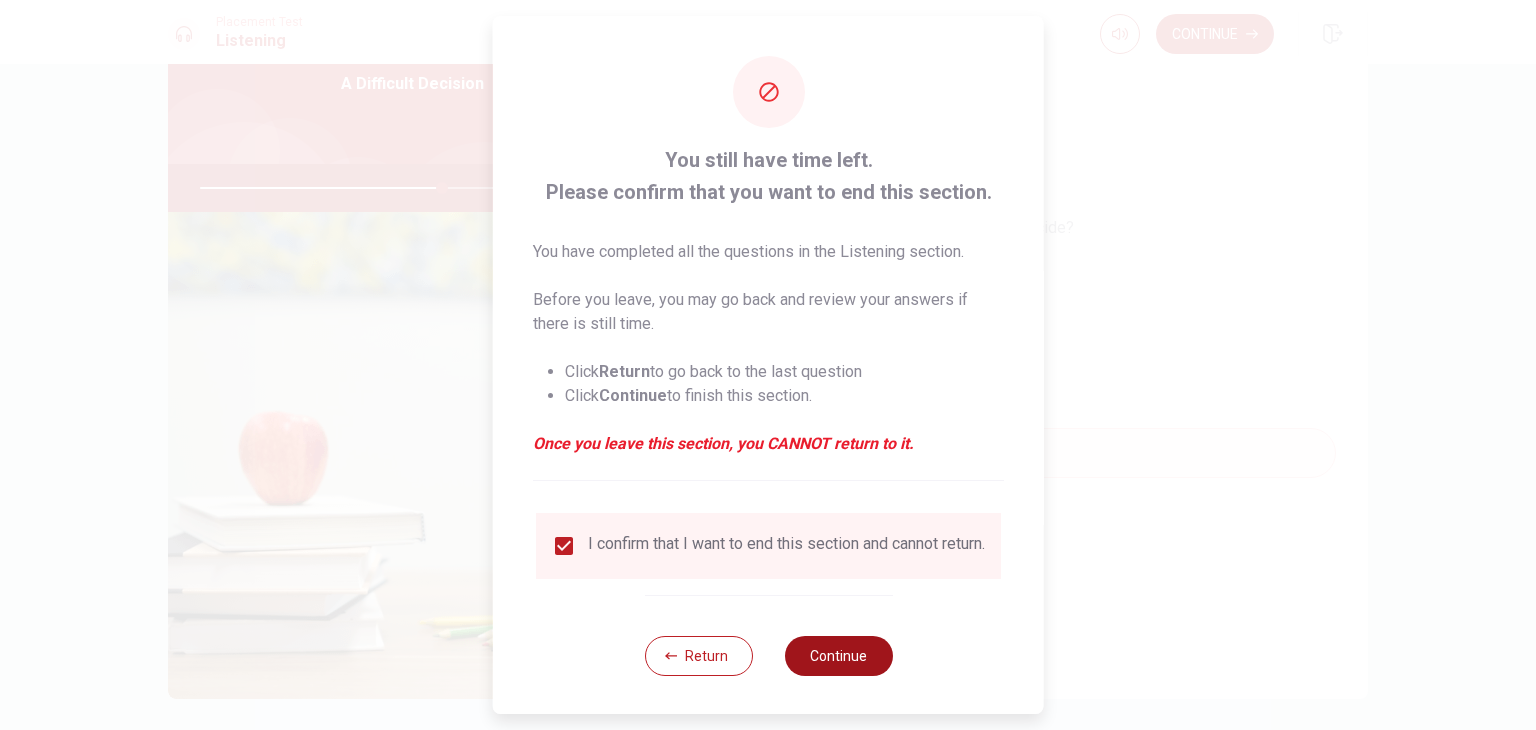 drag, startPoint x: 843, startPoint y: 685, endPoint x: 852, endPoint y: 679, distance: 10.816654 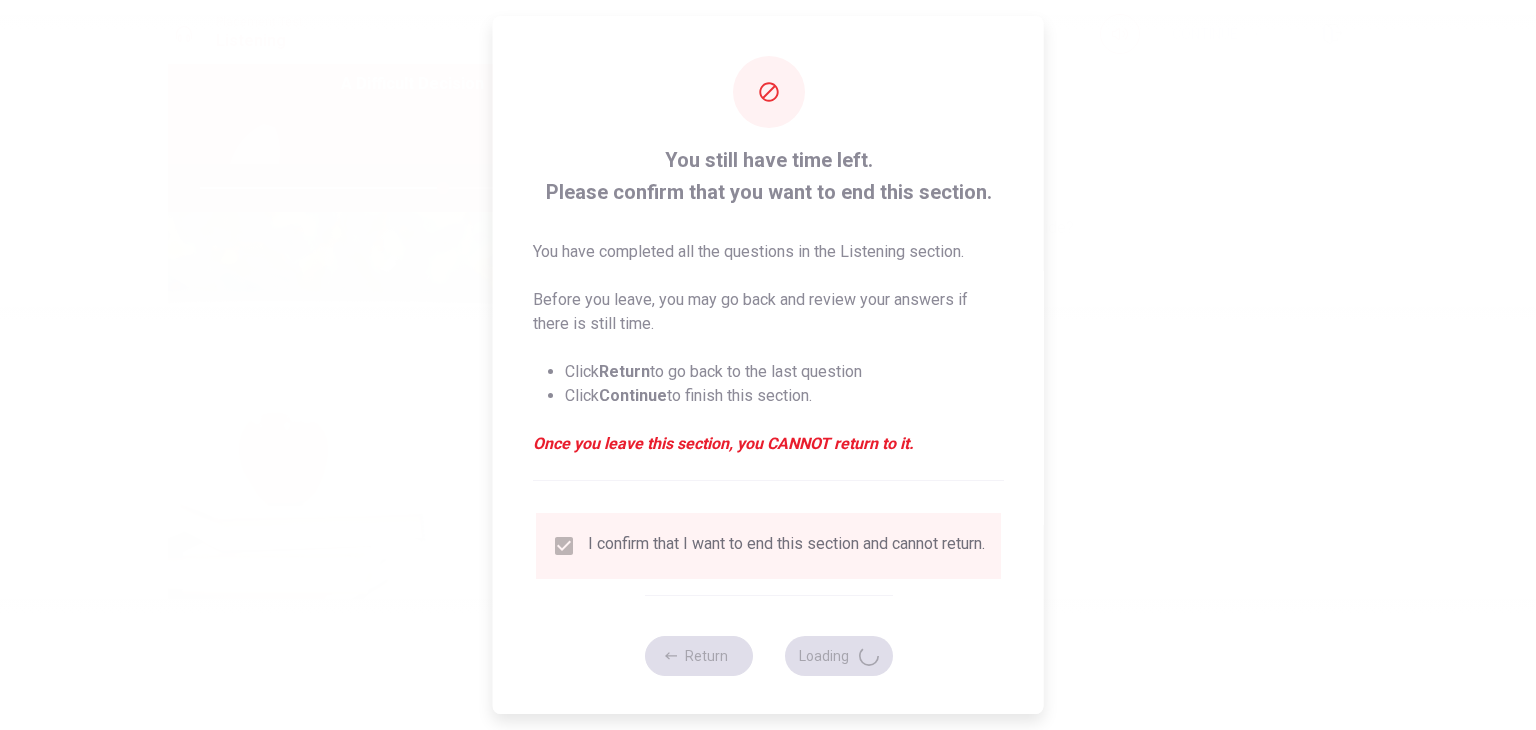 type on "68" 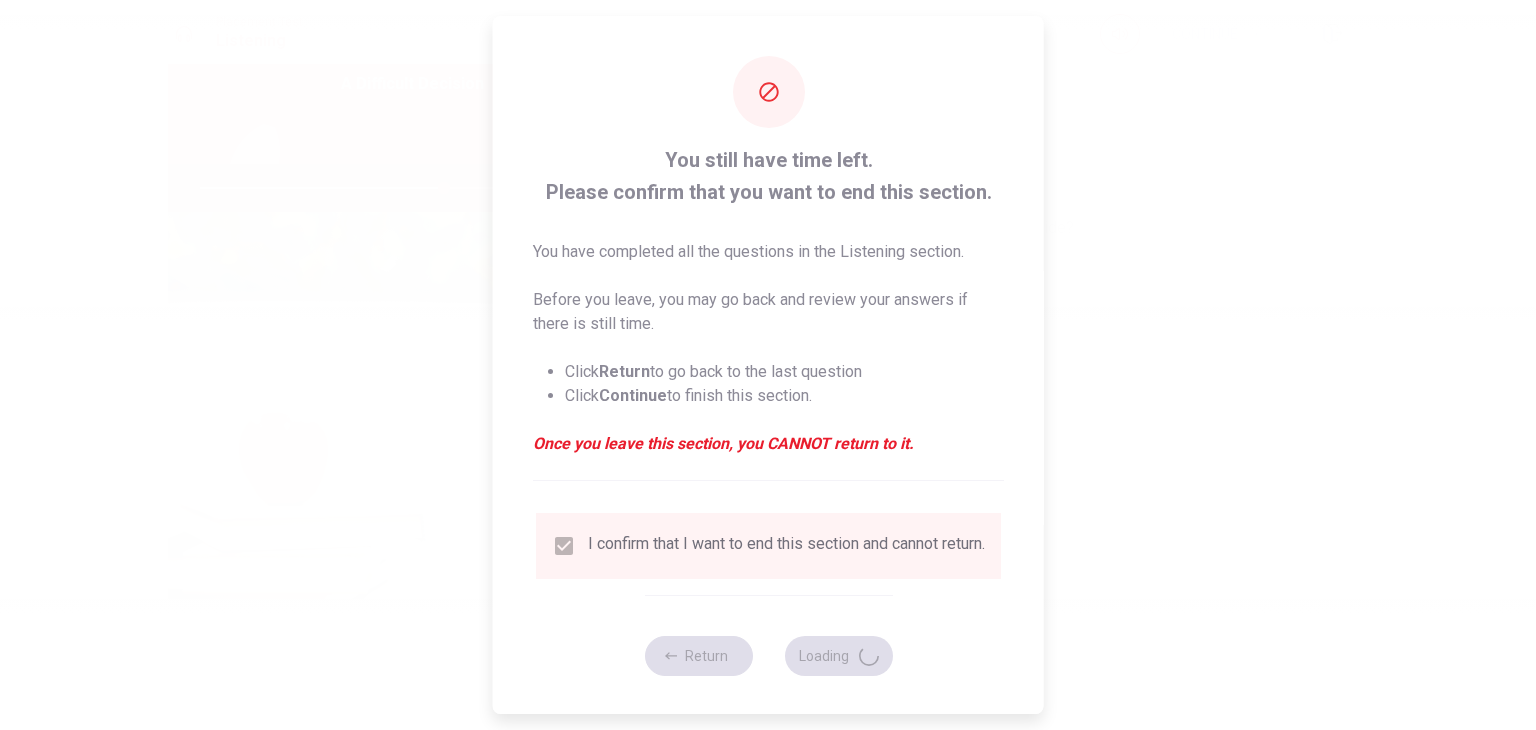 scroll, scrollTop: 0, scrollLeft: 0, axis: both 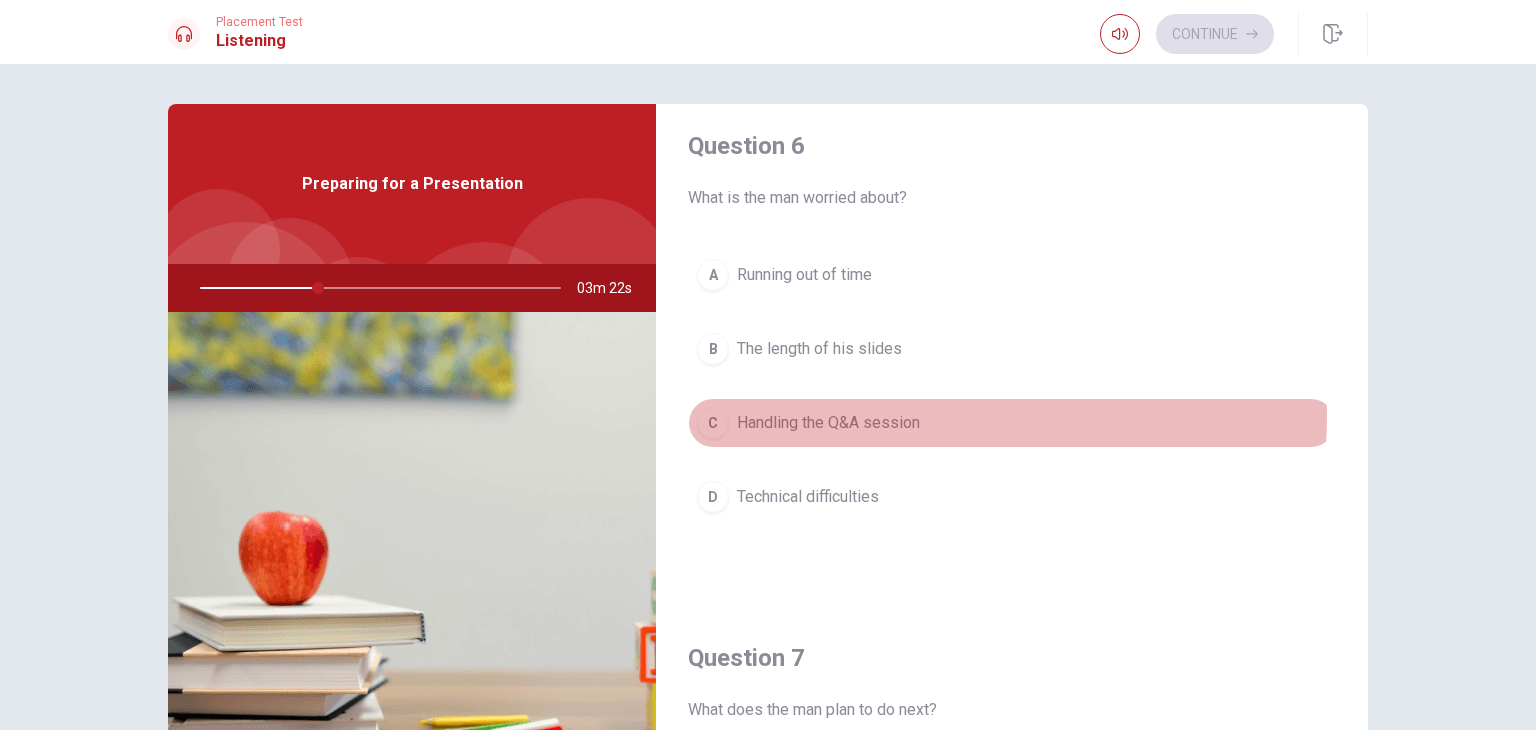click on "Handling the Q&A session" at bounding box center [828, 423] 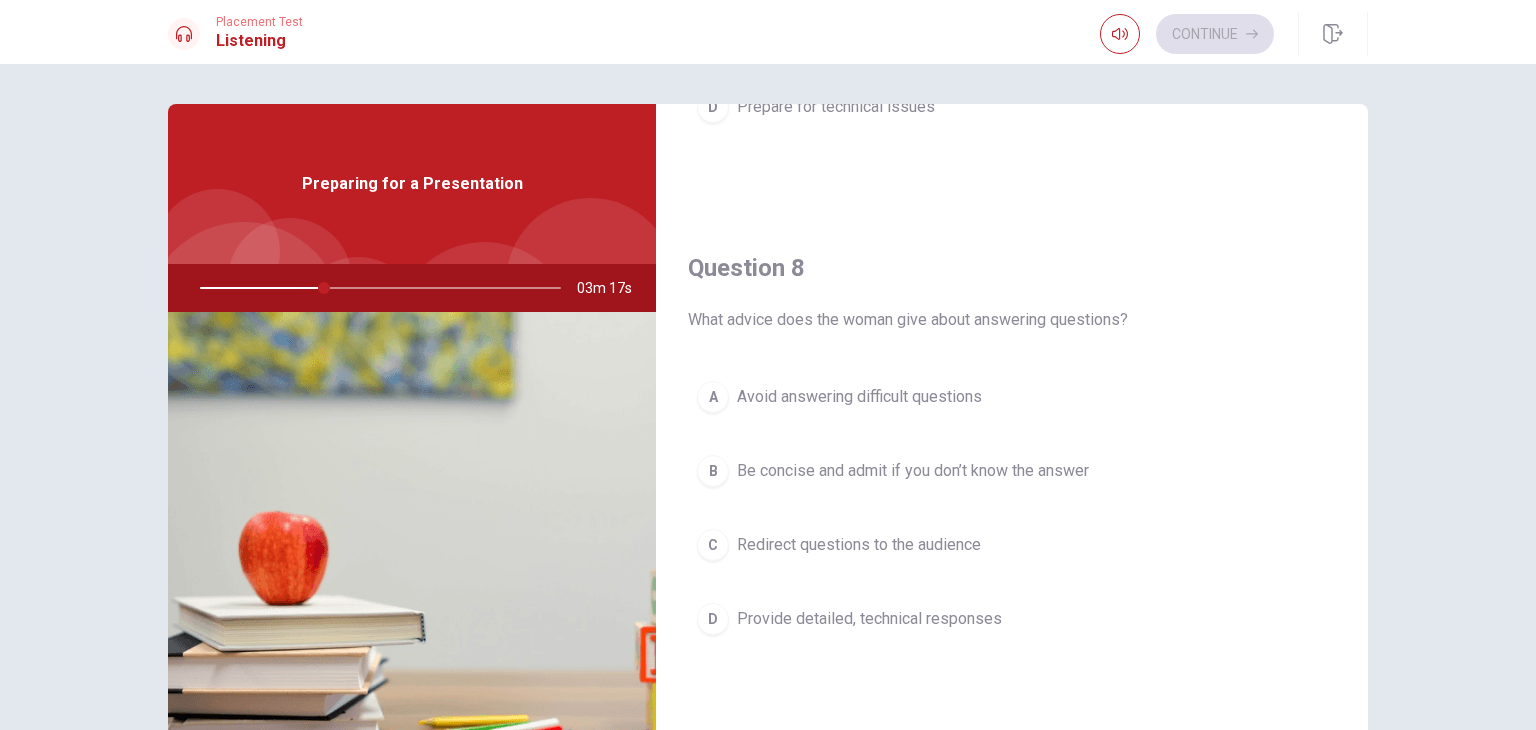 scroll, scrollTop: 916, scrollLeft: 0, axis: vertical 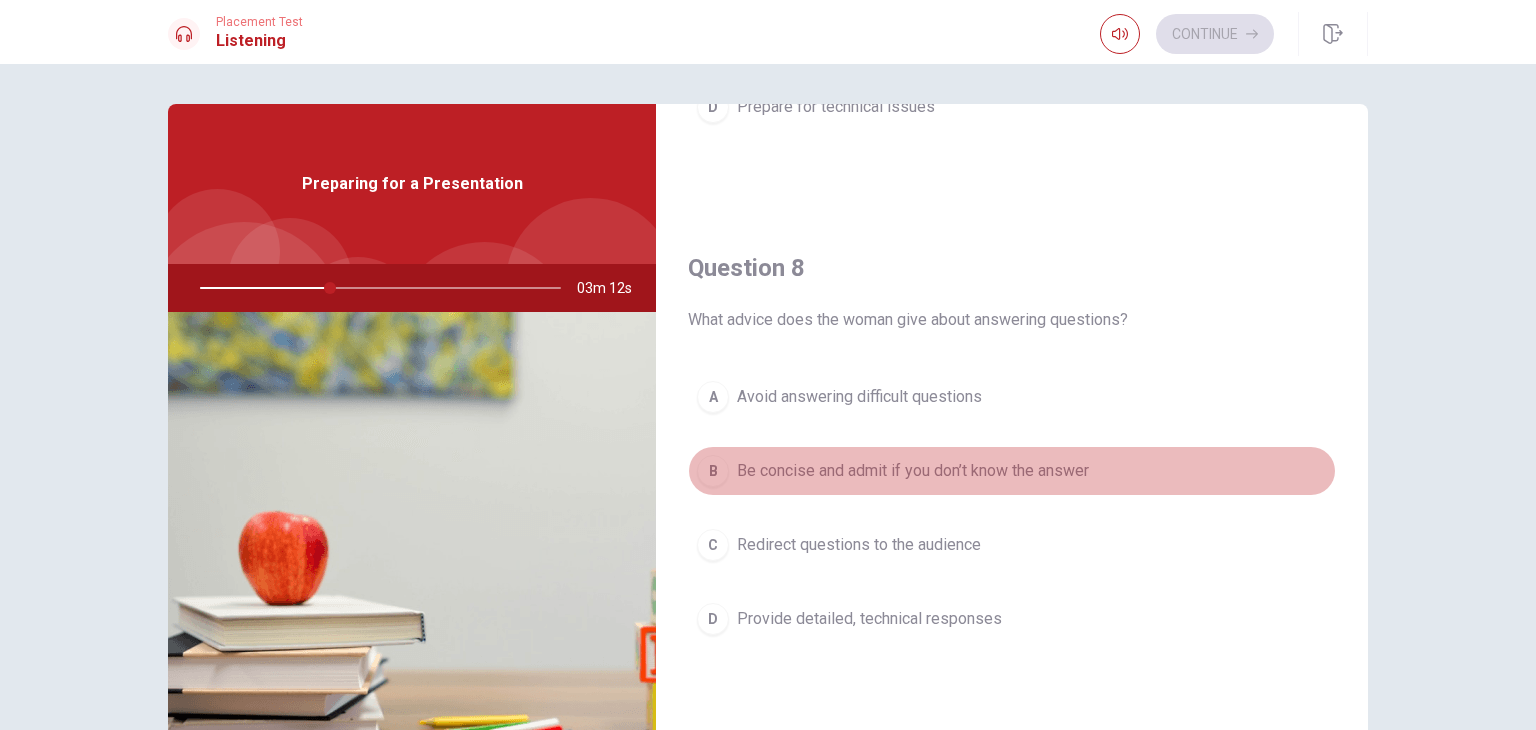 click on "B Be concise and admit if you don’t know the answer" at bounding box center (1012, 471) 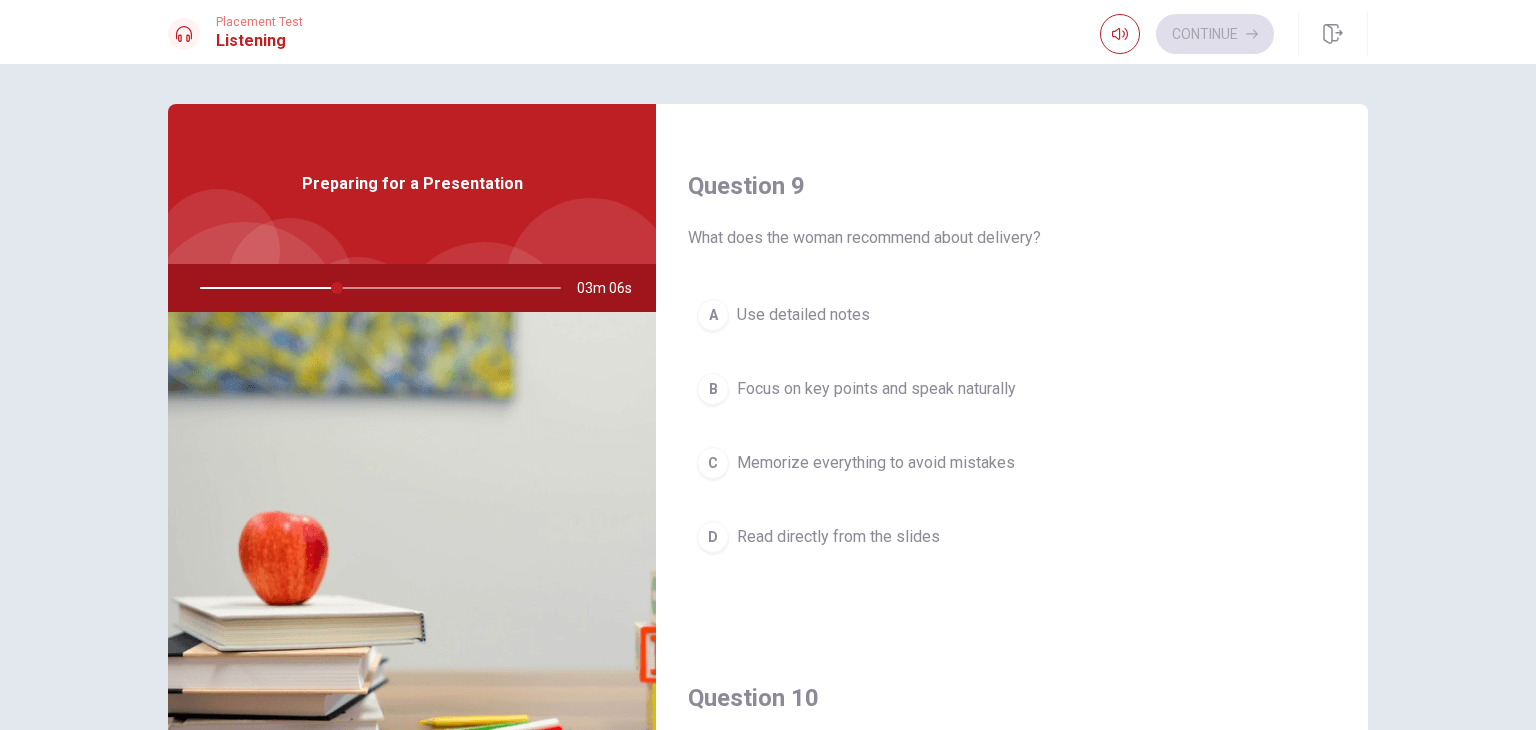 scroll, scrollTop: 1512, scrollLeft: 0, axis: vertical 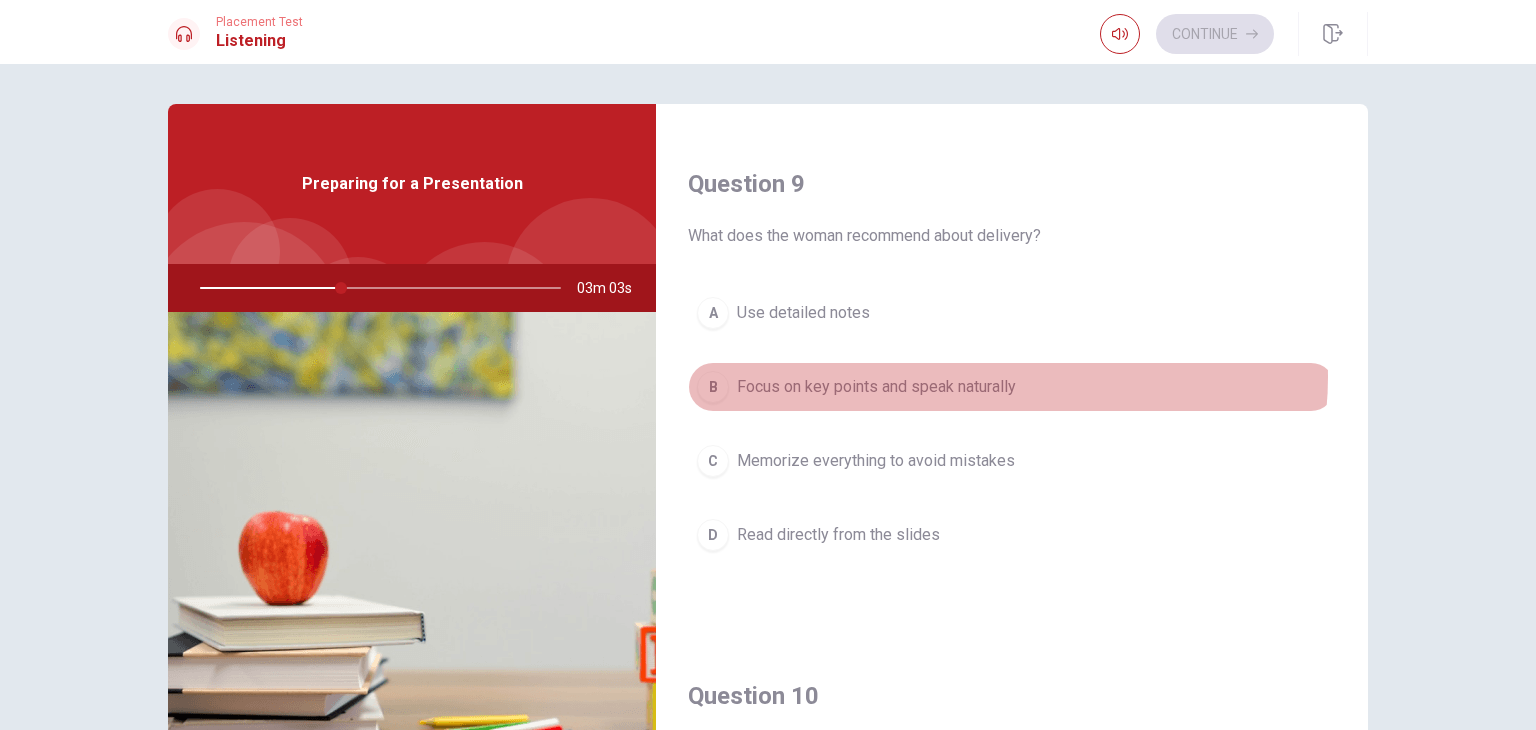 click on "Focus on key points and speak naturally" at bounding box center [876, 387] 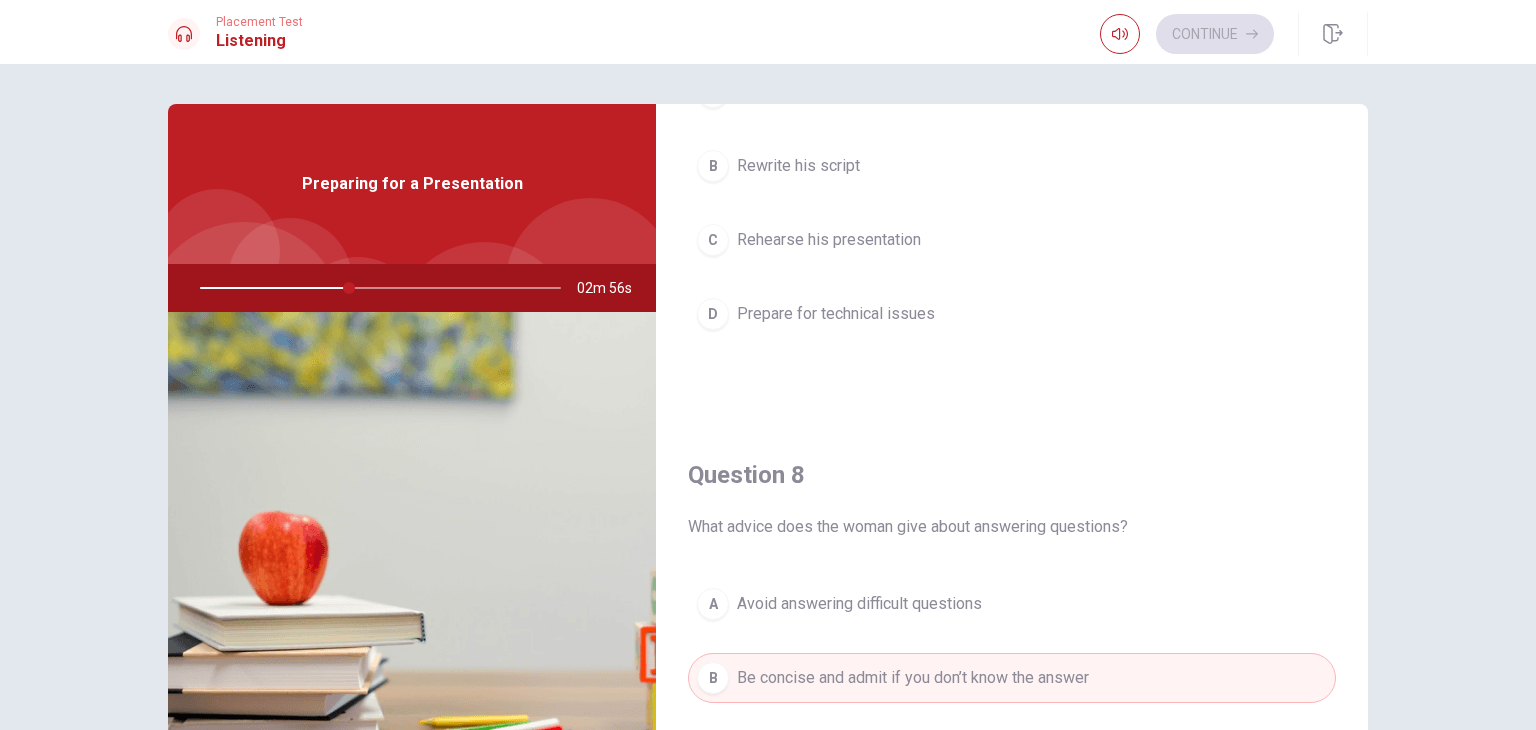 scroll, scrollTop: 544, scrollLeft: 0, axis: vertical 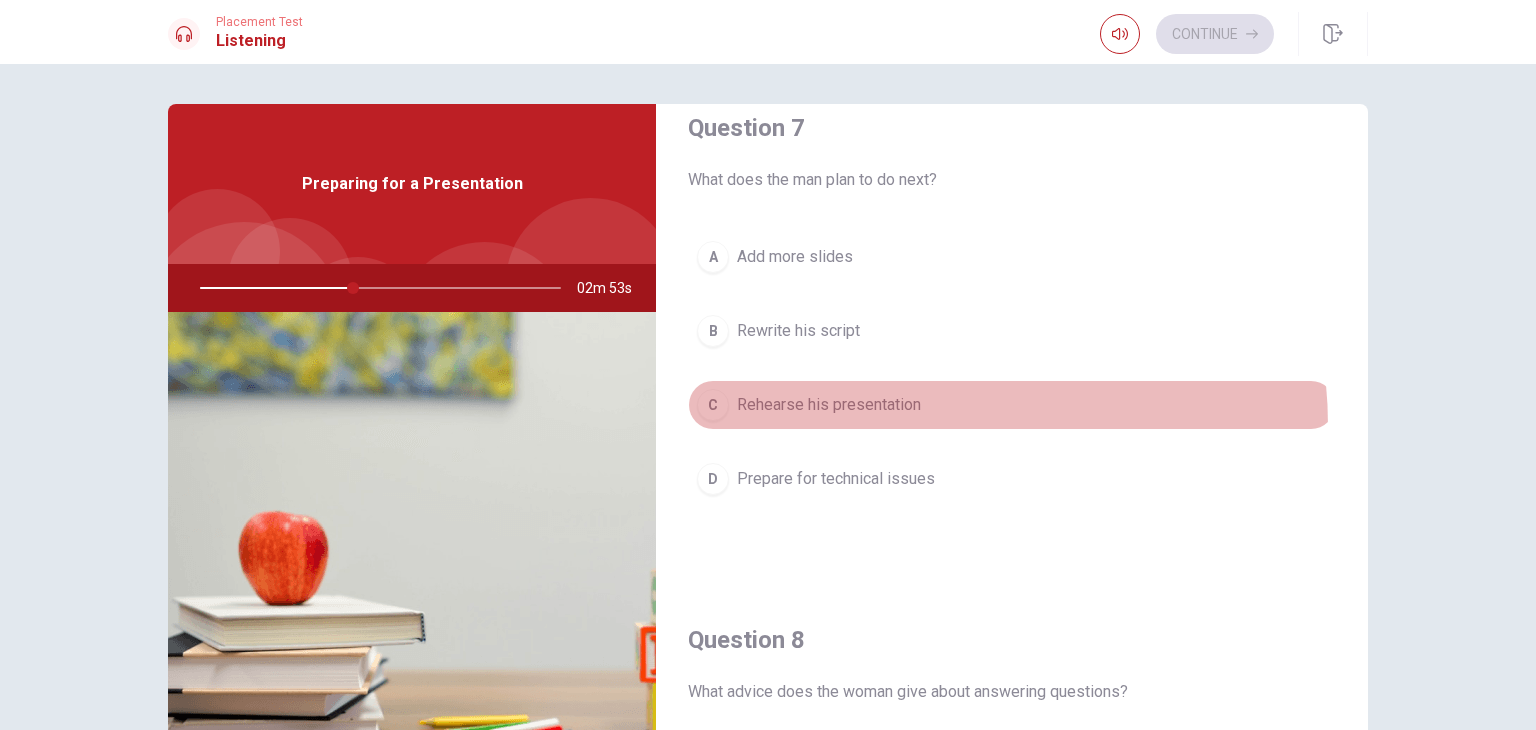click on "C Rehearse his presentation" at bounding box center (1012, 405) 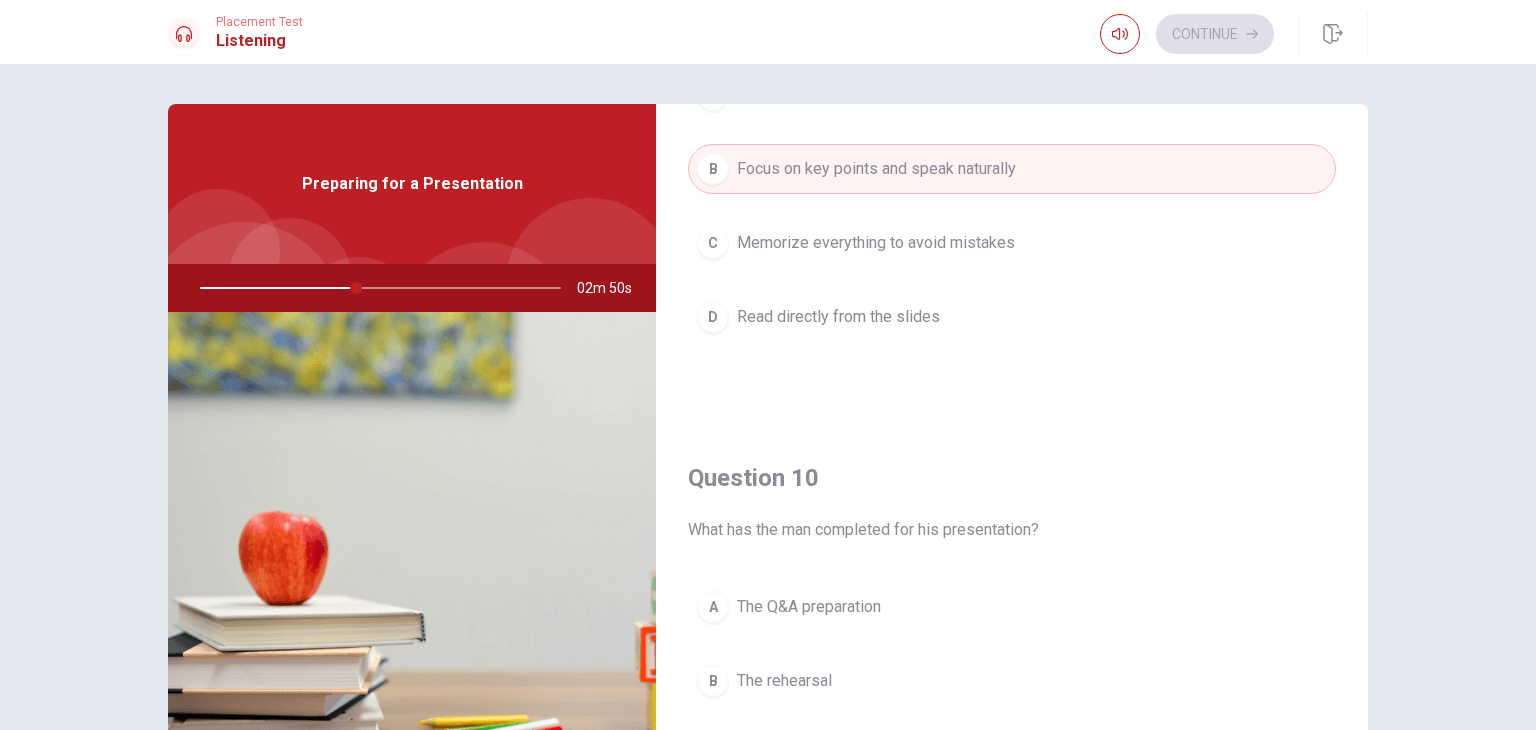 scroll, scrollTop: 1856, scrollLeft: 0, axis: vertical 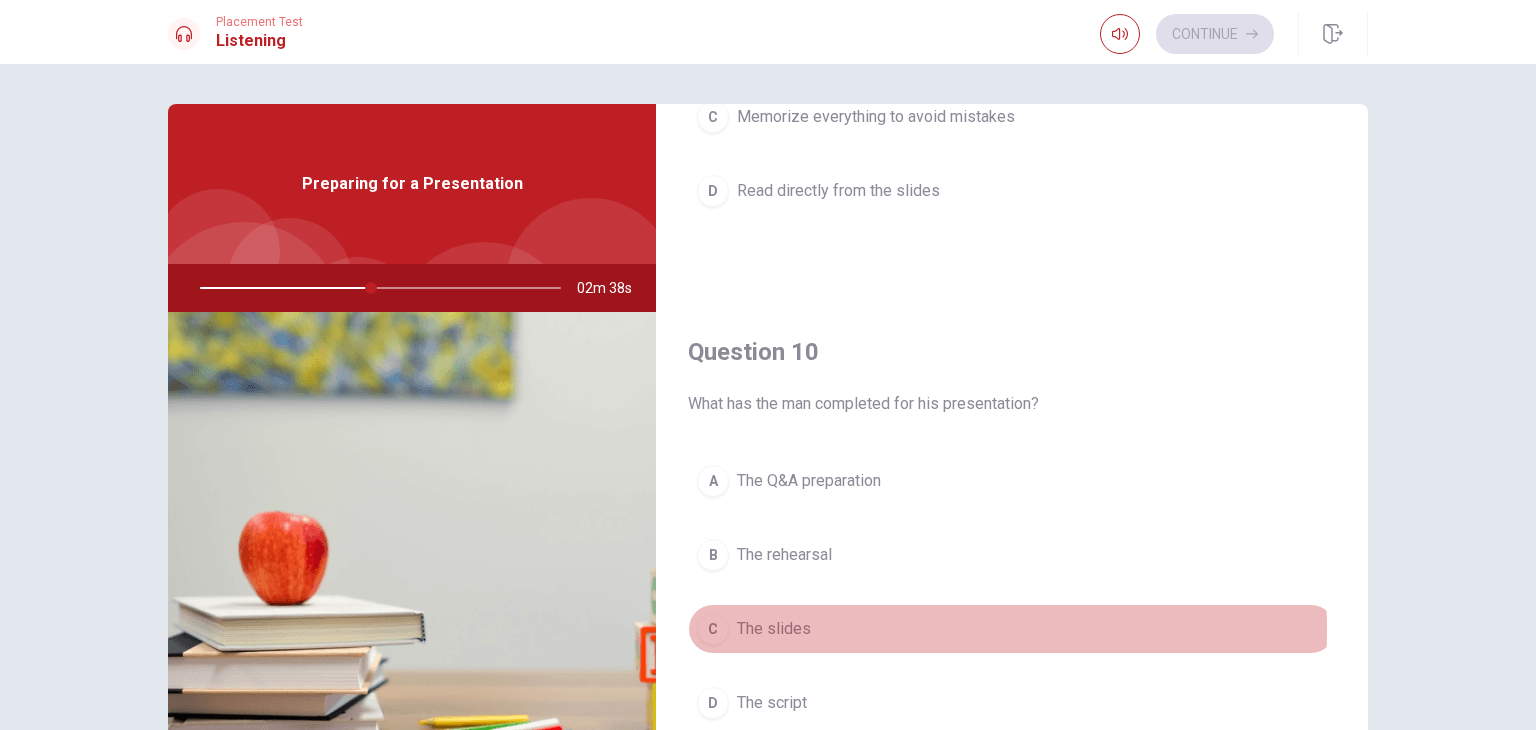 click on "The slides" at bounding box center (774, 629) 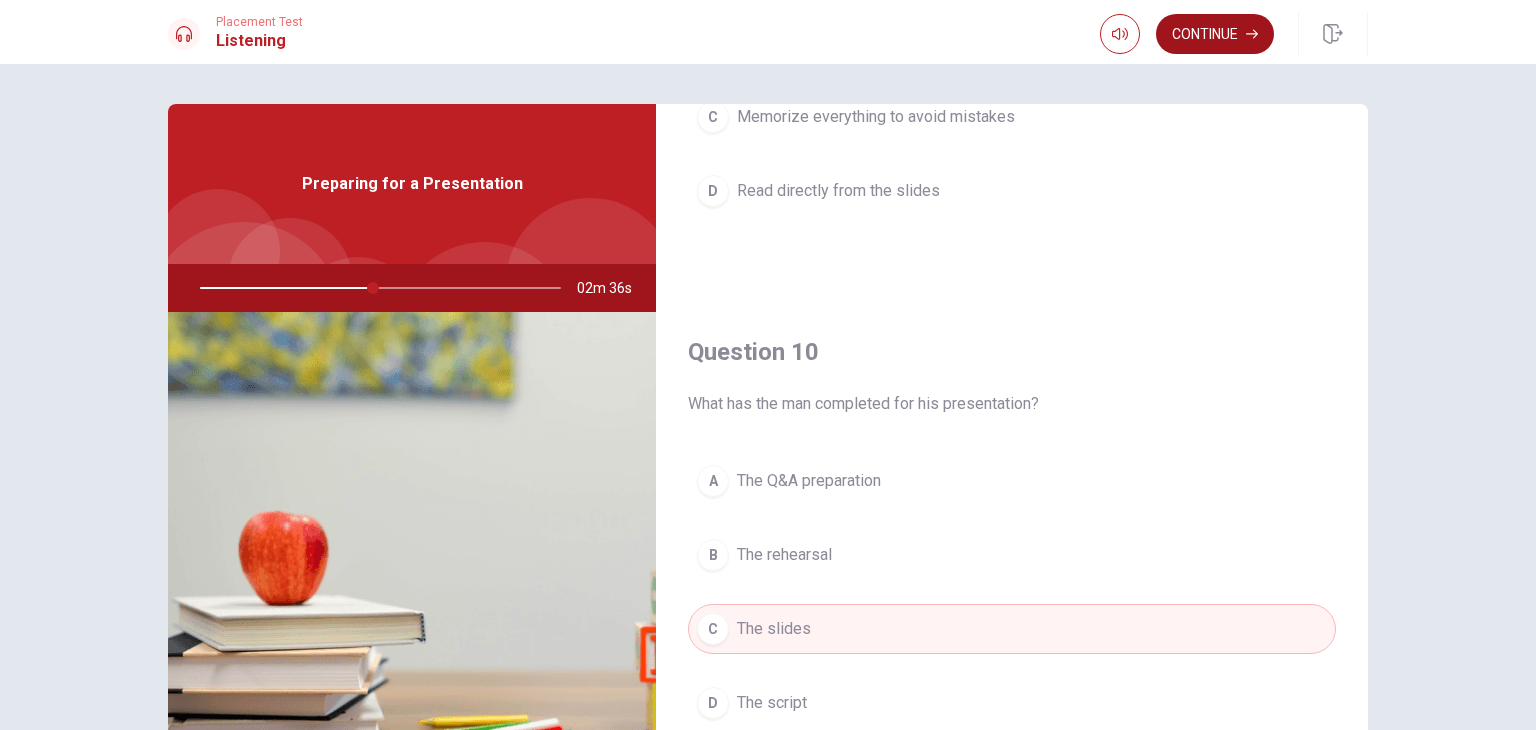 click on "Continue" at bounding box center [1215, 34] 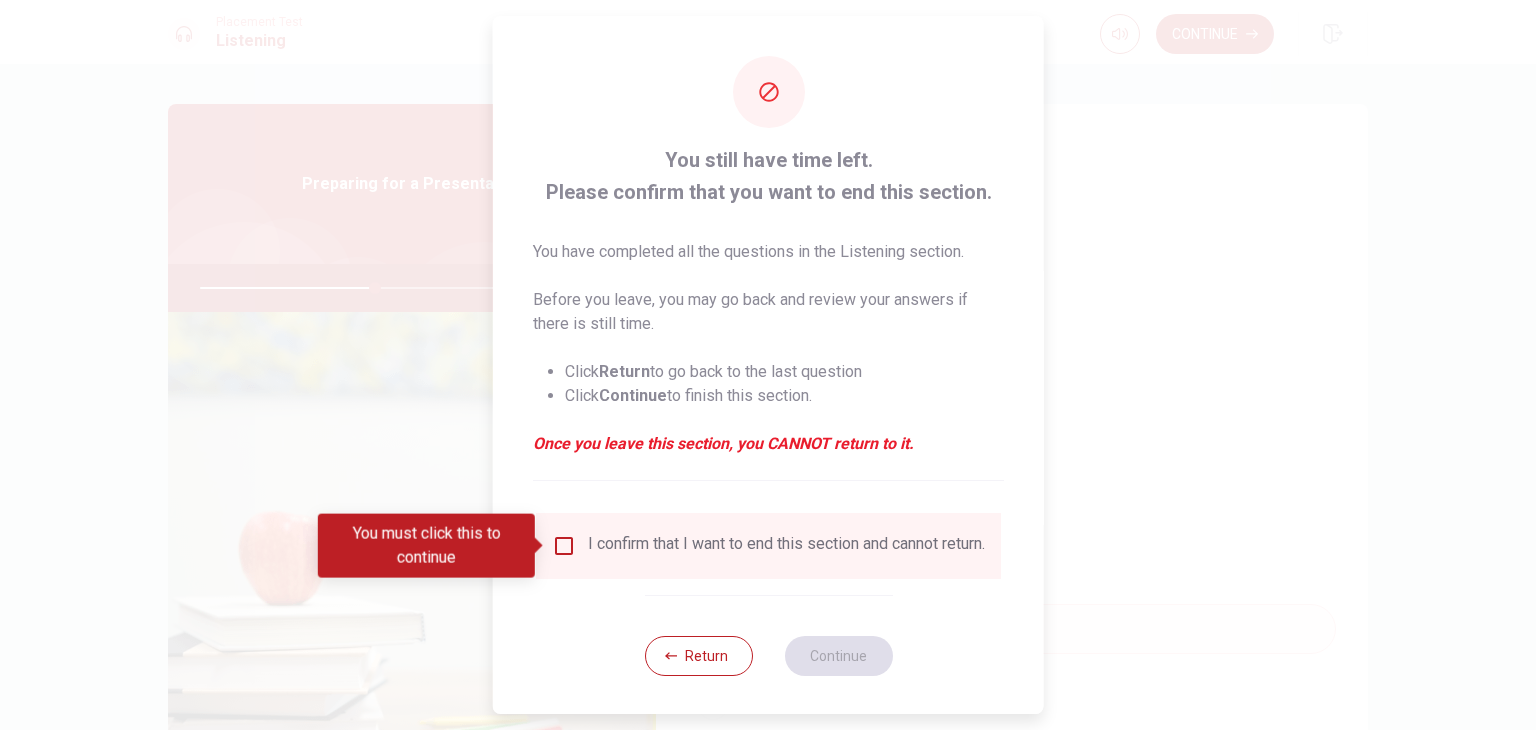 click on "I confirm that I want to end this section and cannot return." at bounding box center (786, 546) 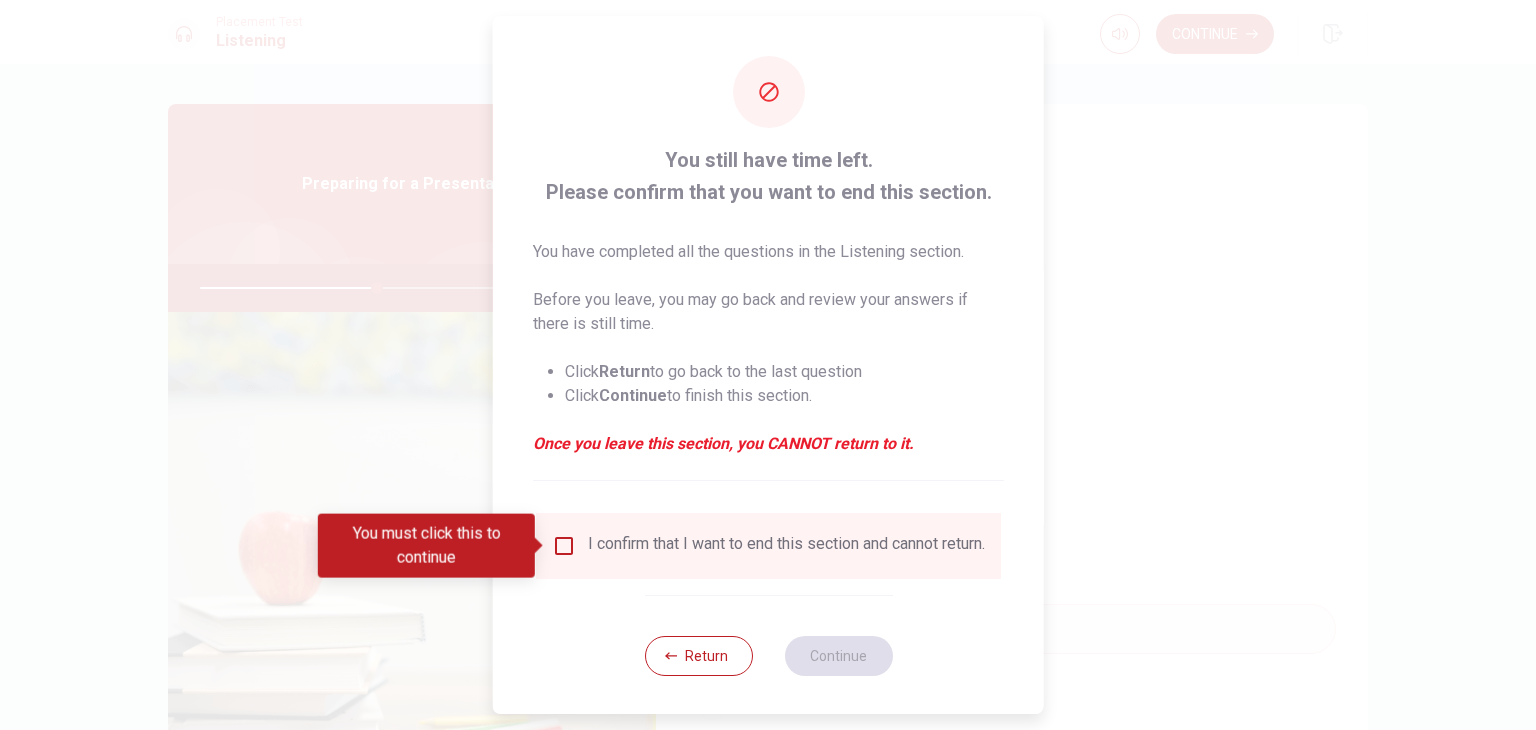 click on "I confirm that I want to end this section and cannot return." at bounding box center (768, 546) 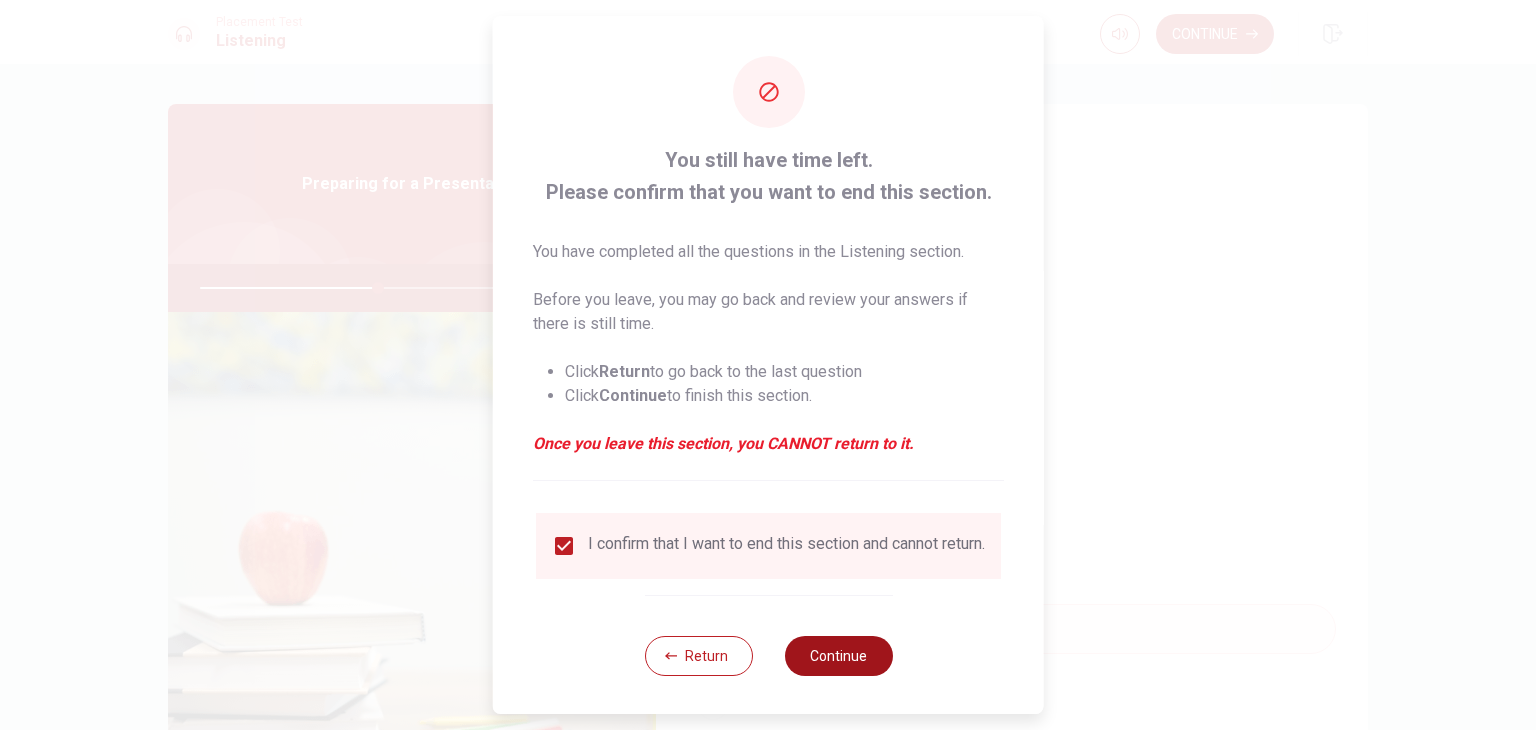 click on "Continue" at bounding box center [838, 656] 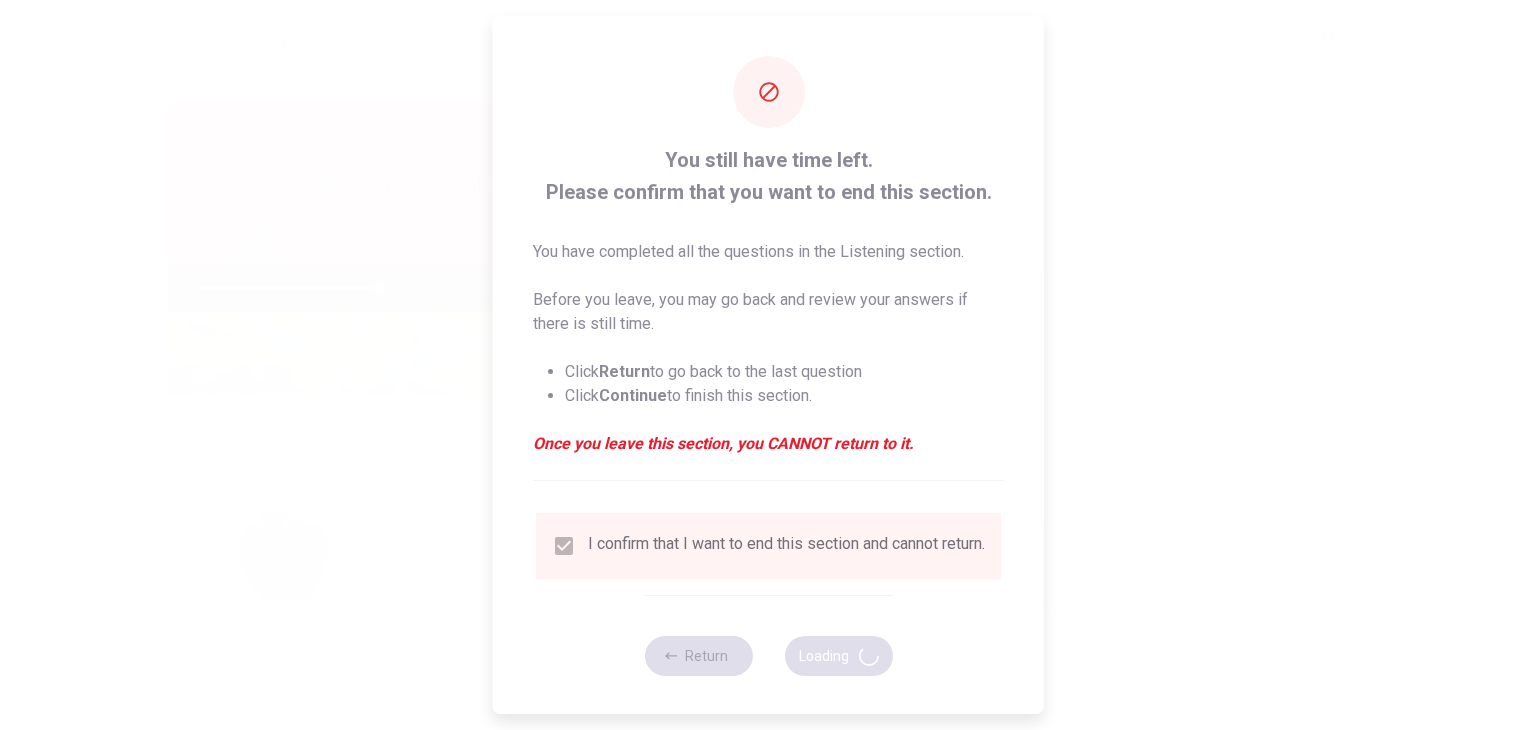 type on "50" 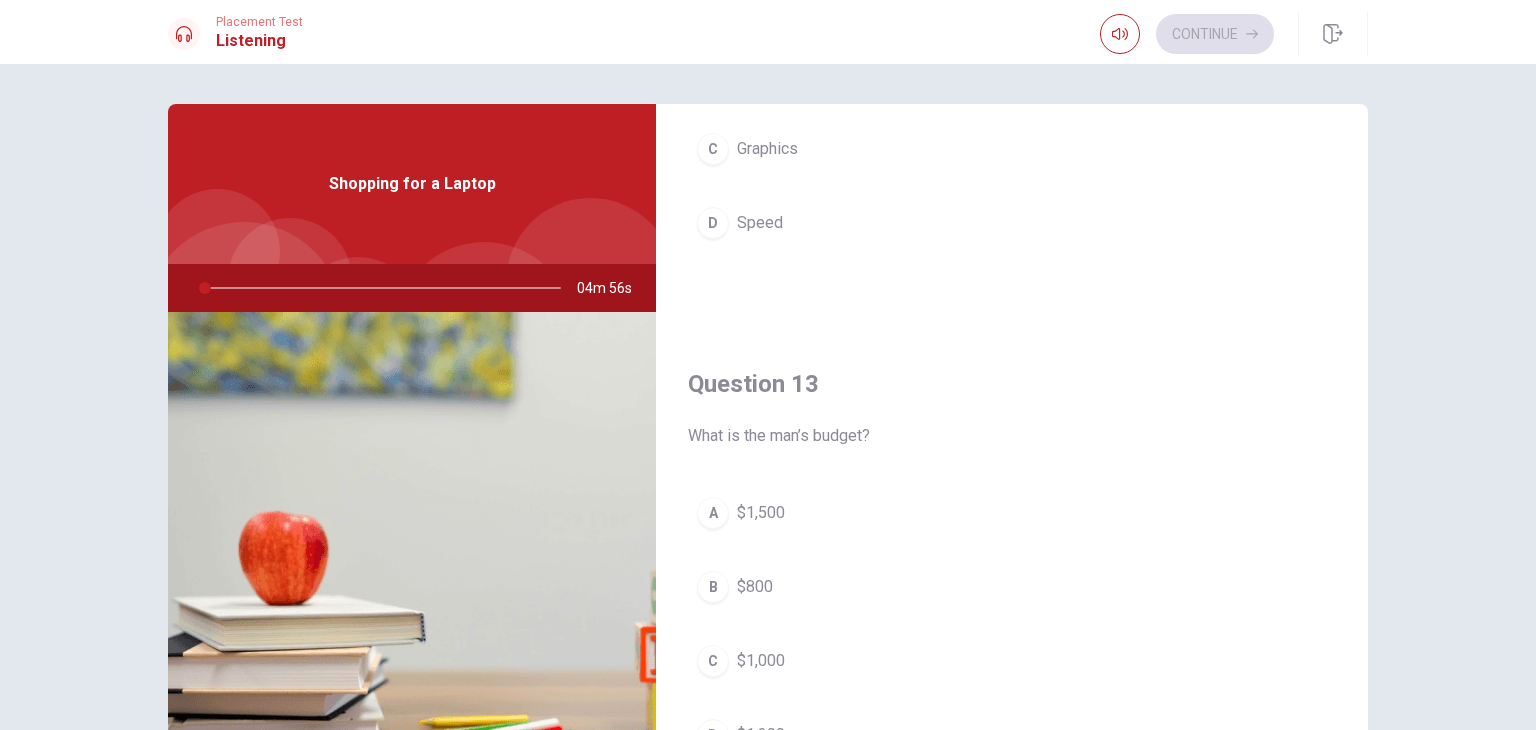 click on "A $1,500" at bounding box center [1012, 513] 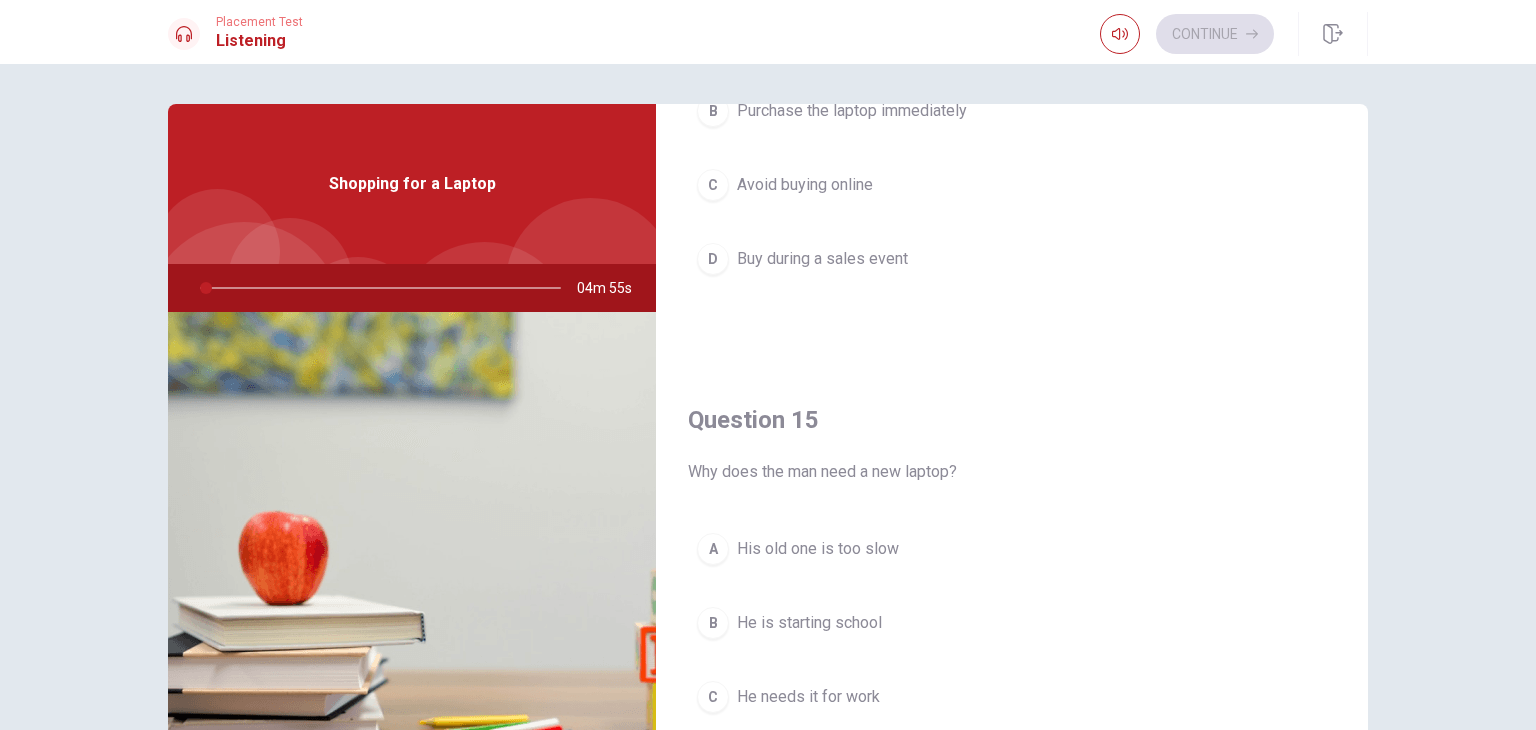 scroll, scrollTop: 1856, scrollLeft: 0, axis: vertical 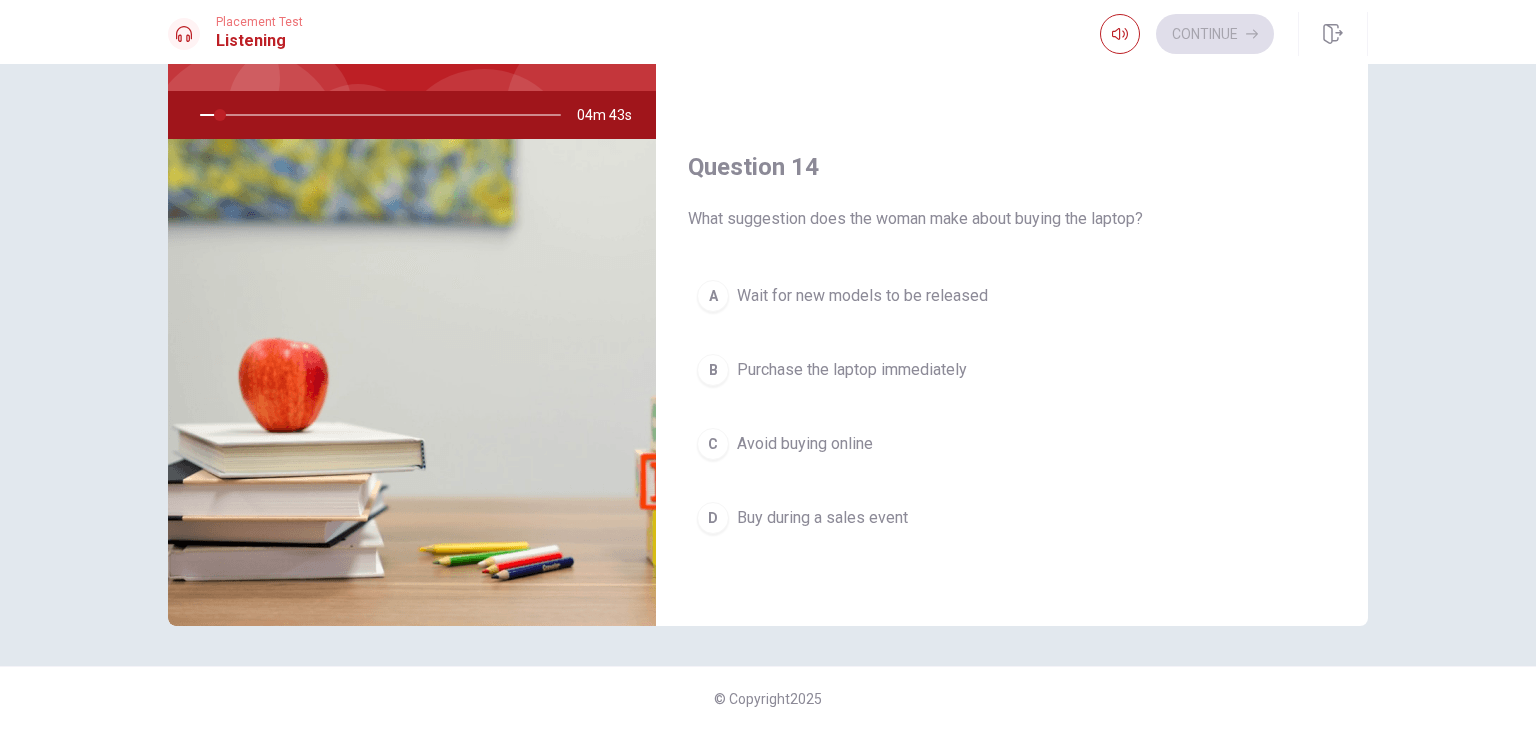 drag, startPoint x: 682, startPoint y: 214, endPoint x: 1099, endPoint y: 221, distance: 417.05875 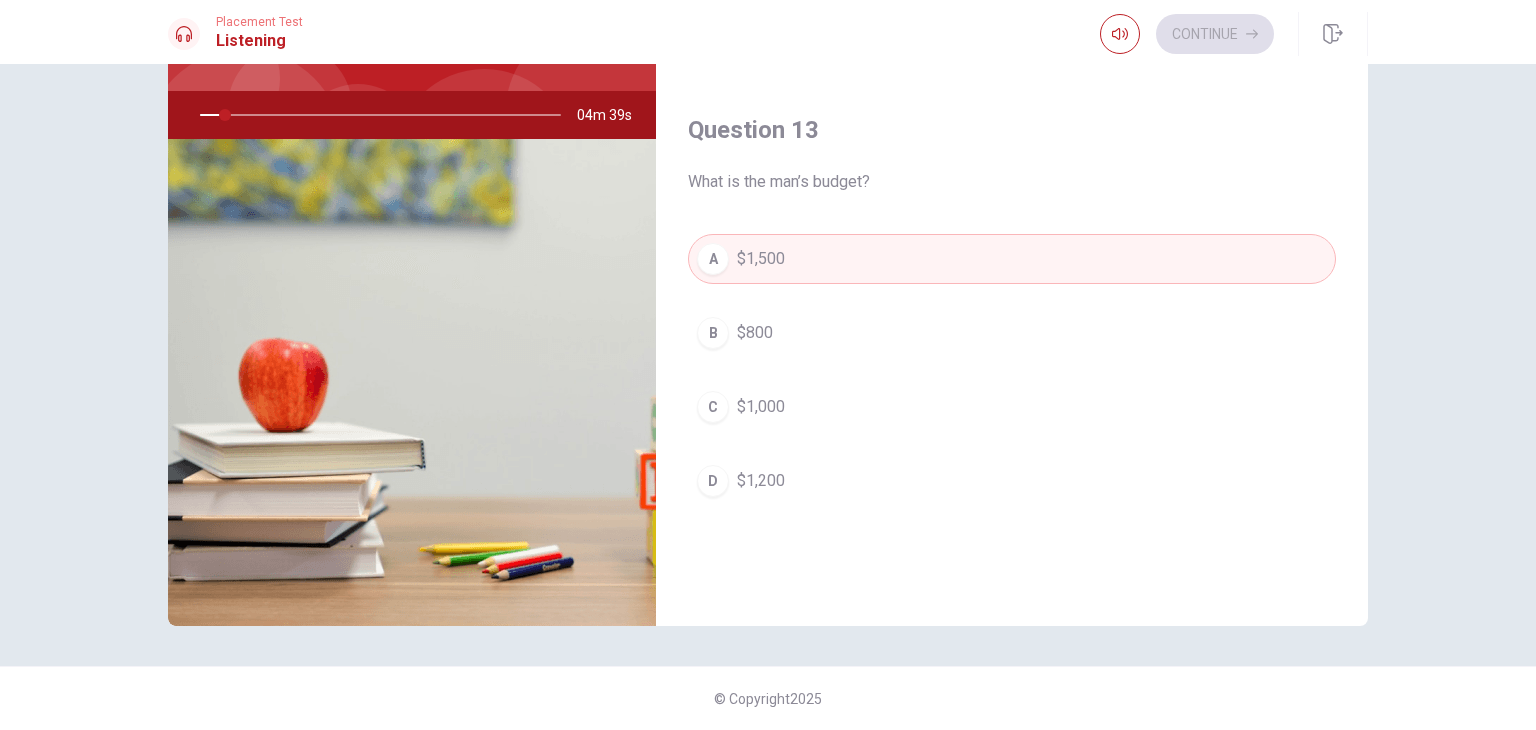 scroll, scrollTop: 856, scrollLeft: 0, axis: vertical 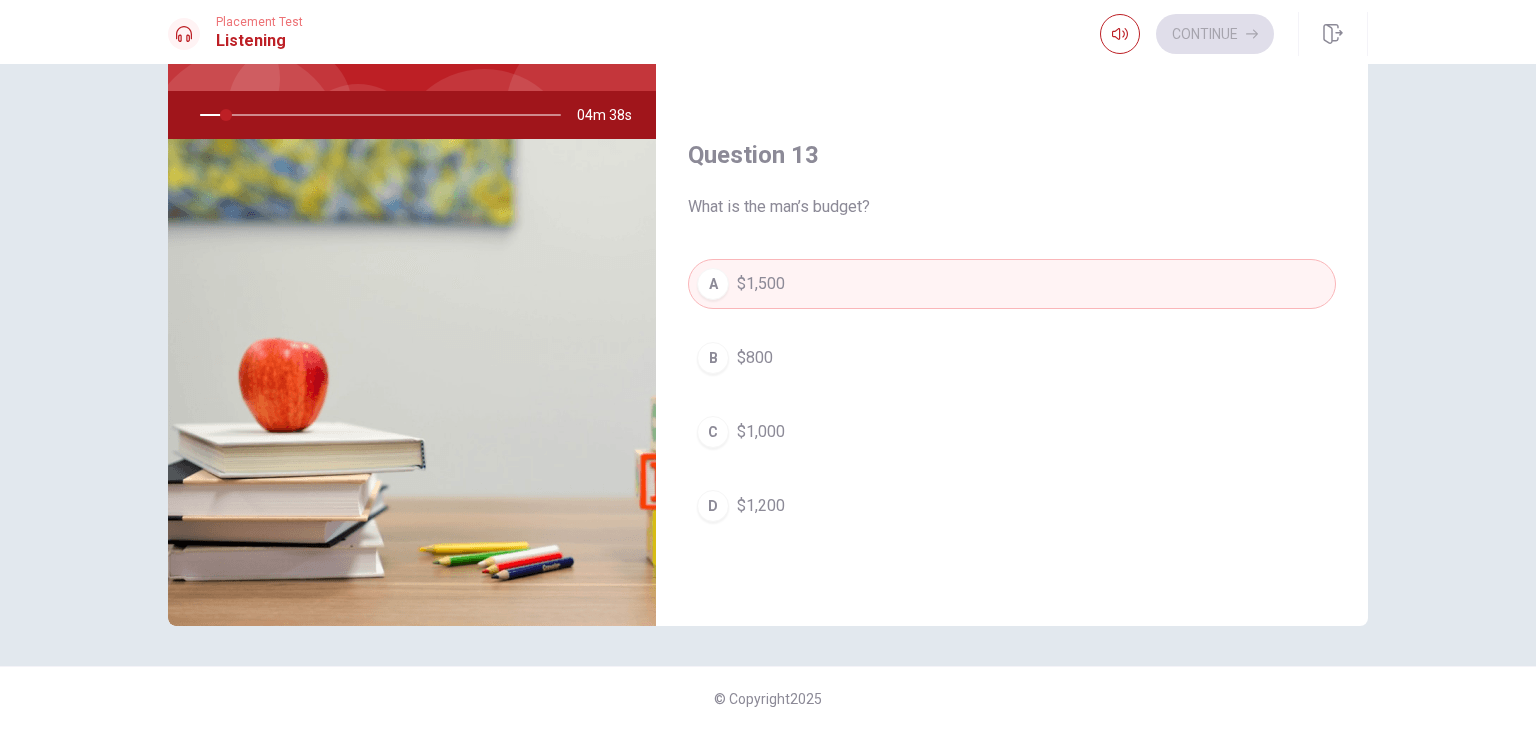 click on "What is the man’s budget?" at bounding box center [1012, 207] 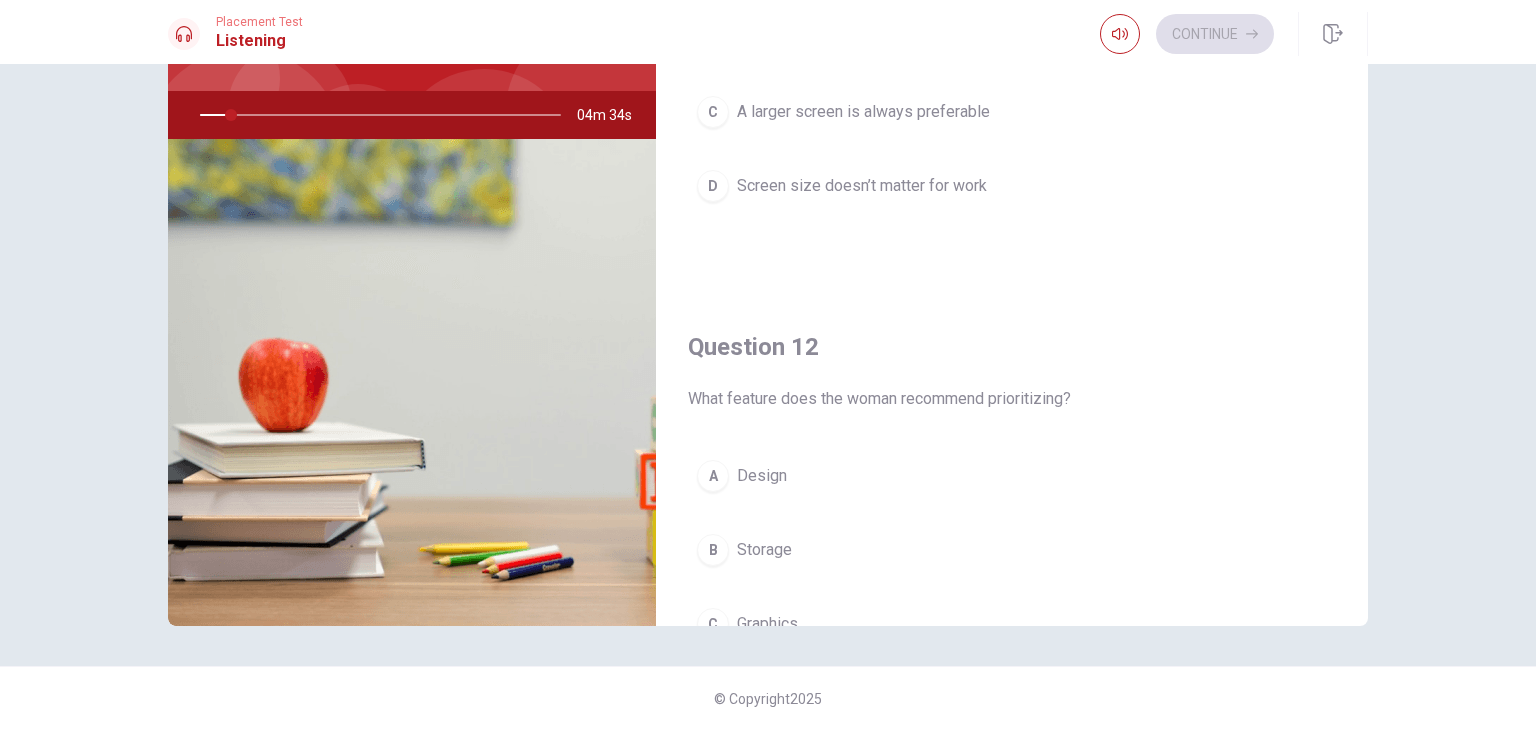 scroll, scrollTop: 0, scrollLeft: 0, axis: both 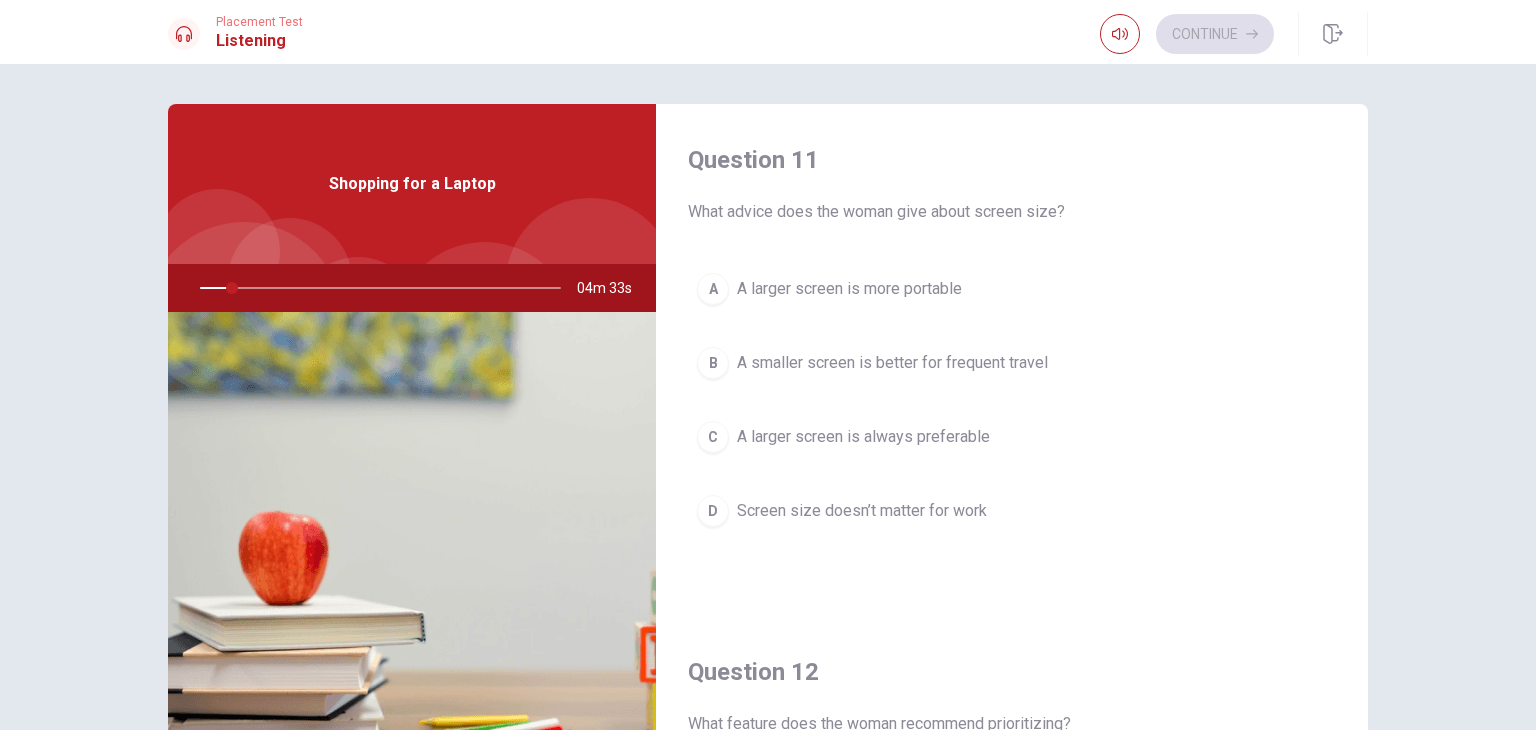 drag, startPoint x: 728, startPoint y: 210, endPoint x: 1064, endPoint y: 211, distance: 336.0015 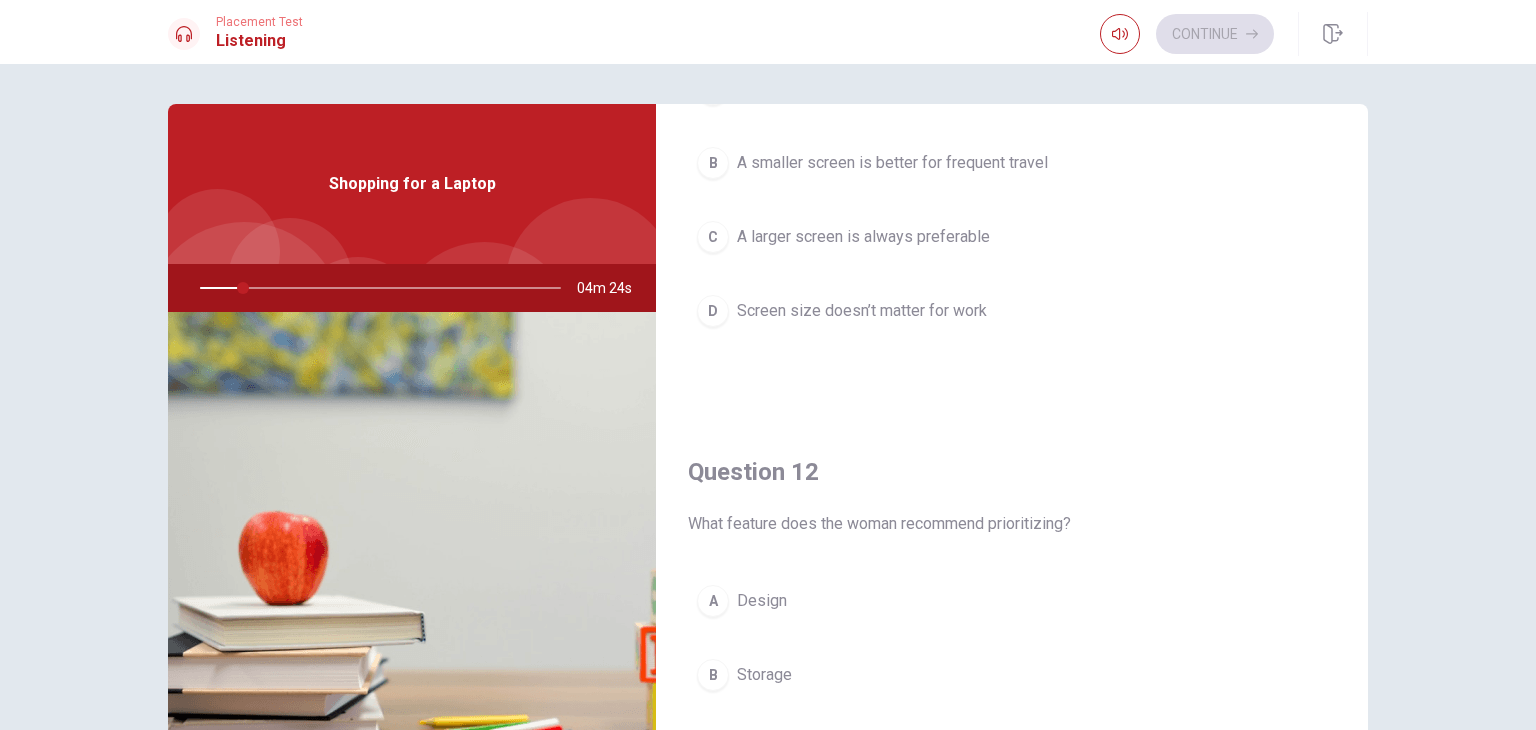scroll, scrollTop: 300, scrollLeft: 0, axis: vertical 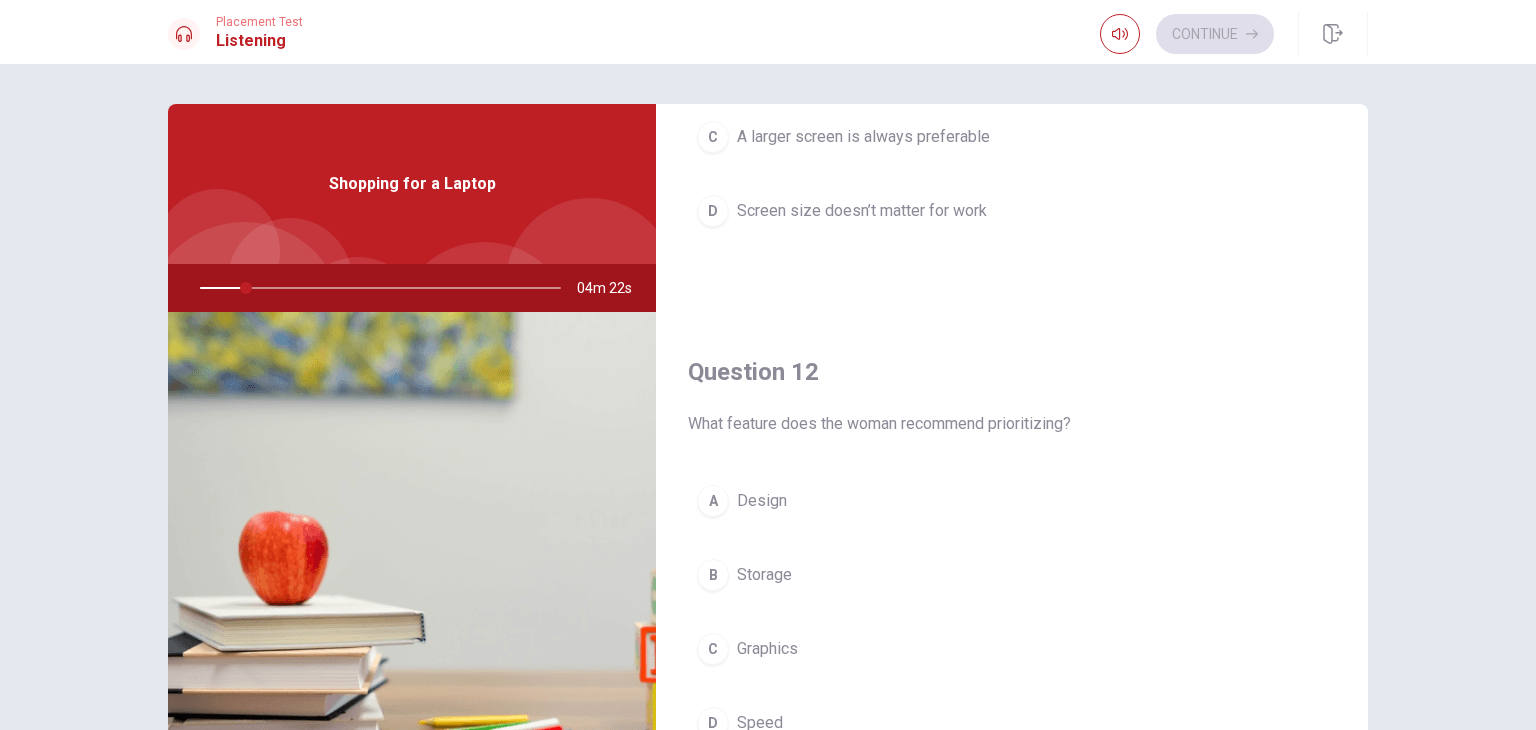 drag, startPoint x: 984, startPoint y: 427, endPoint x: 1056, endPoint y: 424, distance: 72.06247 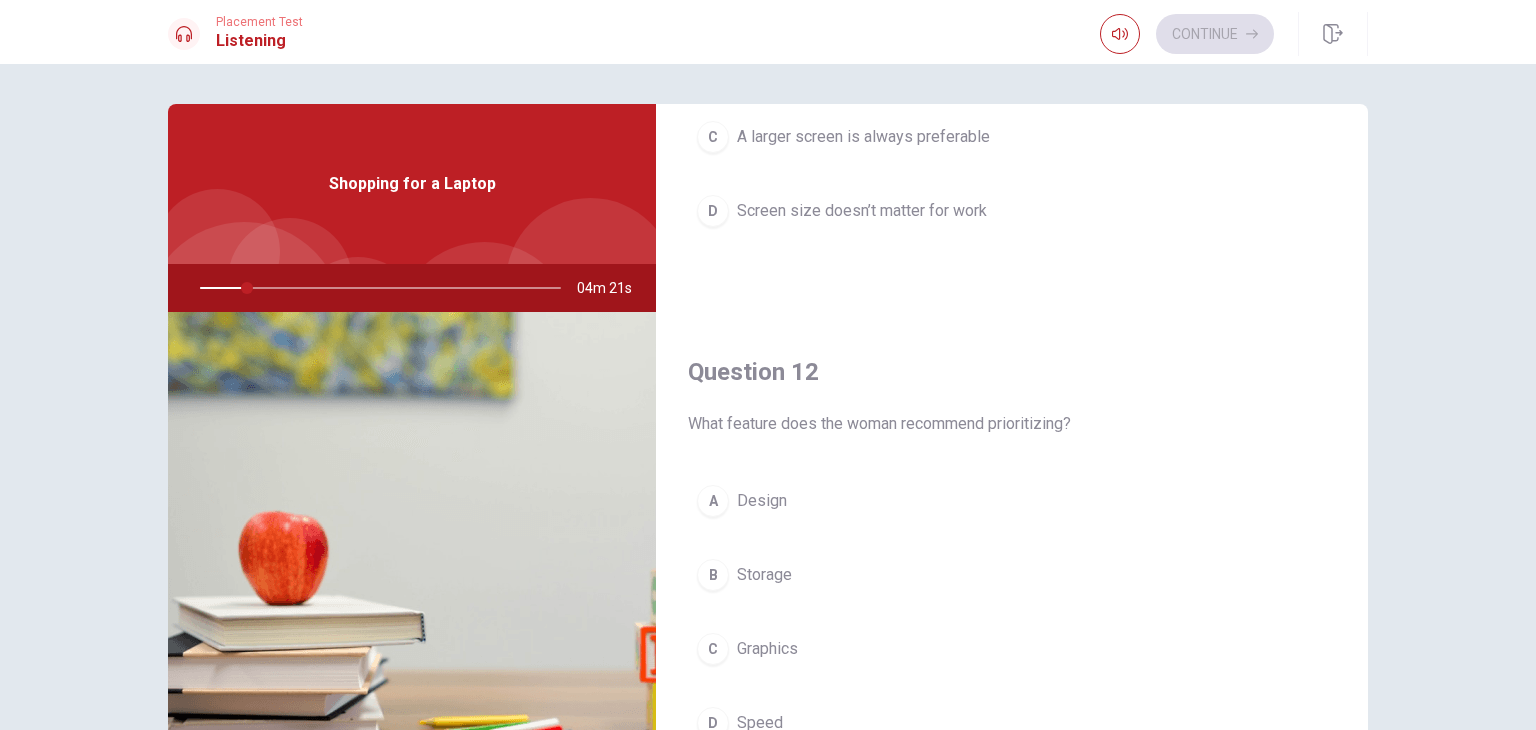 drag, startPoint x: 942, startPoint y: 426, endPoint x: 1132, endPoint y: 429, distance: 190.02368 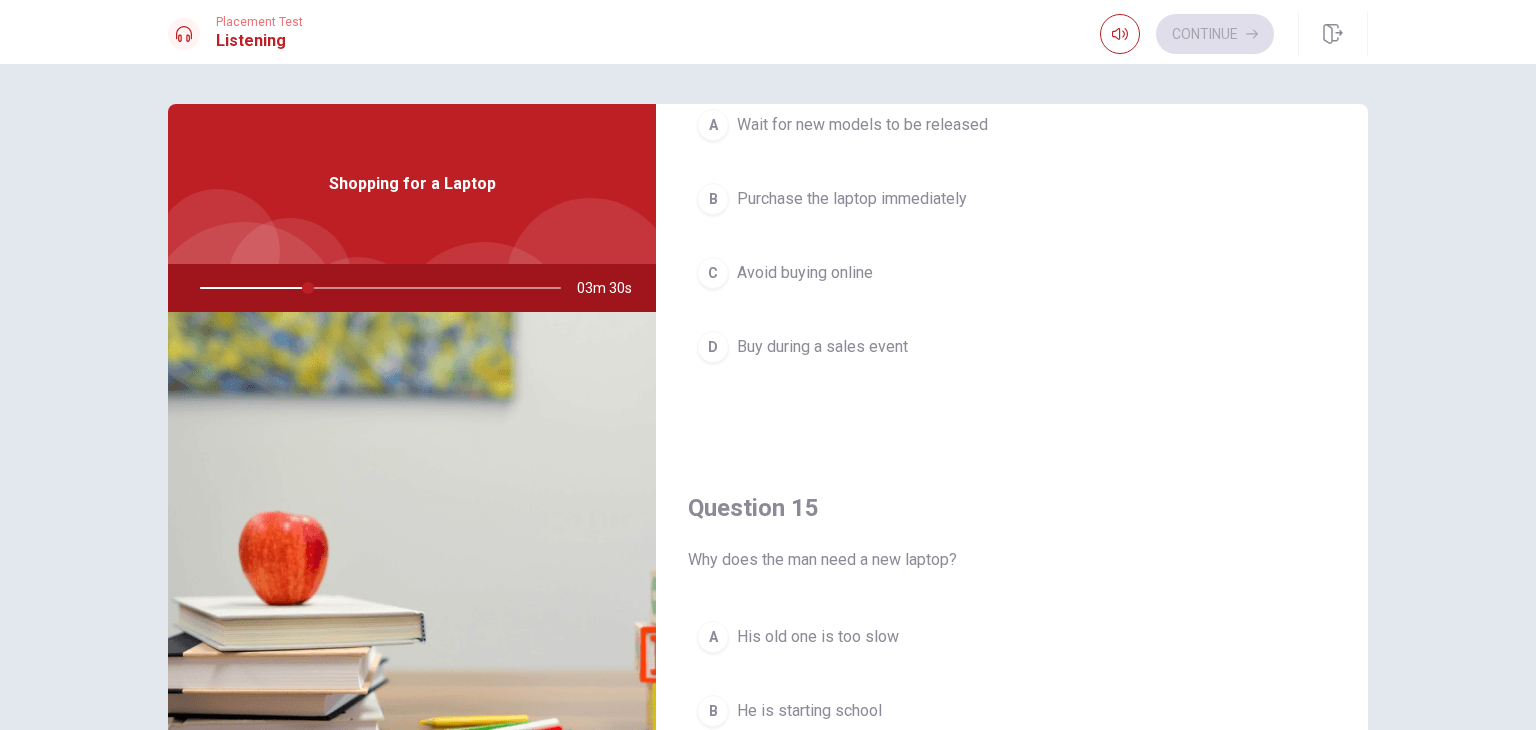 scroll, scrollTop: 1856, scrollLeft: 0, axis: vertical 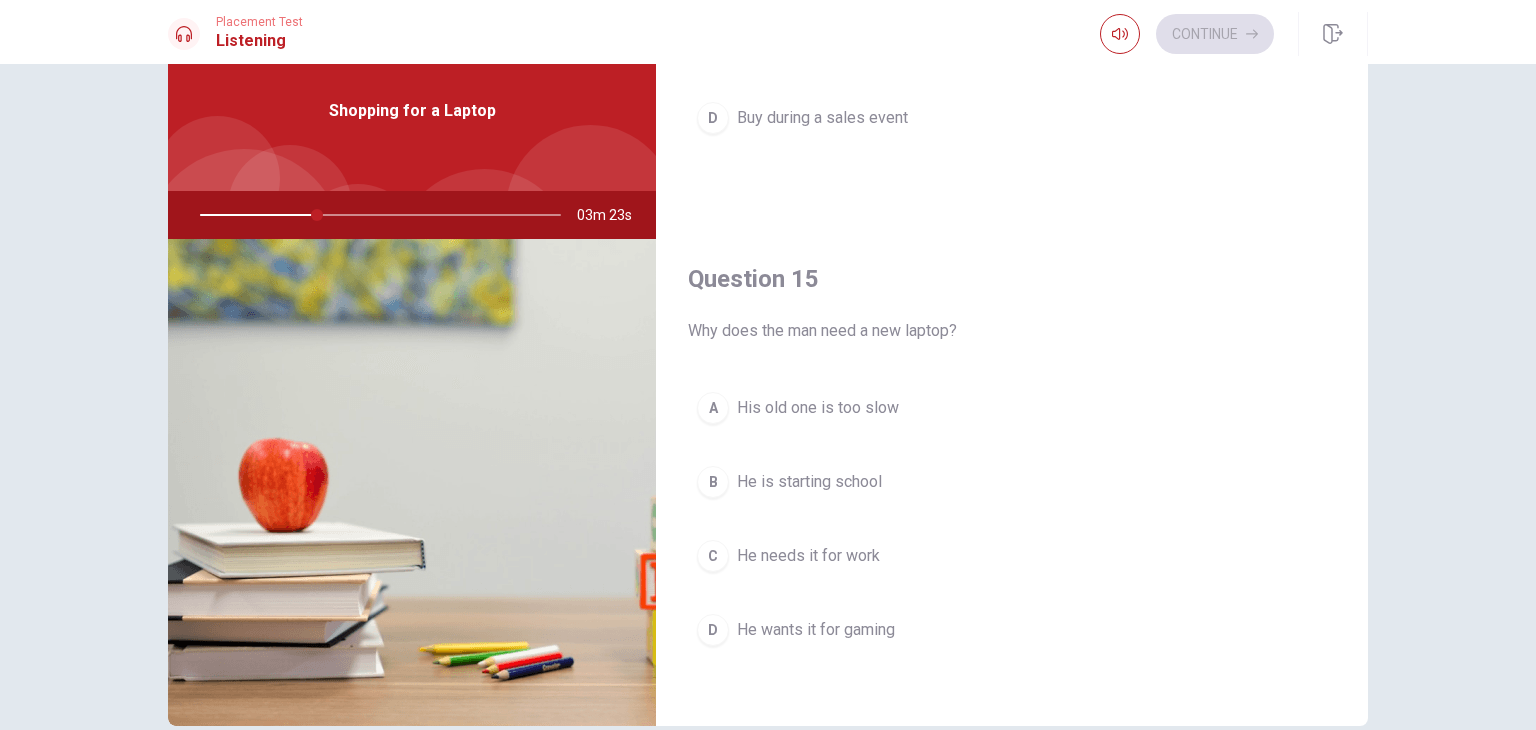 click on "He needs it for work" at bounding box center [808, 556] 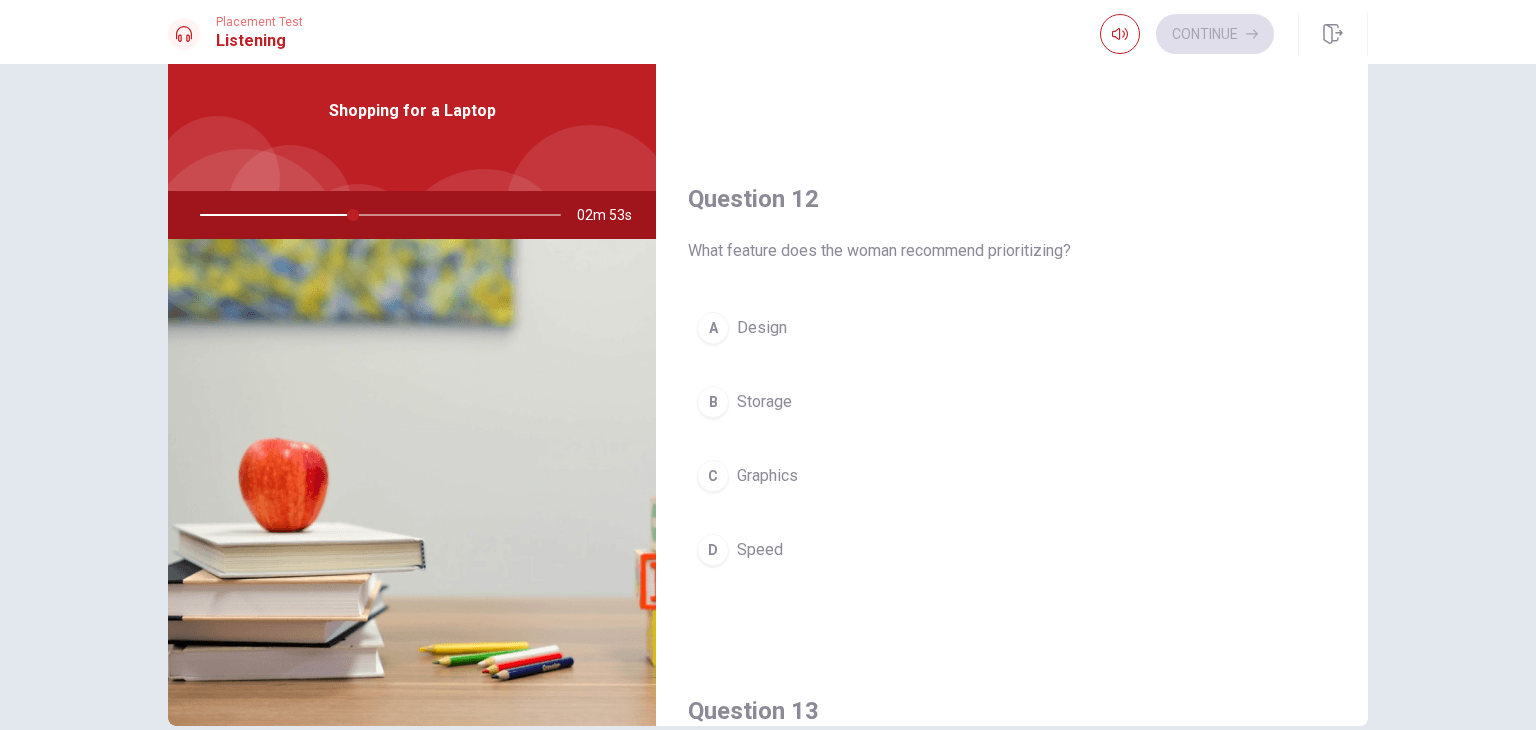 scroll, scrollTop: 700, scrollLeft: 0, axis: vertical 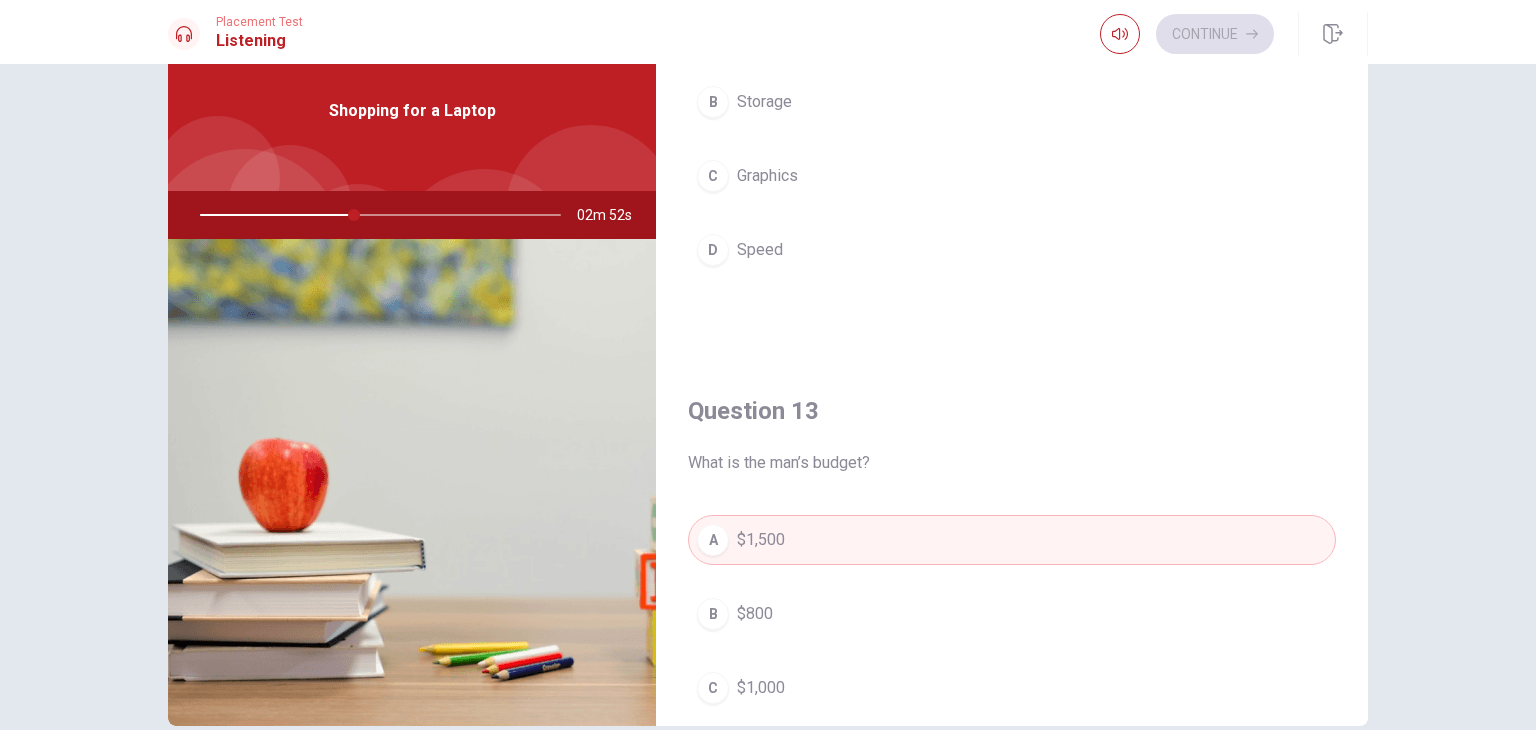 click on "D Speed" at bounding box center (1012, 250) 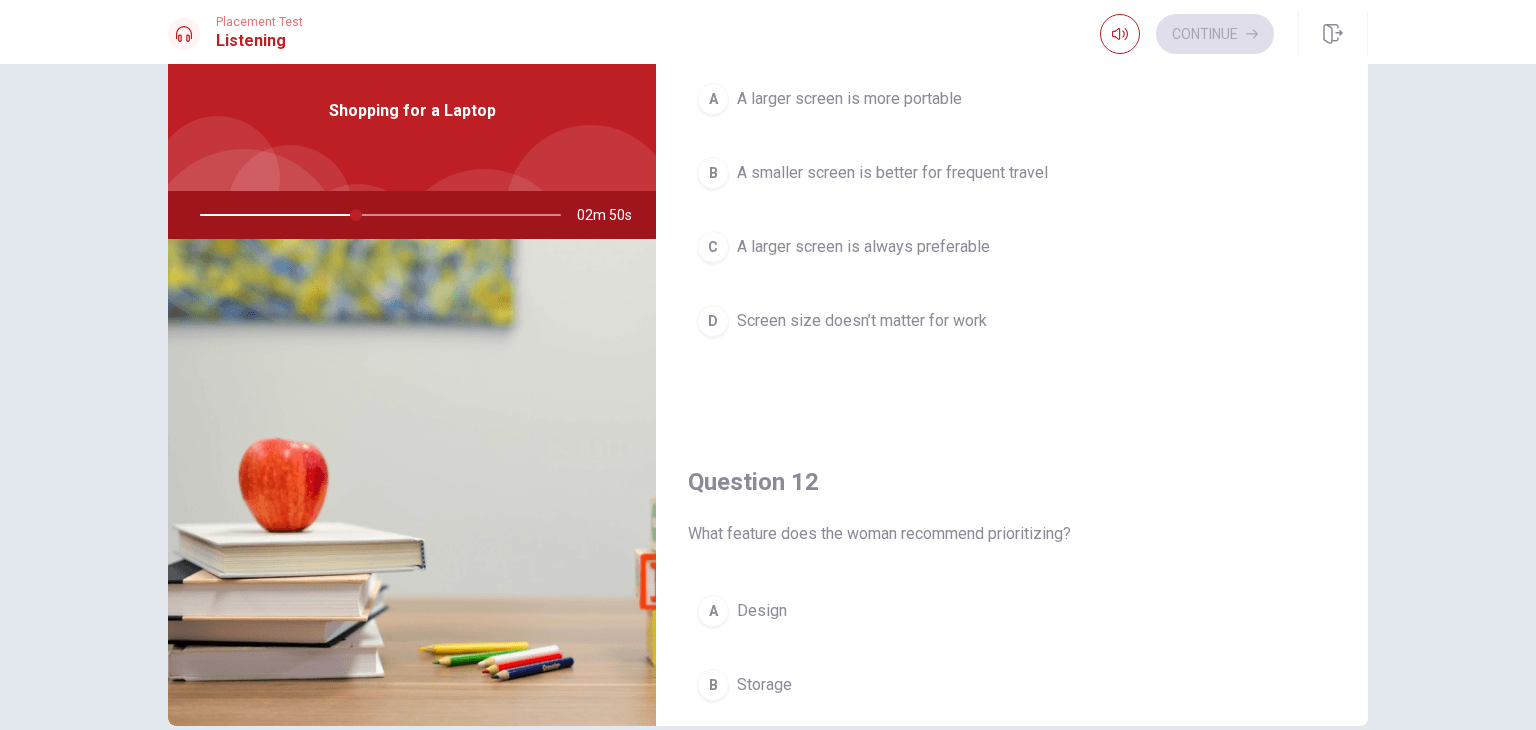 scroll, scrollTop: 0, scrollLeft: 0, axis: both 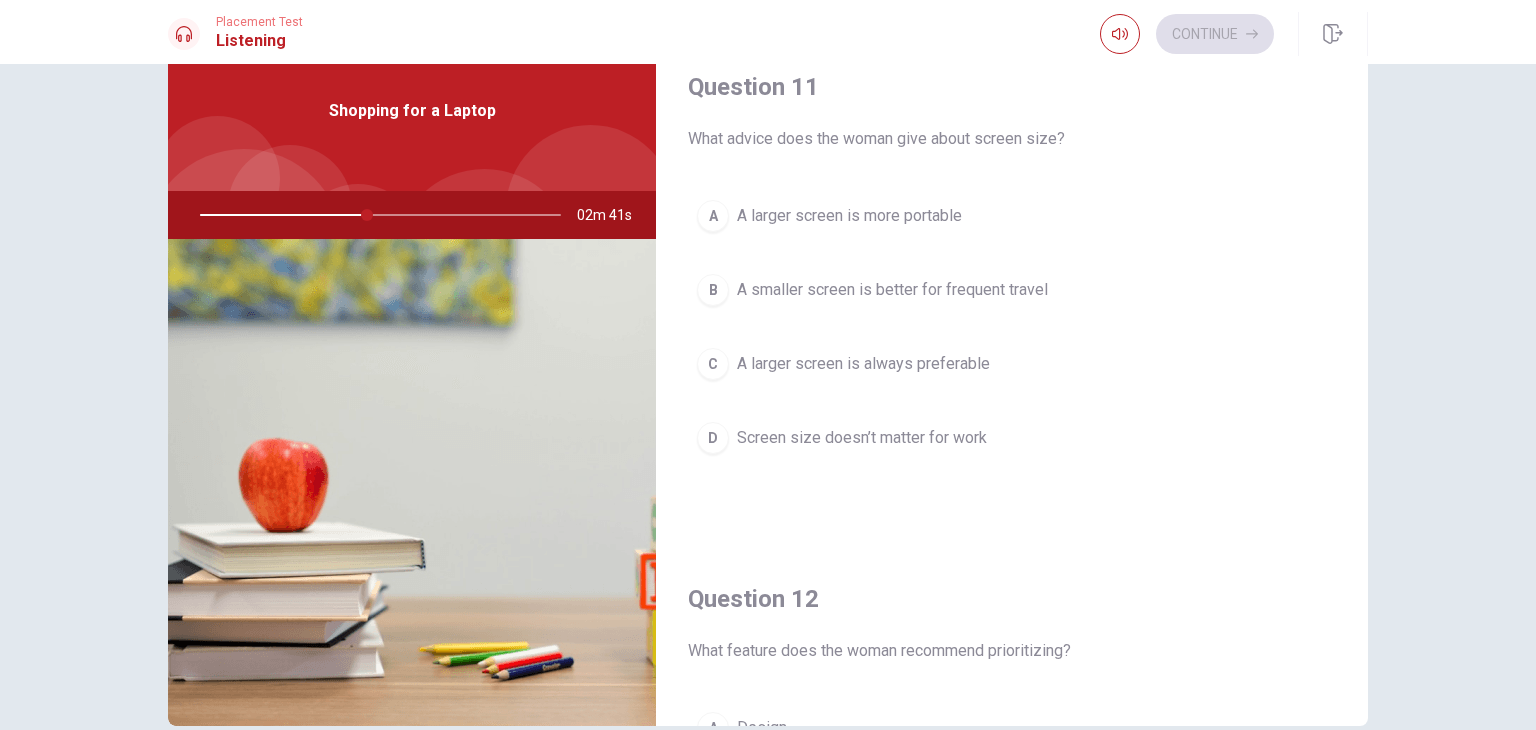 click on "B A smaller screen is better for frequent travel" at bounding box center [1012, 290] 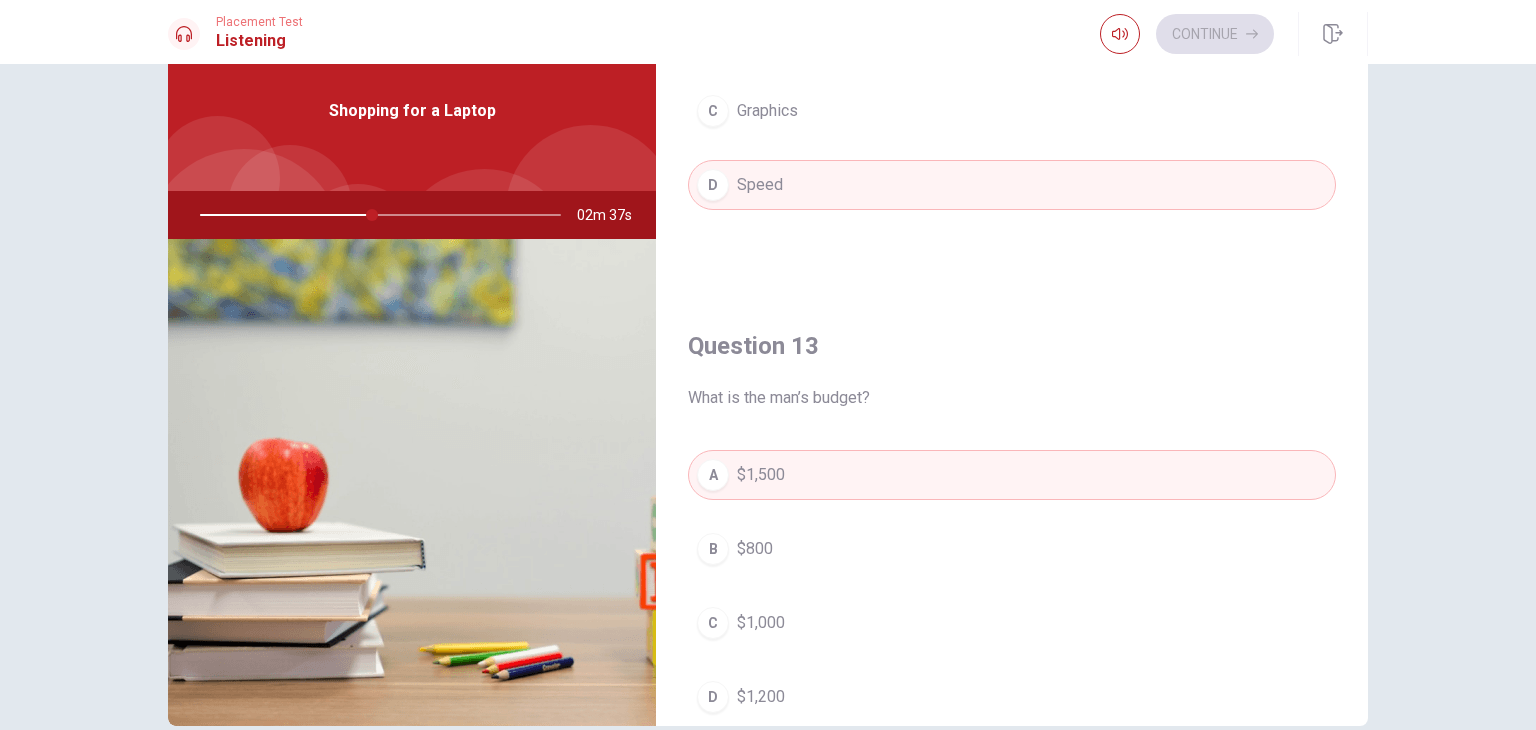 scroll, scrollTop: 800, scrollLeft: 0, axis: vertical 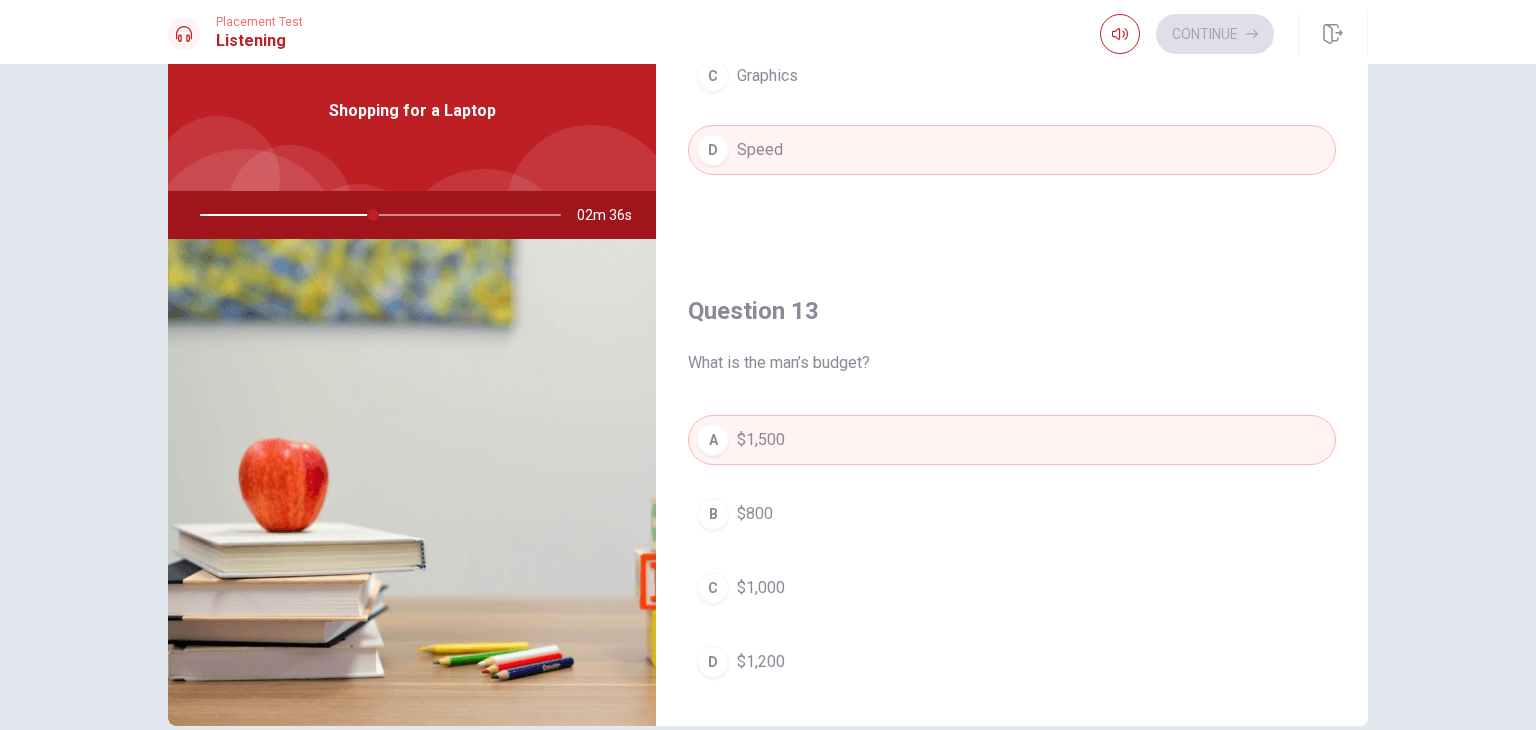 click on "C $1,000" at bounding box center [1012, 588] 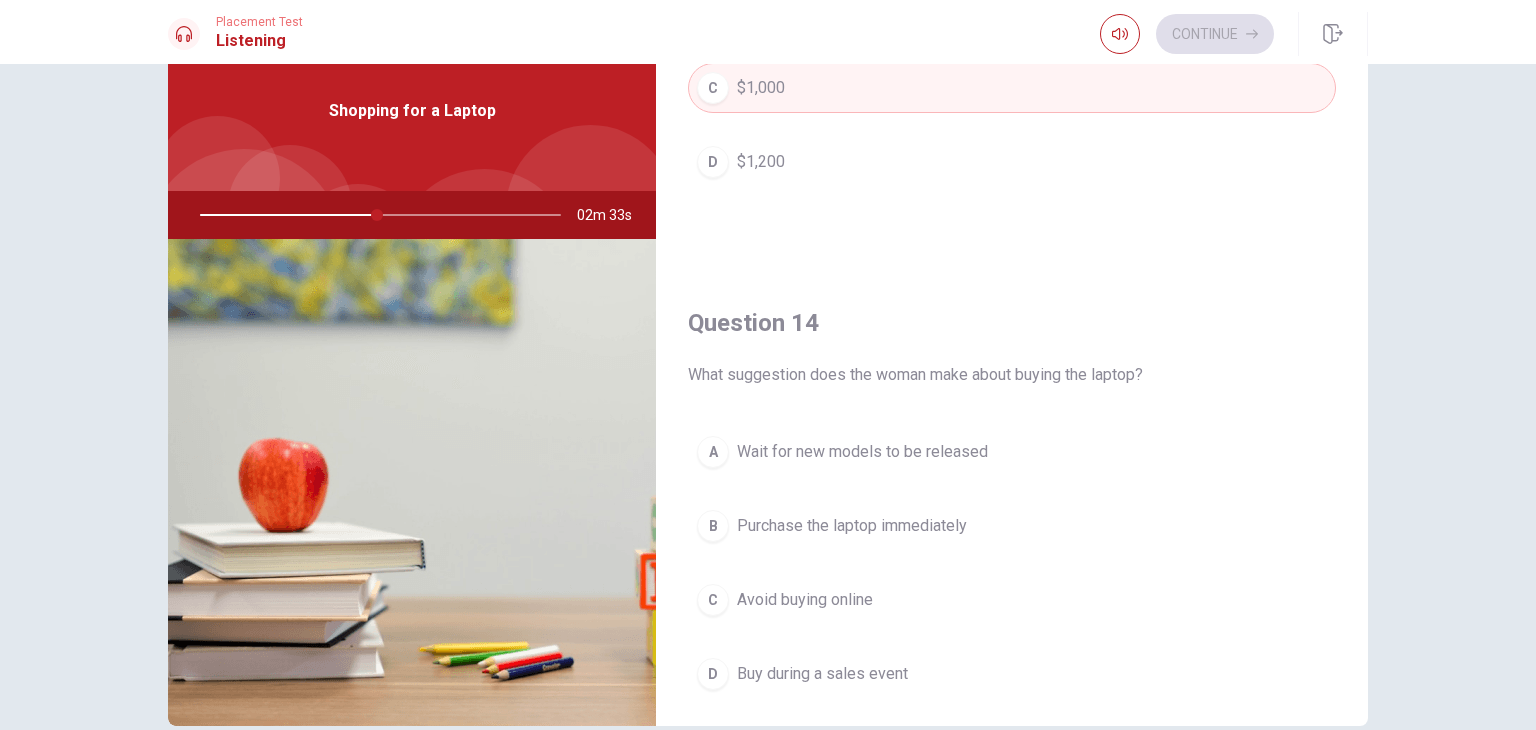 scroll, scrollTop: 1400, scrollLeft: 0, axis: vertical 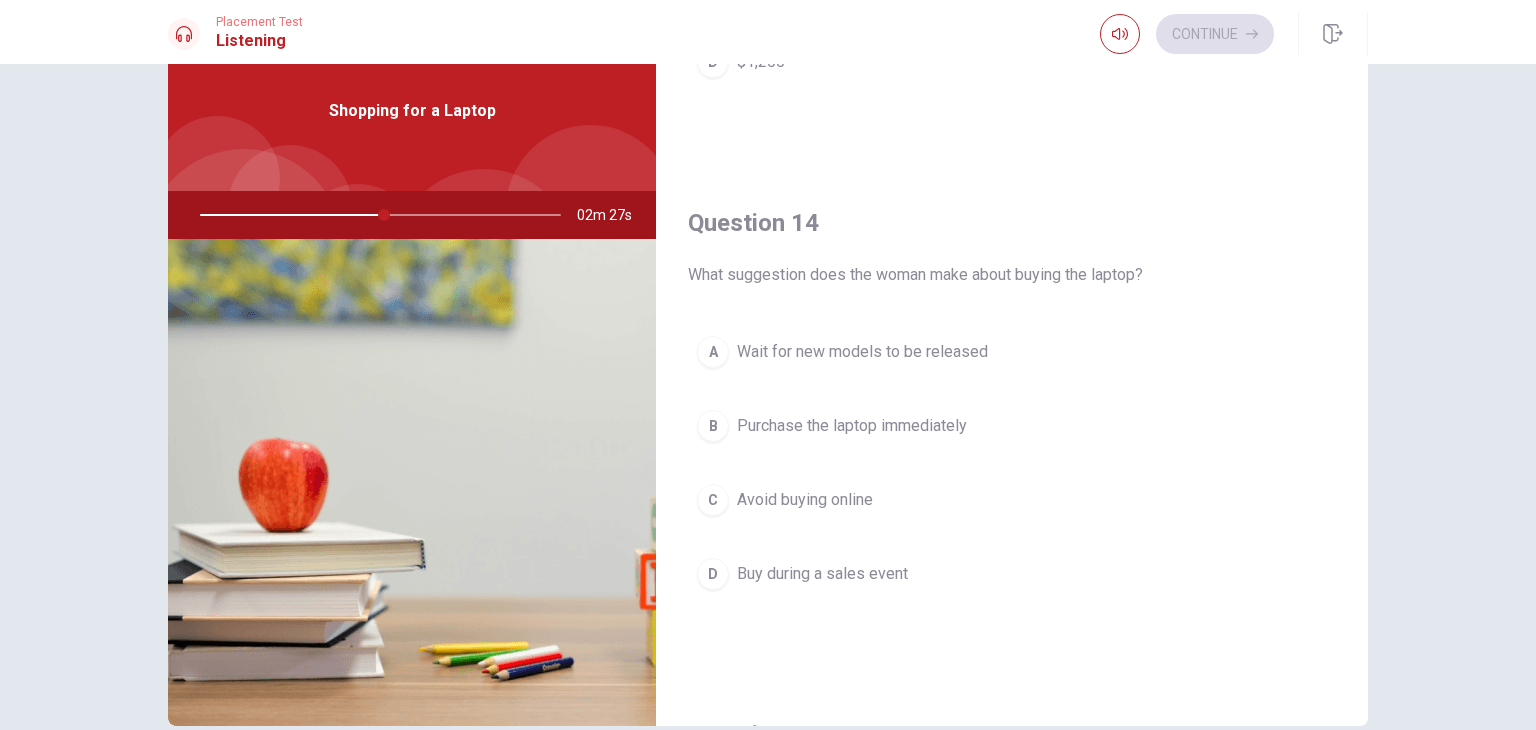 click on "A Wait for new models to be released" at bounding box center [1012, 352] 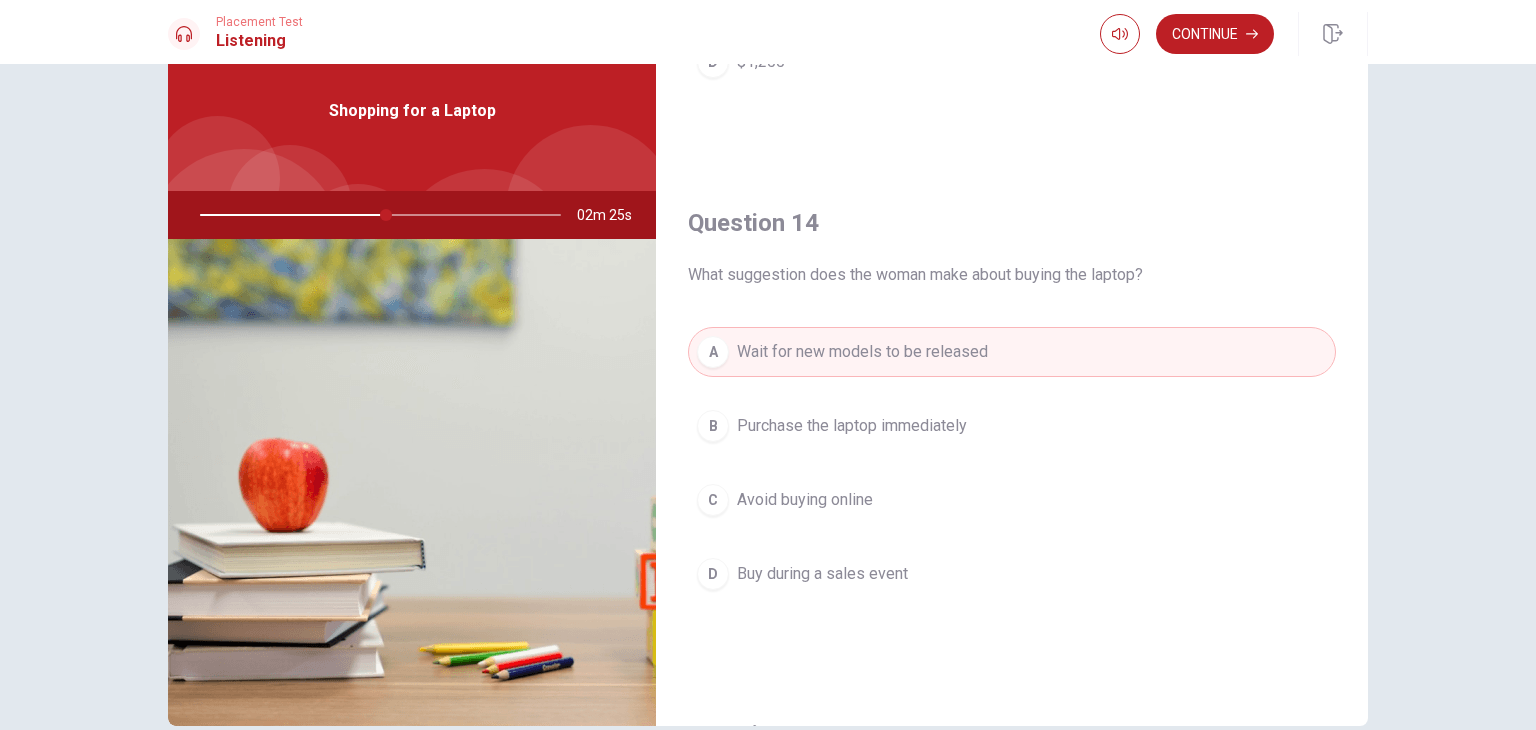 click on "D Buy during a sales event" at bounding box center [1012, 574] 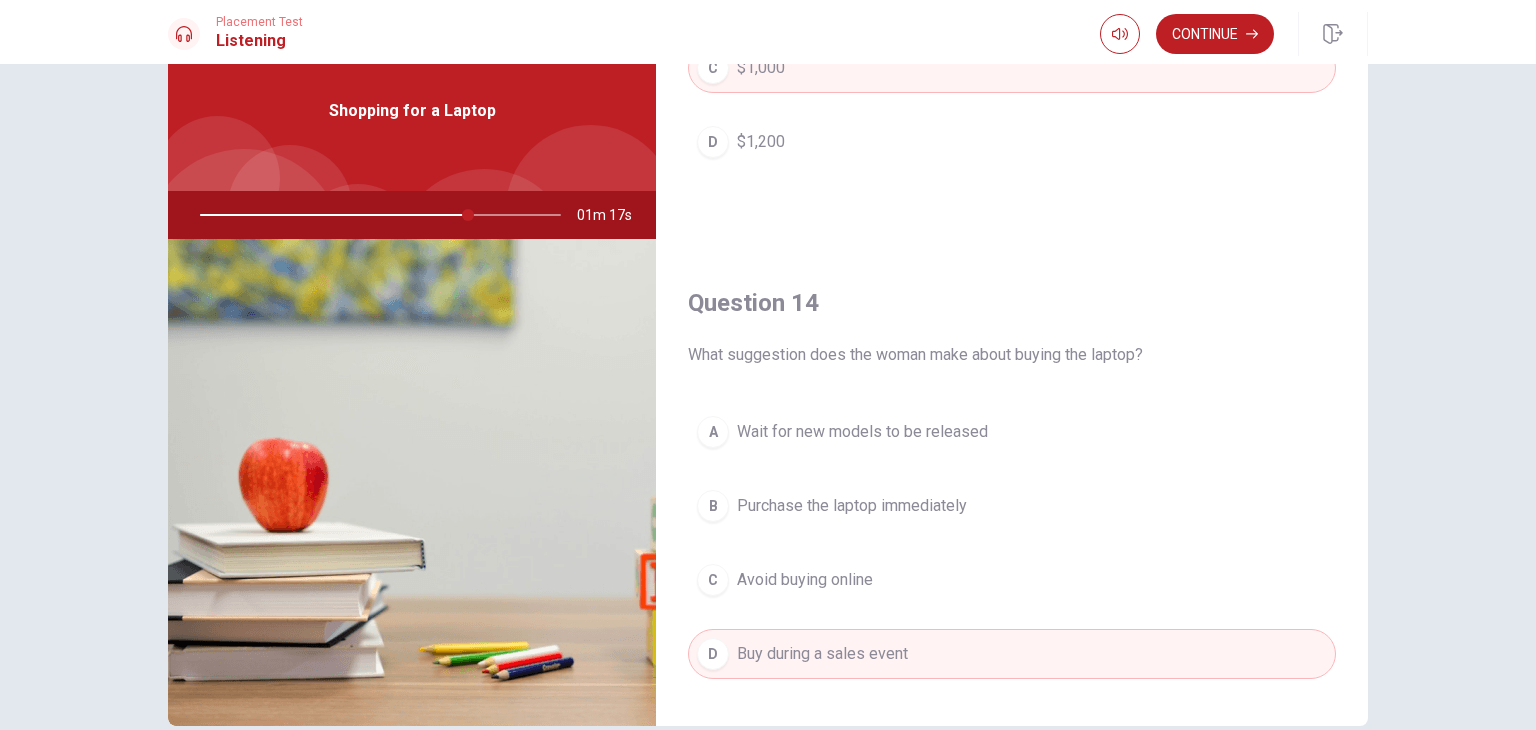 scroll, scrollTop: 1400, scrollLeft: 0, axis: vertical 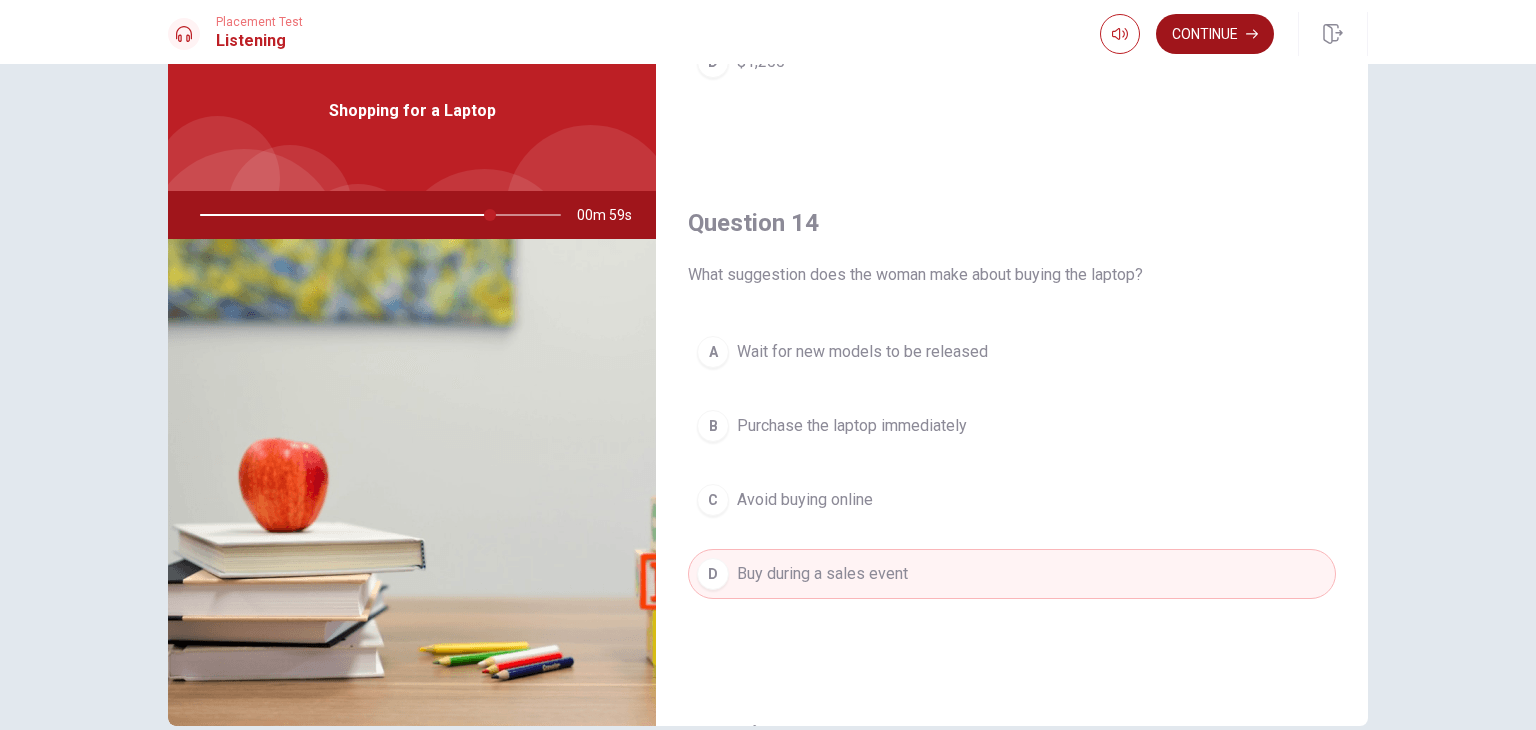 click on "Continue" at bounding box center [1215, 34] 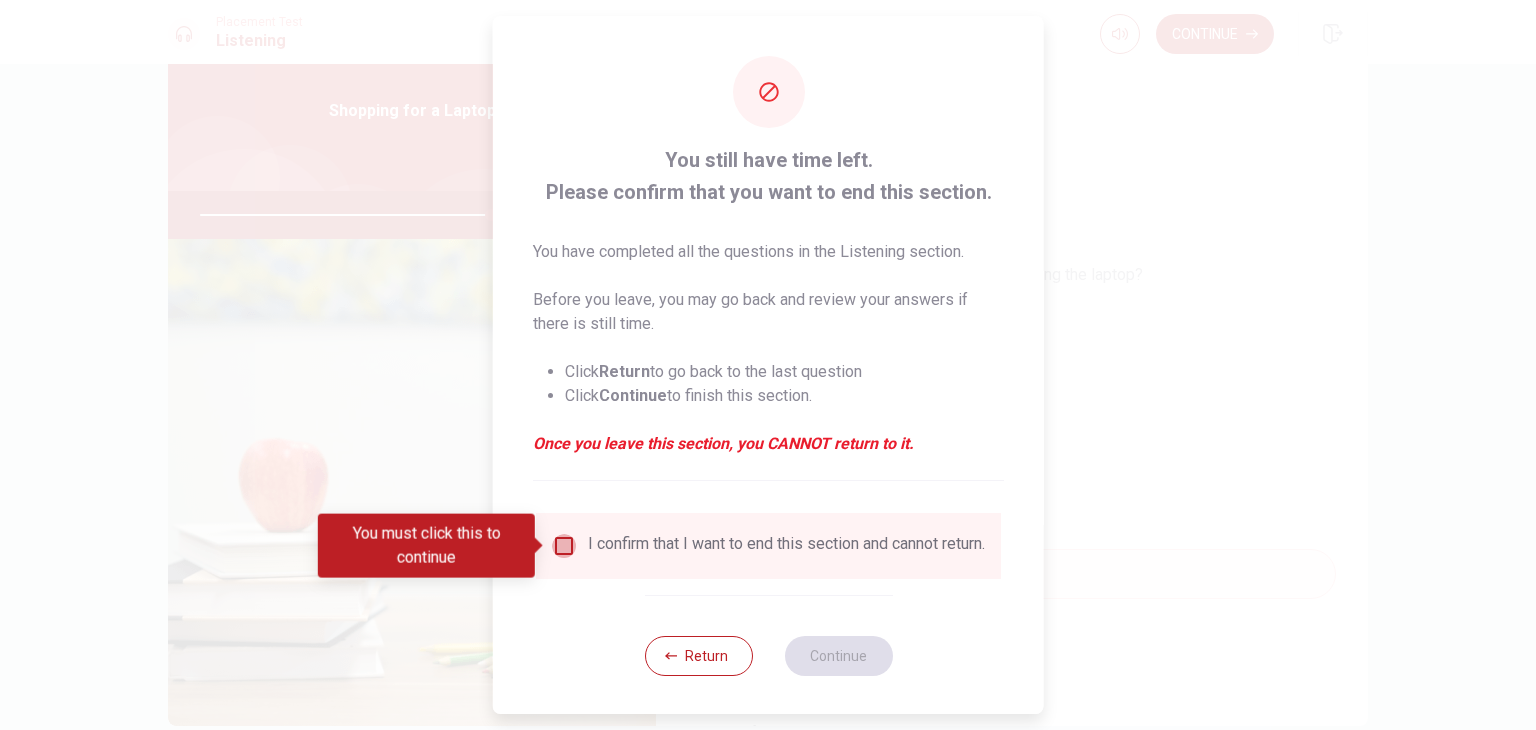 click at bounding box center (564, 546) 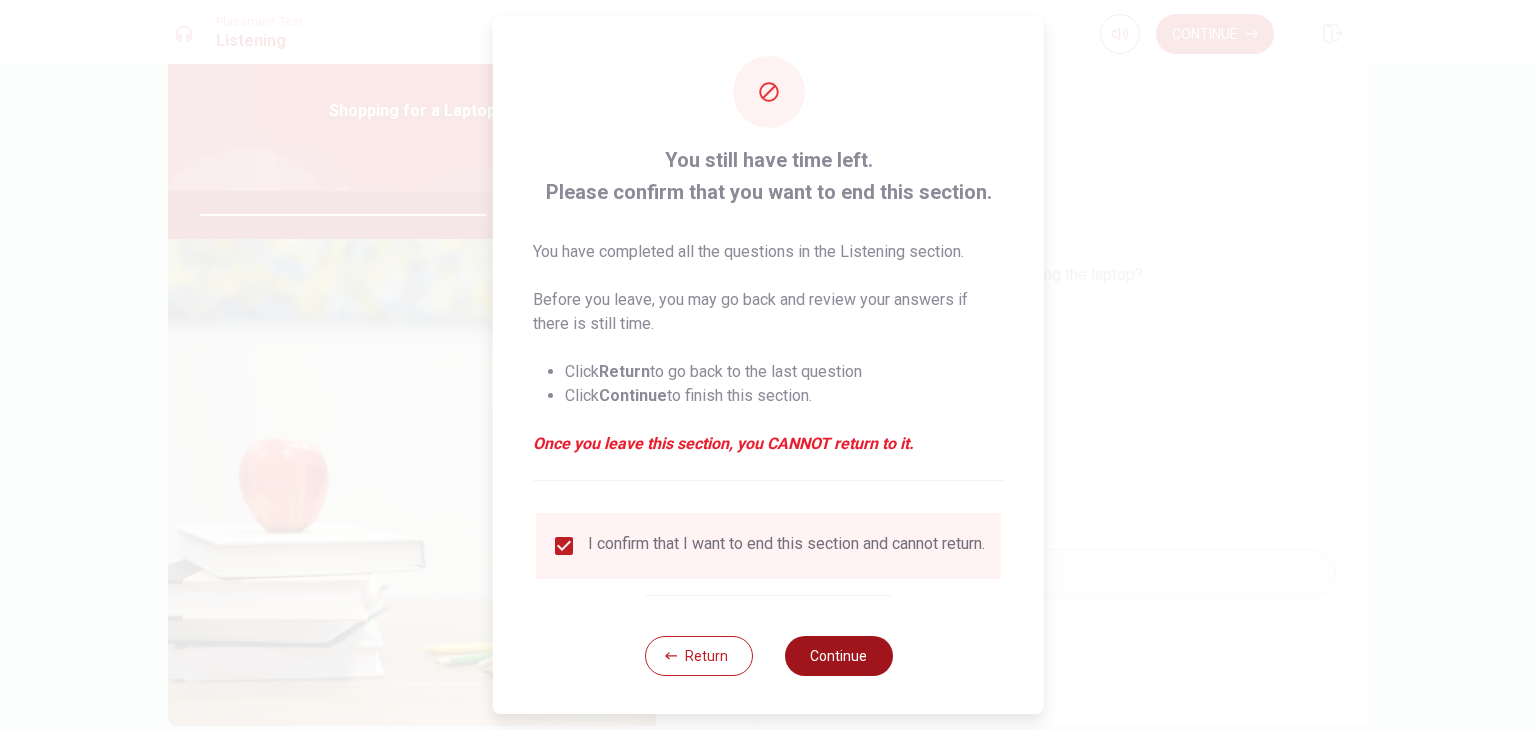click on "Continue" at bounding box center (838, 656) 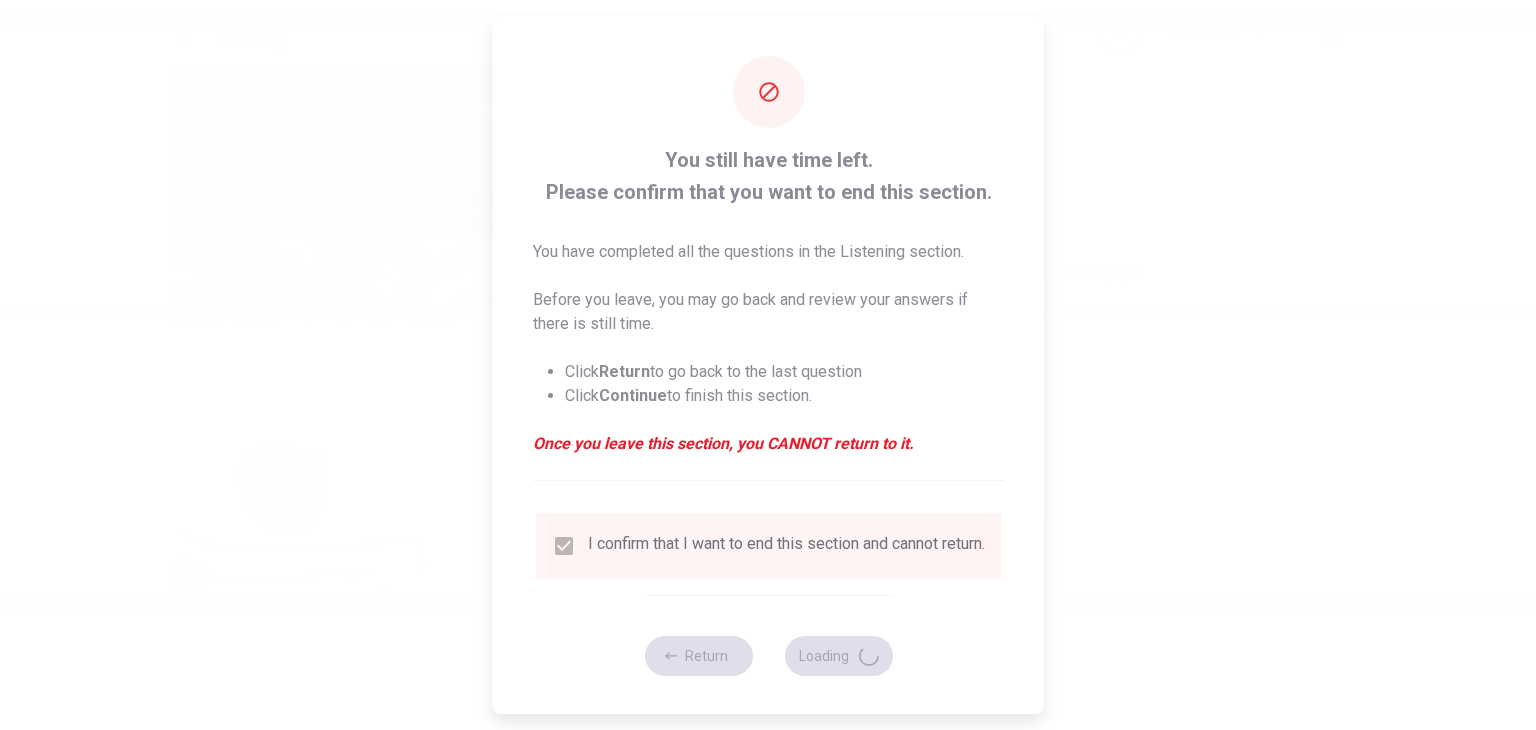 type on "82" 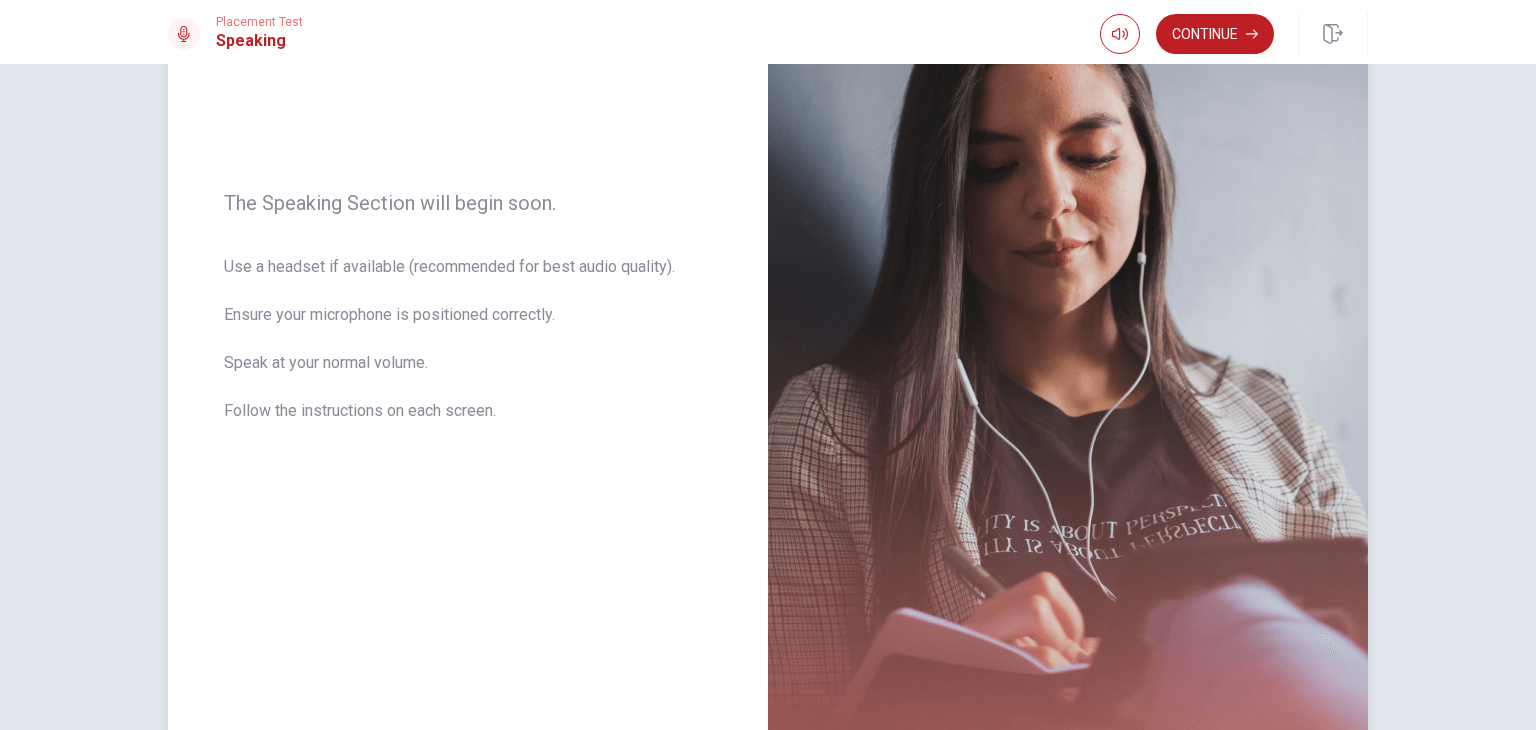 scroll, scrollTop: 50, scrollLeft: 0, axis: vertical 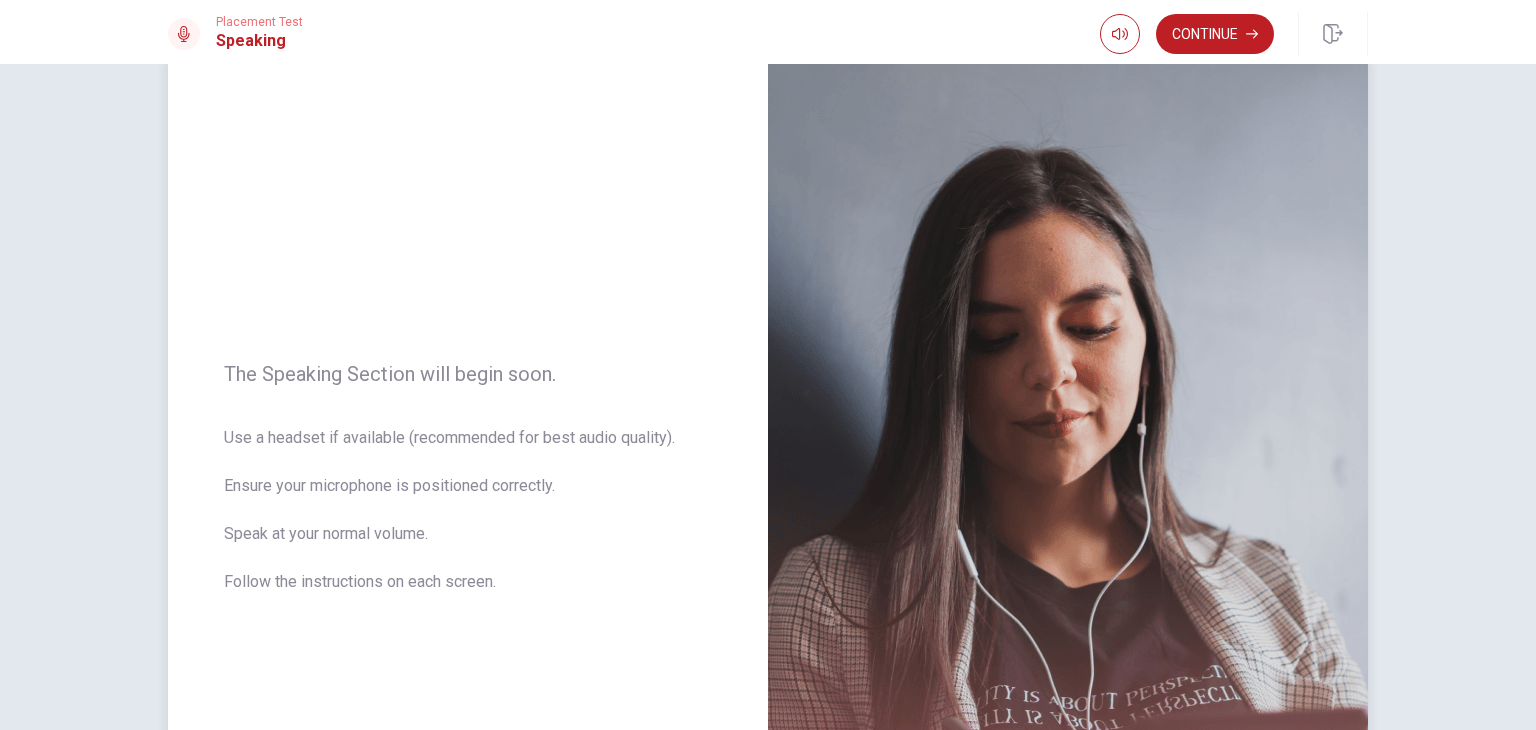 click on "The Speaking Section will begin soon." at bounding box center [468, 374] 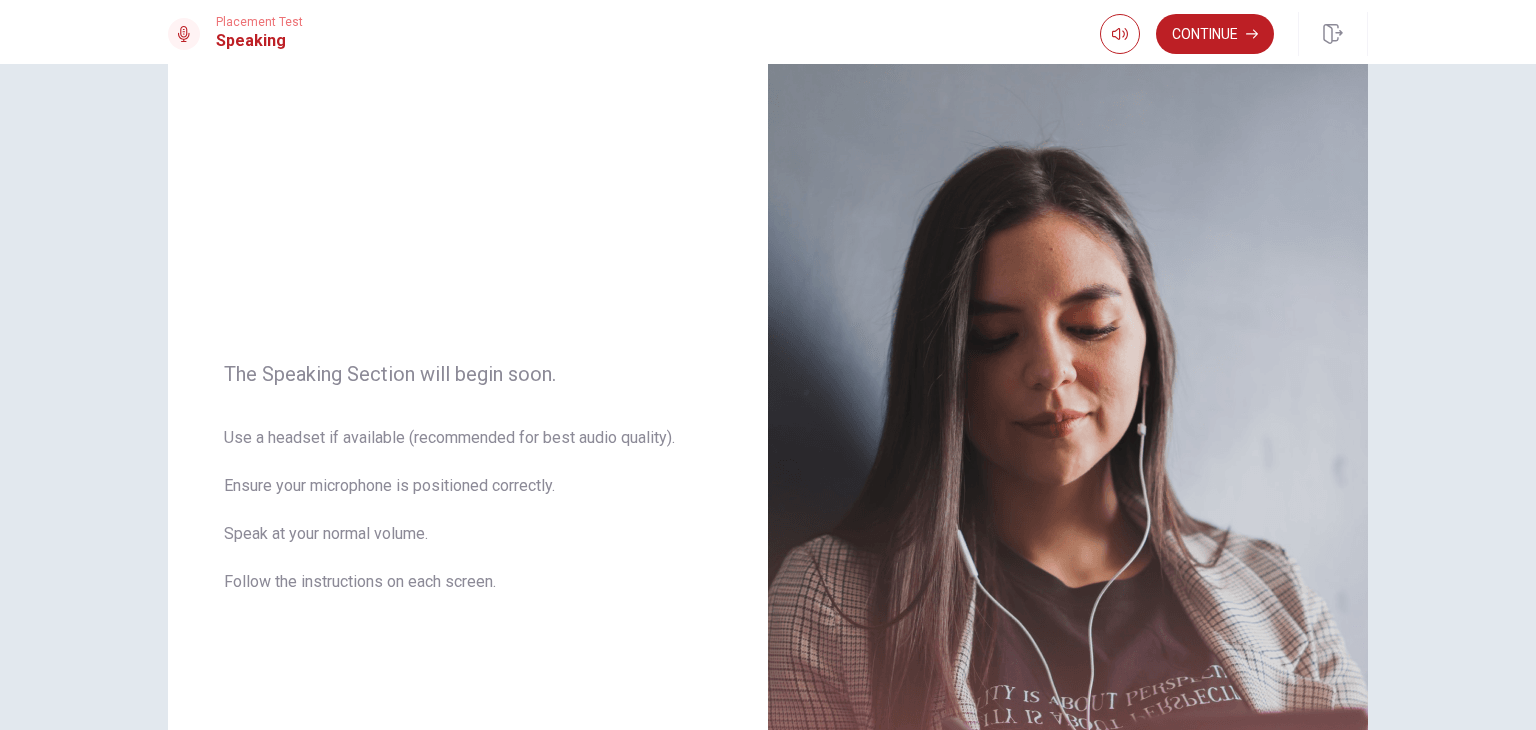 click on "Continue" at bounding box center (1215, 34) 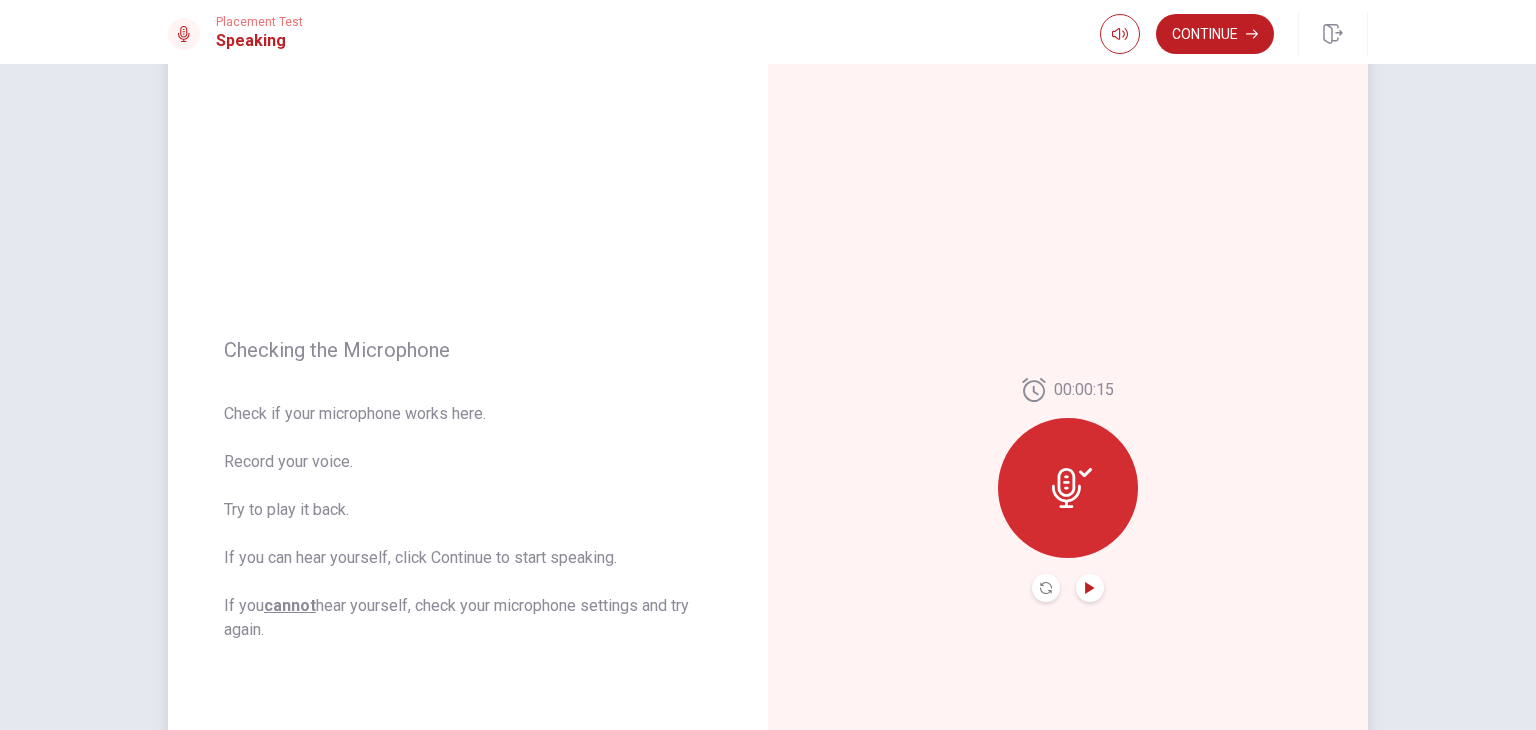 click 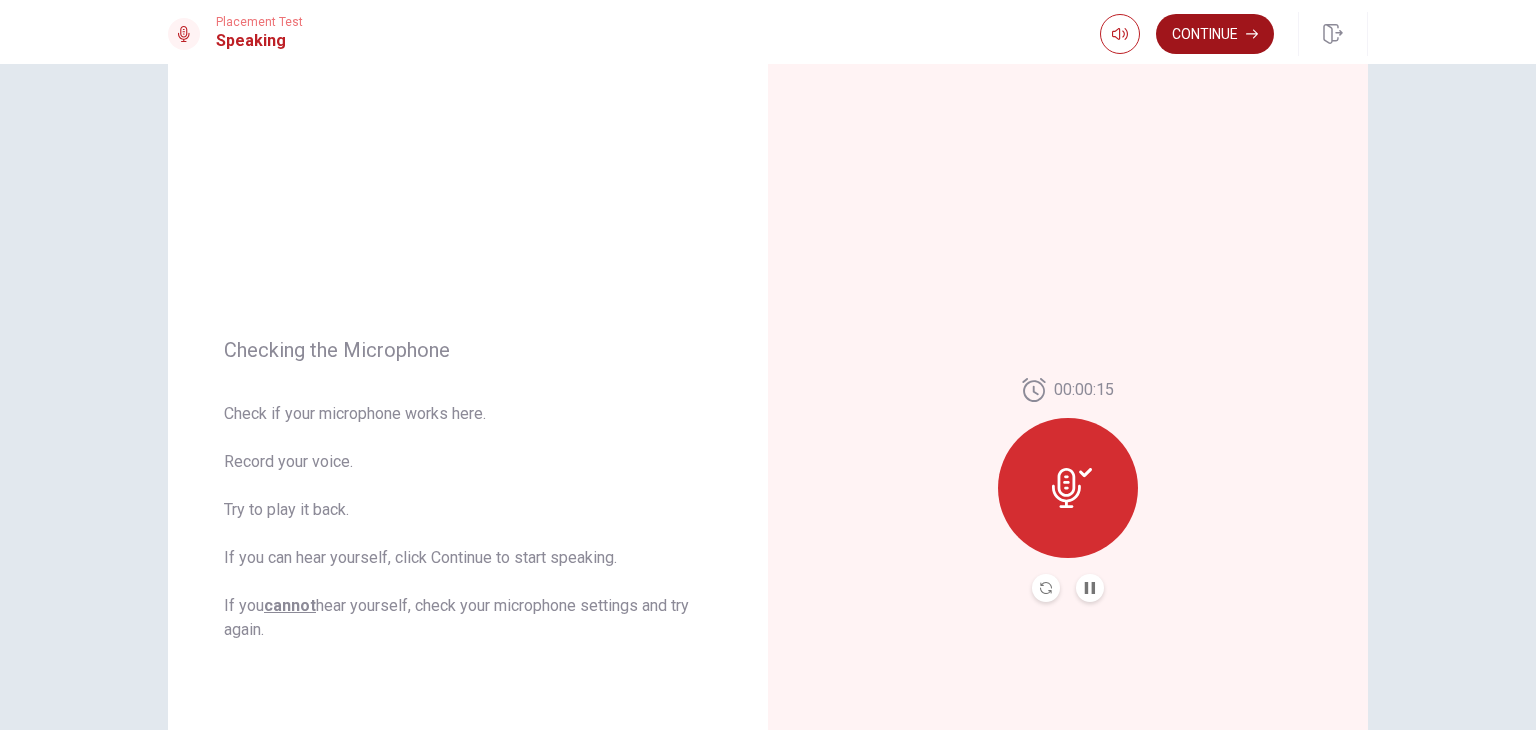 click on "Continue" at bounding box center (1215, 34) 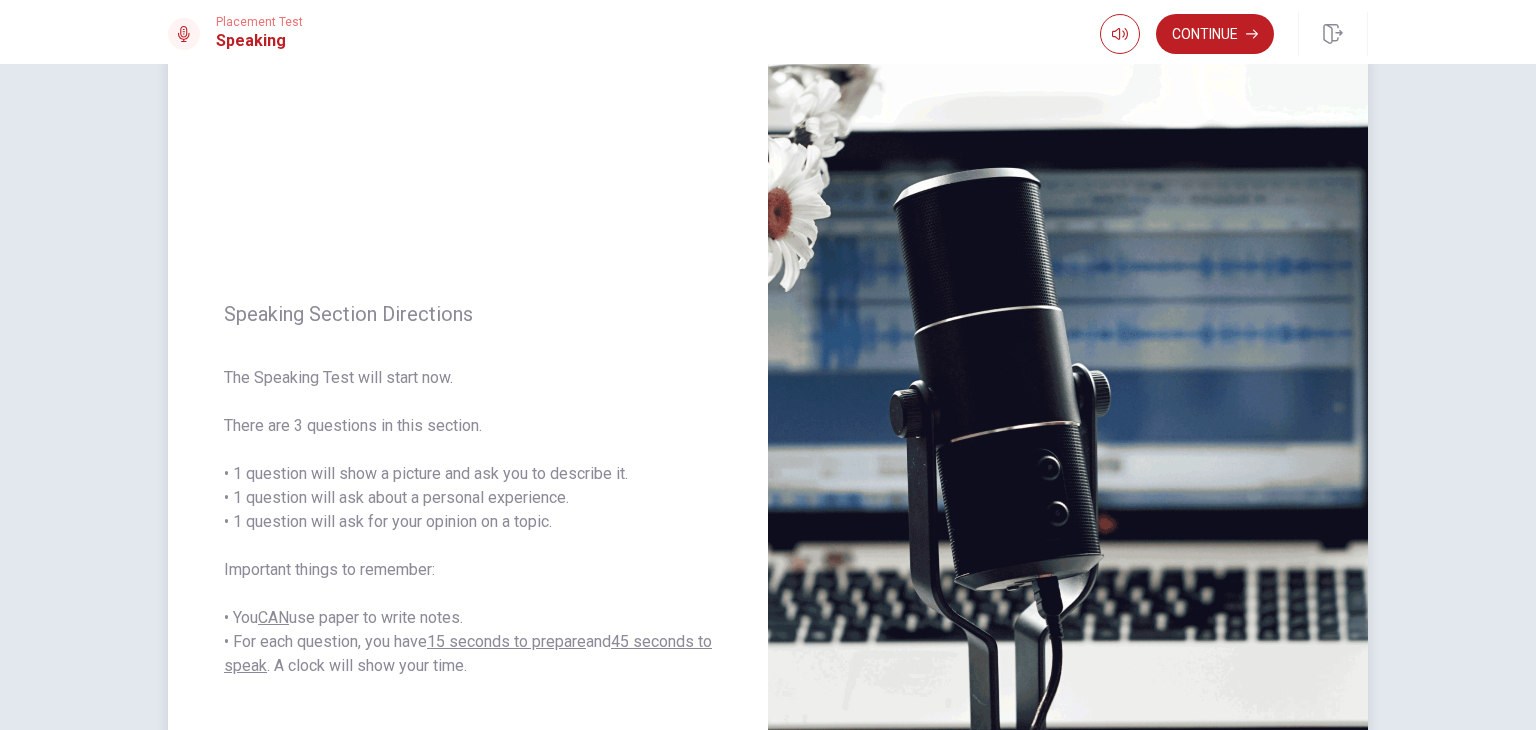 drag, startPoint x: 235, startPoint y: 384, endPoint x: 440, endPoint y: 370, distance: 205.4775 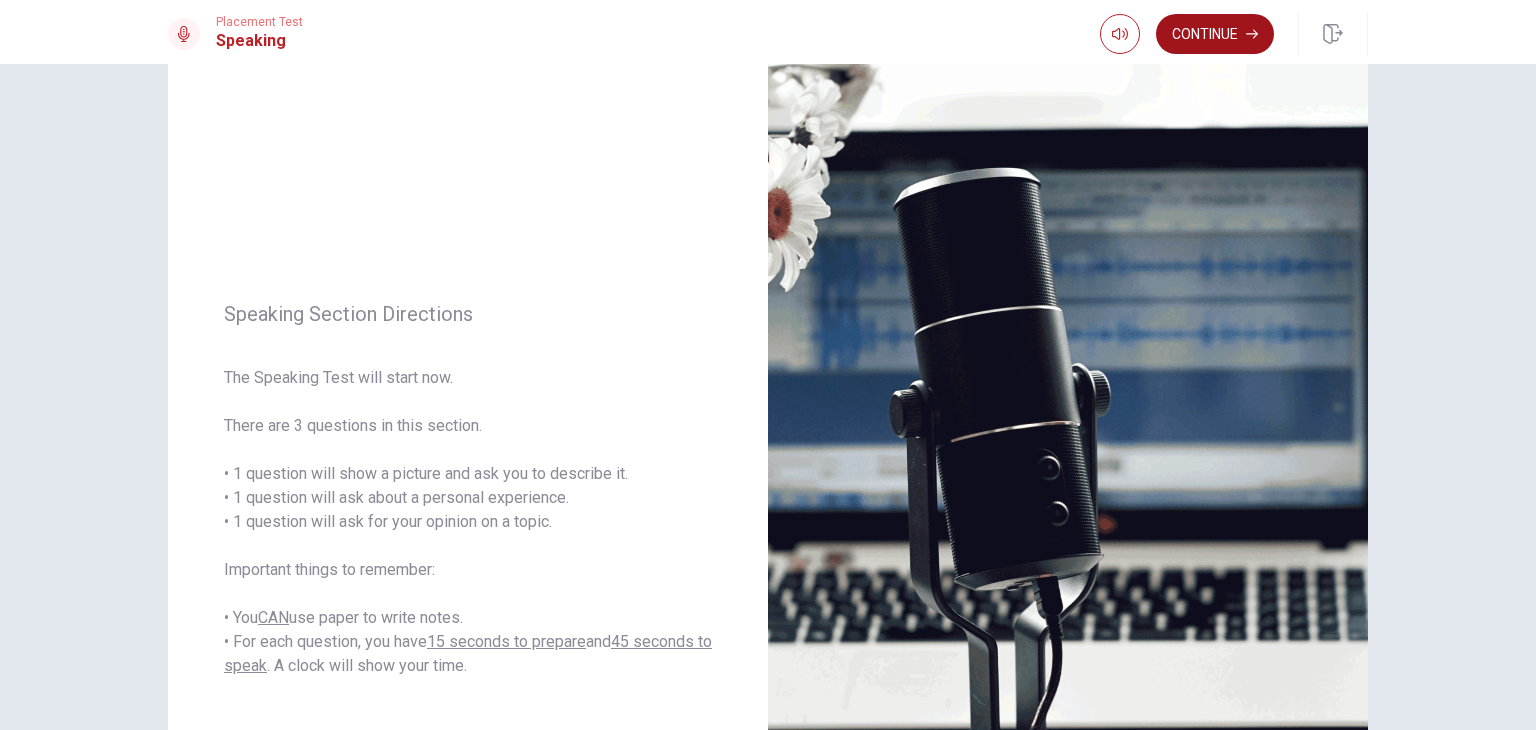click on "Continue" at bounding box center (1215, 34) 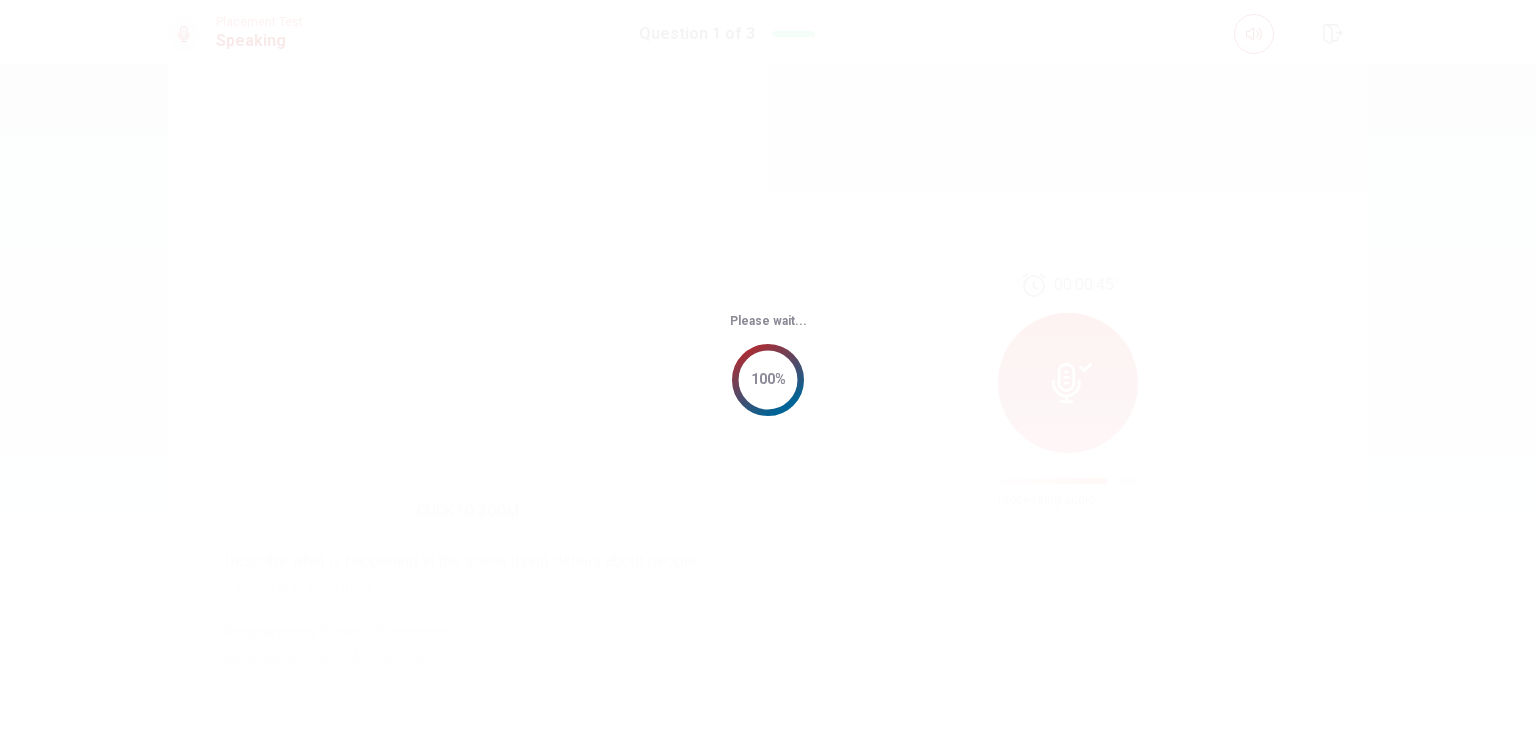 scroll, scrollTop: 0, scrollLeft: 0, axis: both 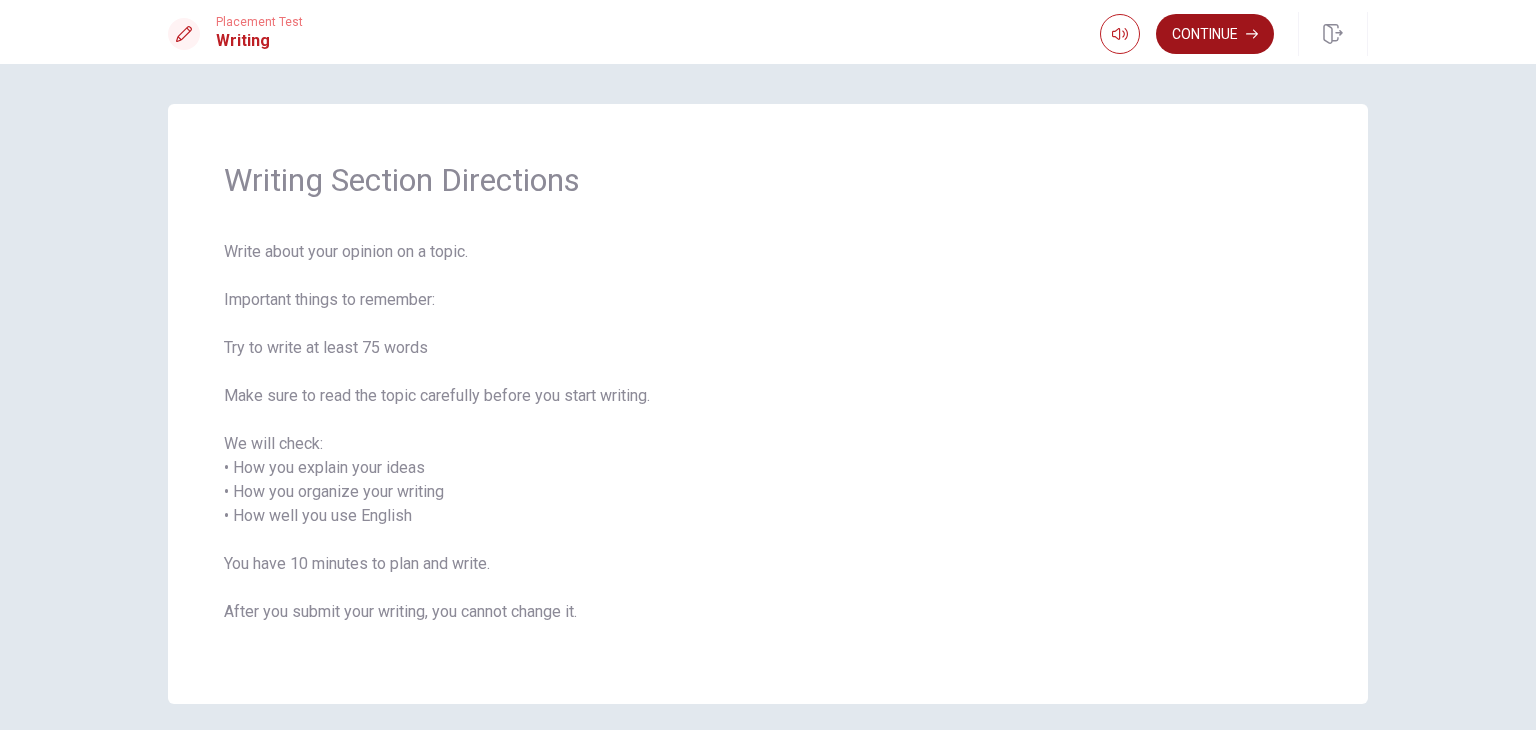 click on "Continue" at bounding box center [1215, 34] 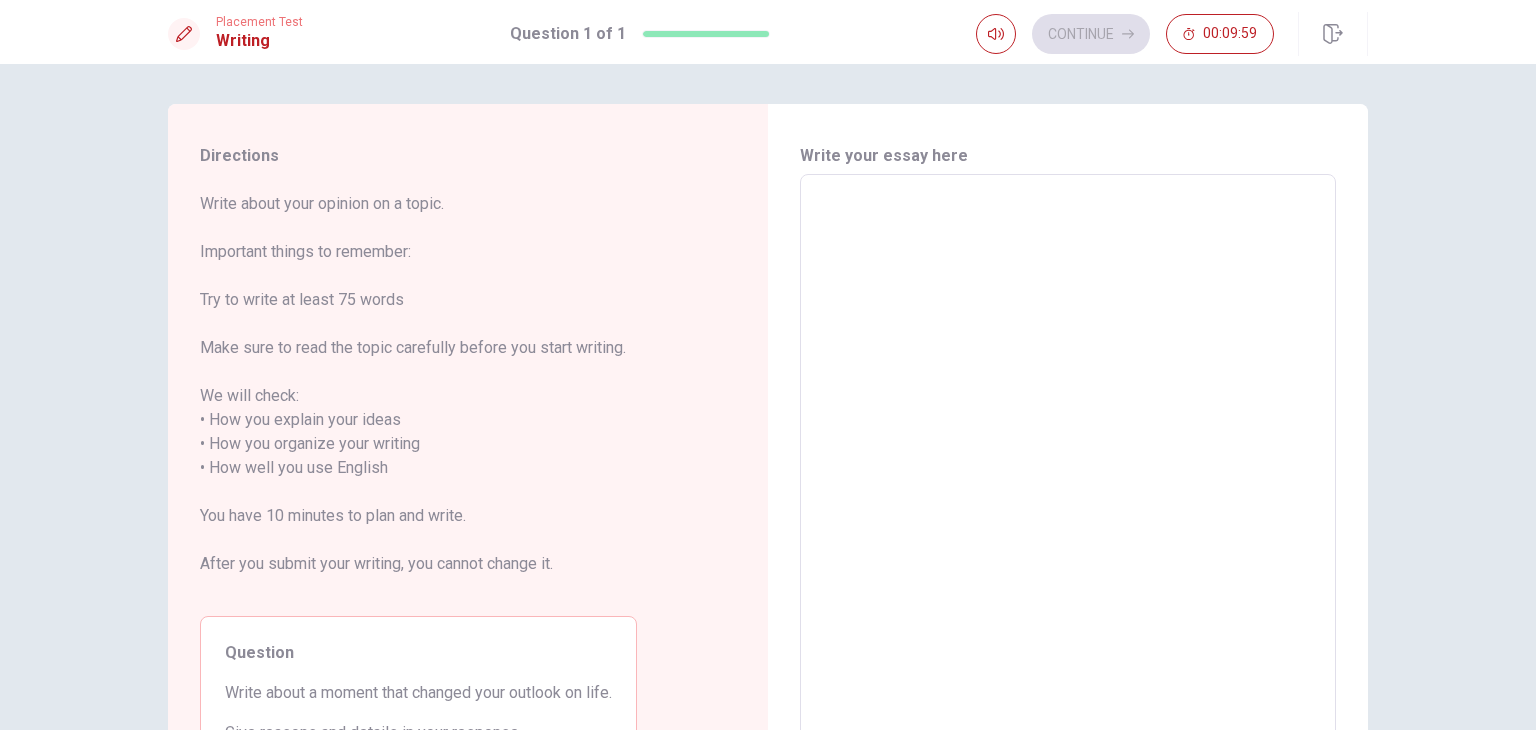click at bounding box center [1068, 456] 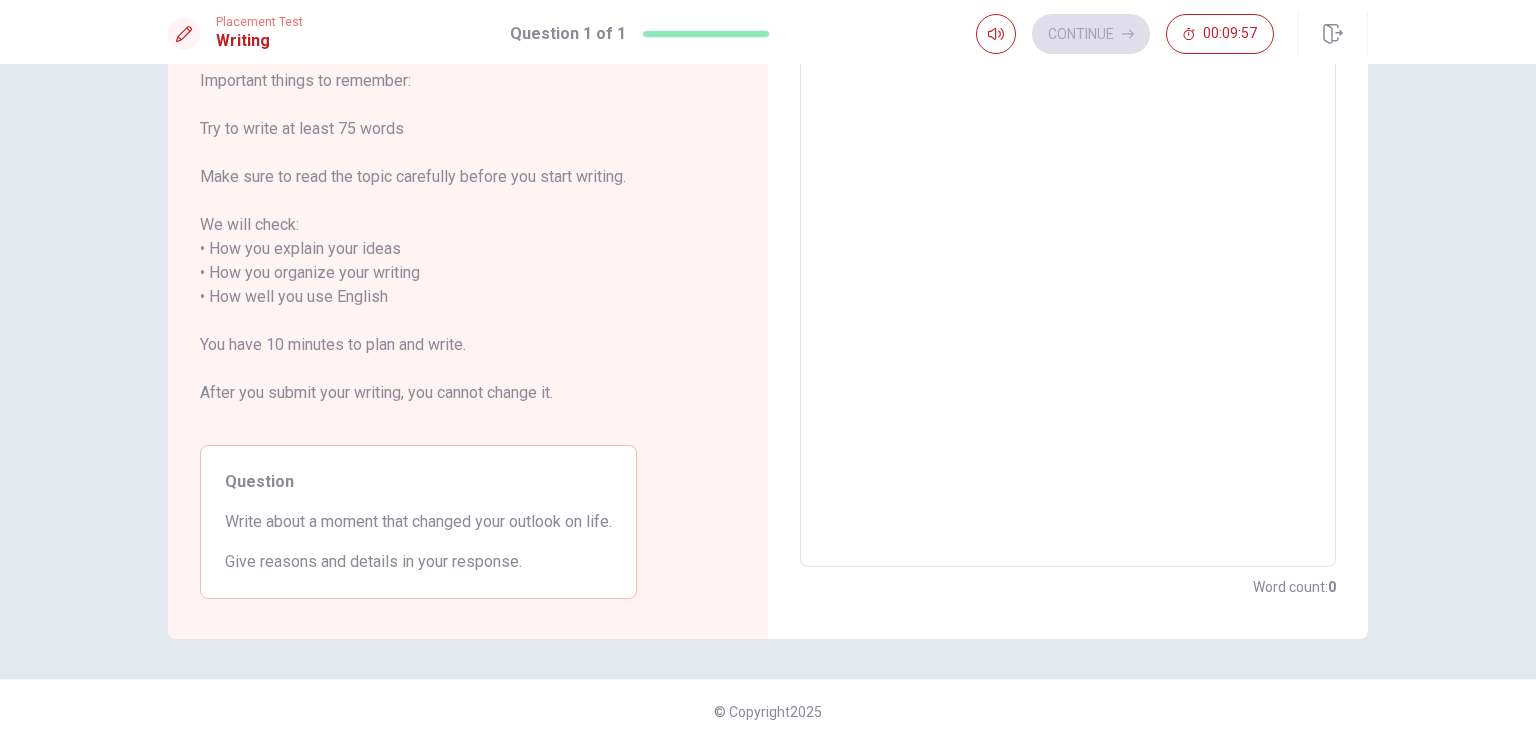 scroll, scrollTop: 184, scrollLeft: 0, axis: vertical 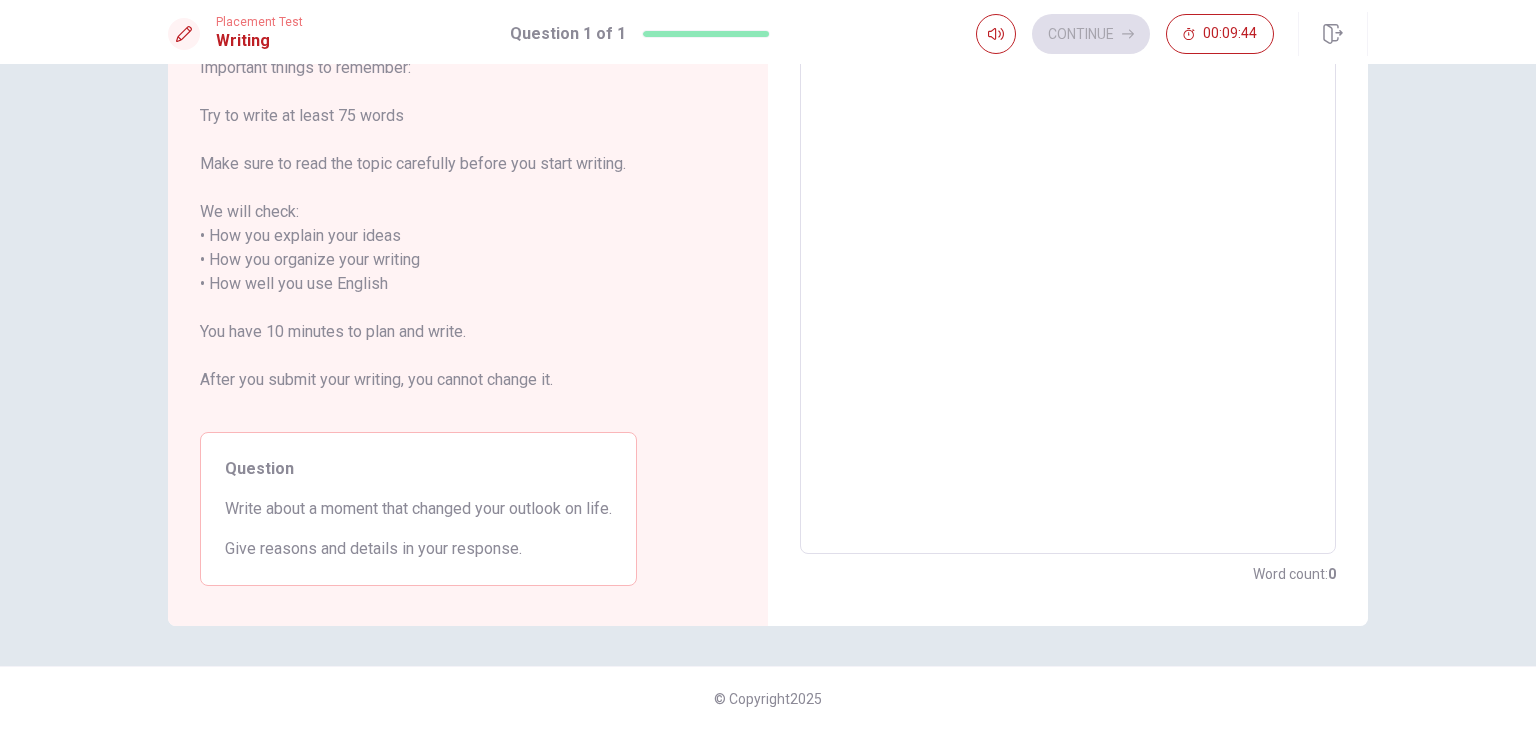 type on "s" 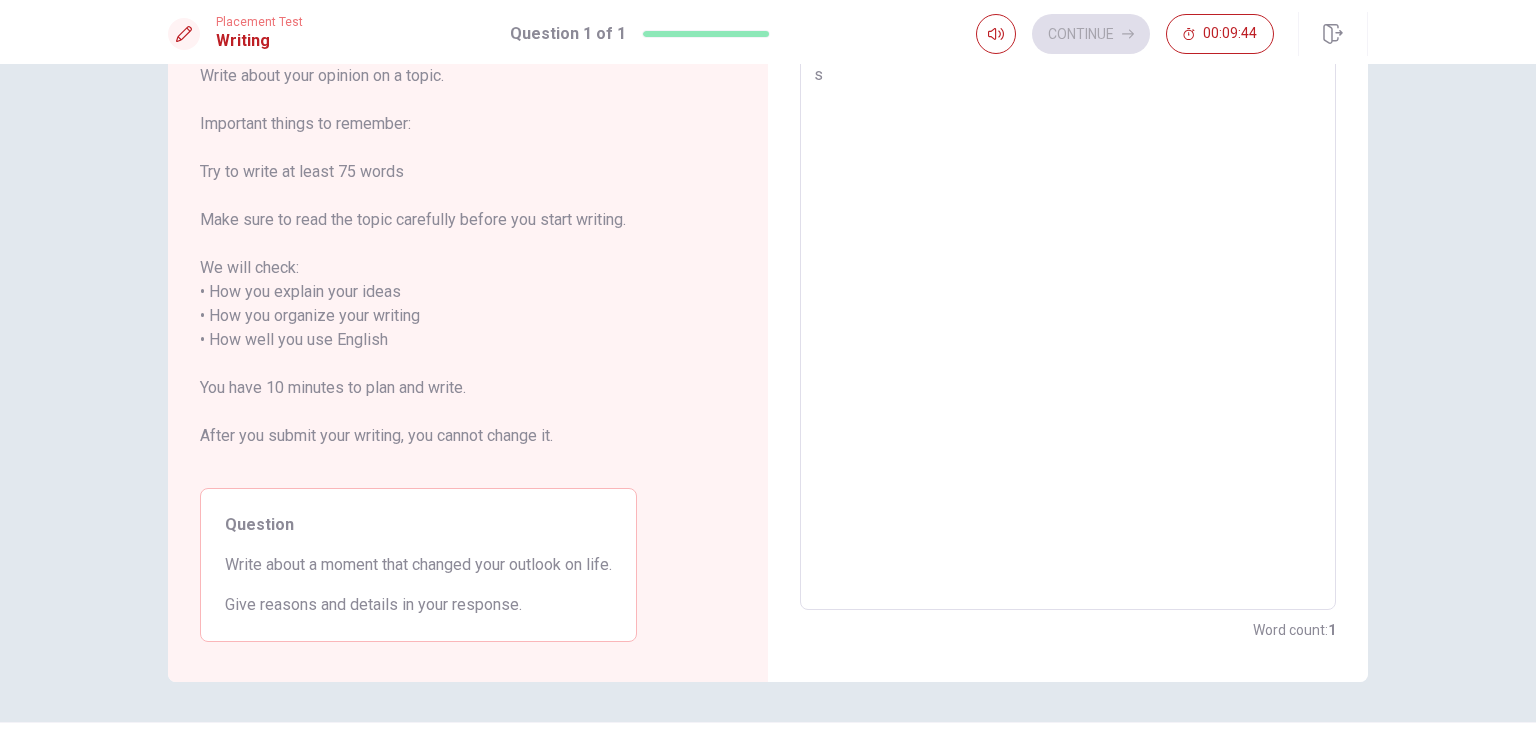 type on "x" 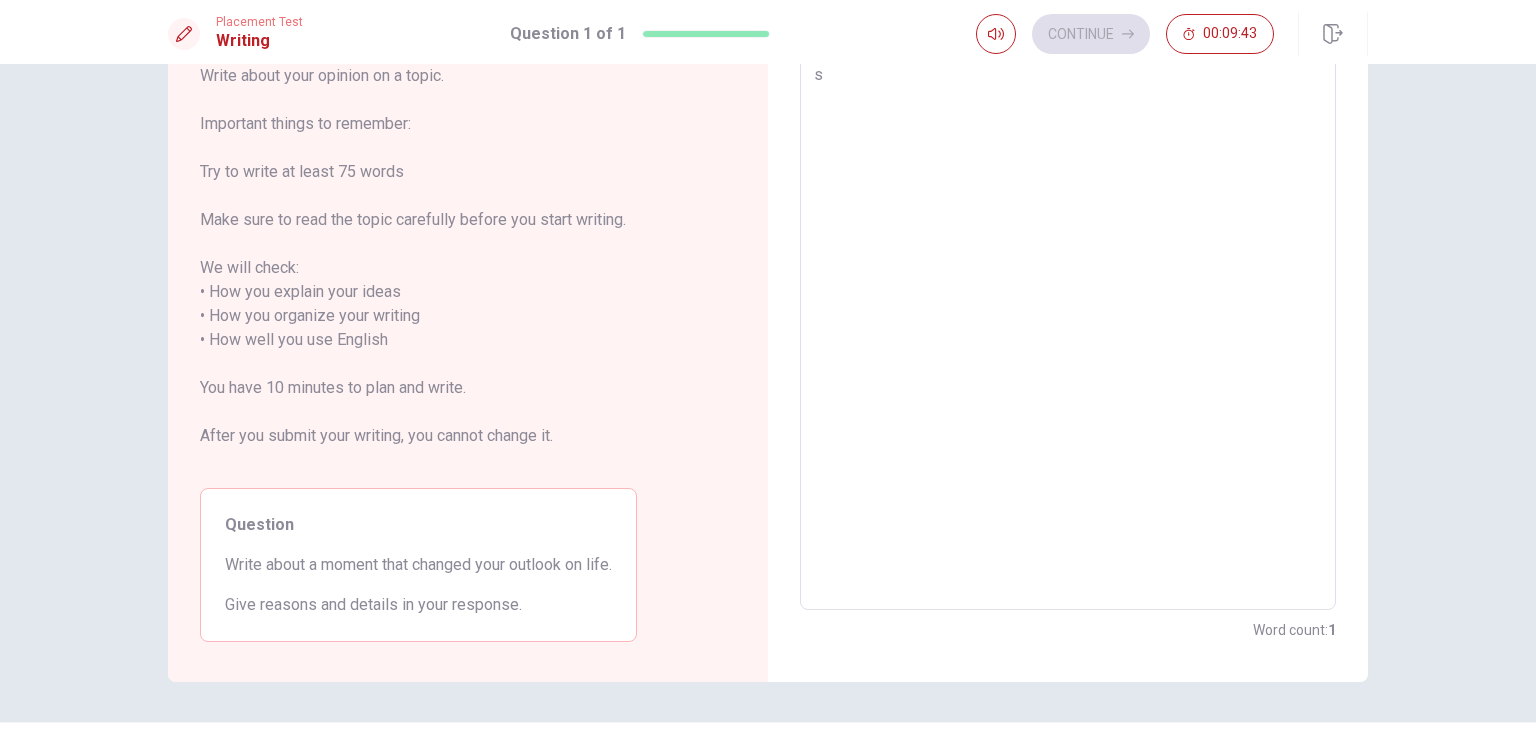 type on "ss" 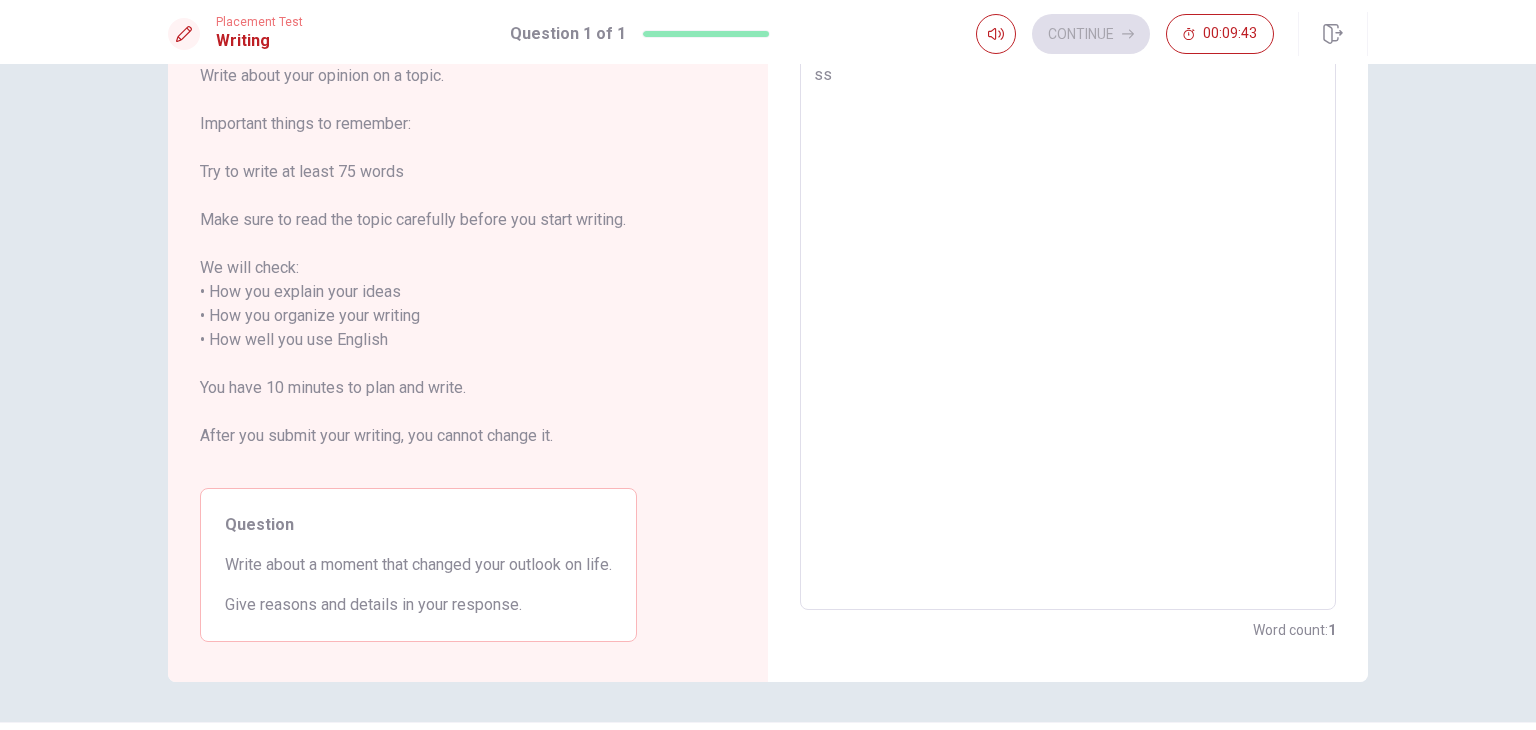 type on "x" 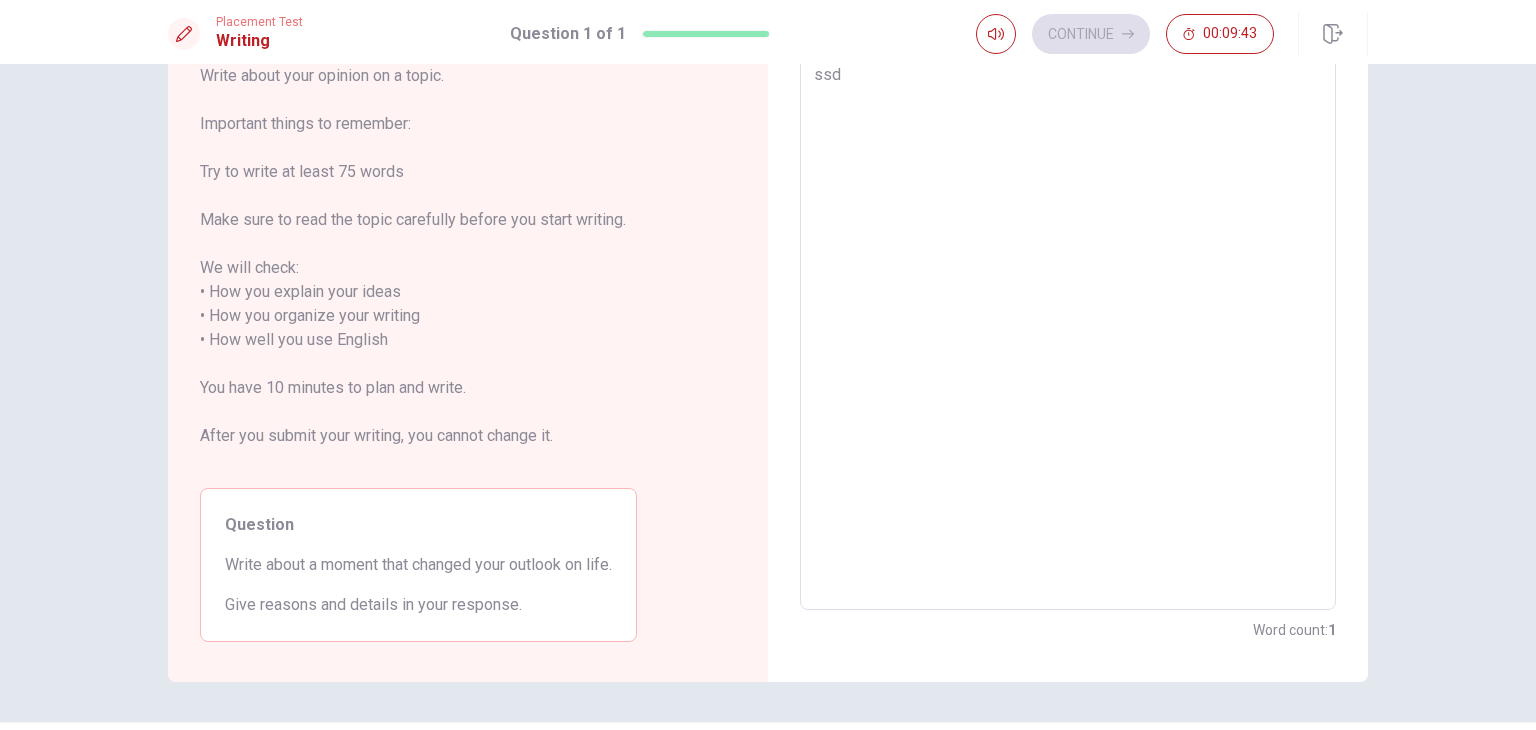 type on "x" 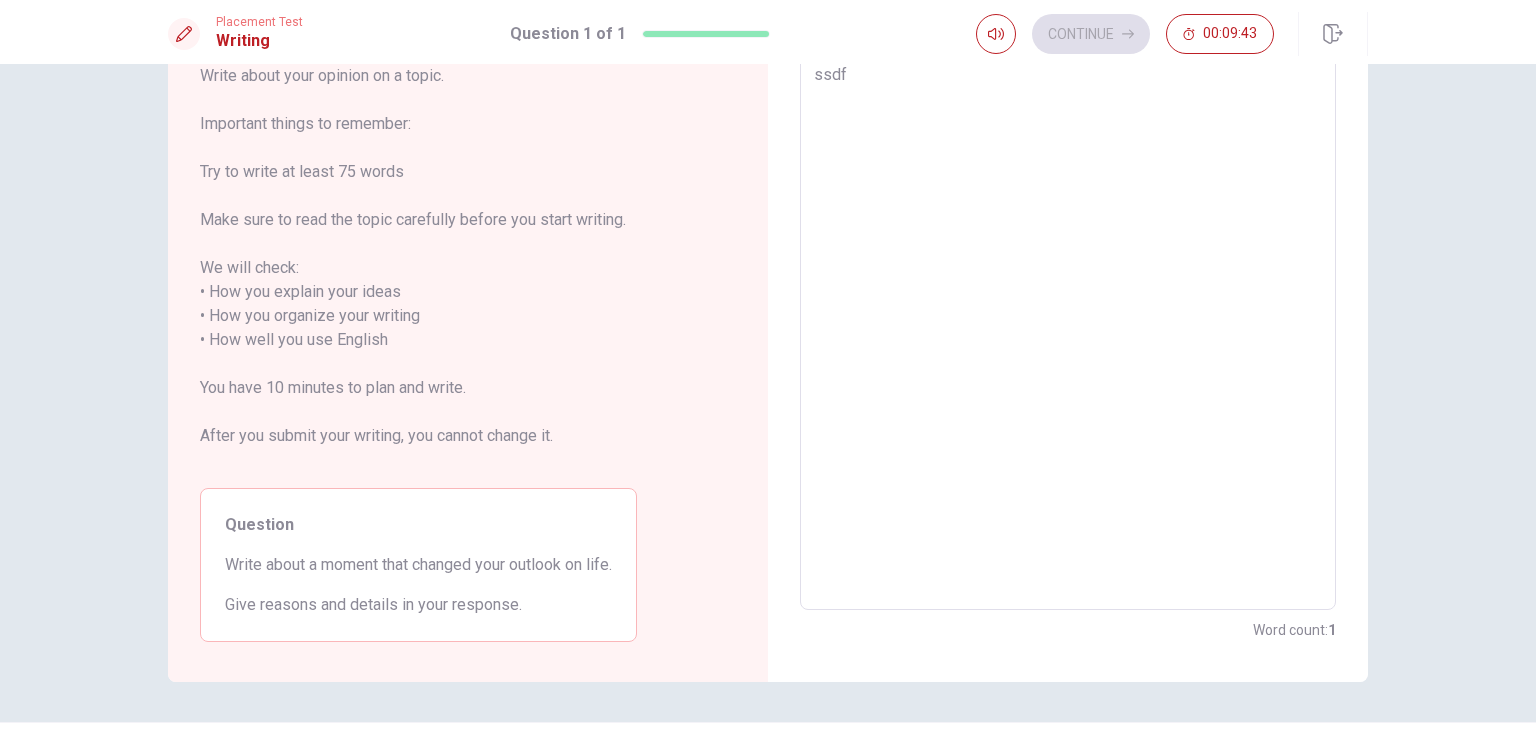 type on "ssdfa" 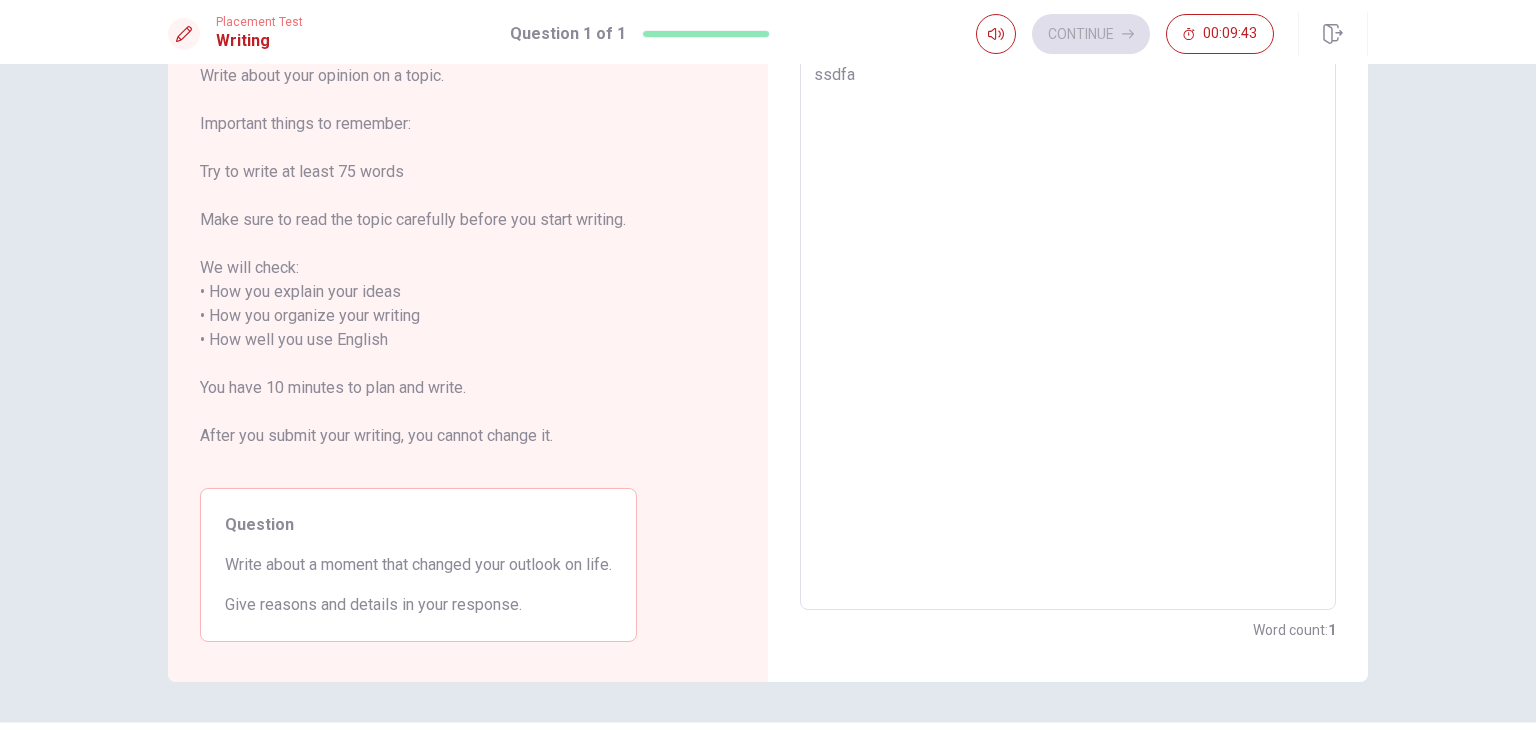 type on "x" 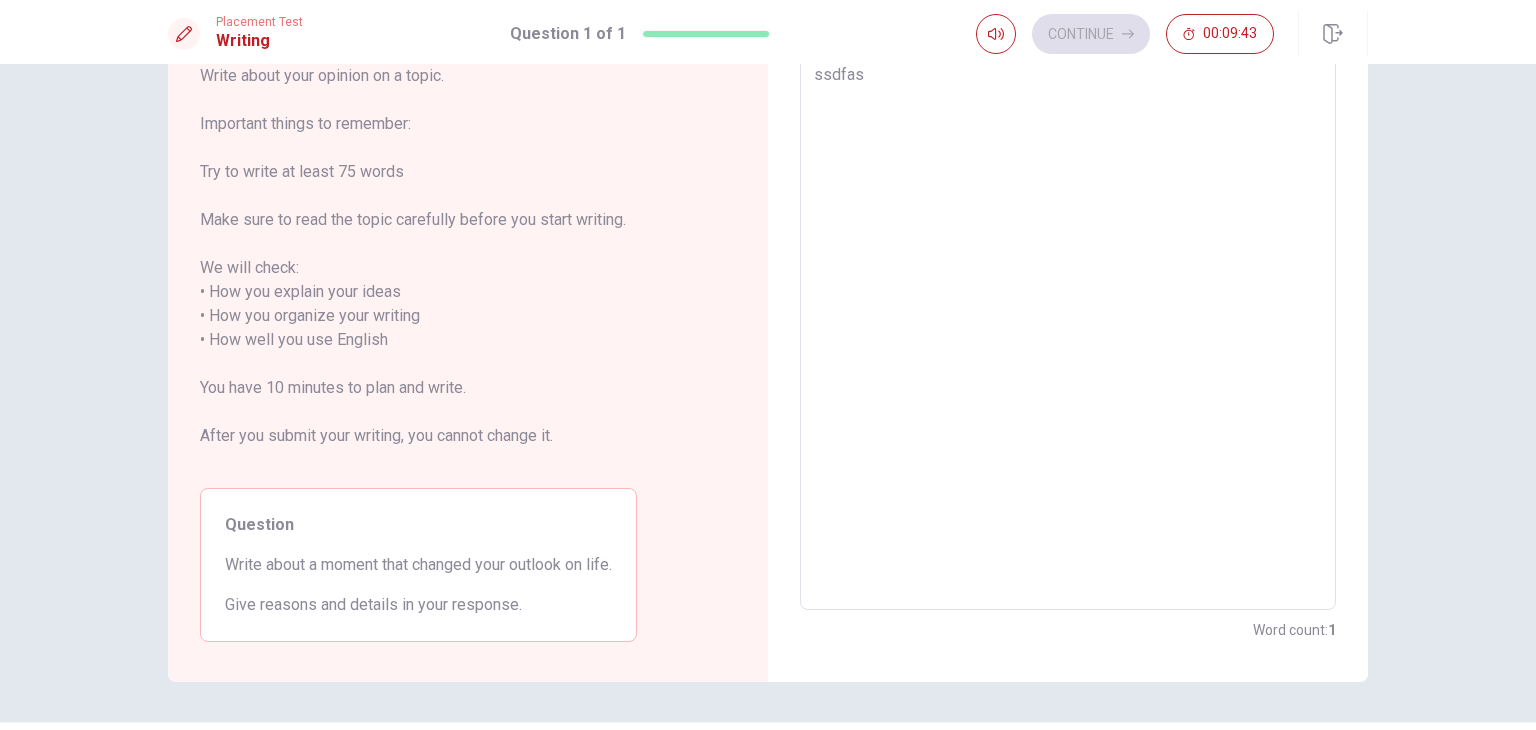type on "x" 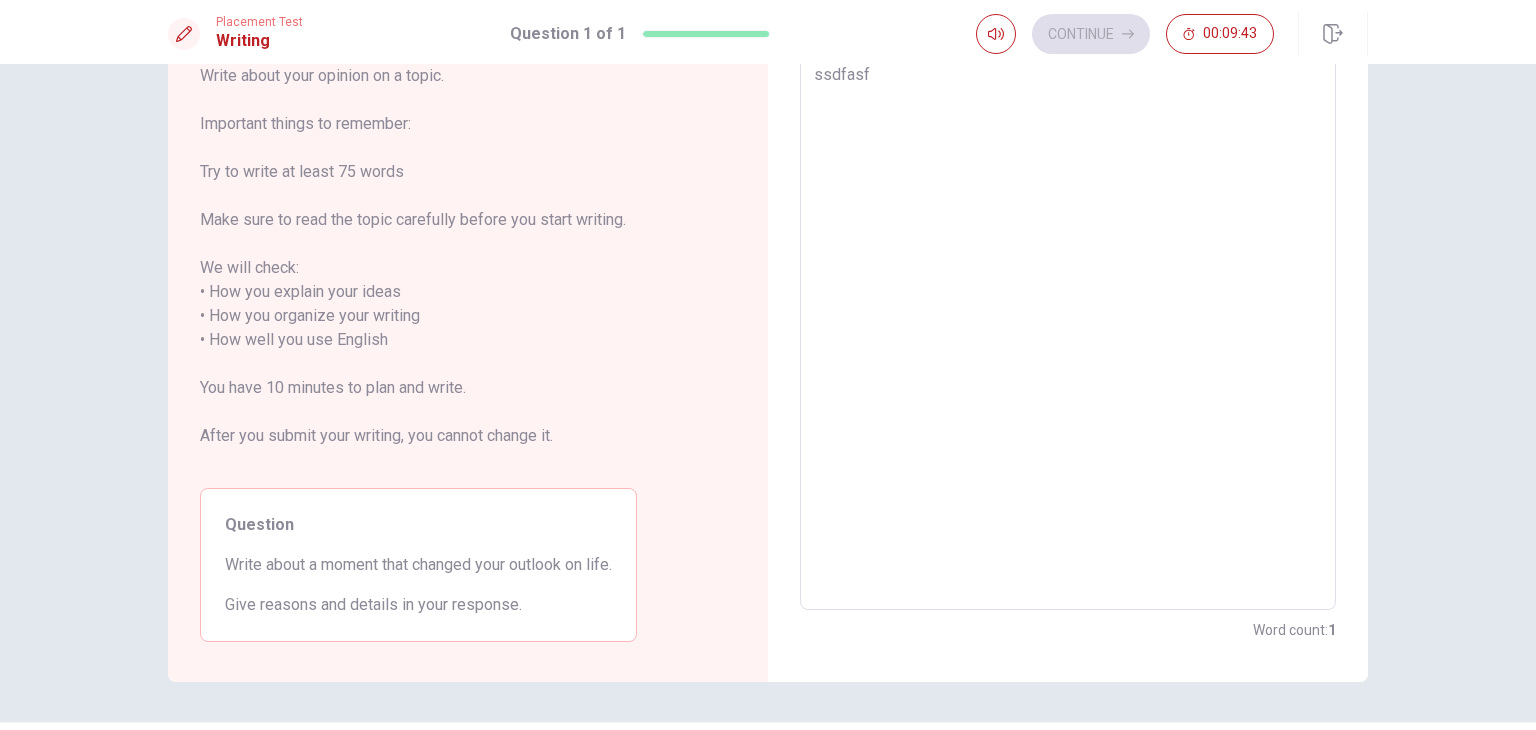 type on "x" 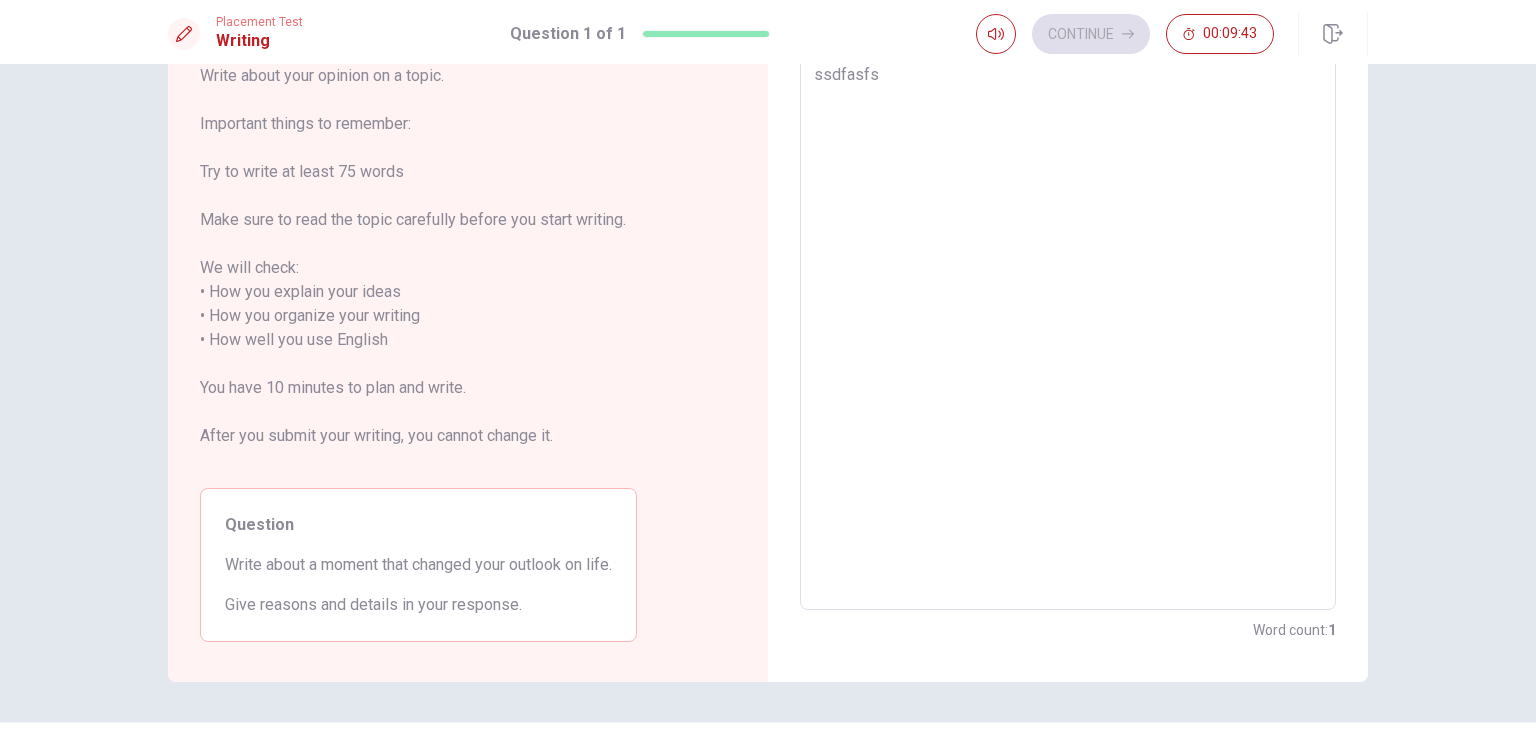 type on "x" 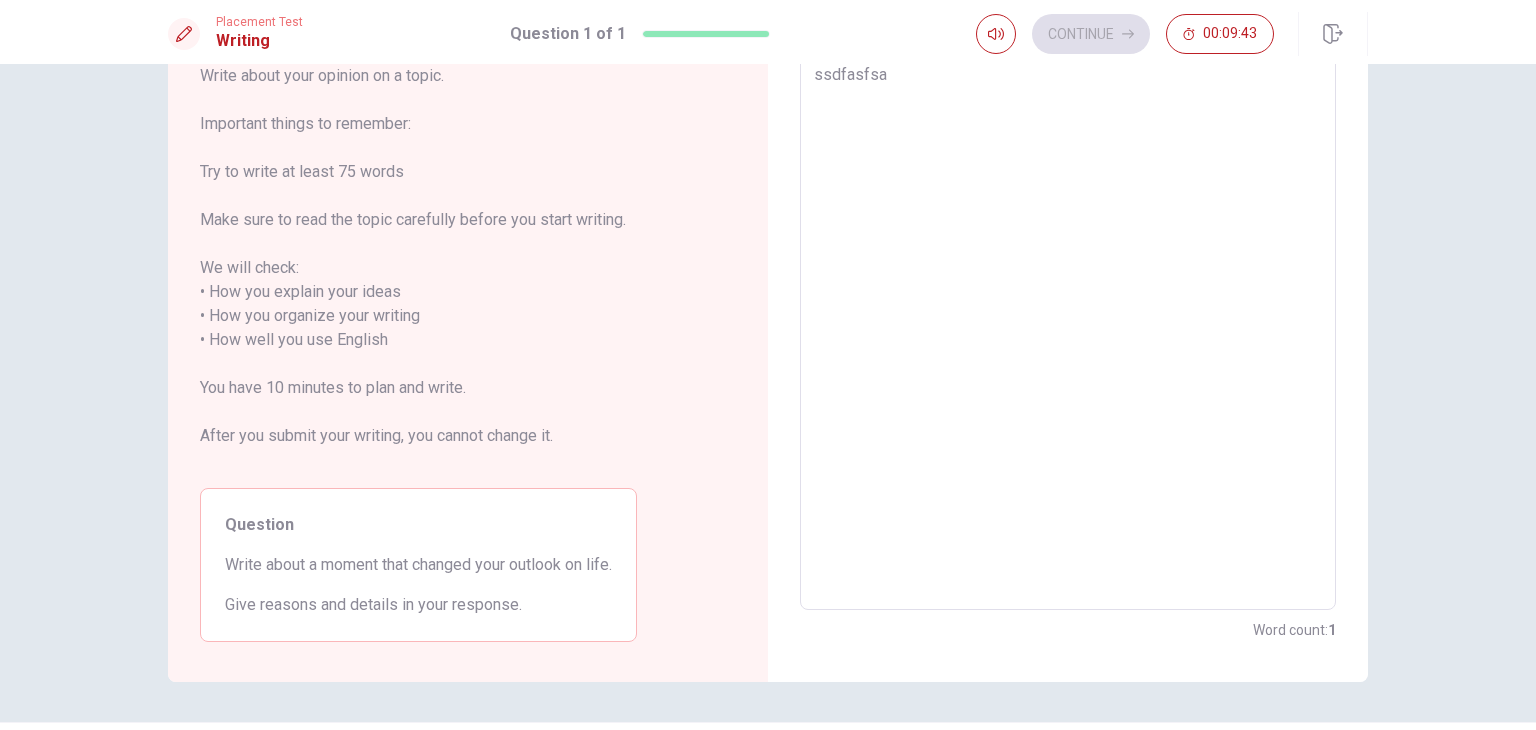 type on "ssdfasfsad" 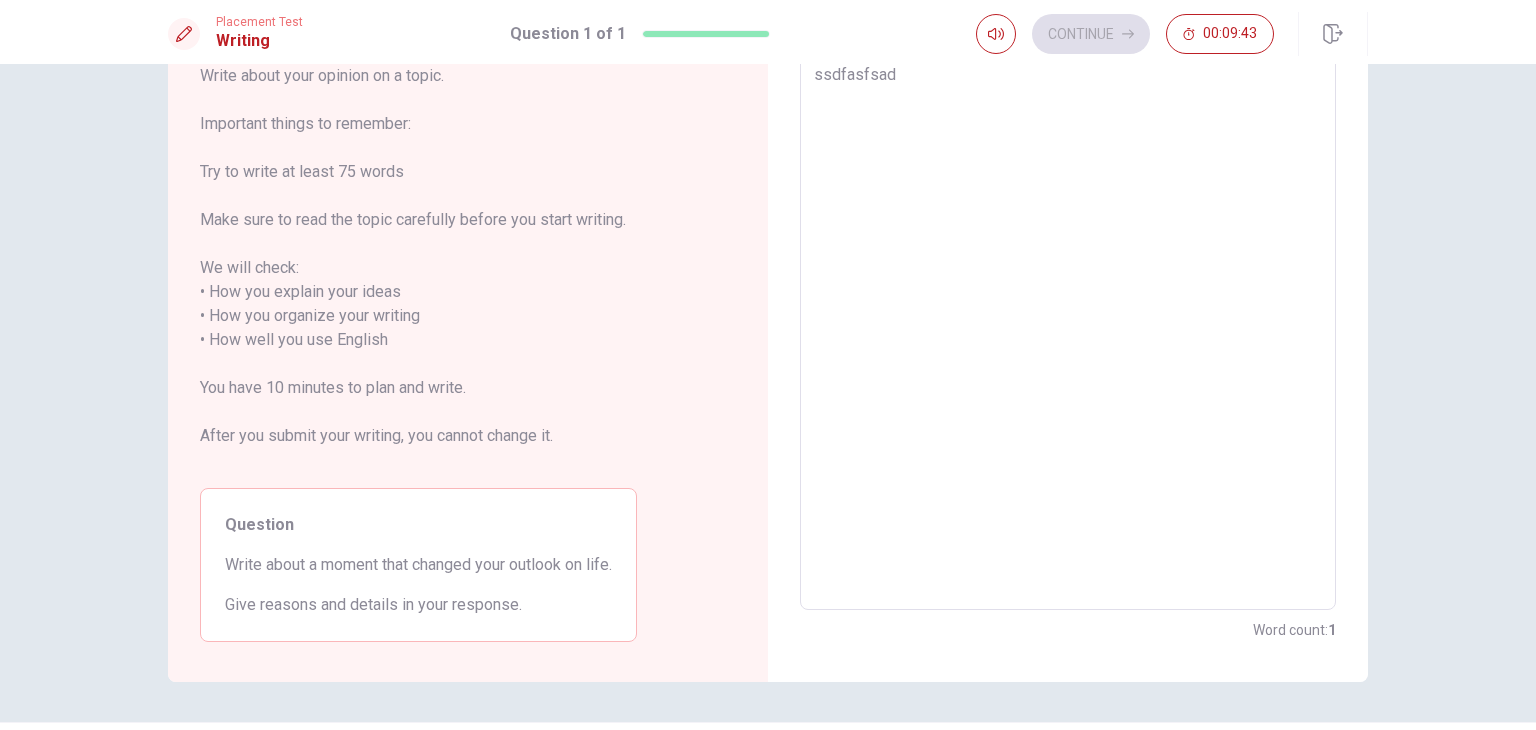 type on "x" 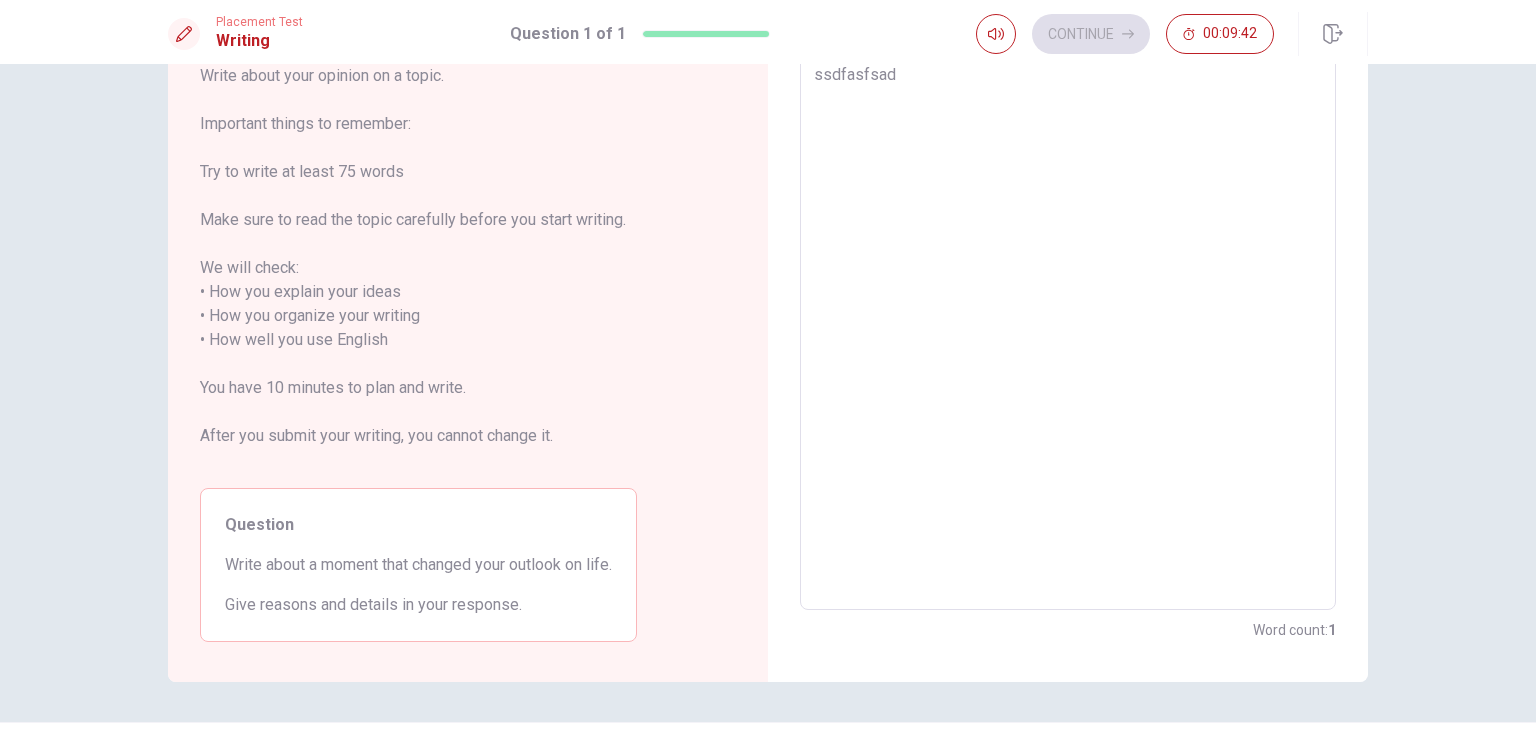 type on "ssdfasfsa" 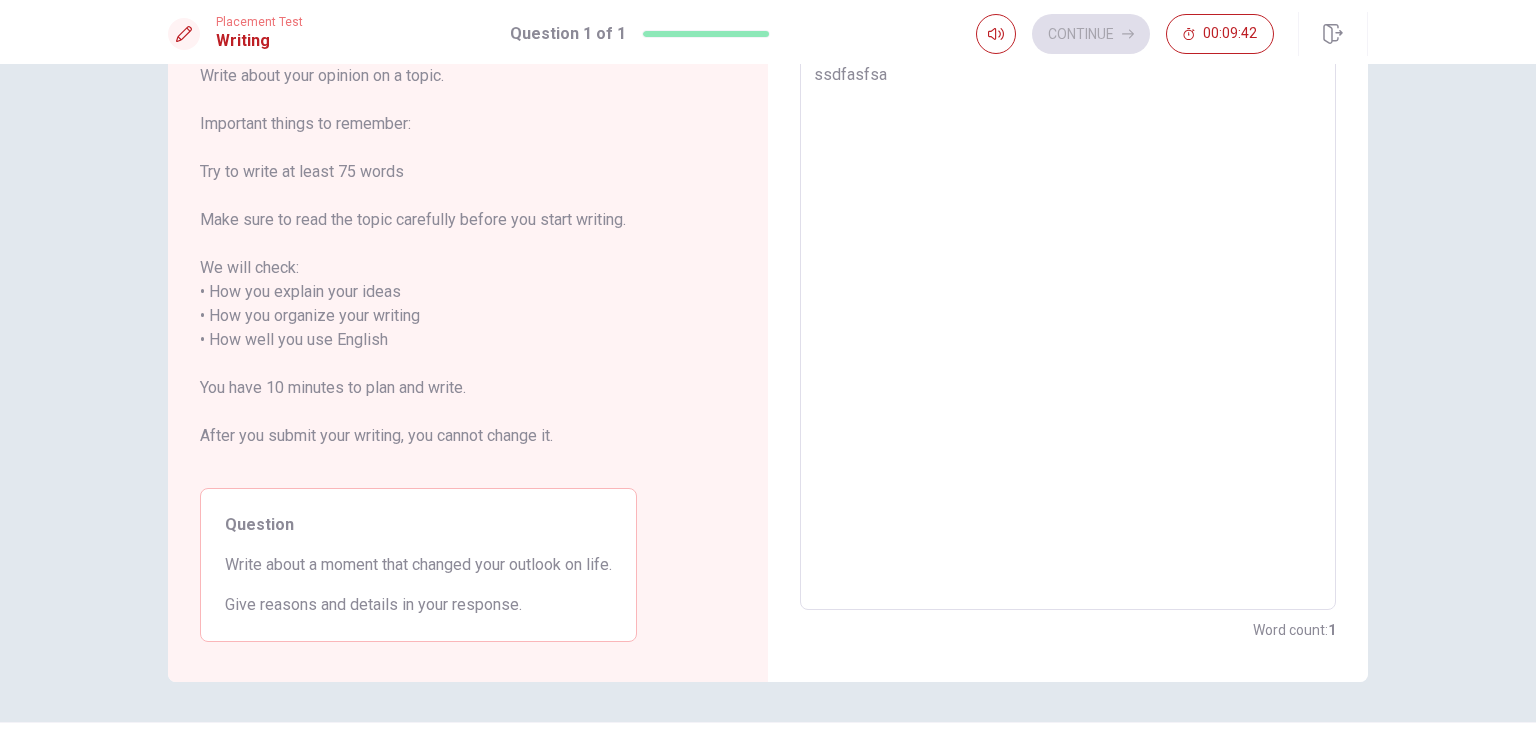 type on "x" 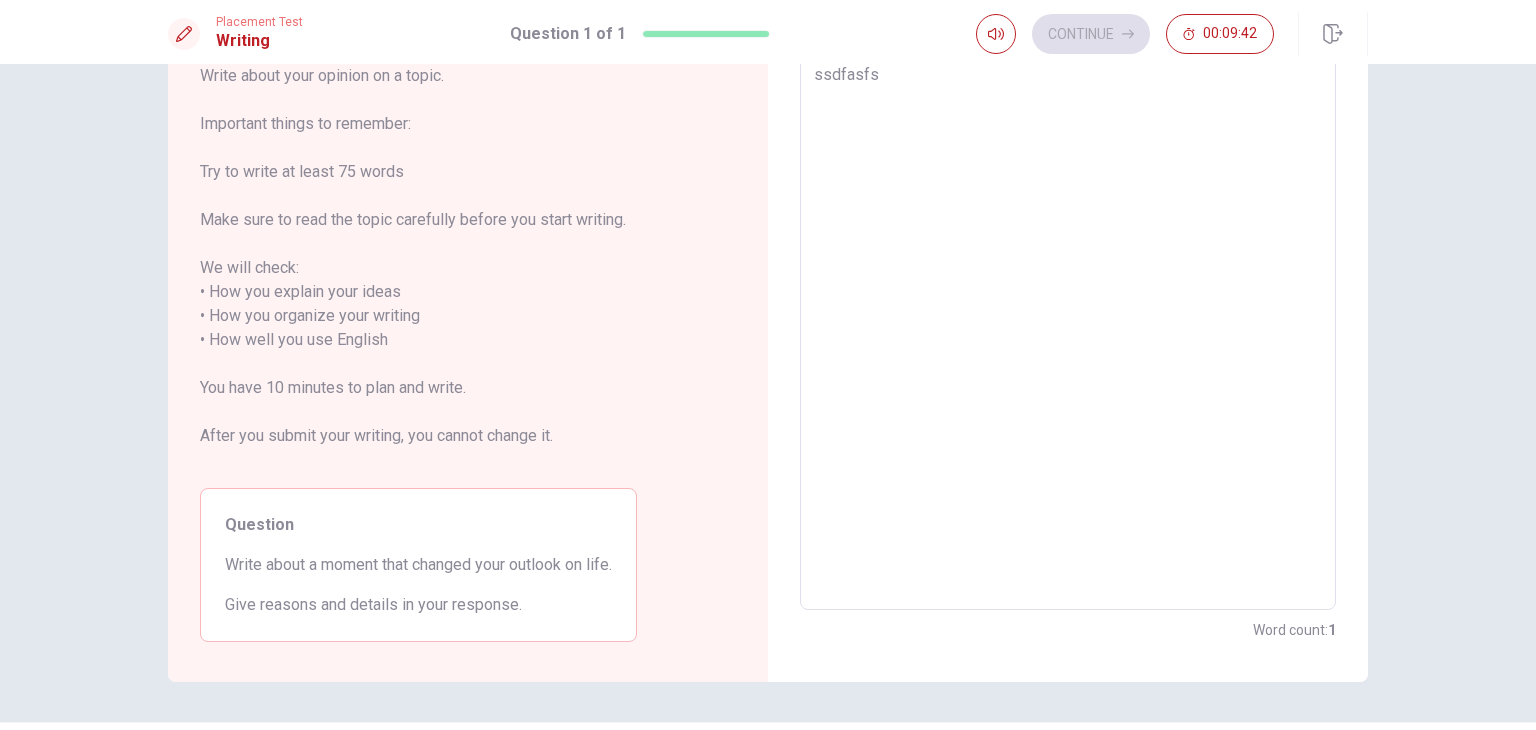type on "x" 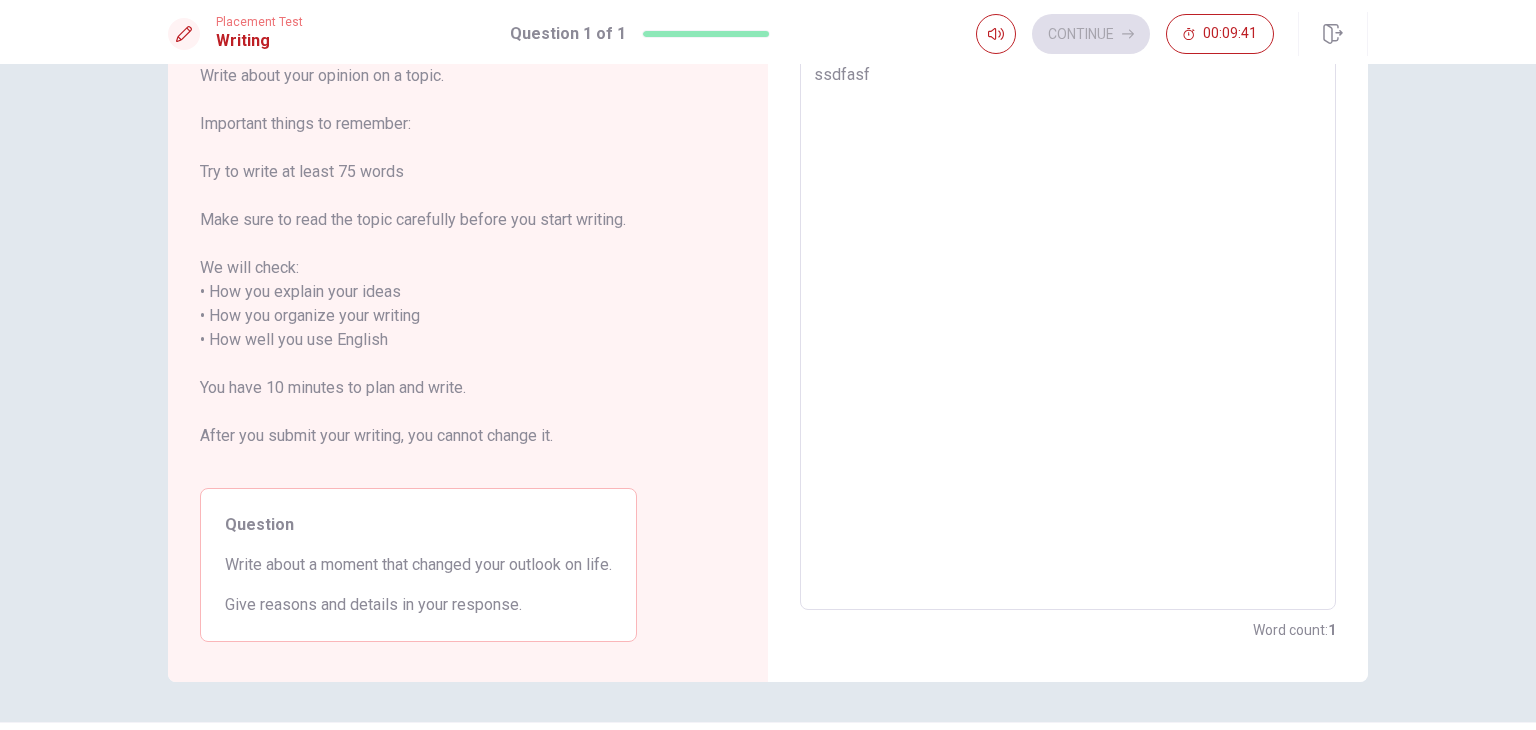 type on "x" 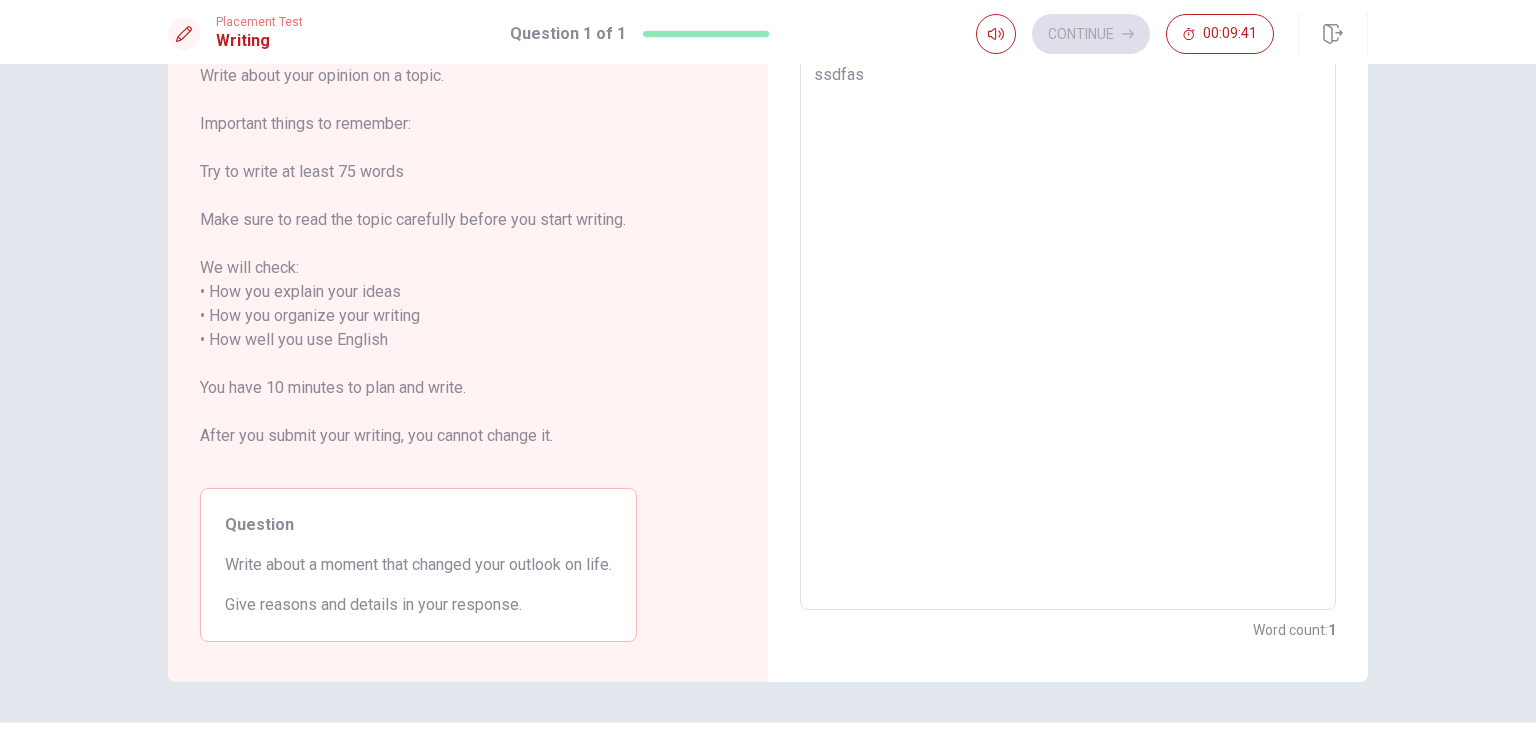 type on "x" 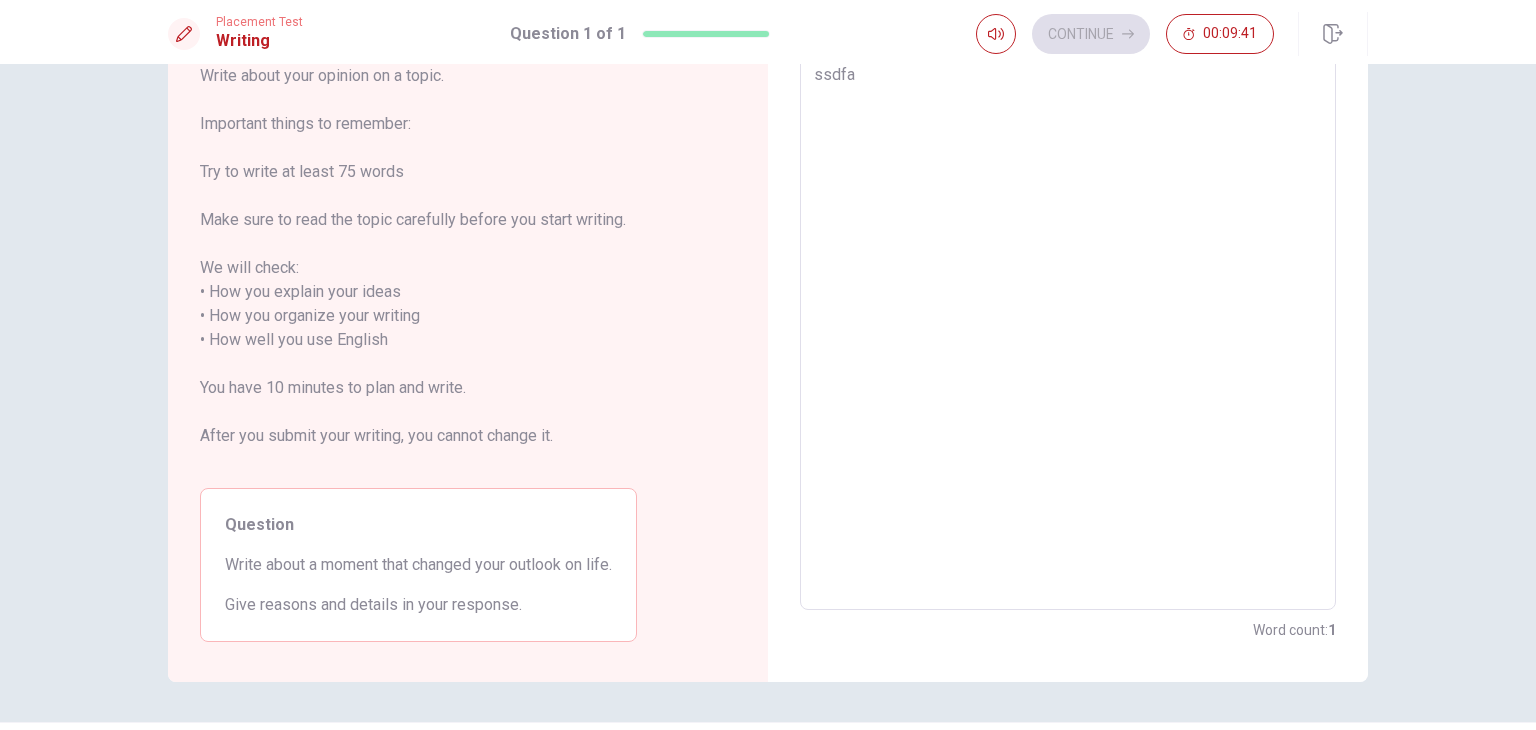 type on "x" 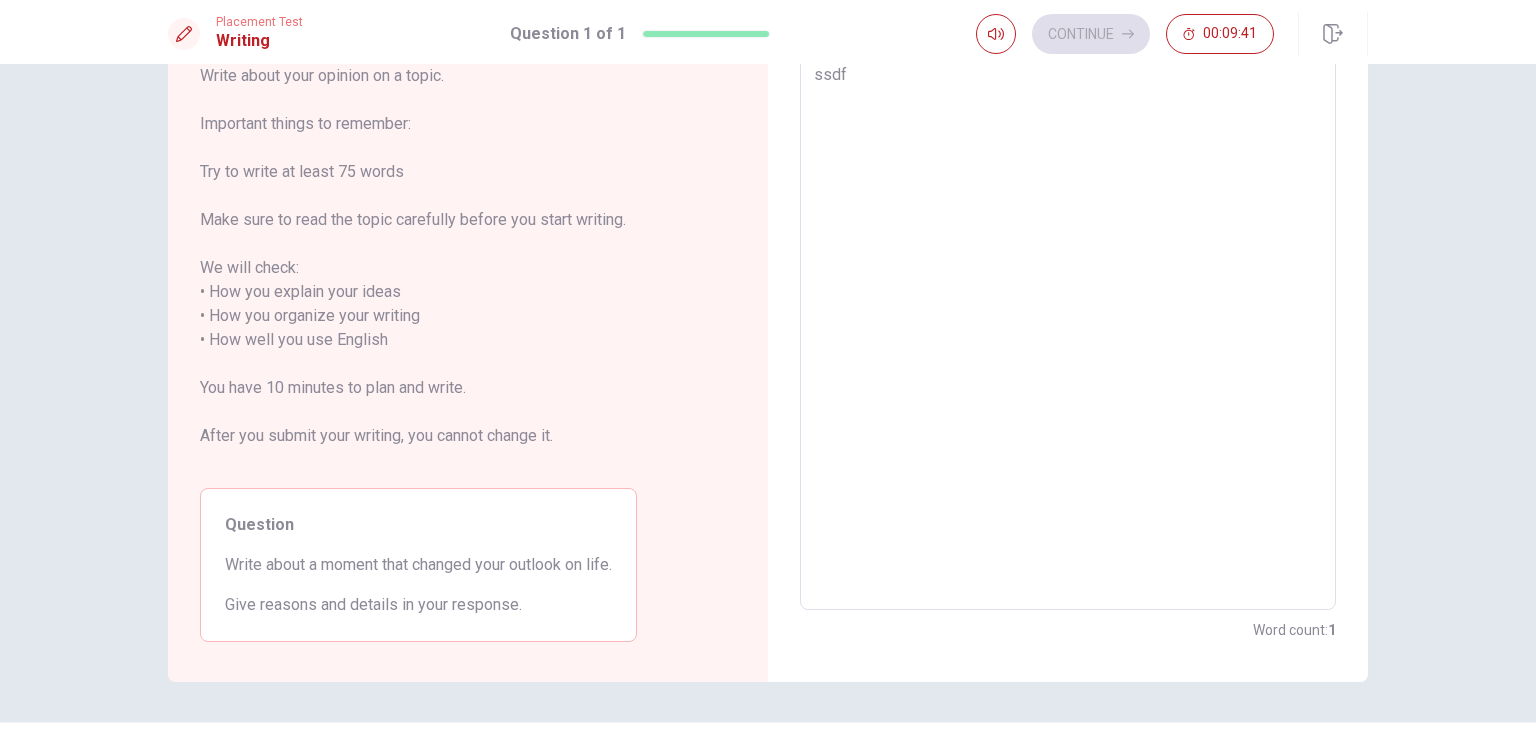 type on "x" 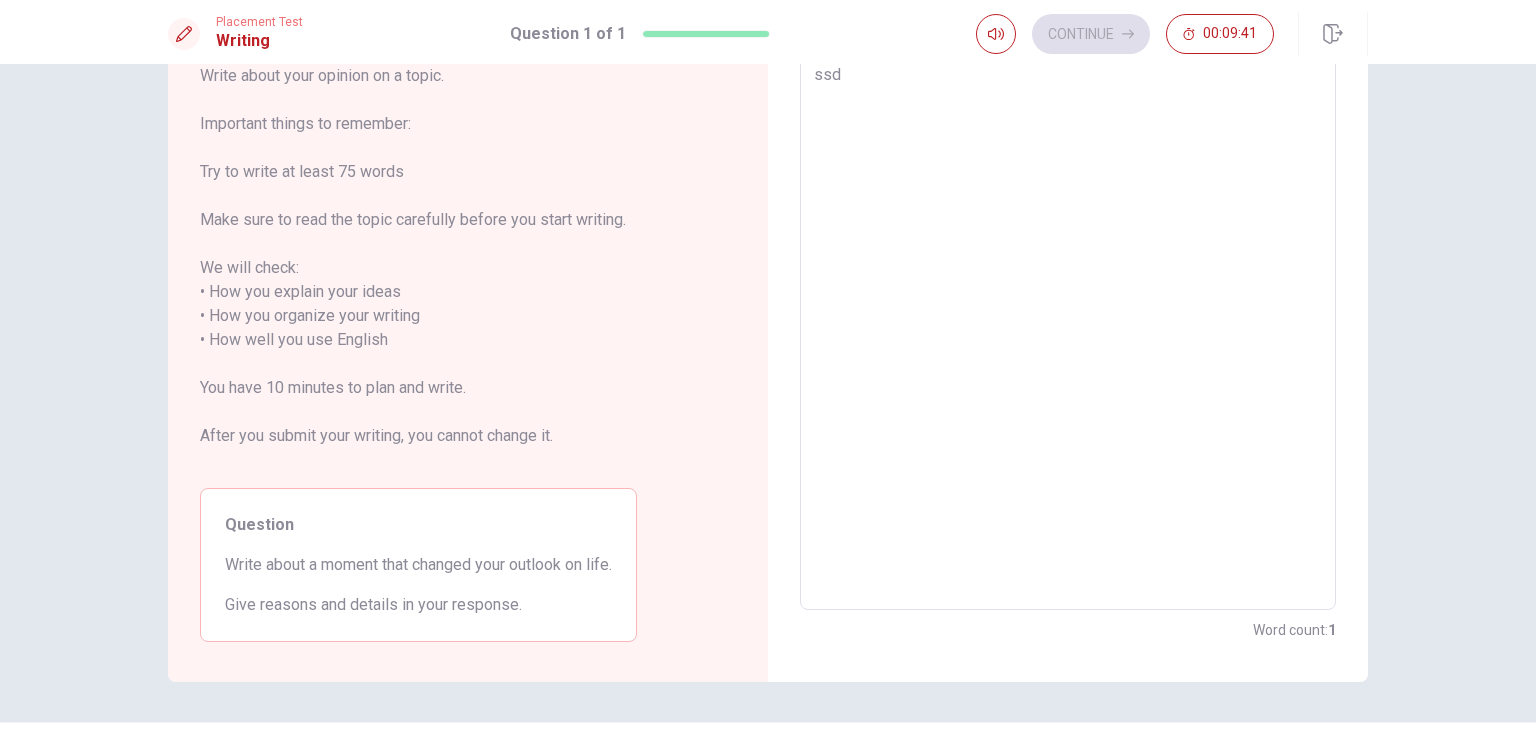 type on "x" 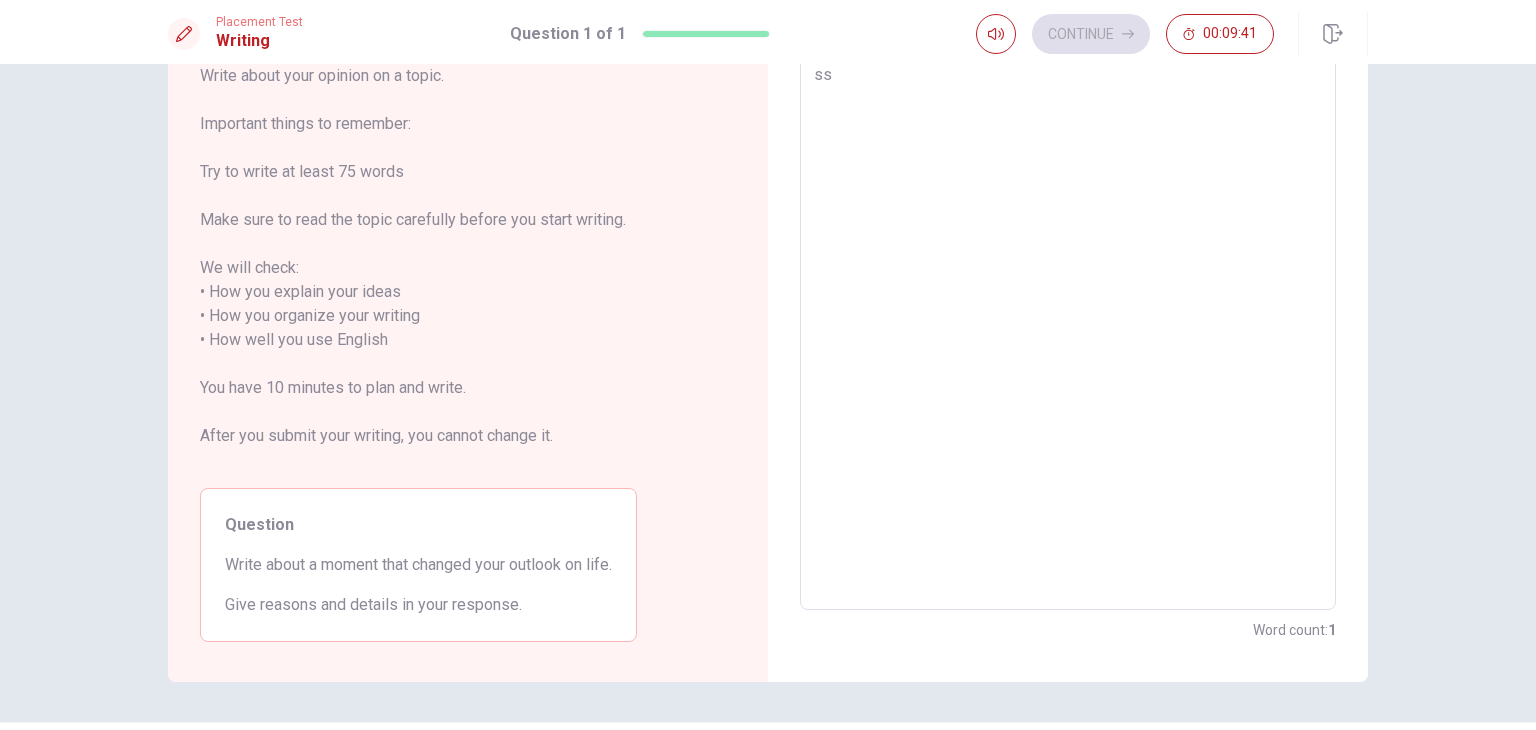 type on "x" 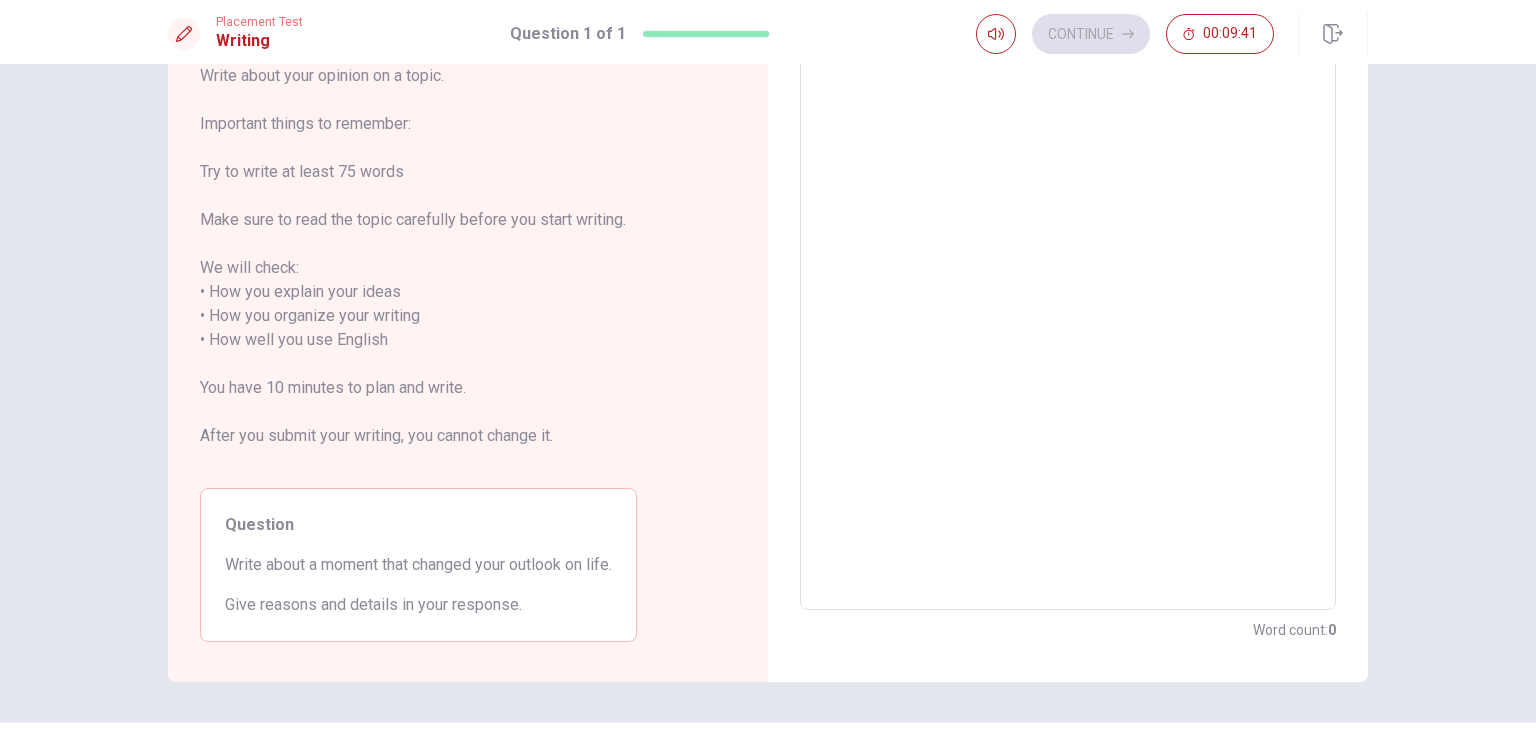 type on "s" 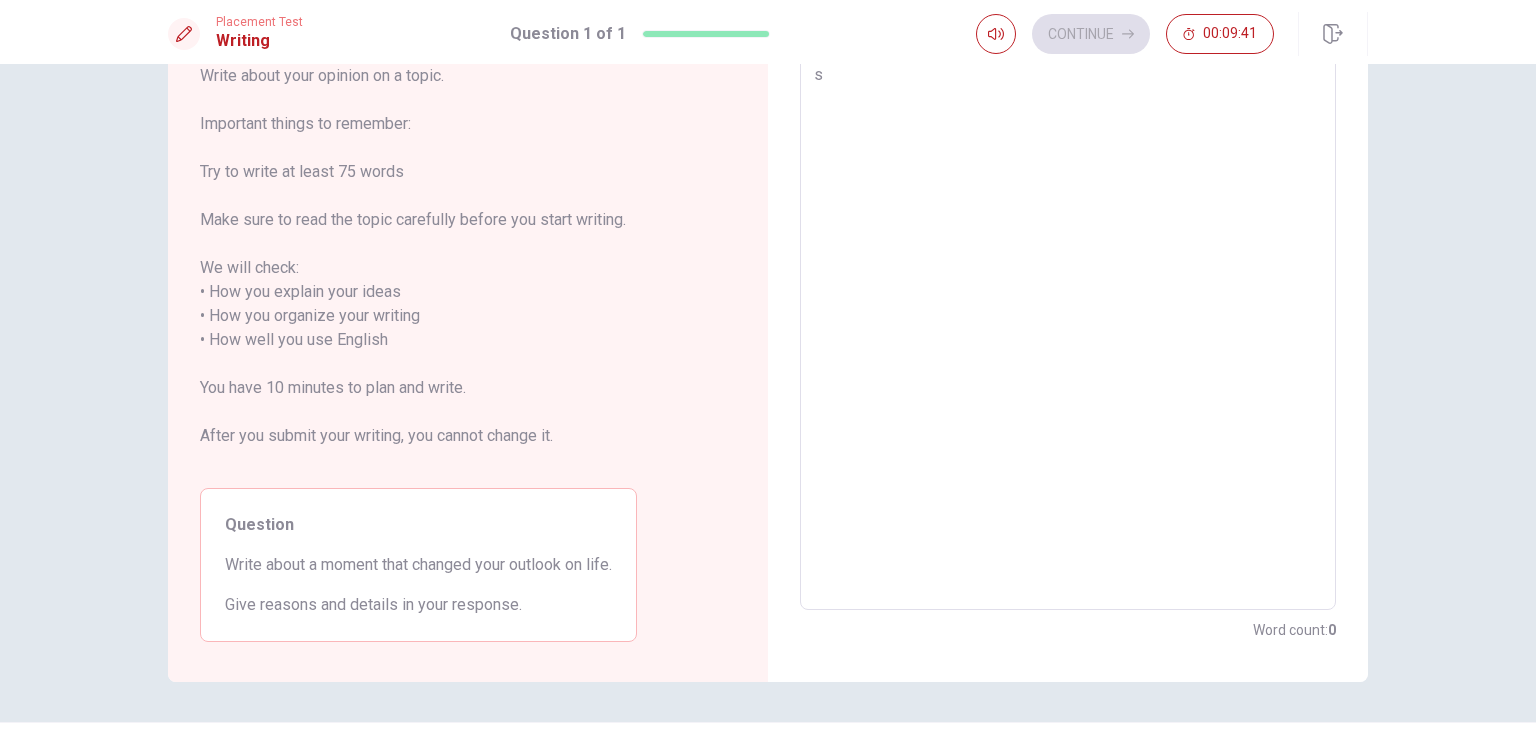 type on "x" 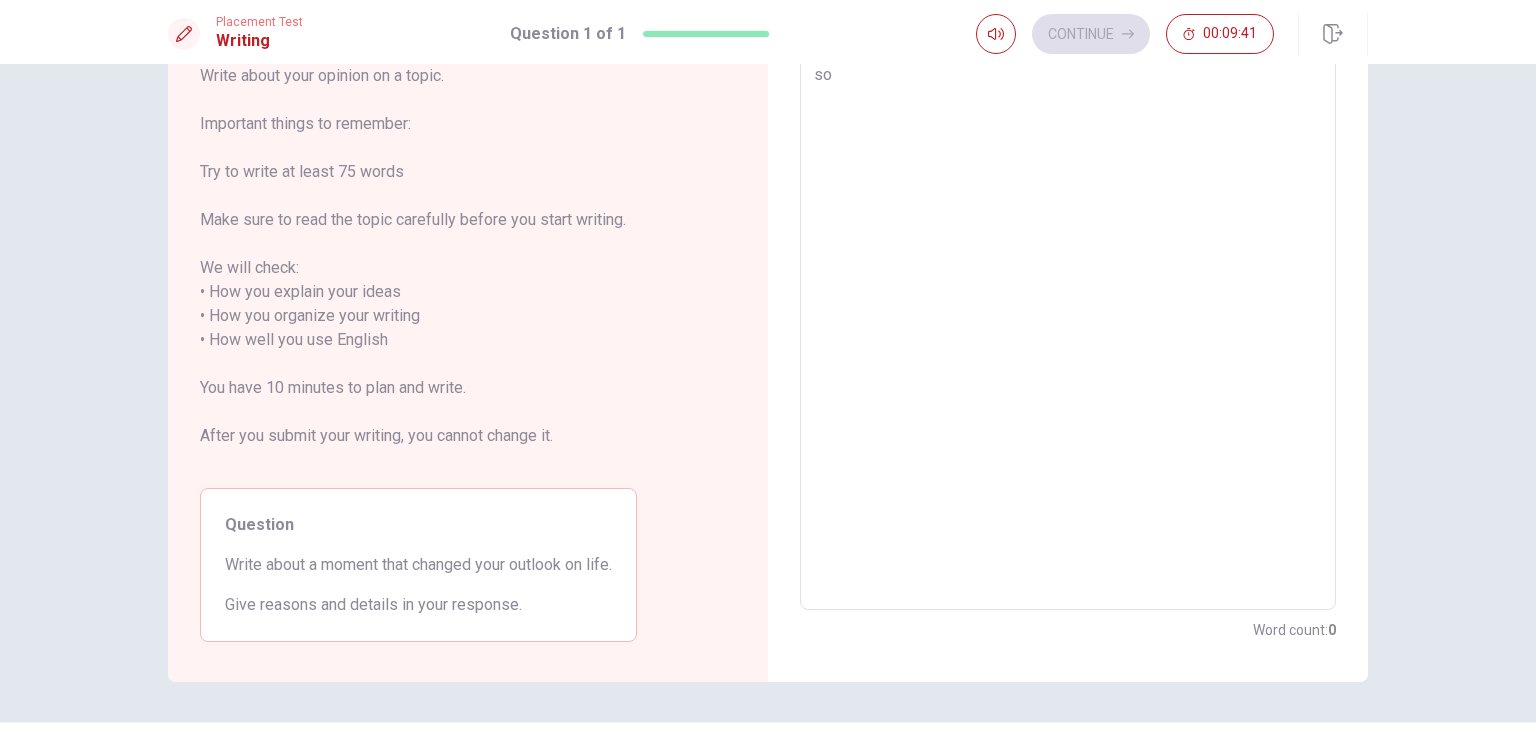 type on "x" 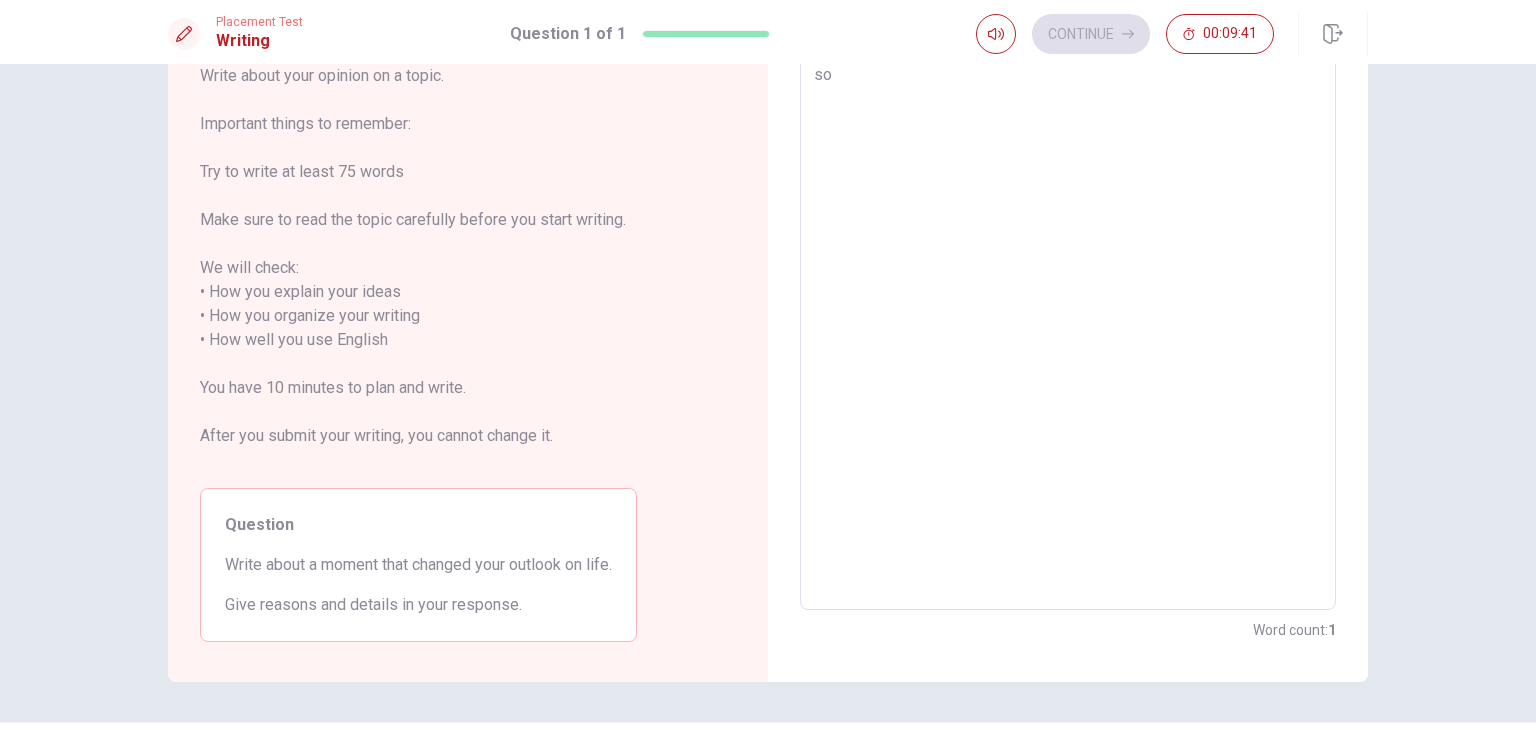 type on "so" 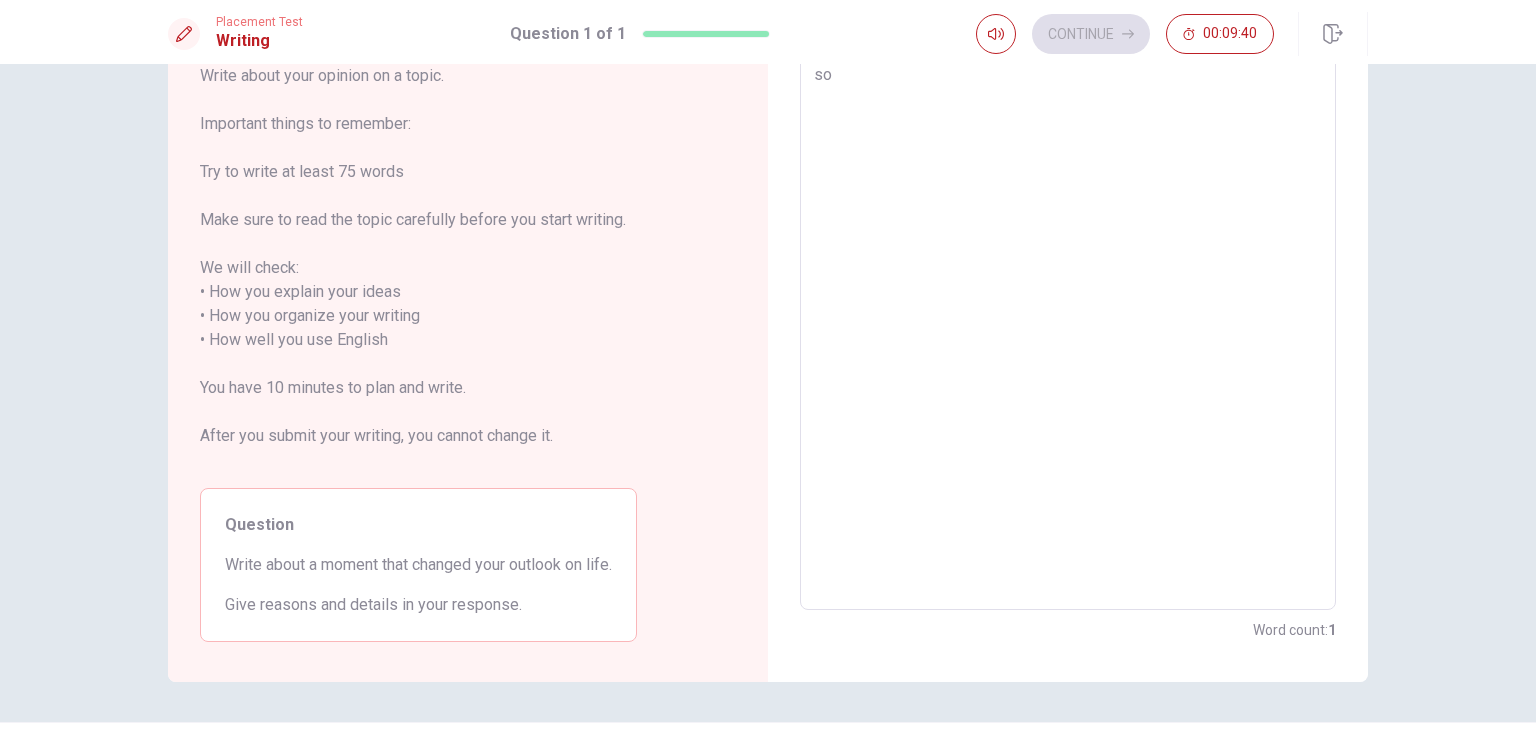 type on "so d" 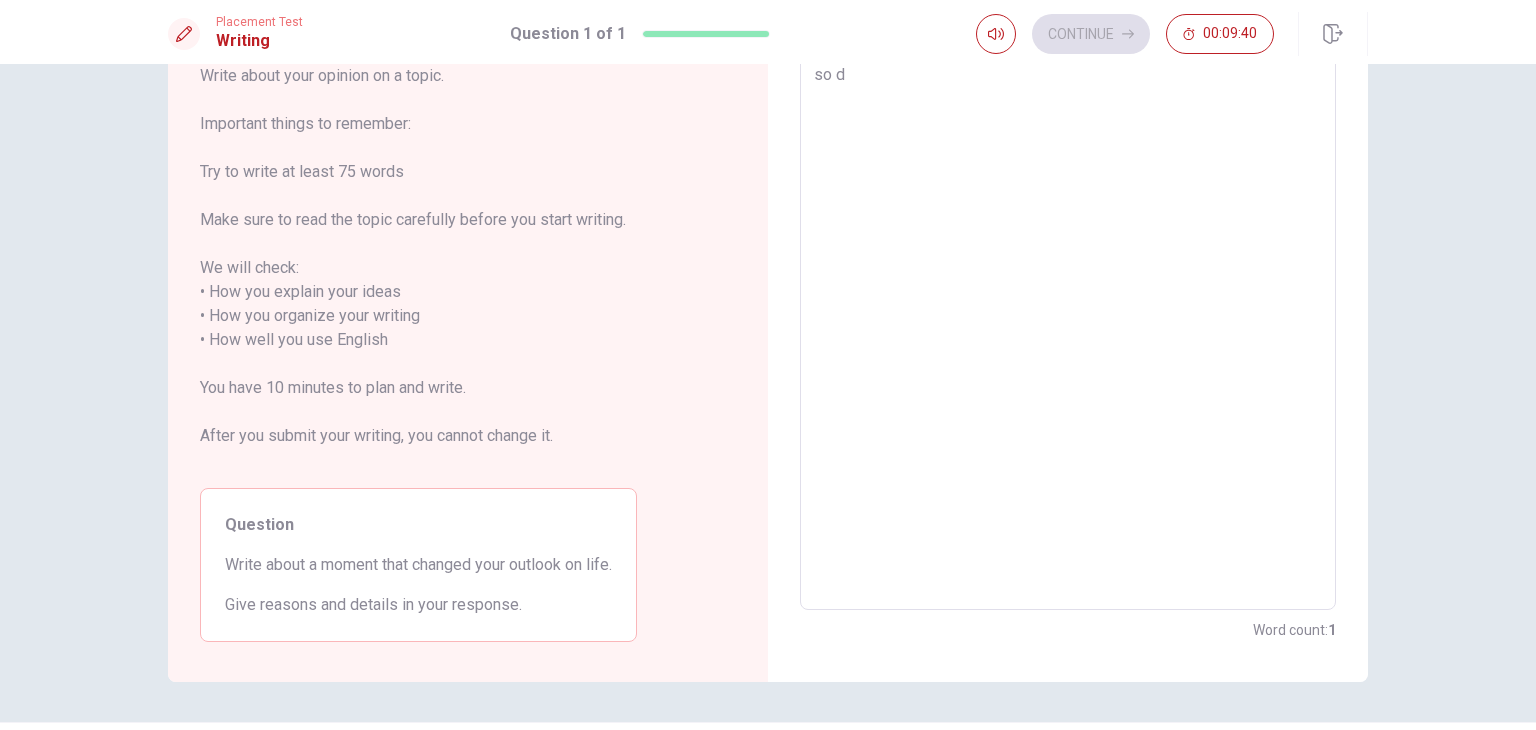 type on "x" 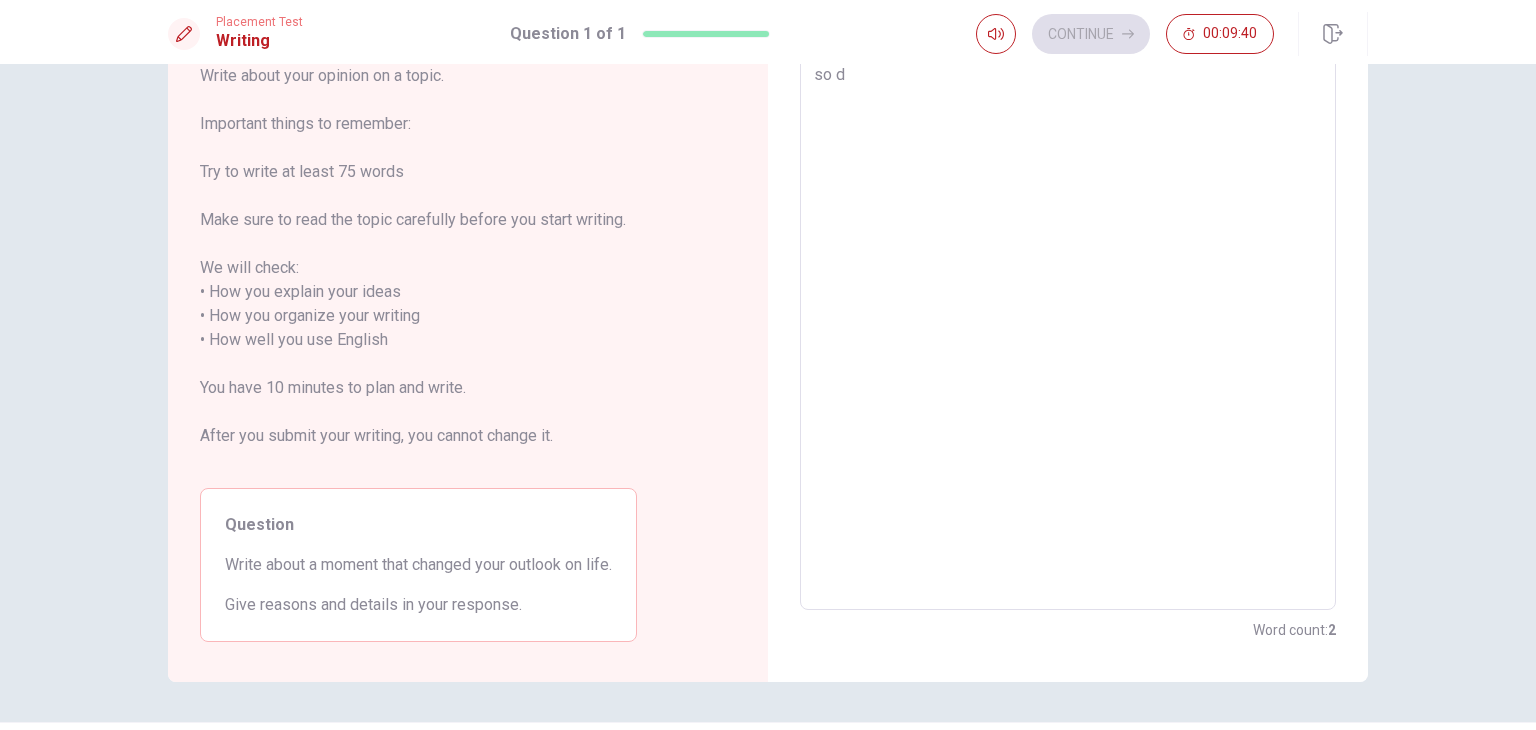 type on "so di" 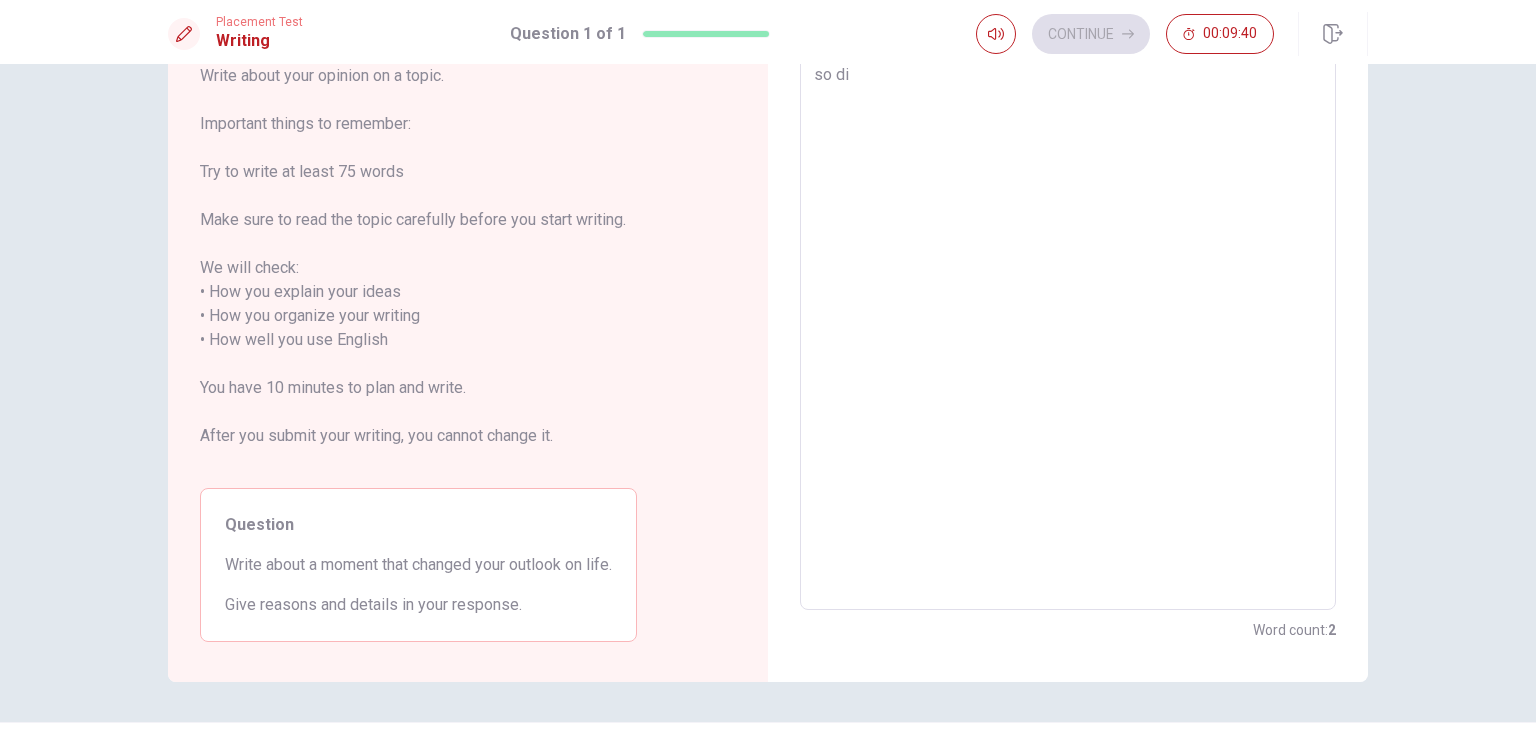type on "x" 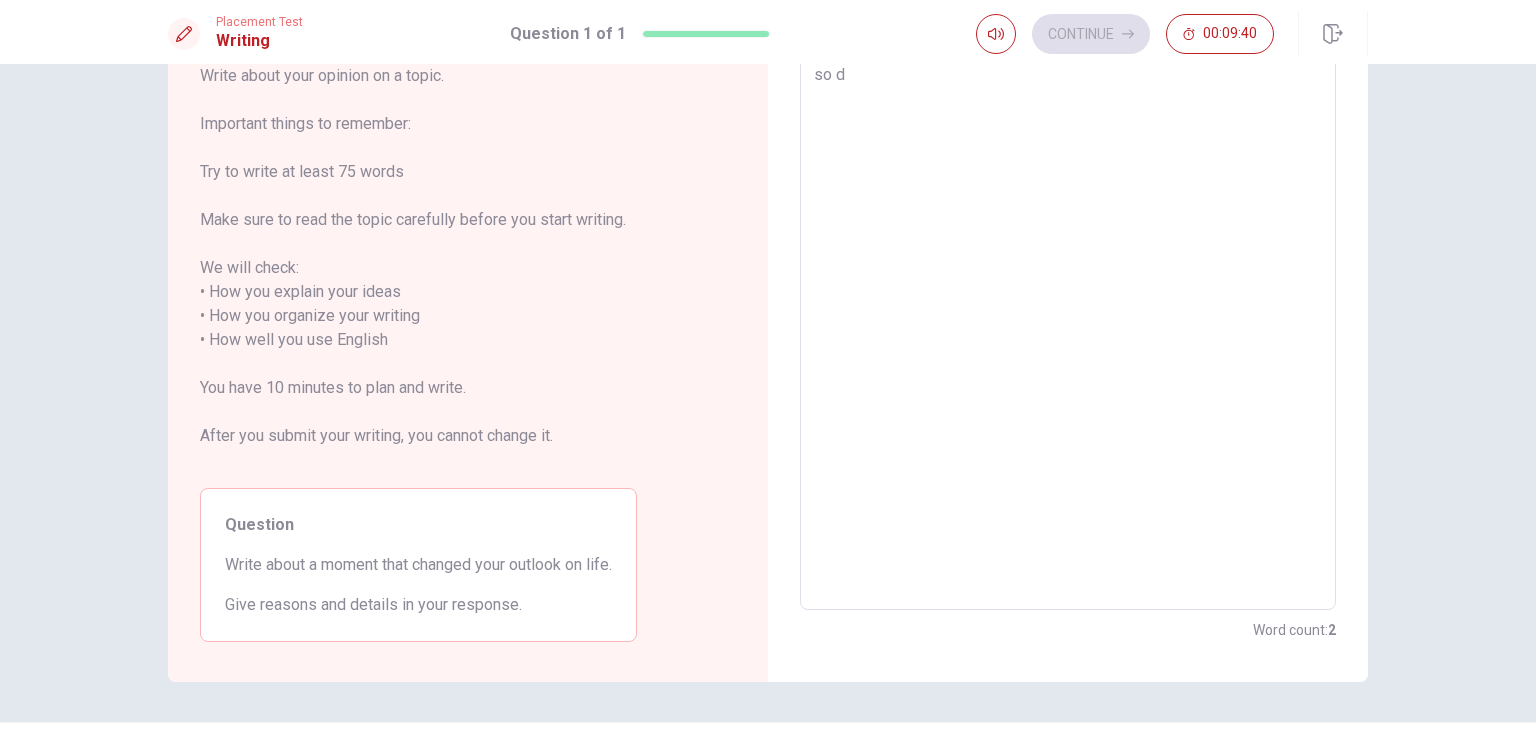 type on "x" 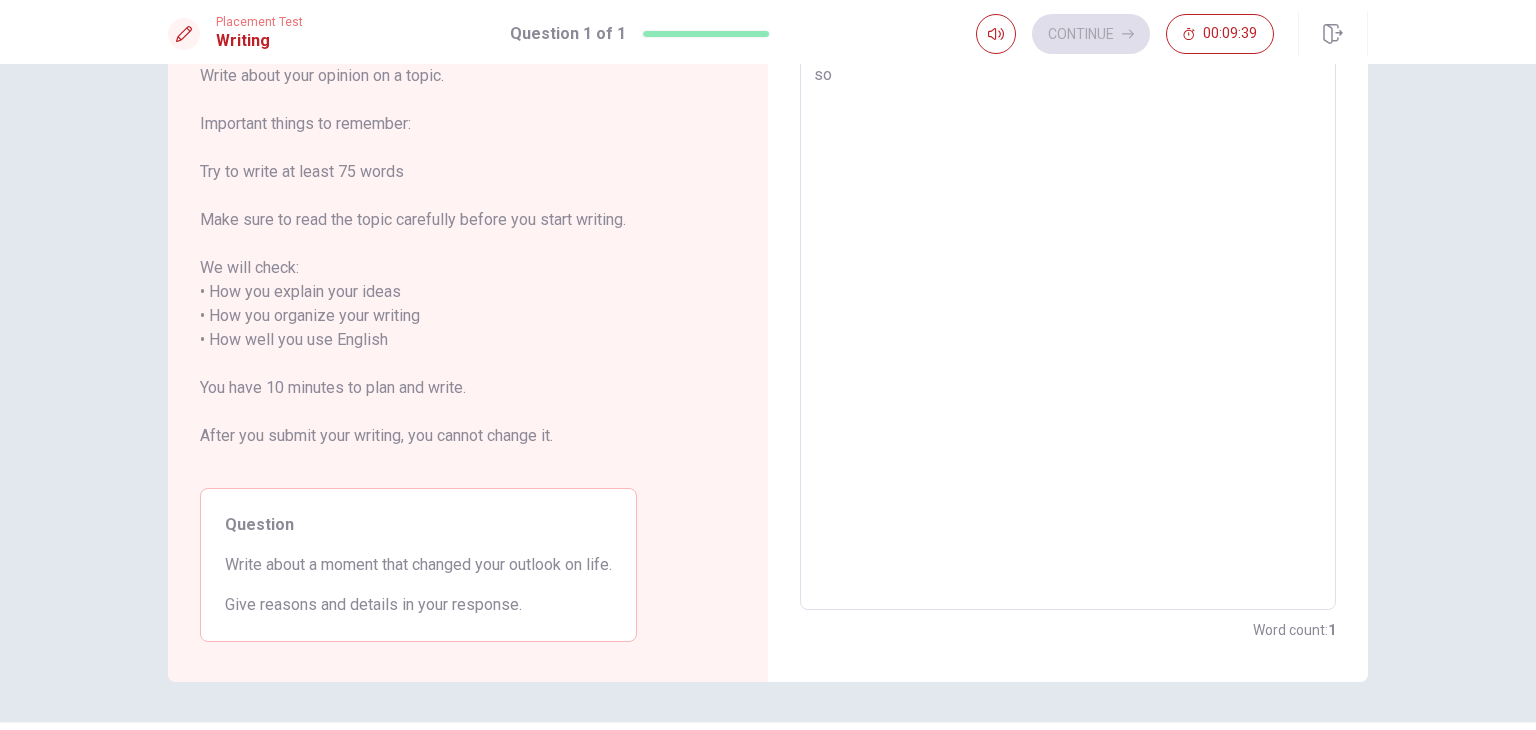 type on "x" 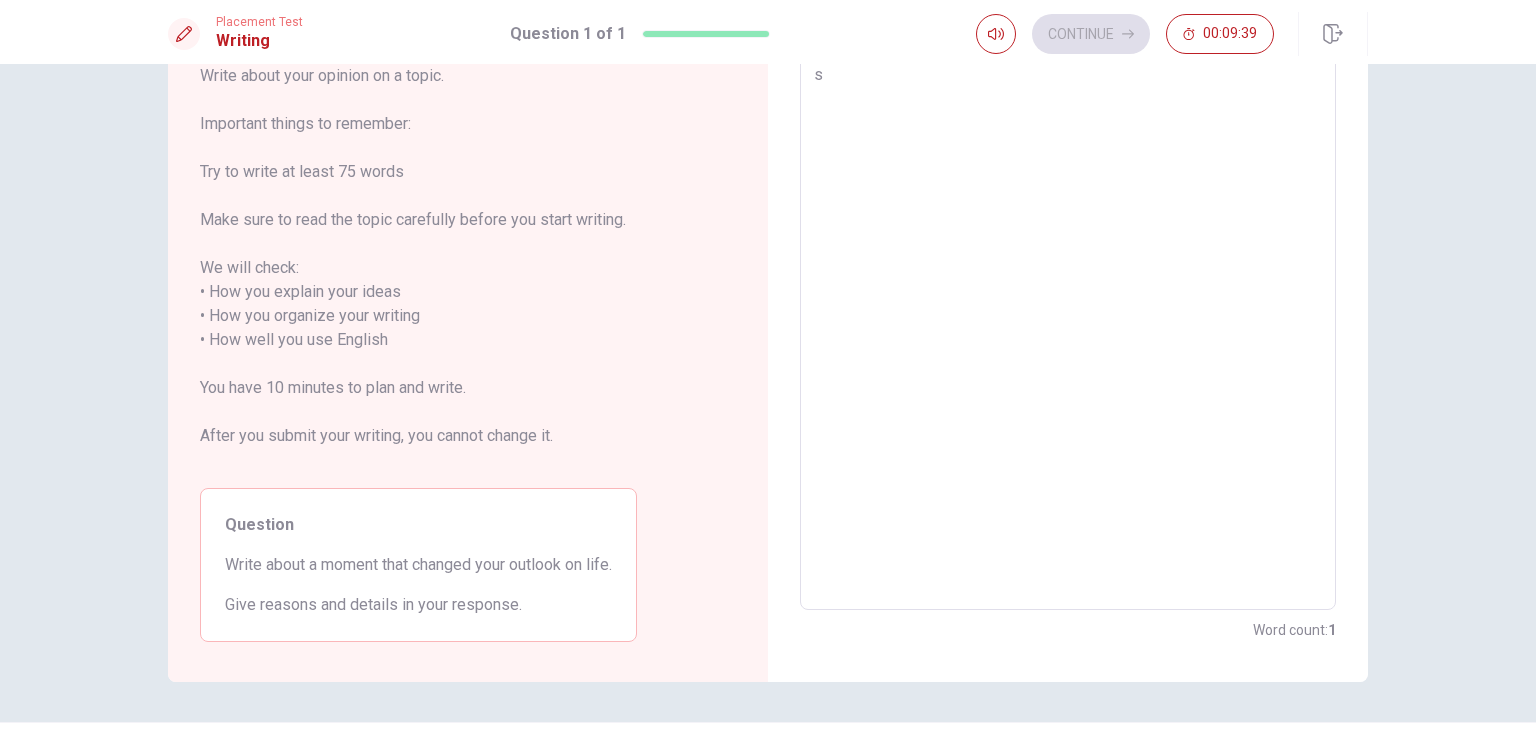type on "x" 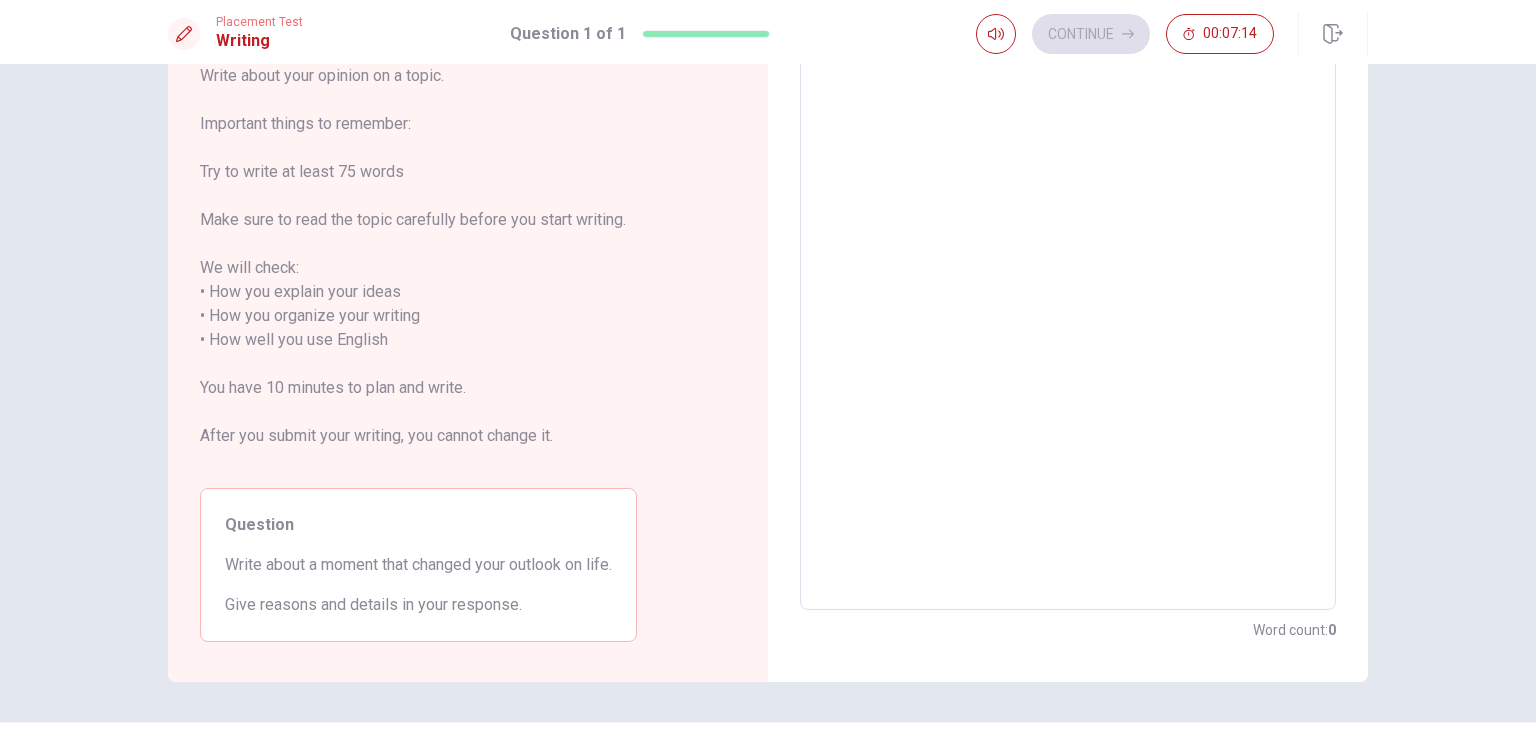 type on "W" 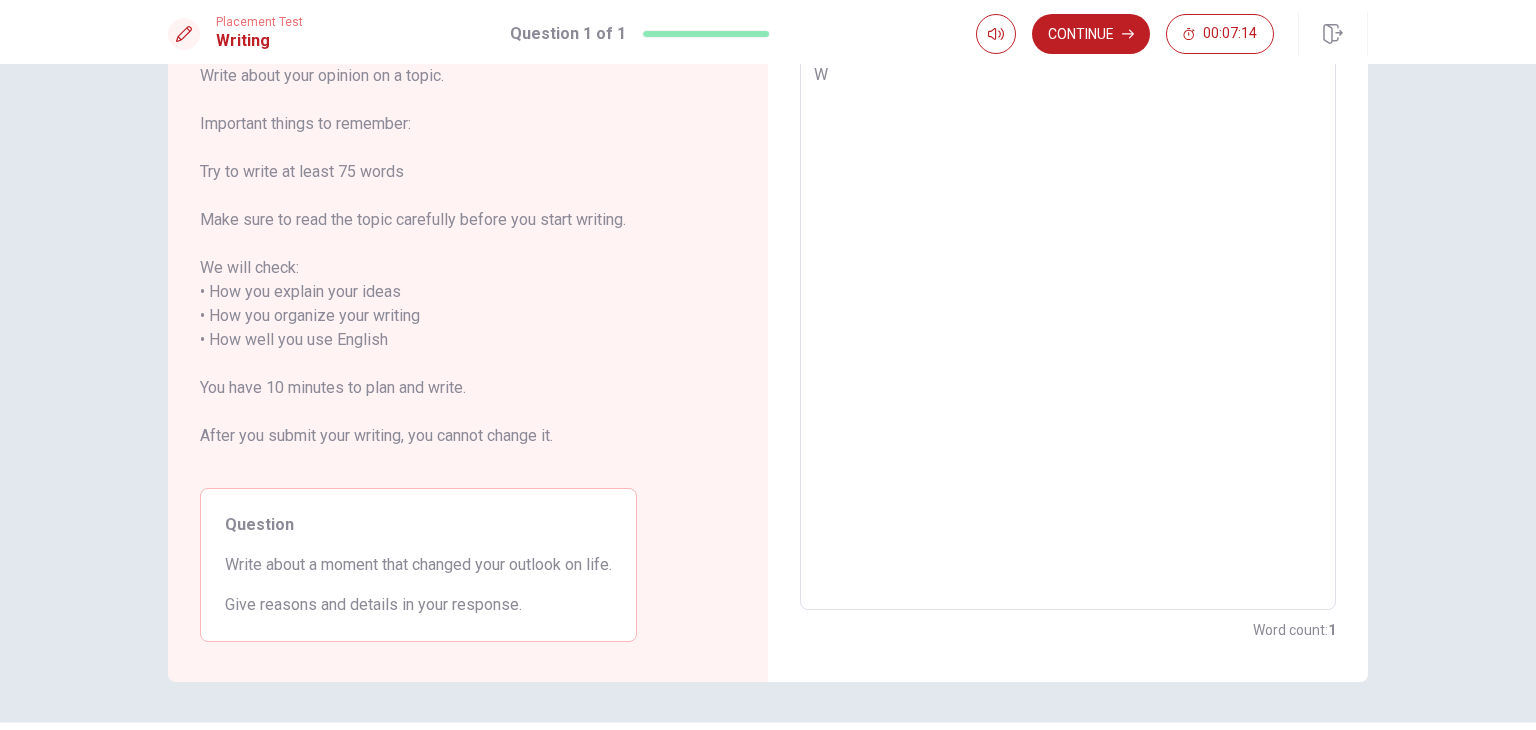 type on "x" 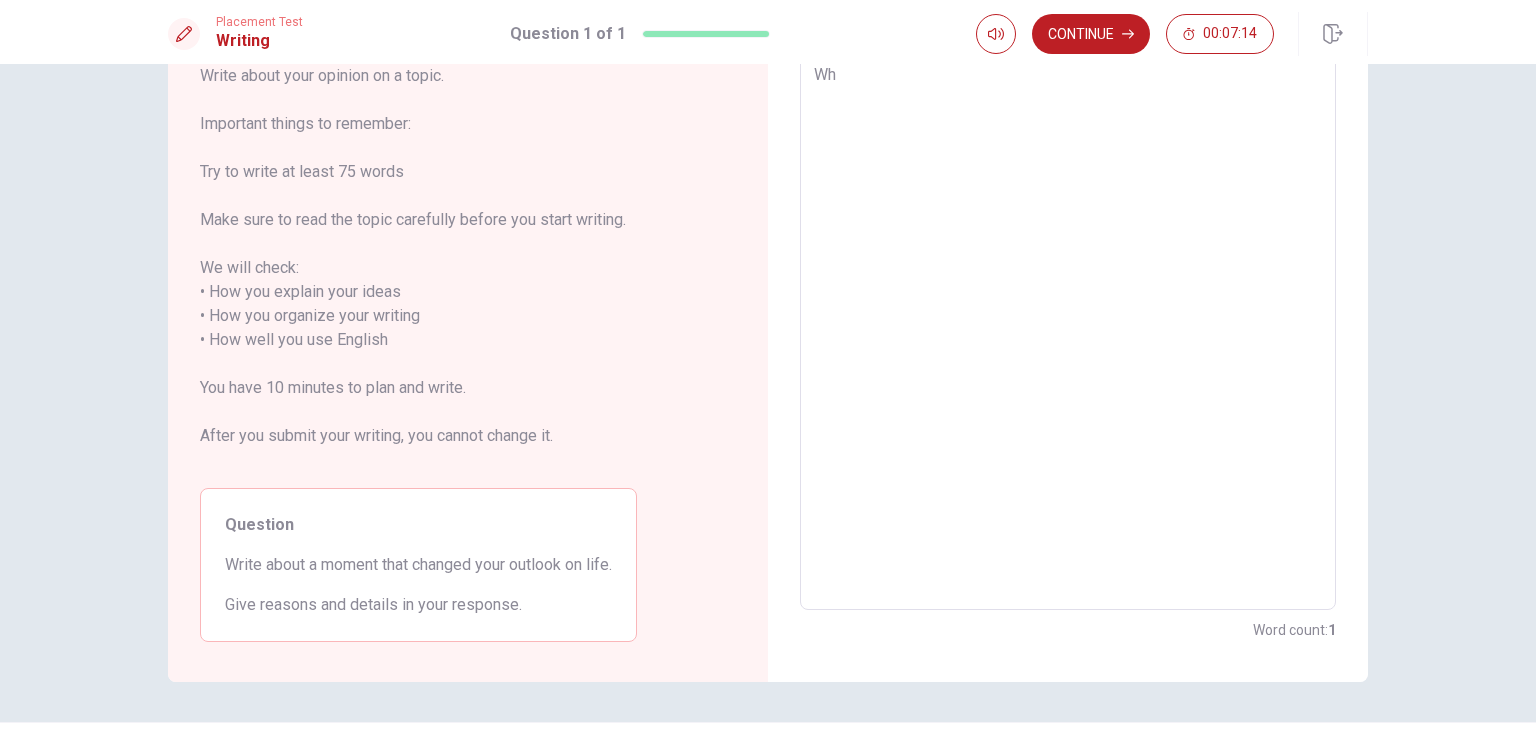 type on "x" 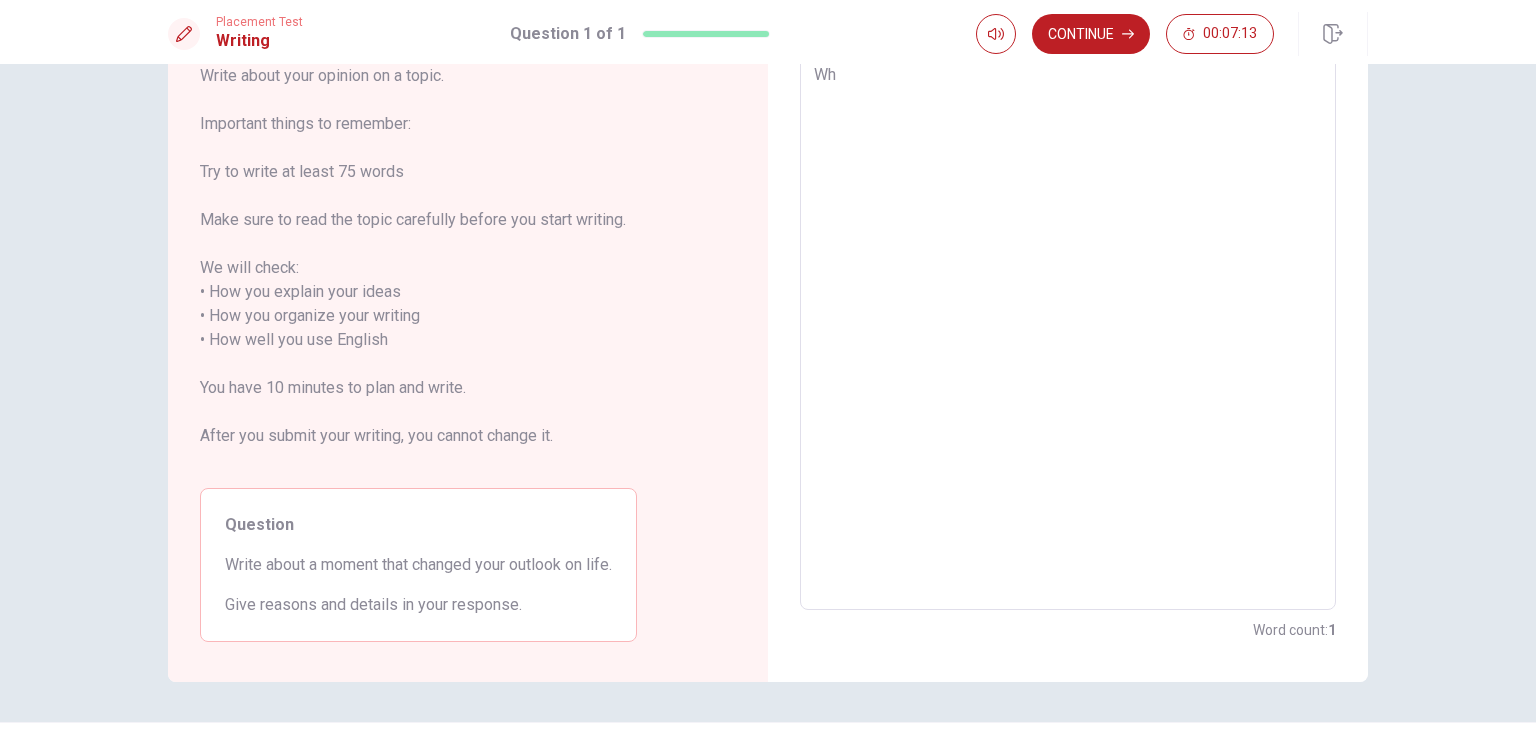 type on "Whe" 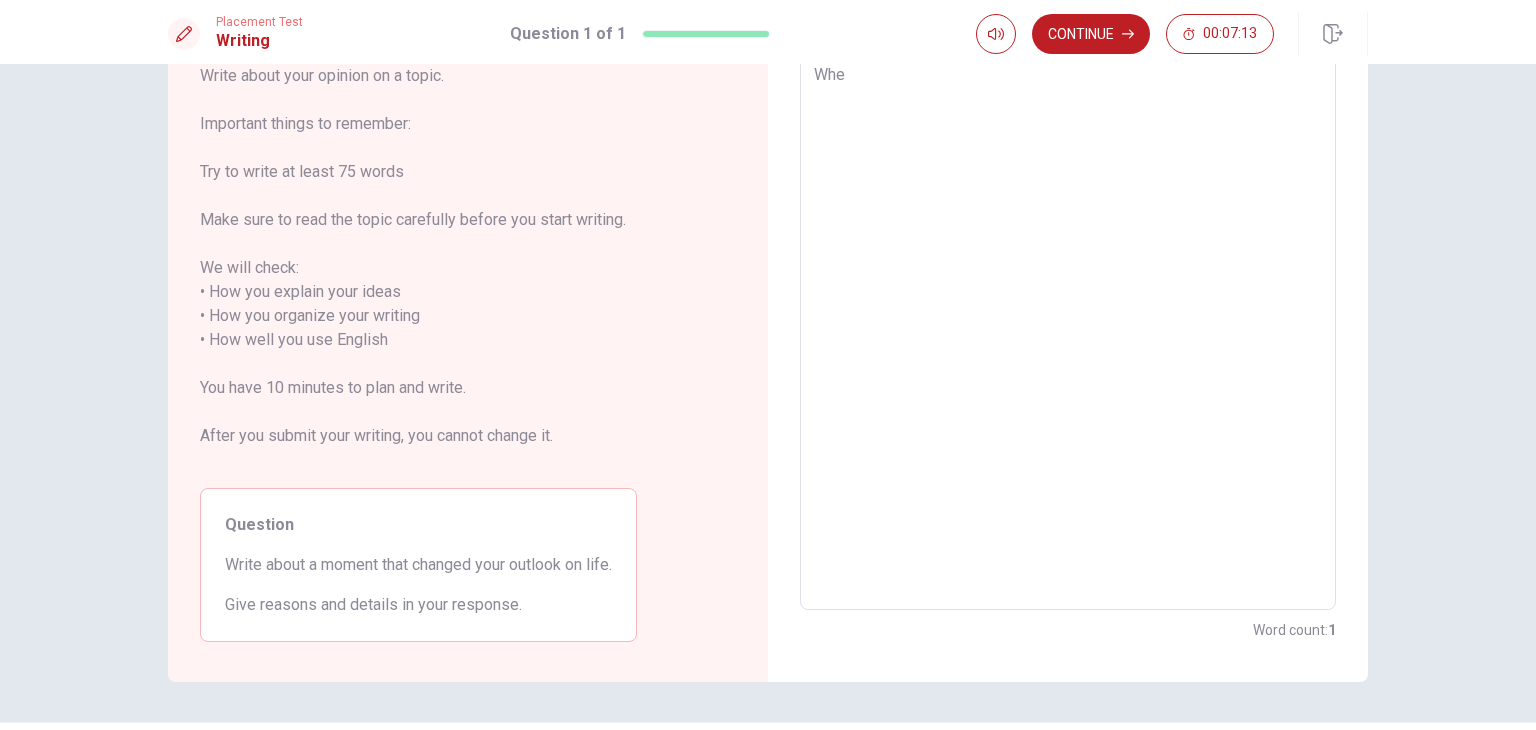 type on "x" 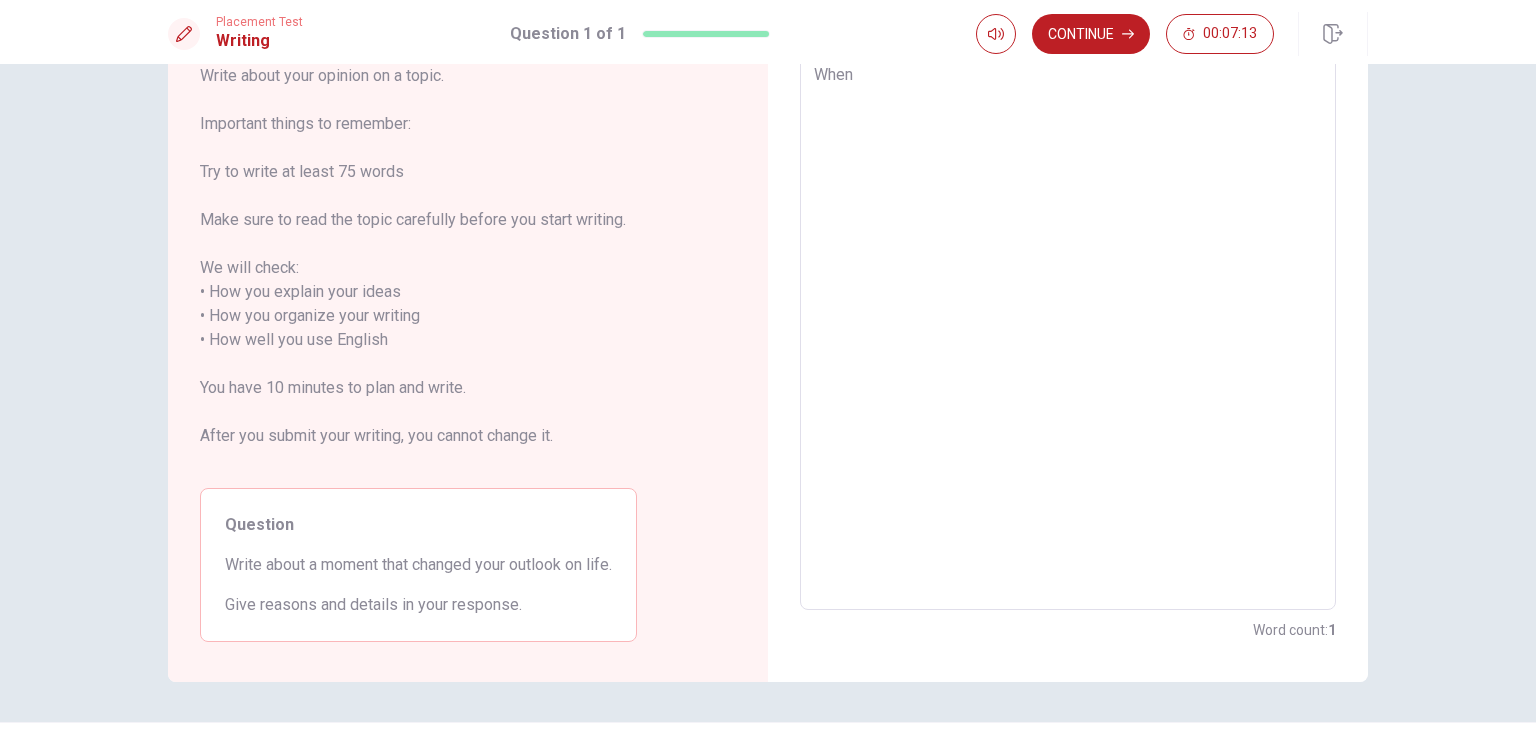 type on "x" 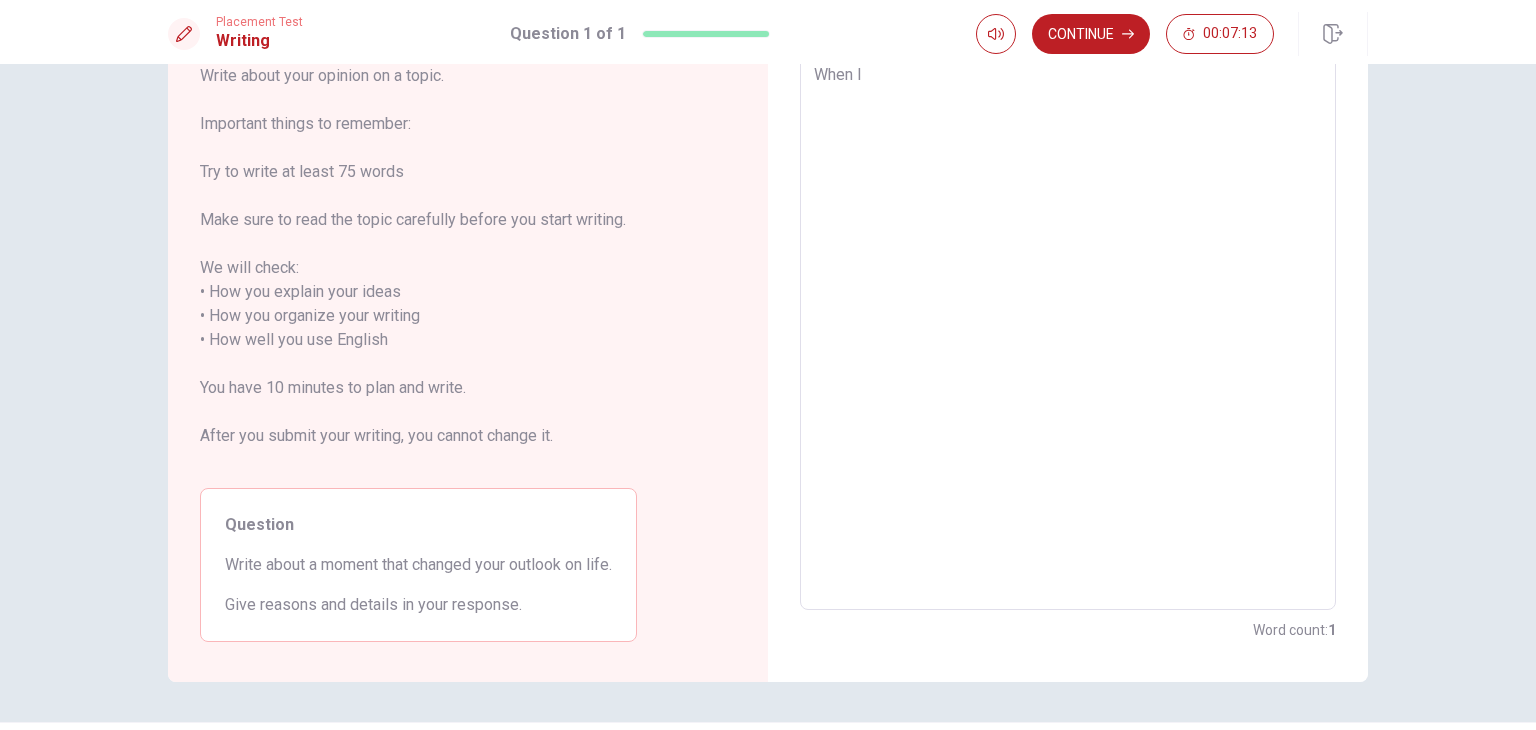 type on "x" 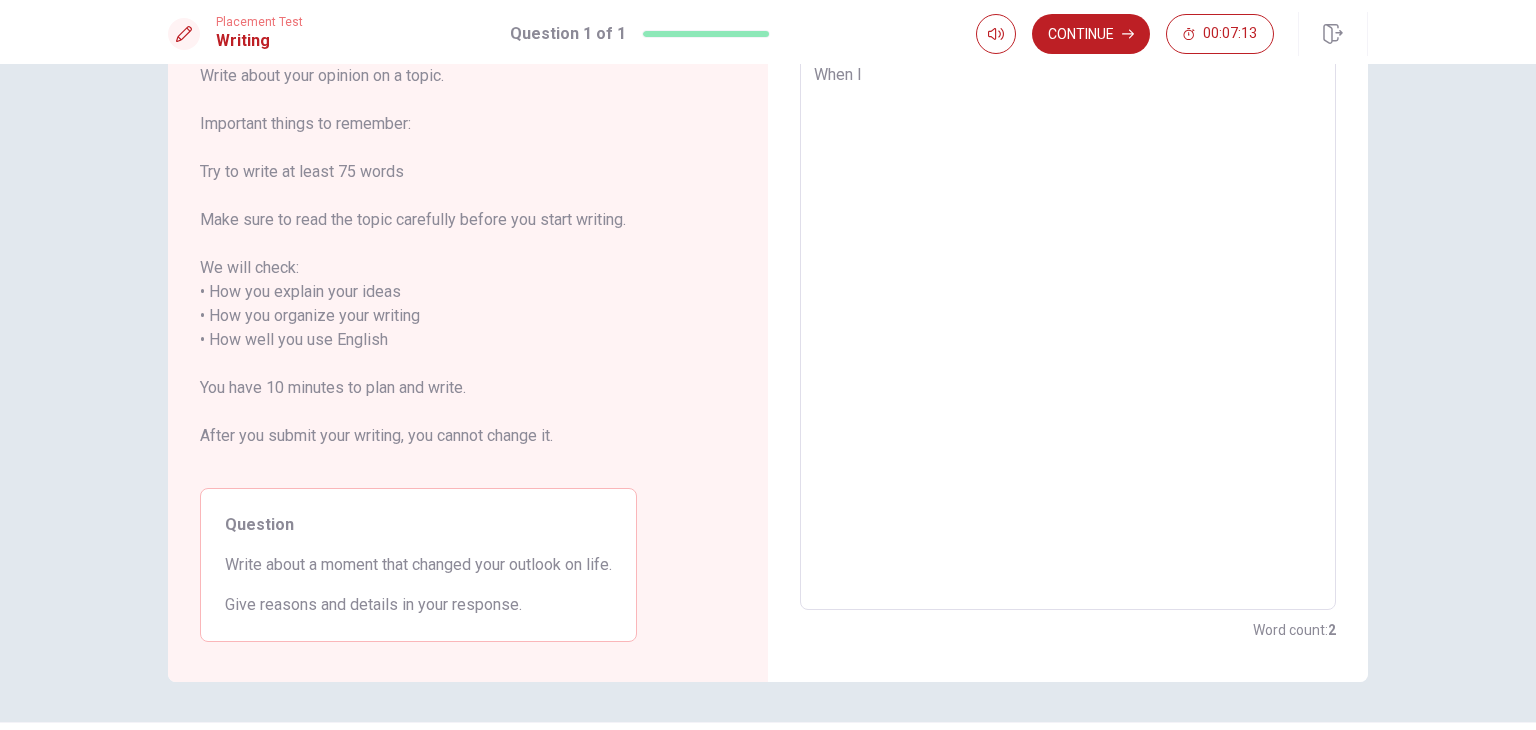 type on "x" 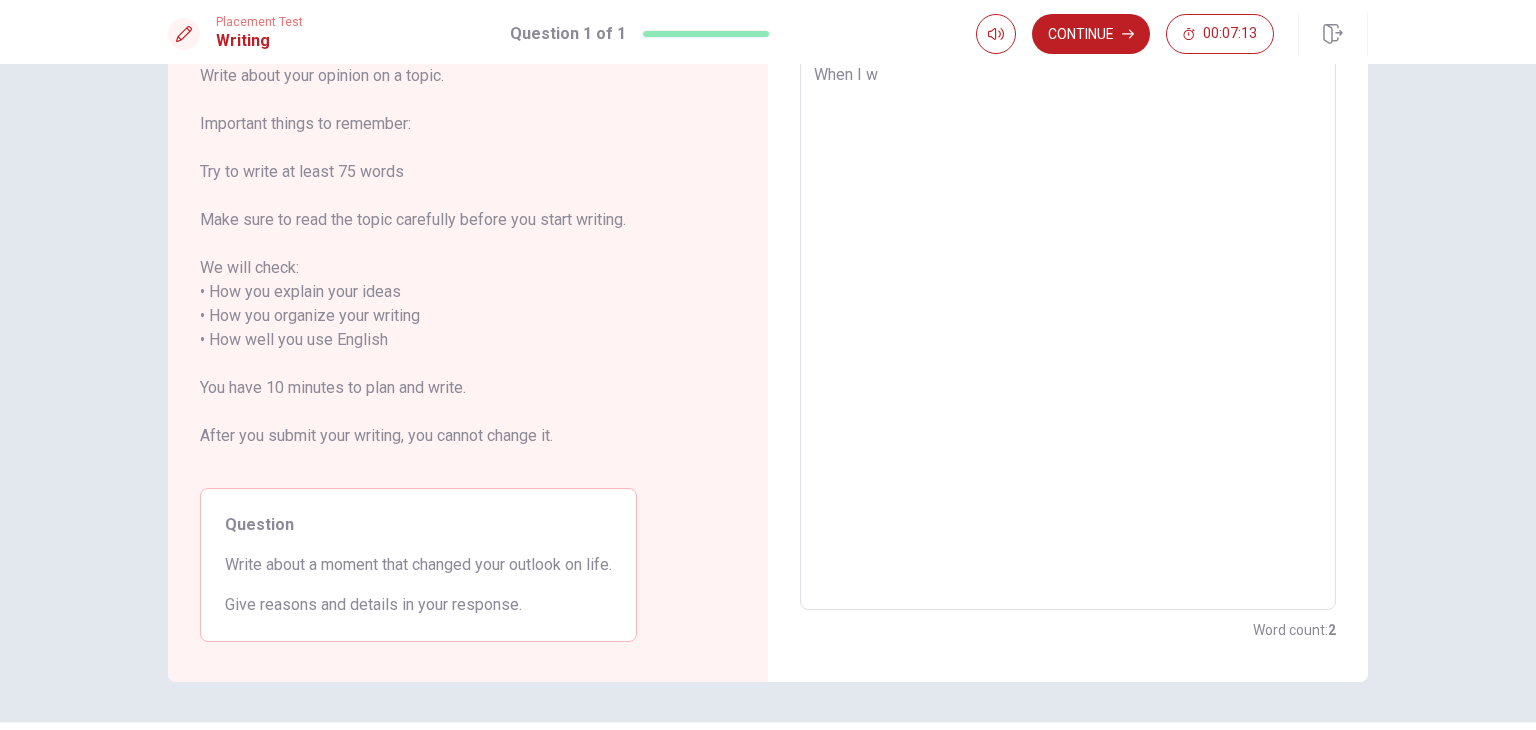 type on "x" 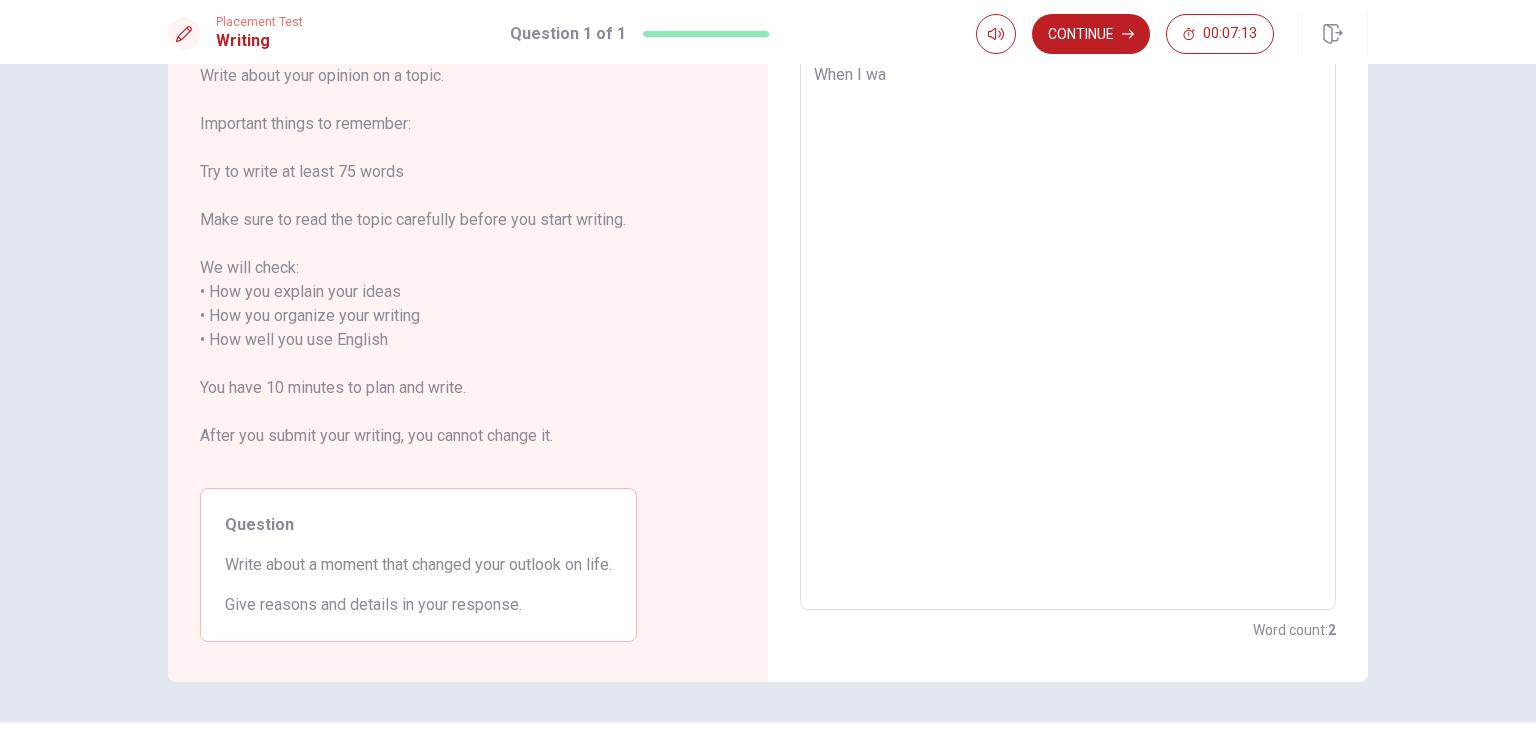 type on "x" 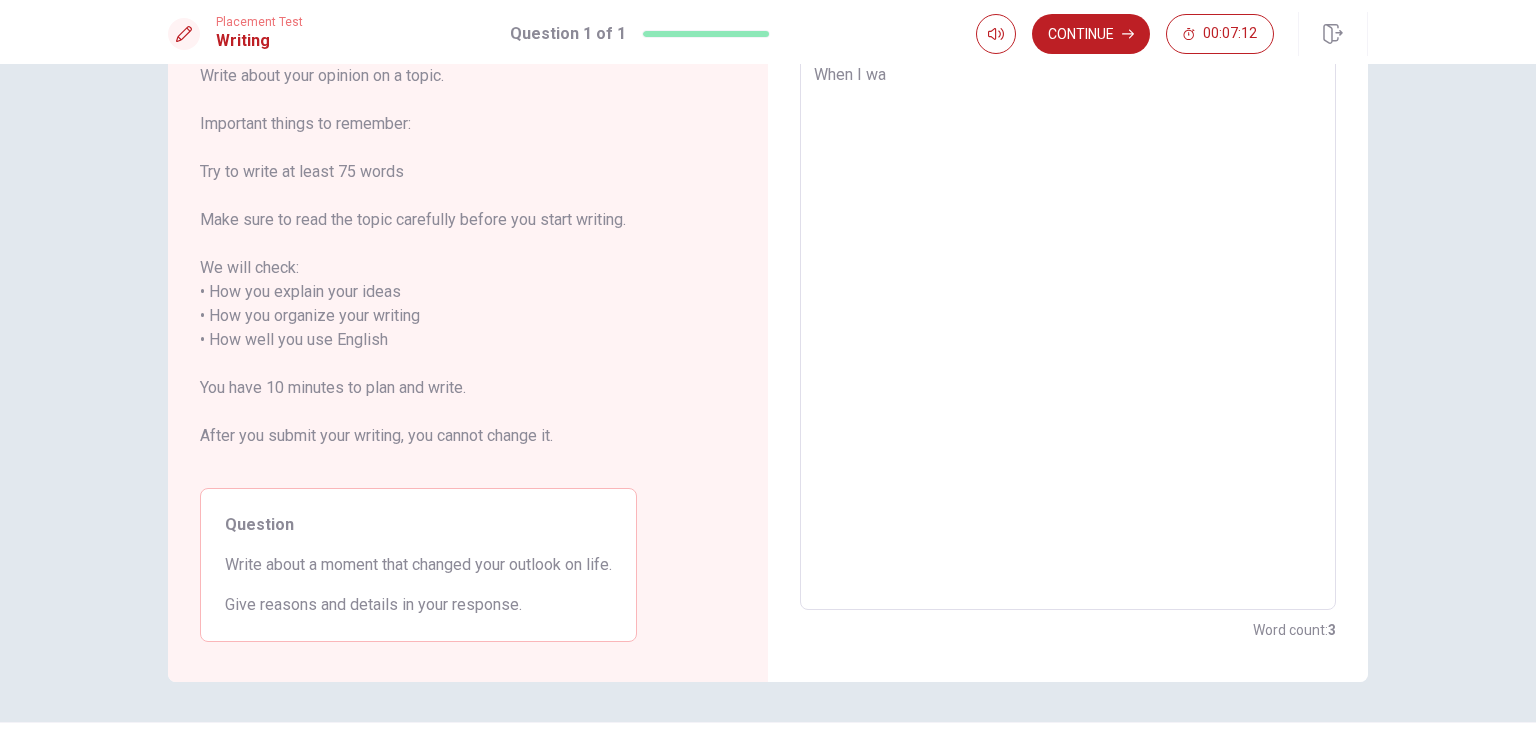 type on "When I was" 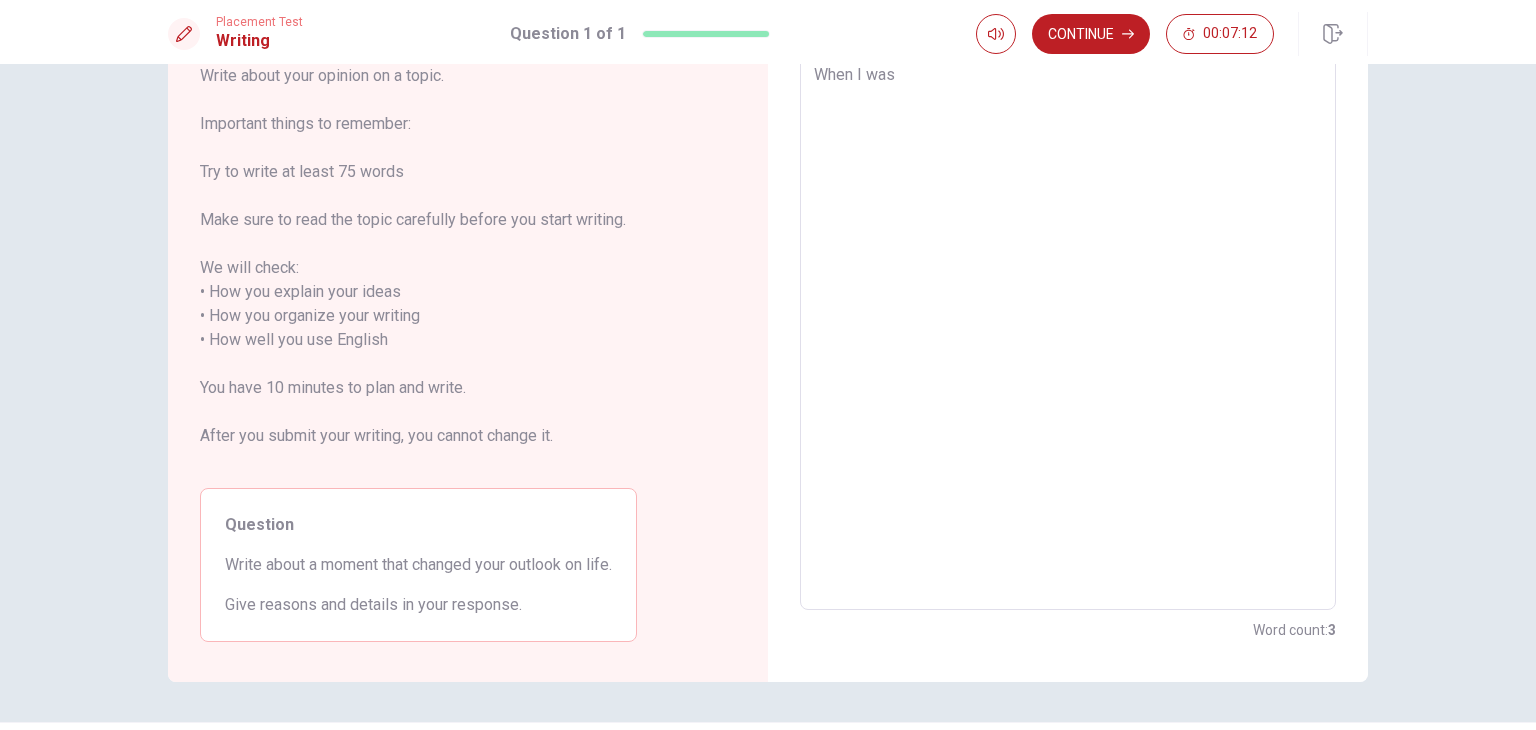 type on "x" 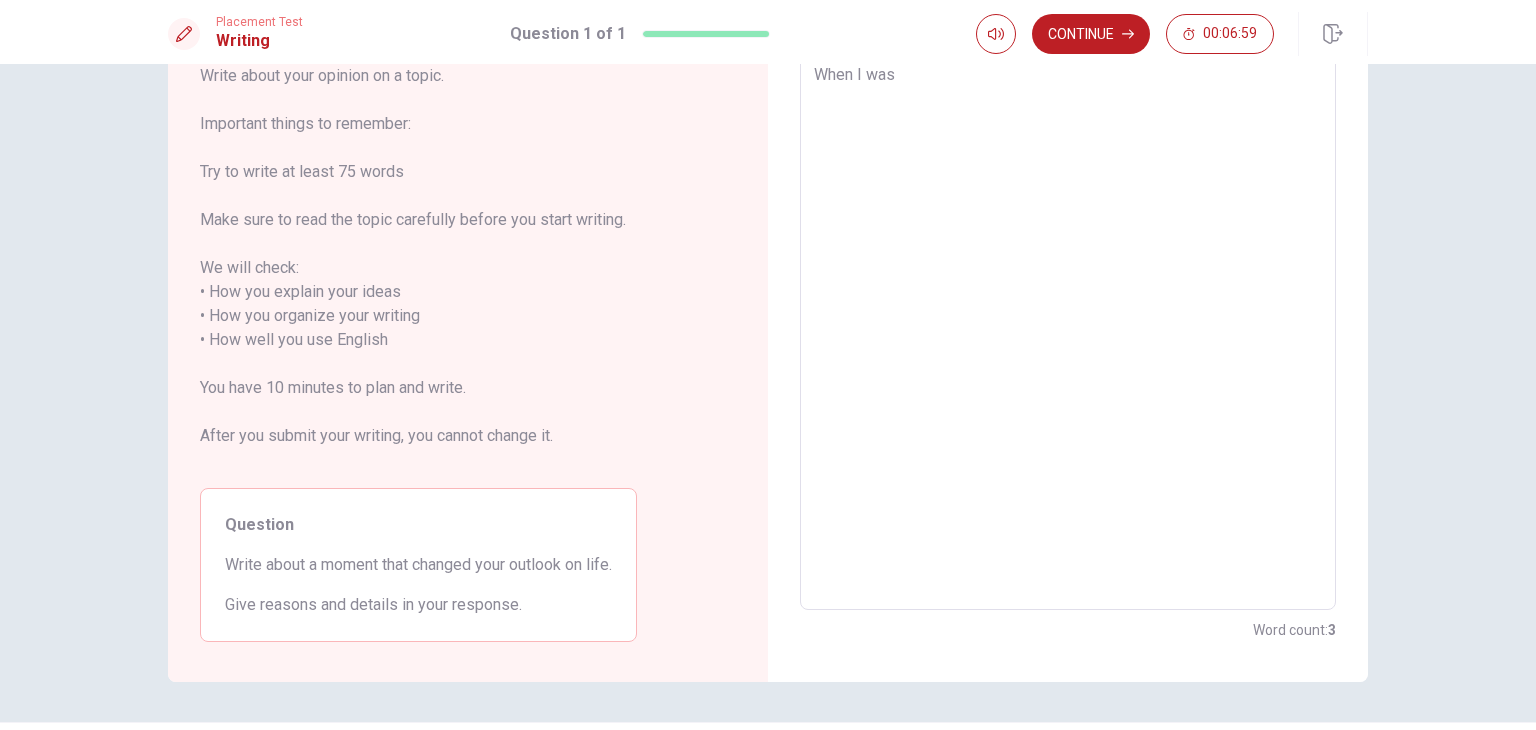 type on "x" 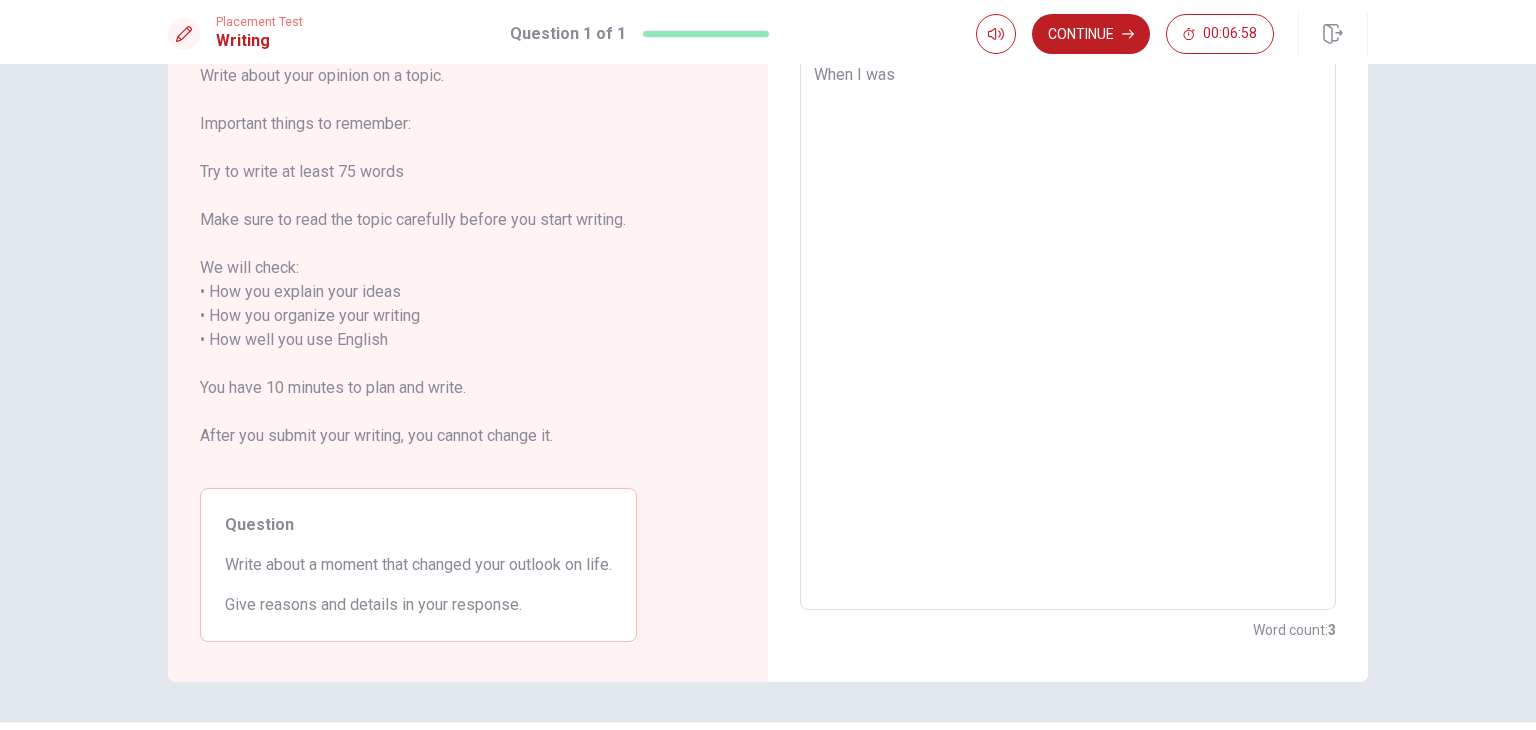 type on "When I was 1" 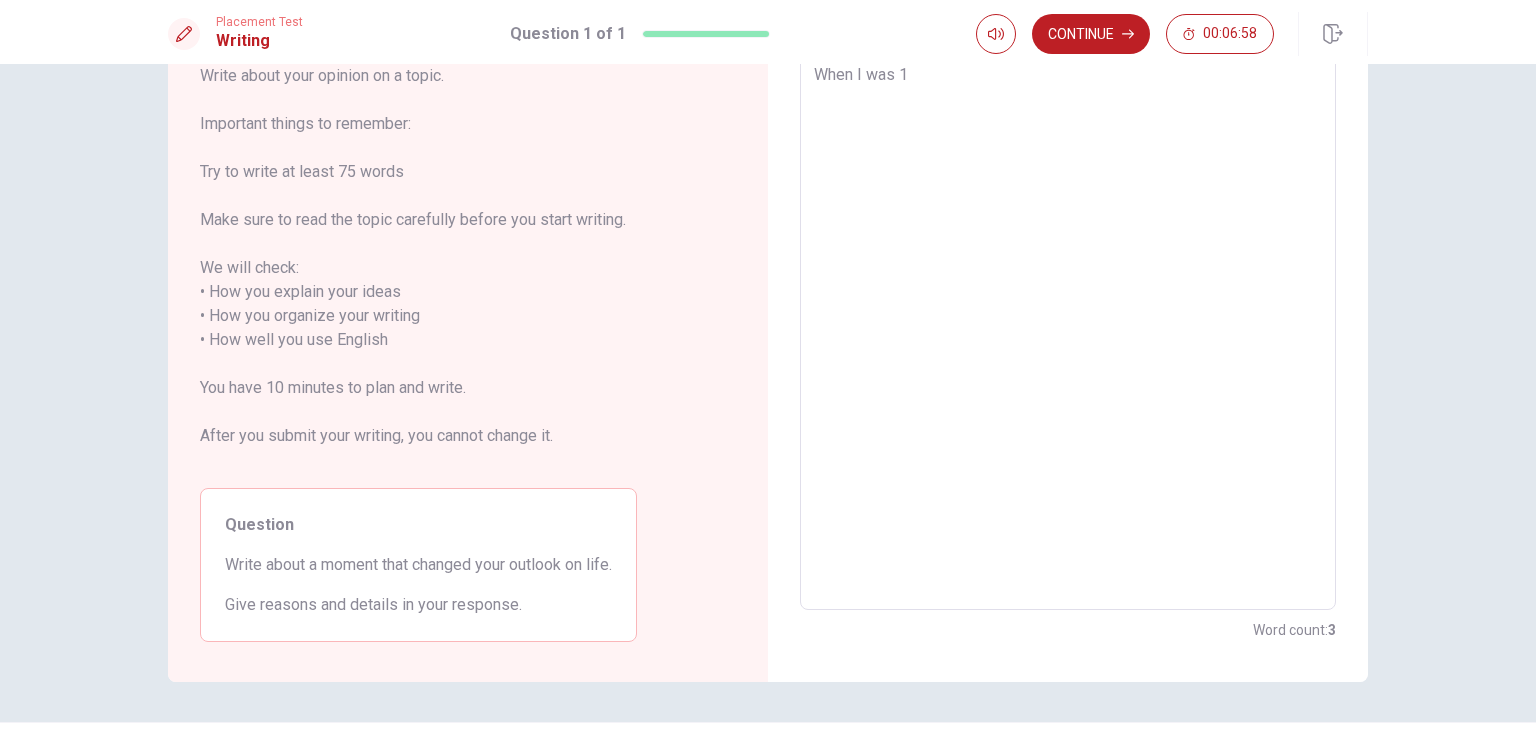 type on "x" 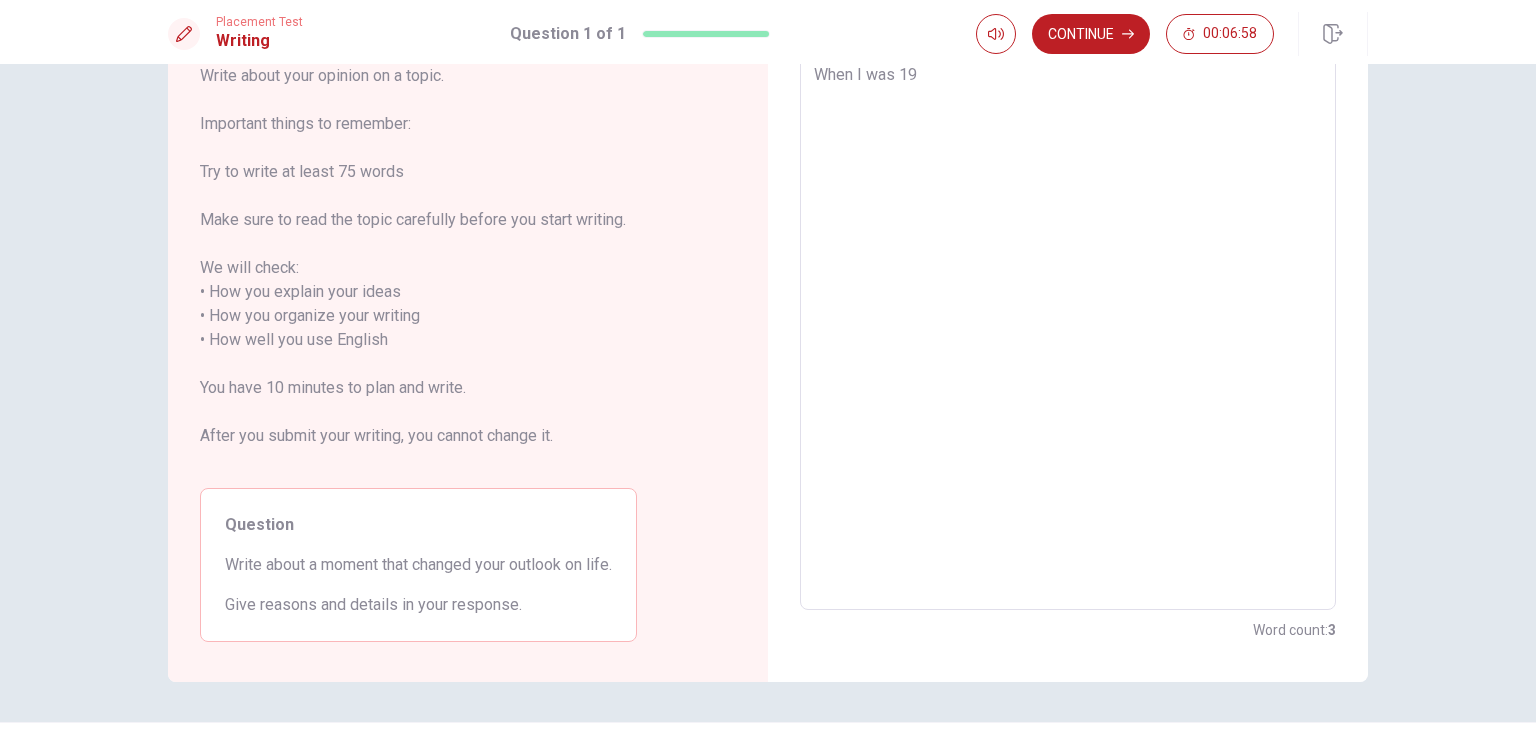 type on "x" 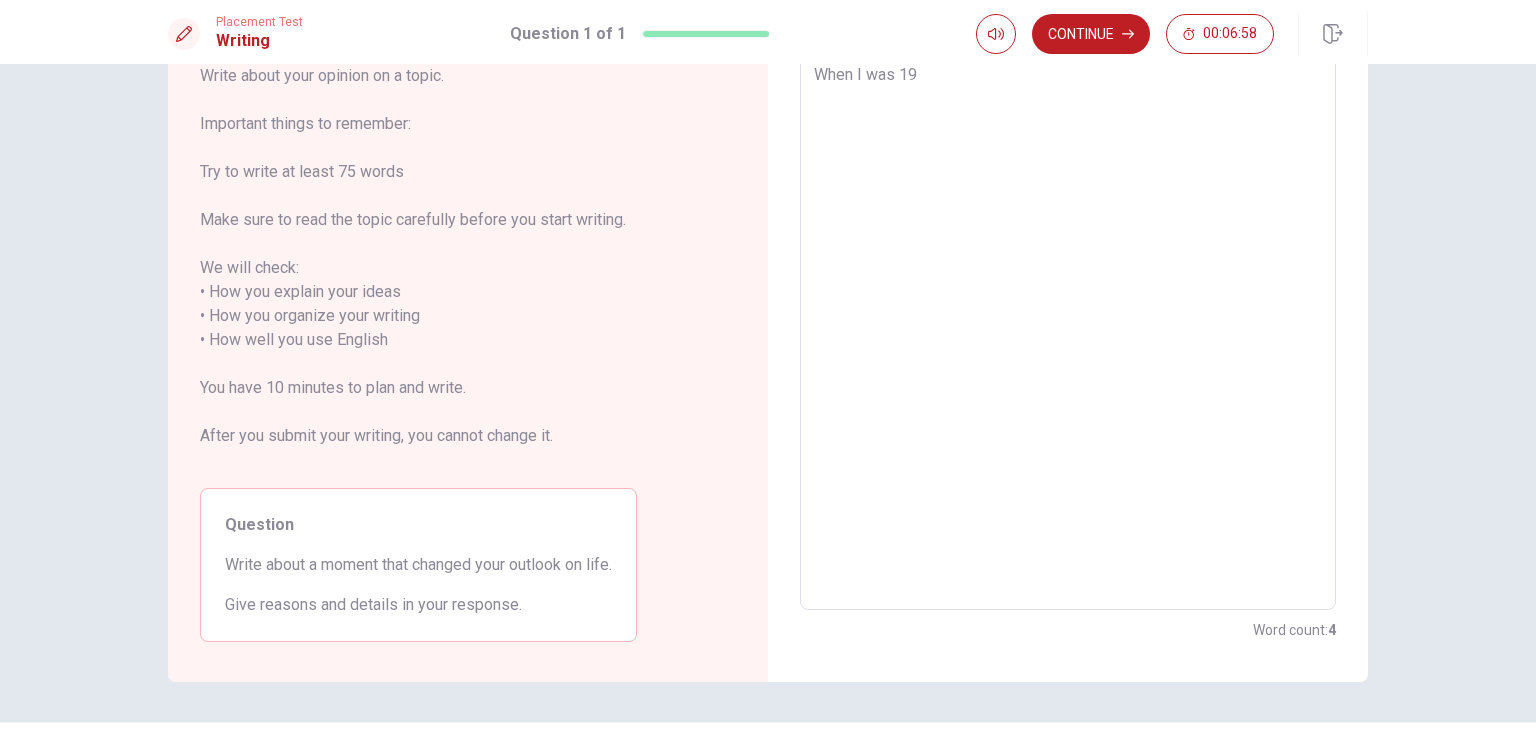 type on "When I was 19," 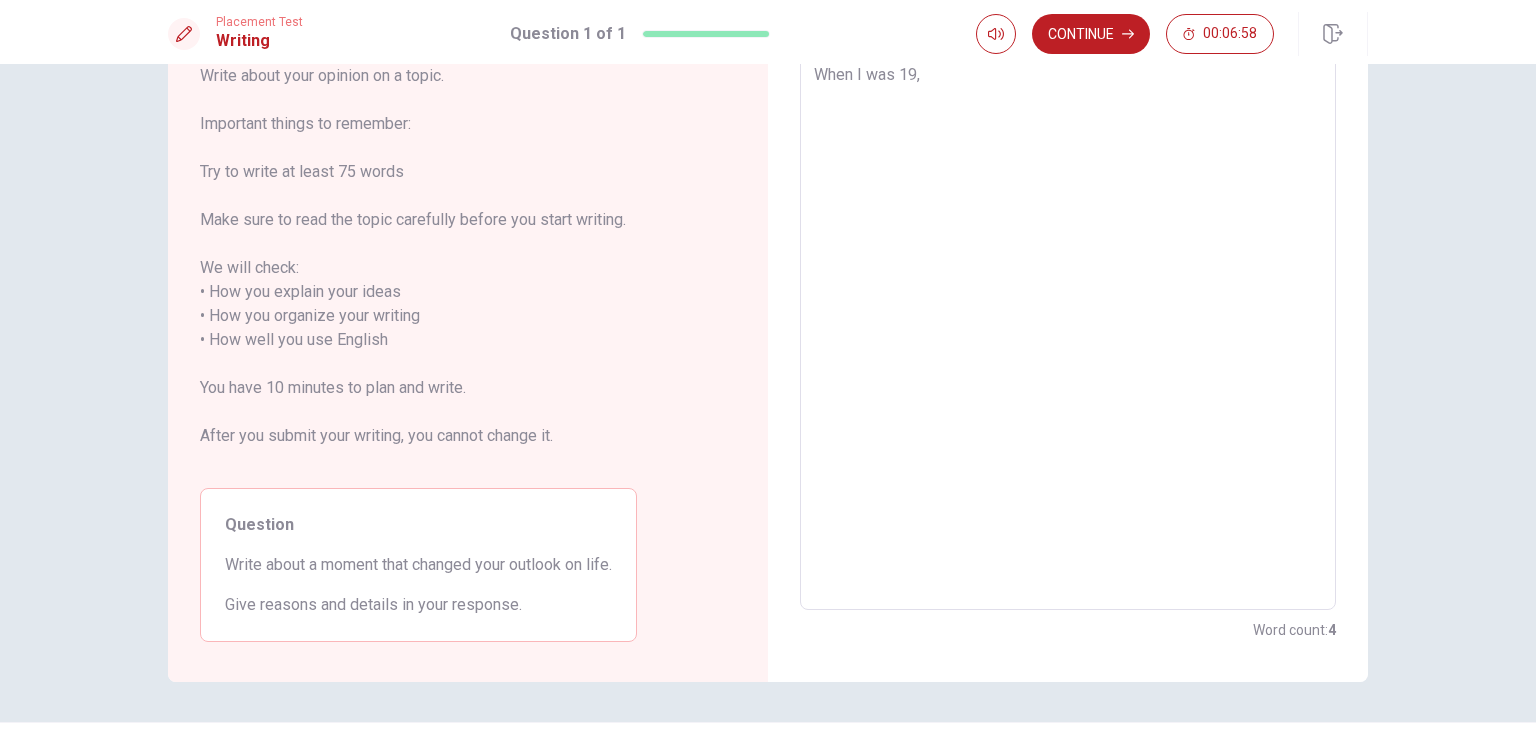 type on "x" 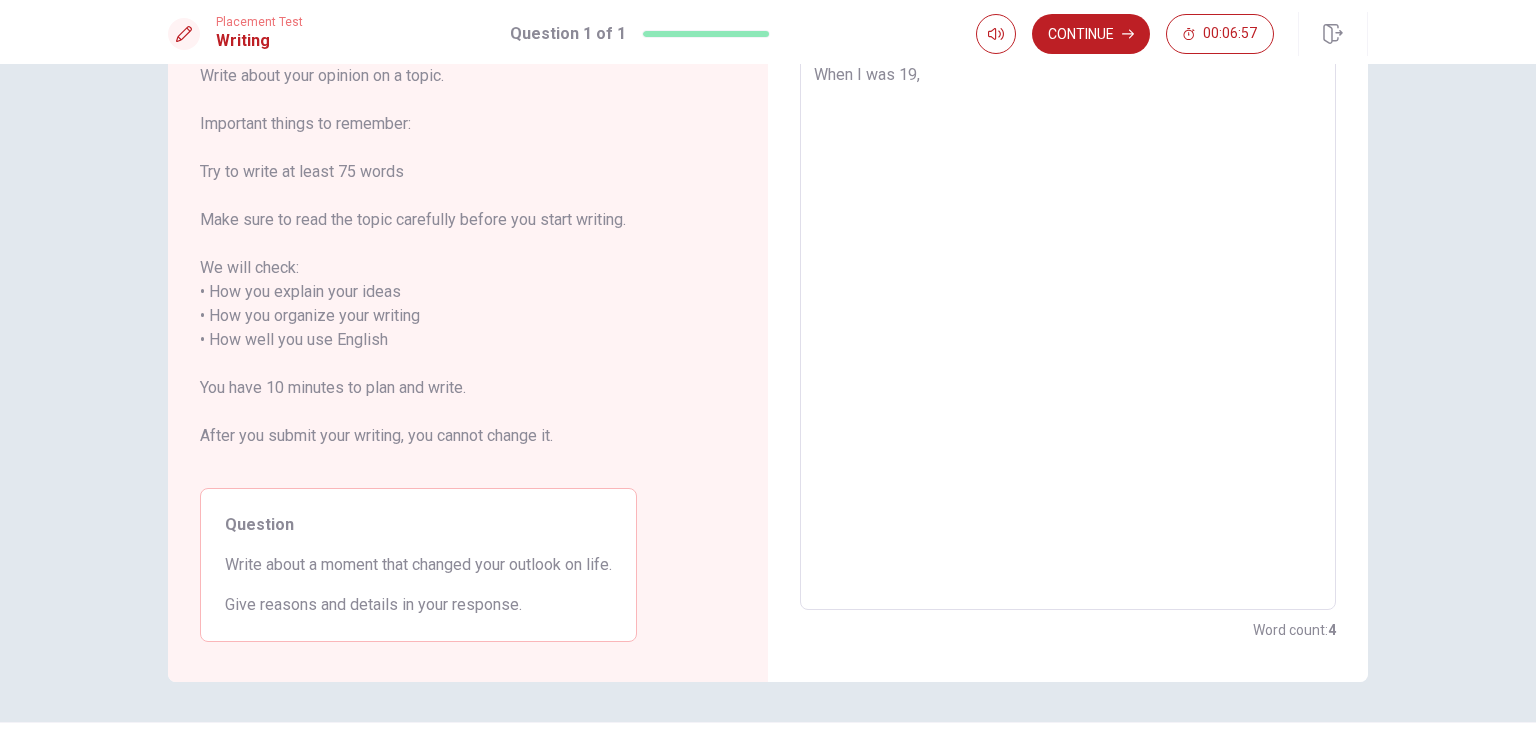 type on "When I was 19" 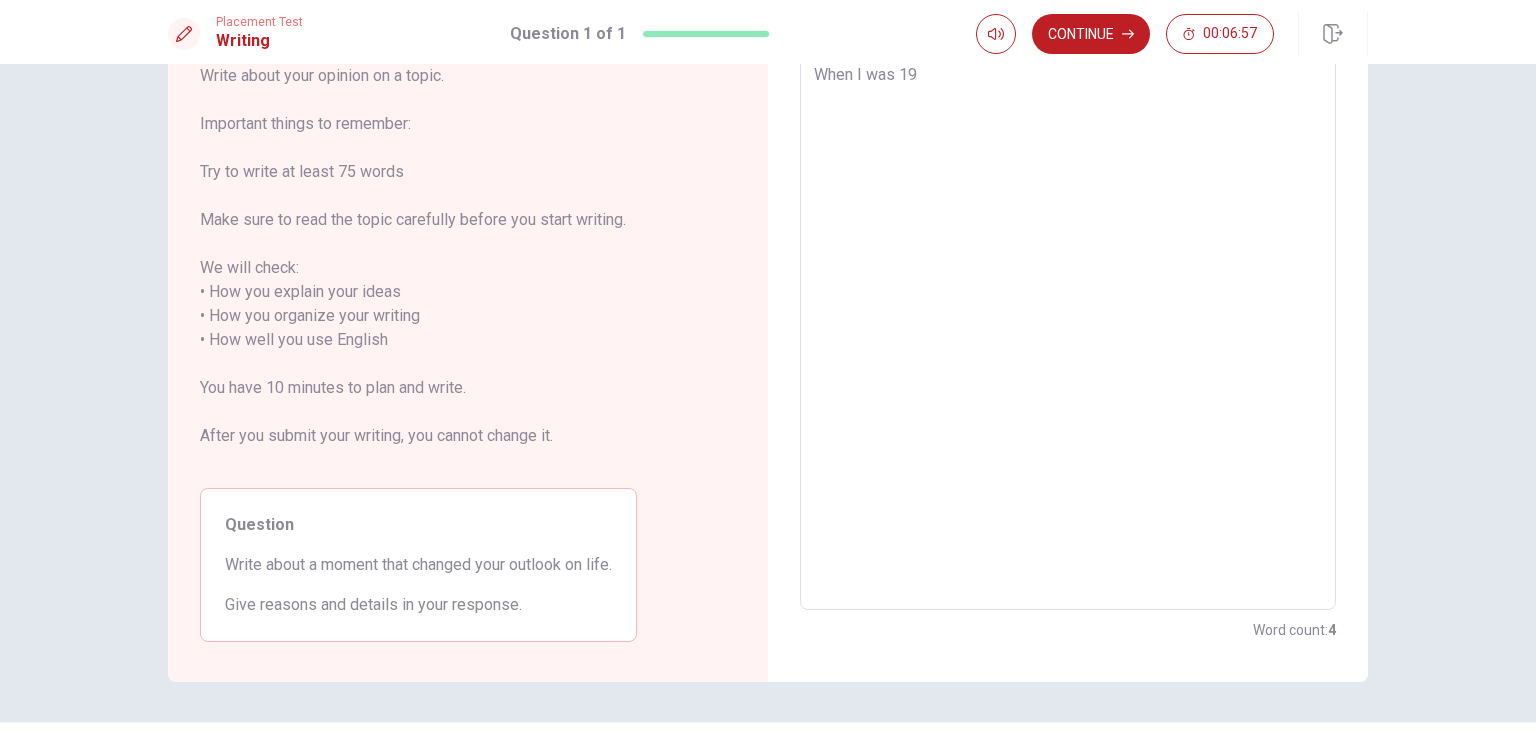 type on "x" 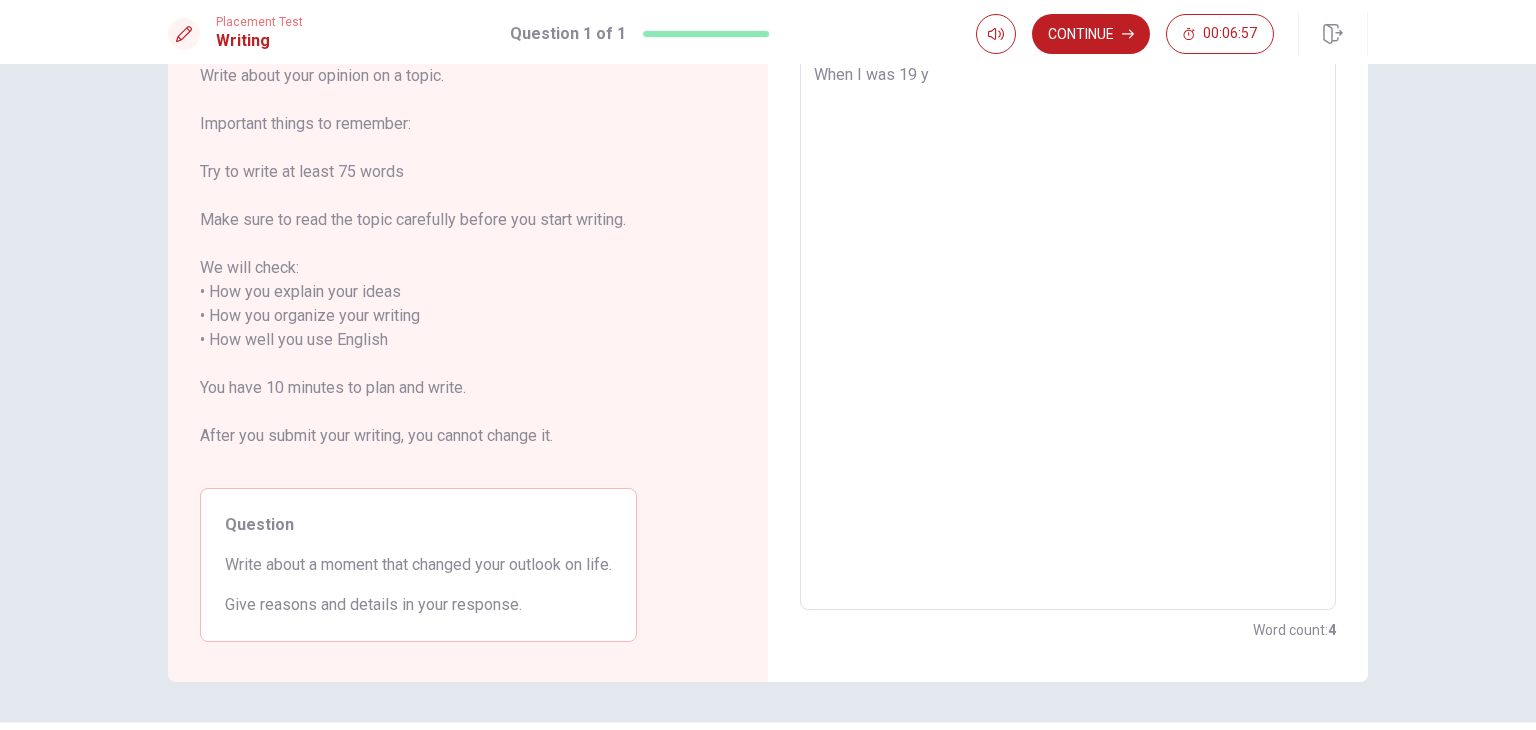type on "x" 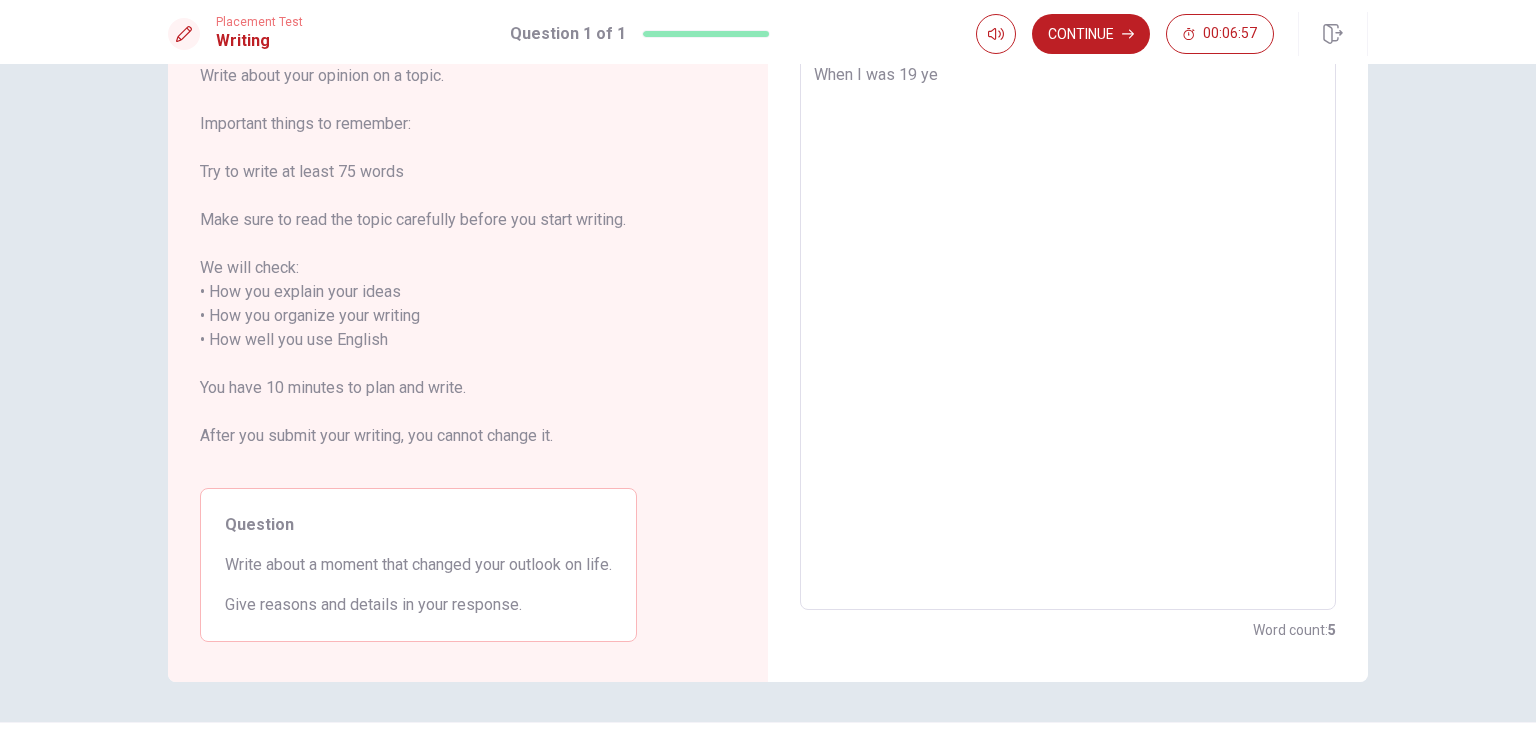 type on "x" 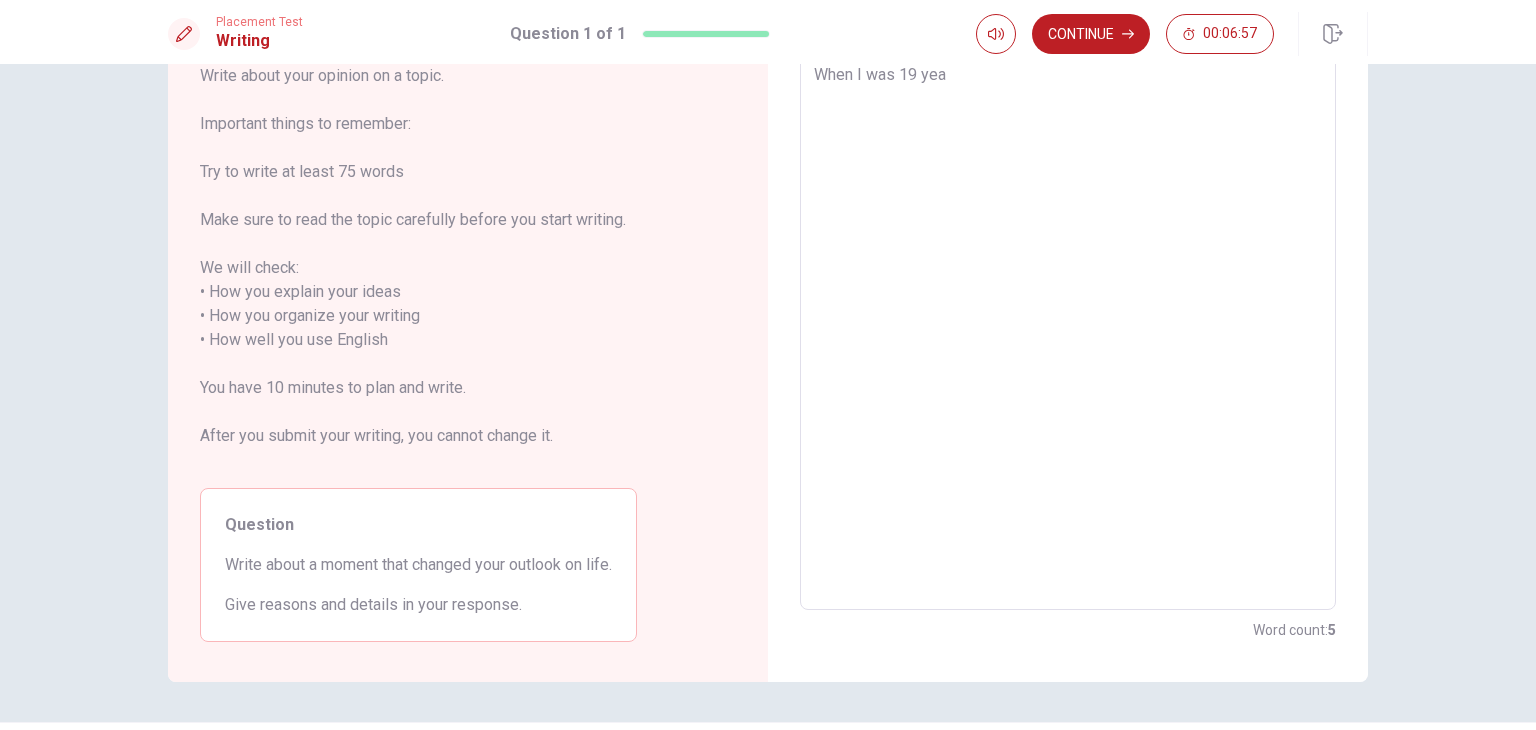 type on "x" 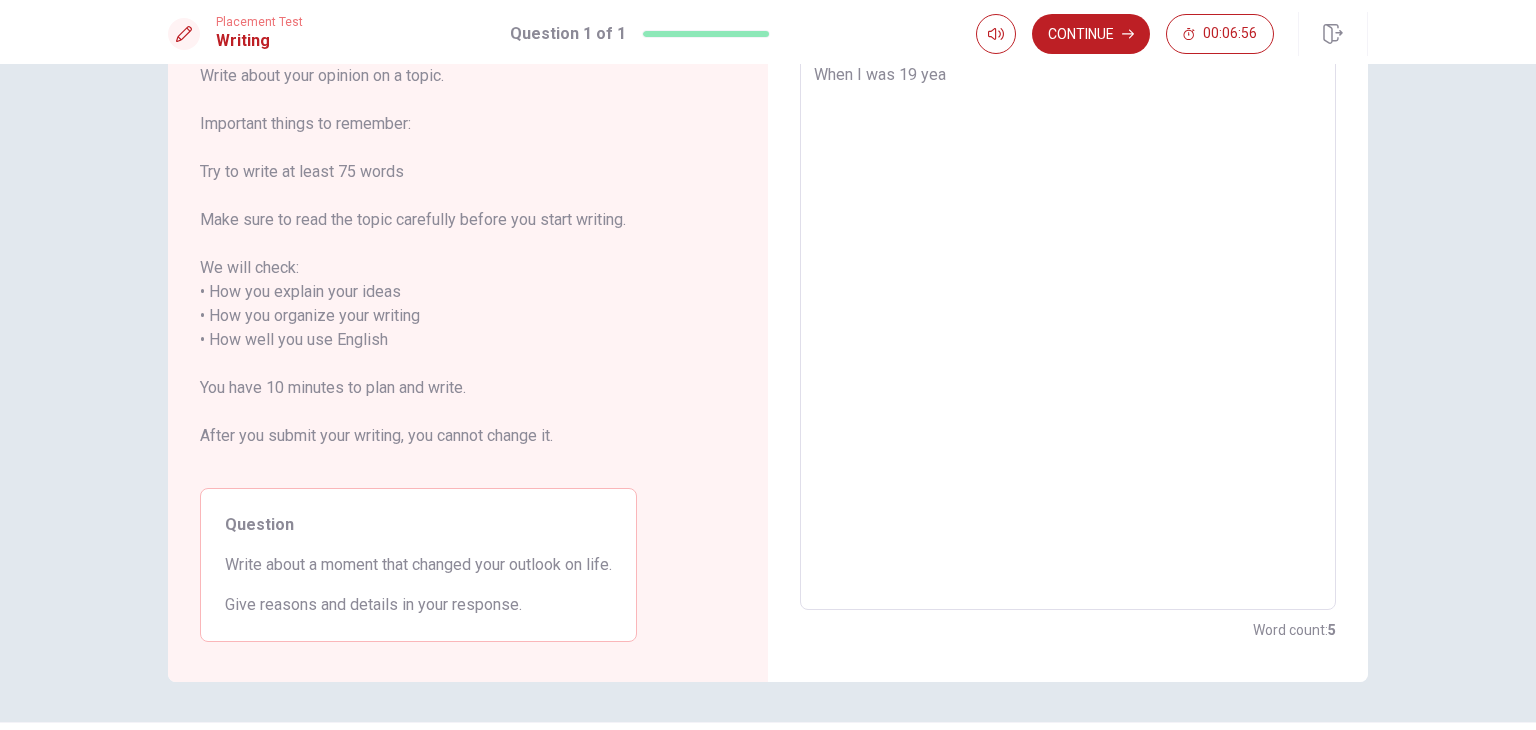 type on "When I was 19 year" 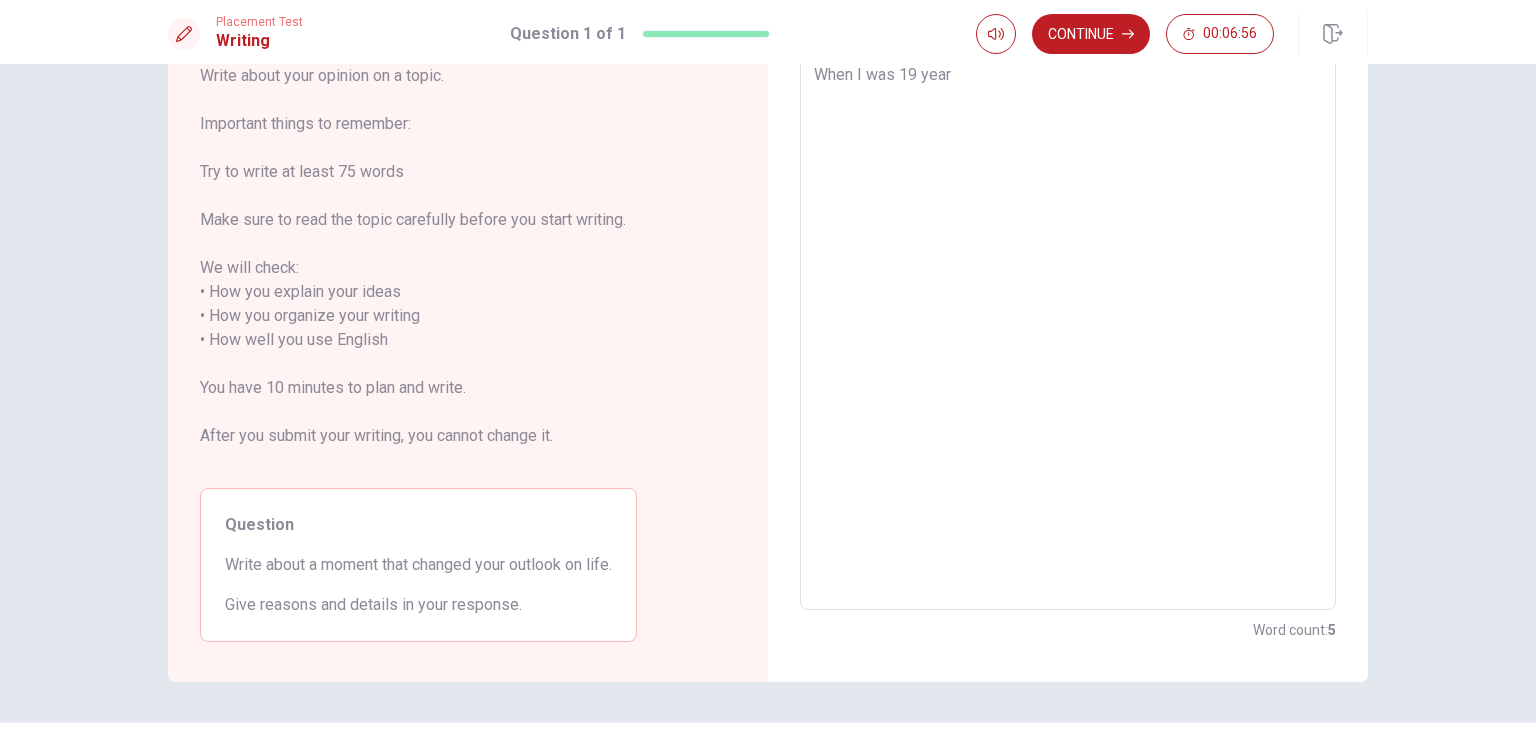 type on "x" 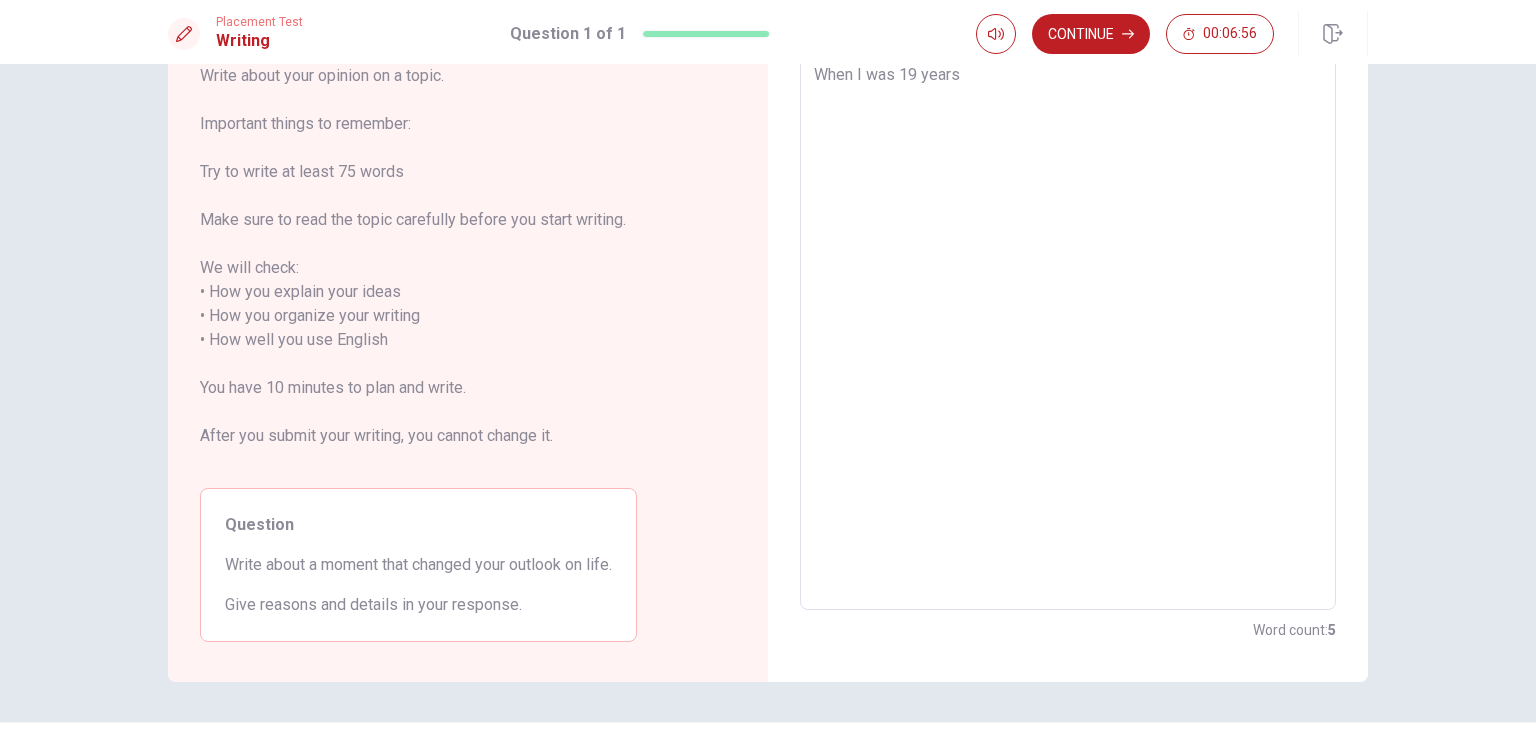 type on "x" 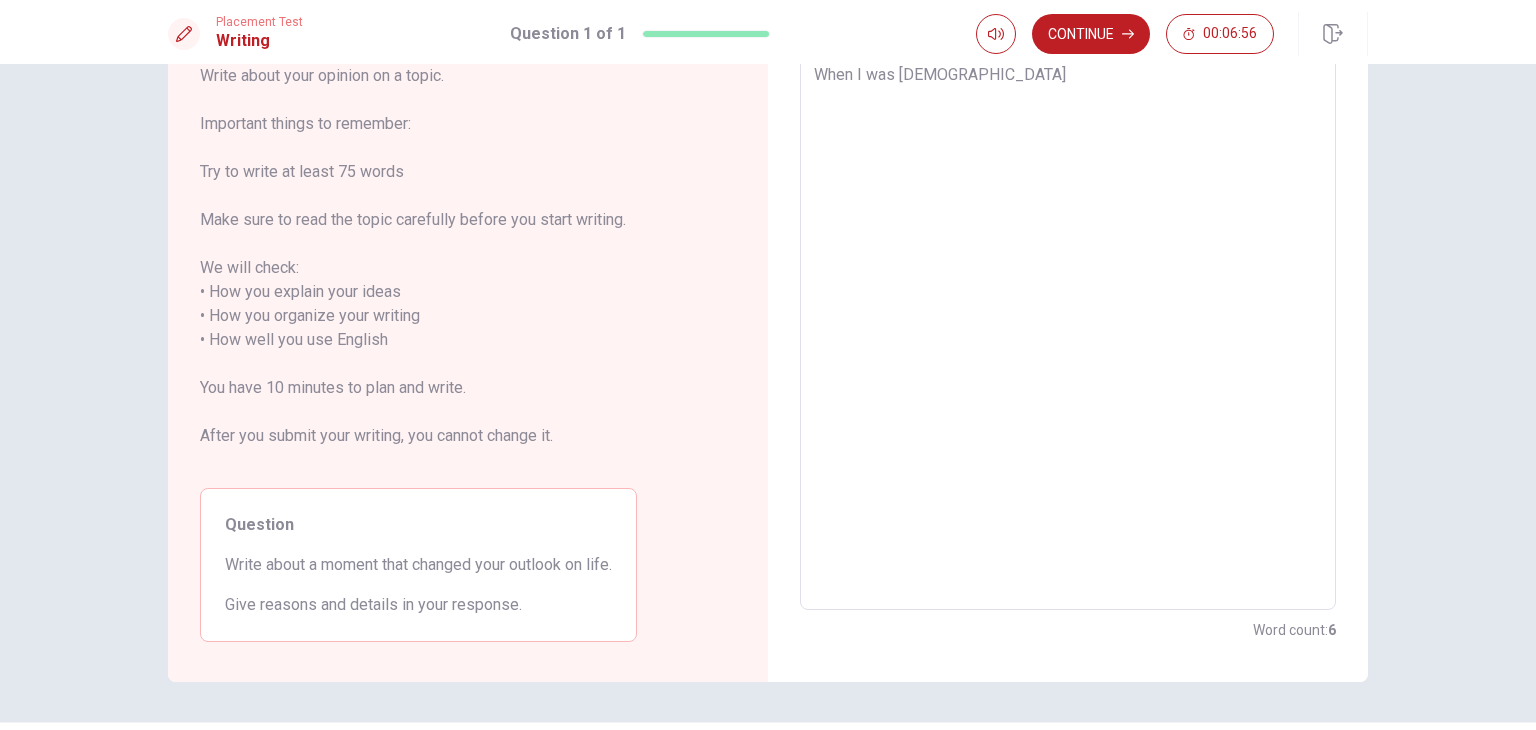type on "x" 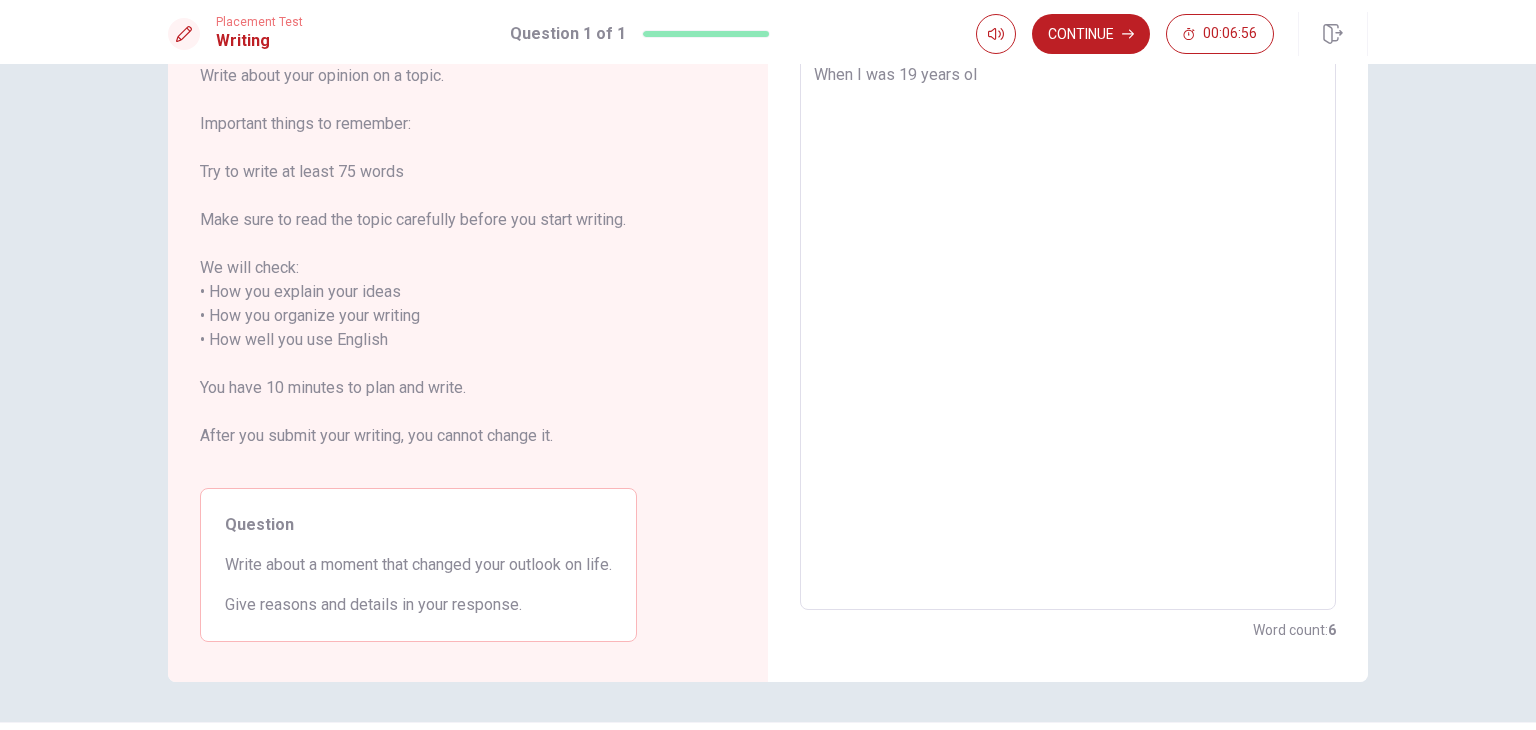 type on "When I was [DEMOGRAPHIC_DATA]" 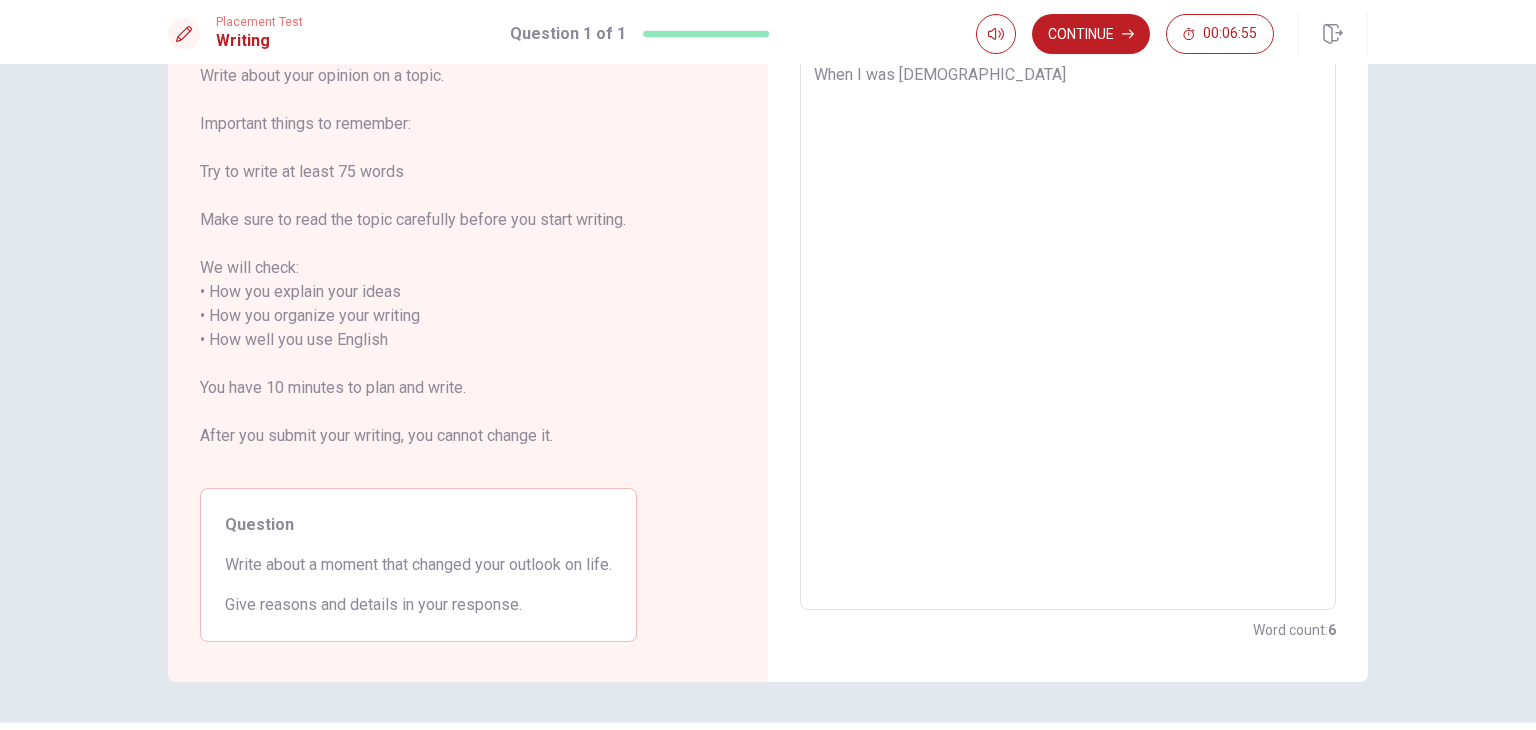 type on "x" 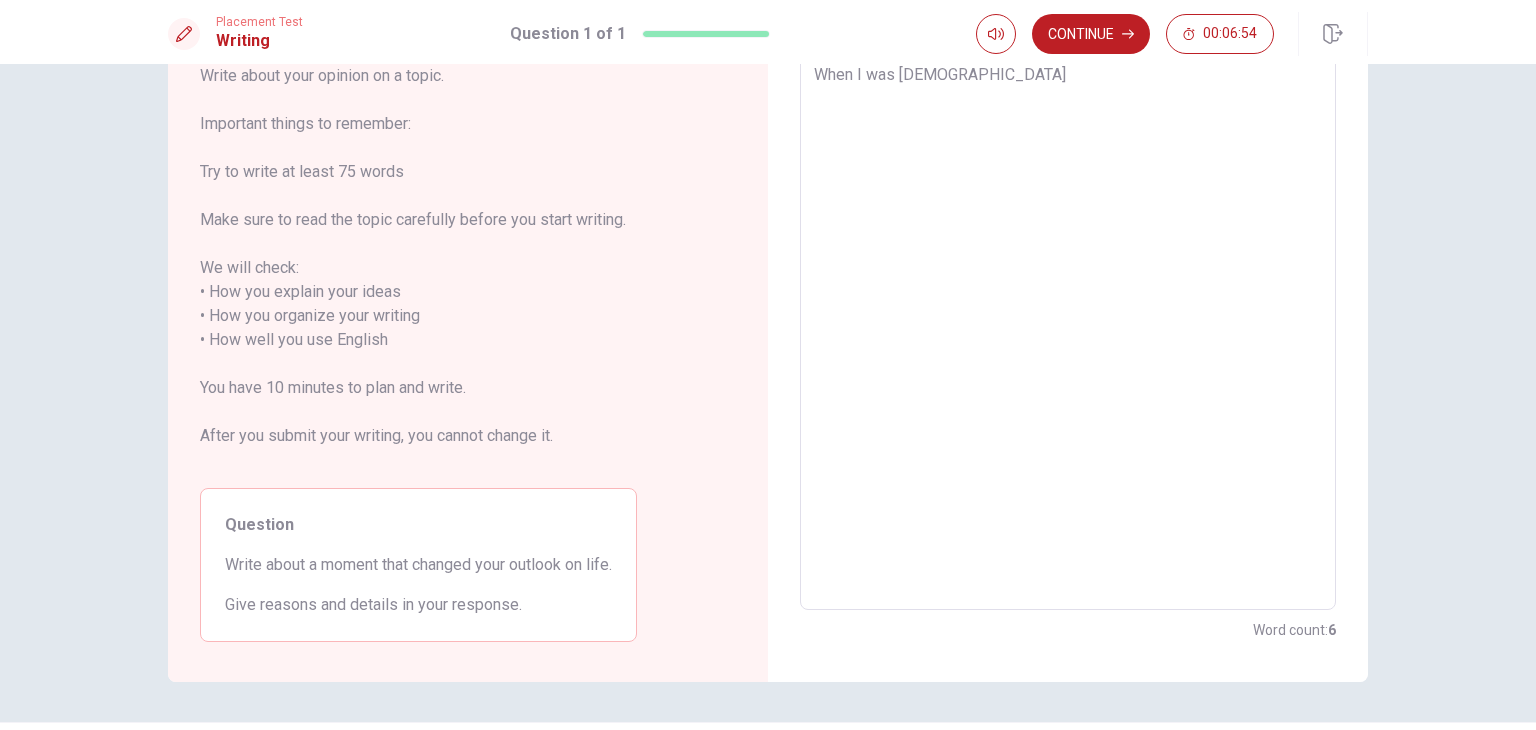 type on "When I was 19 years ol" 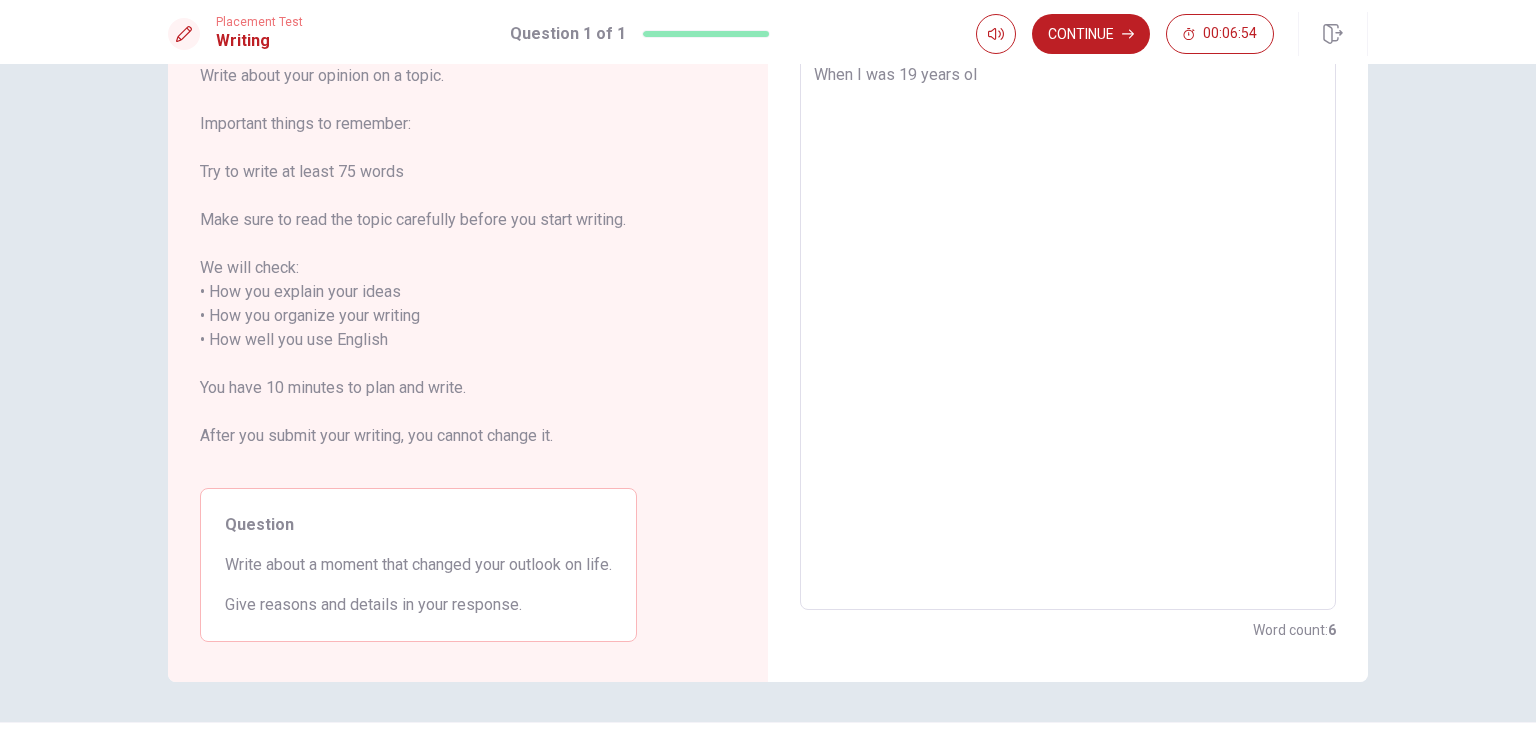 type on "x" 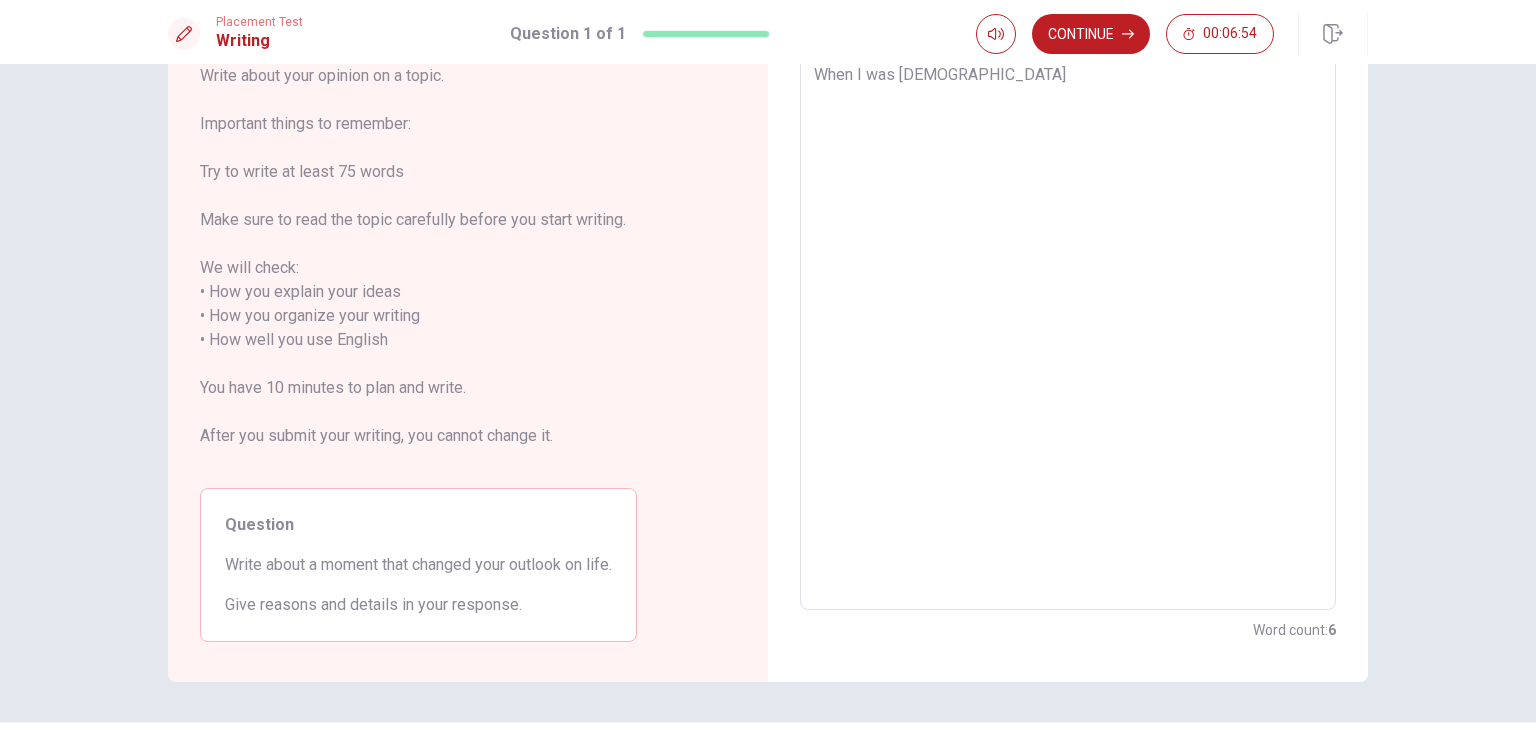 type on "x" 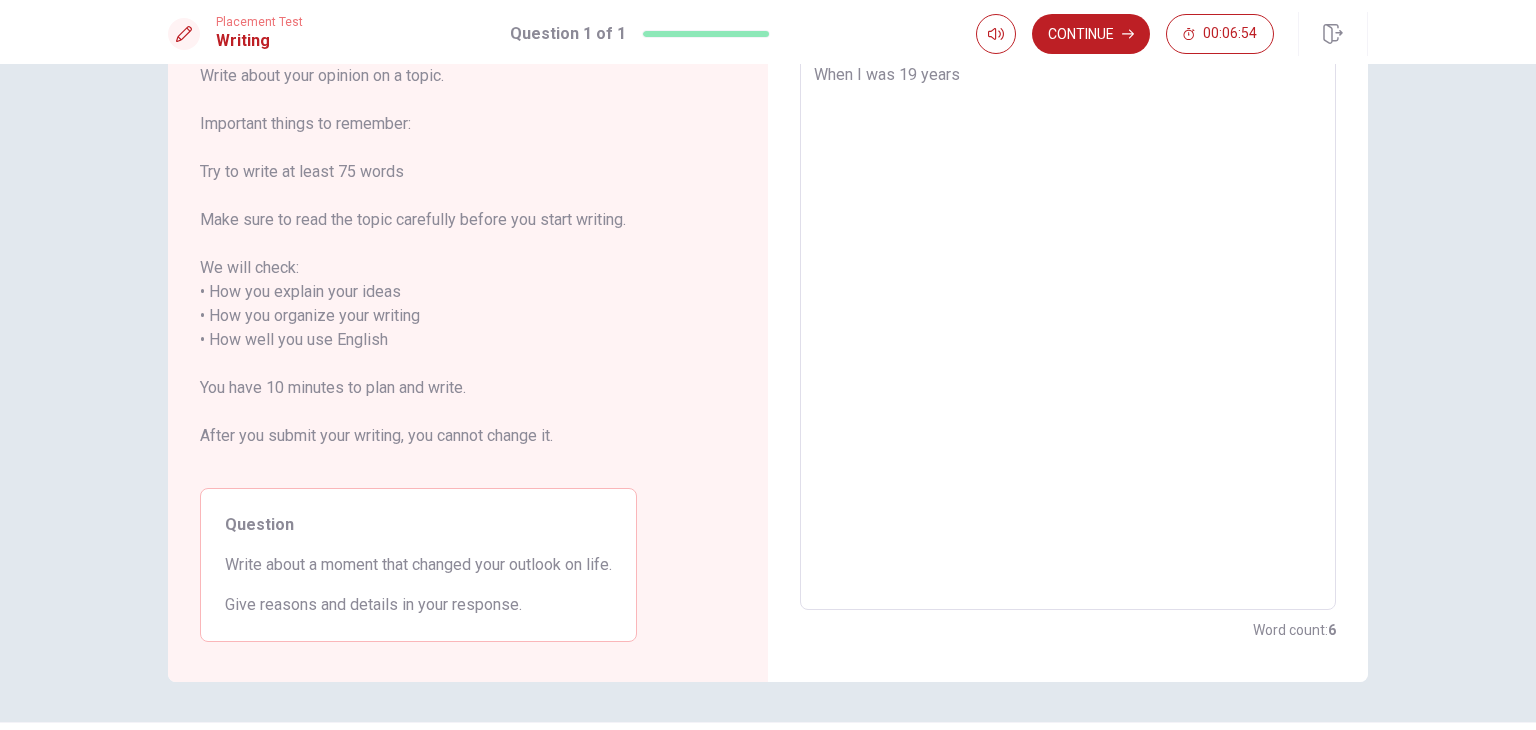 type on "x" 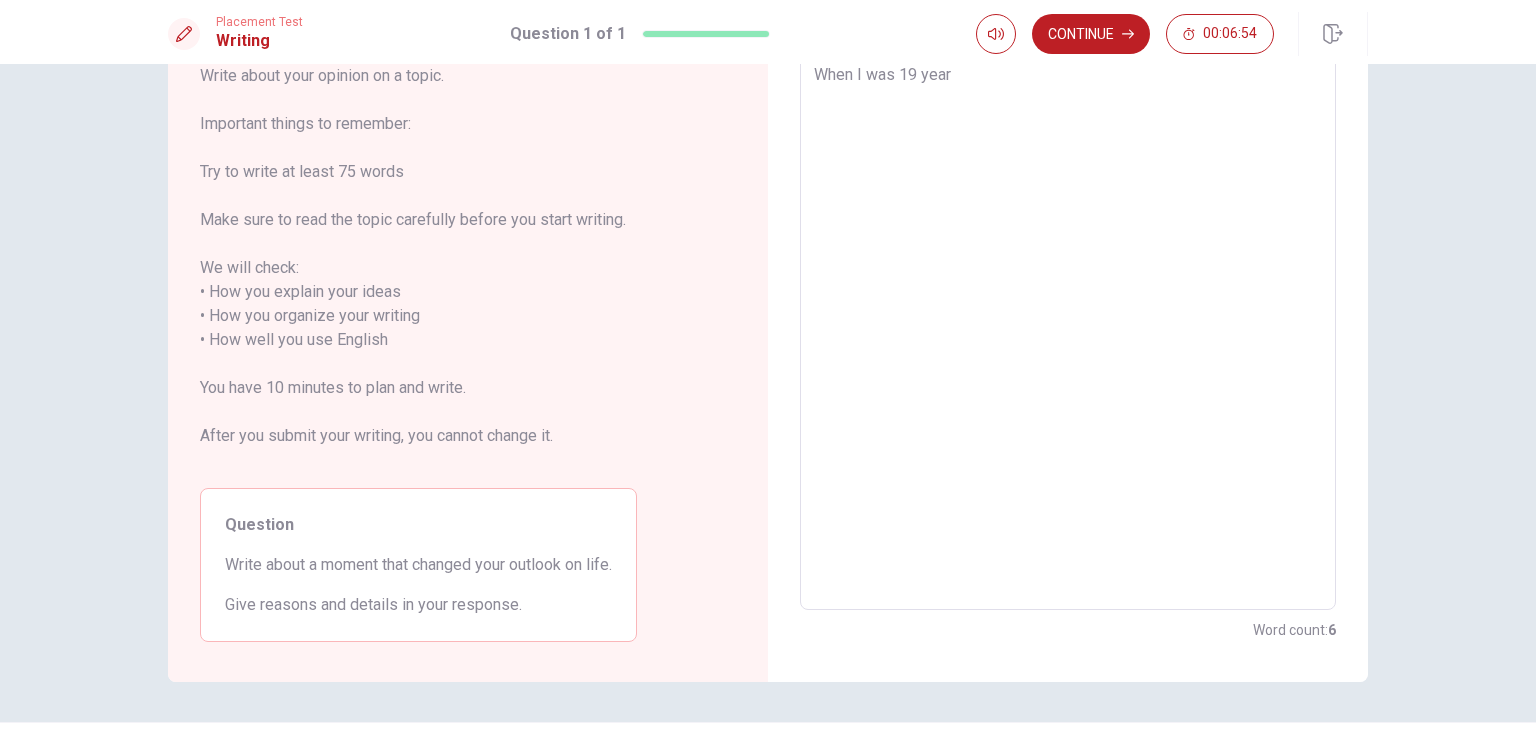 type on "x" 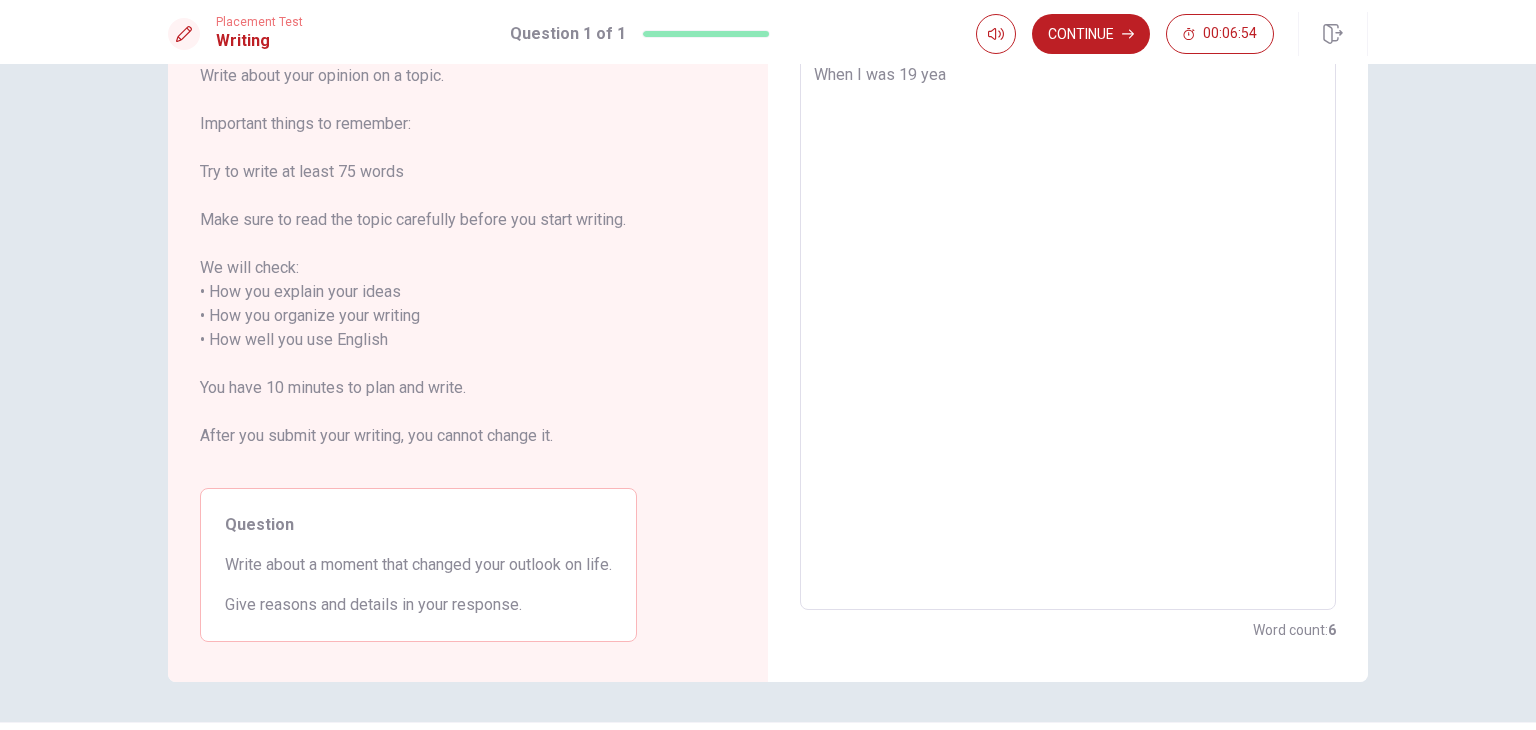 type on "When I was 19 ye" 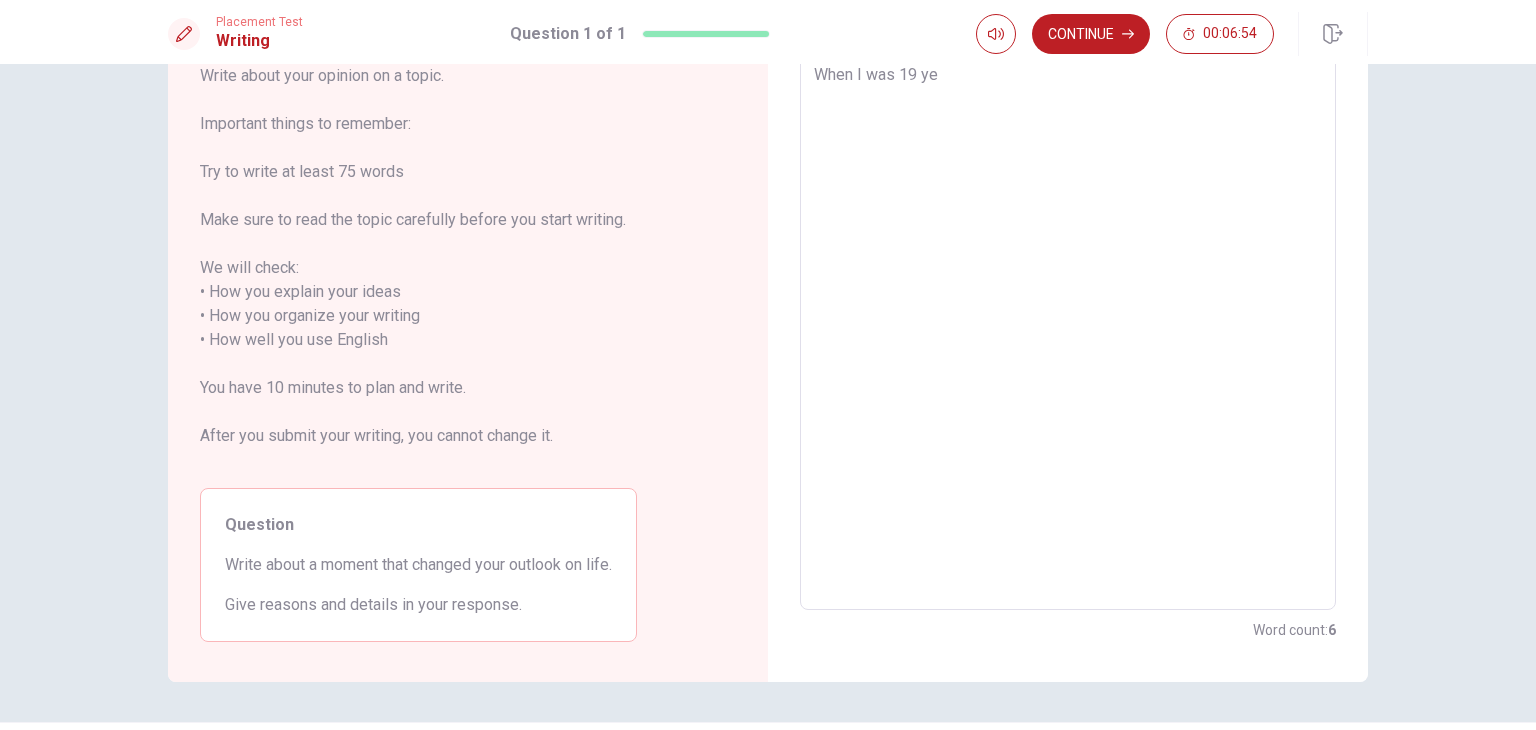 type on "x" 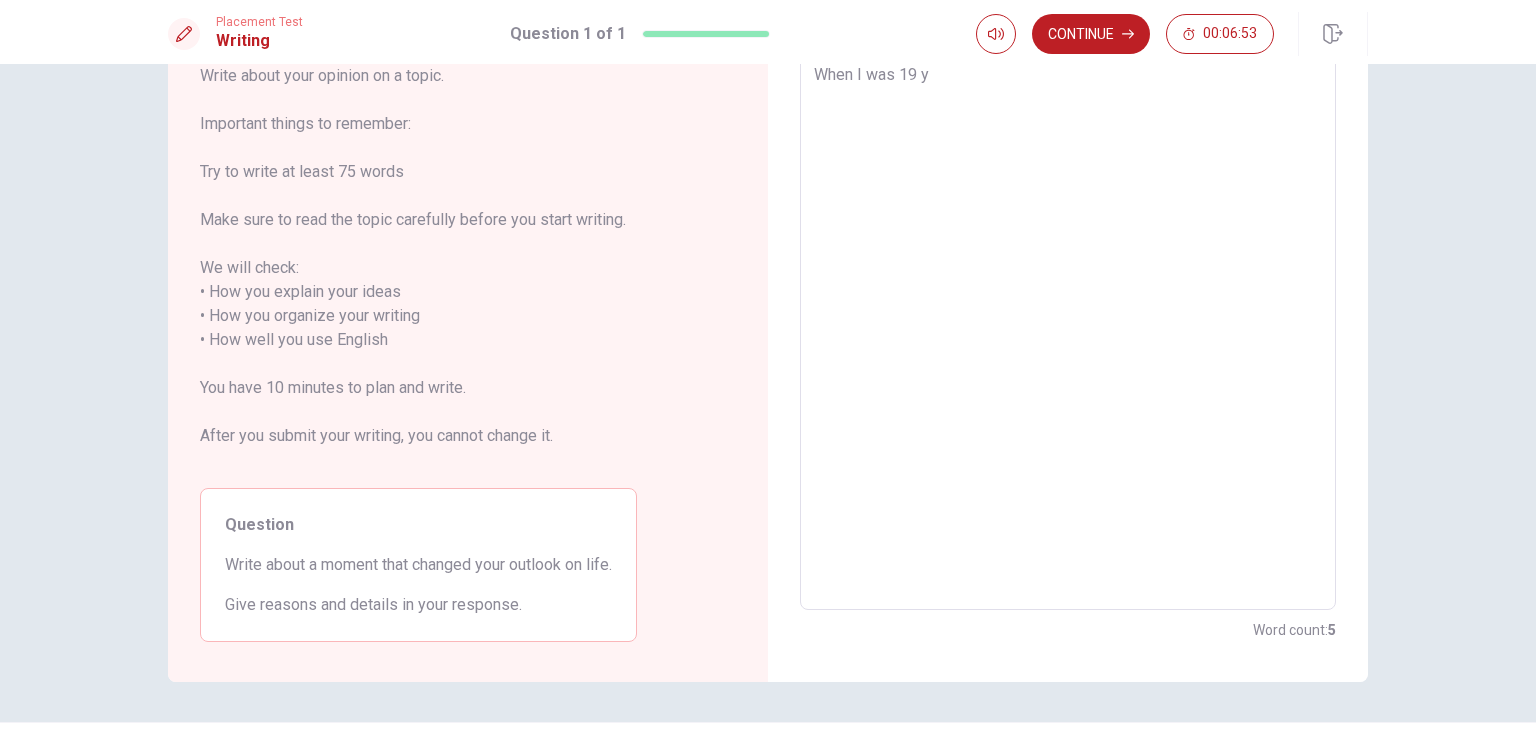type on "x" 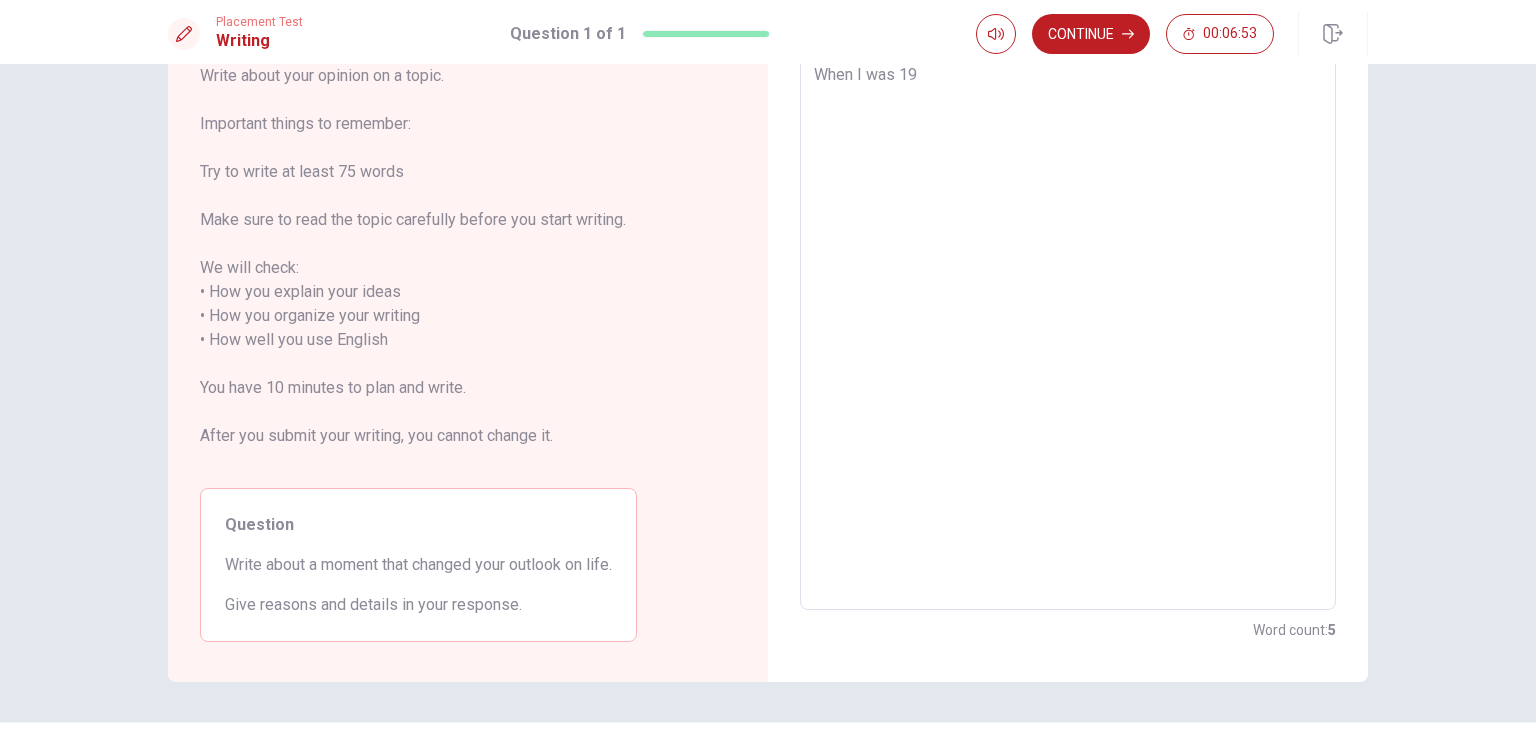 type on "x" 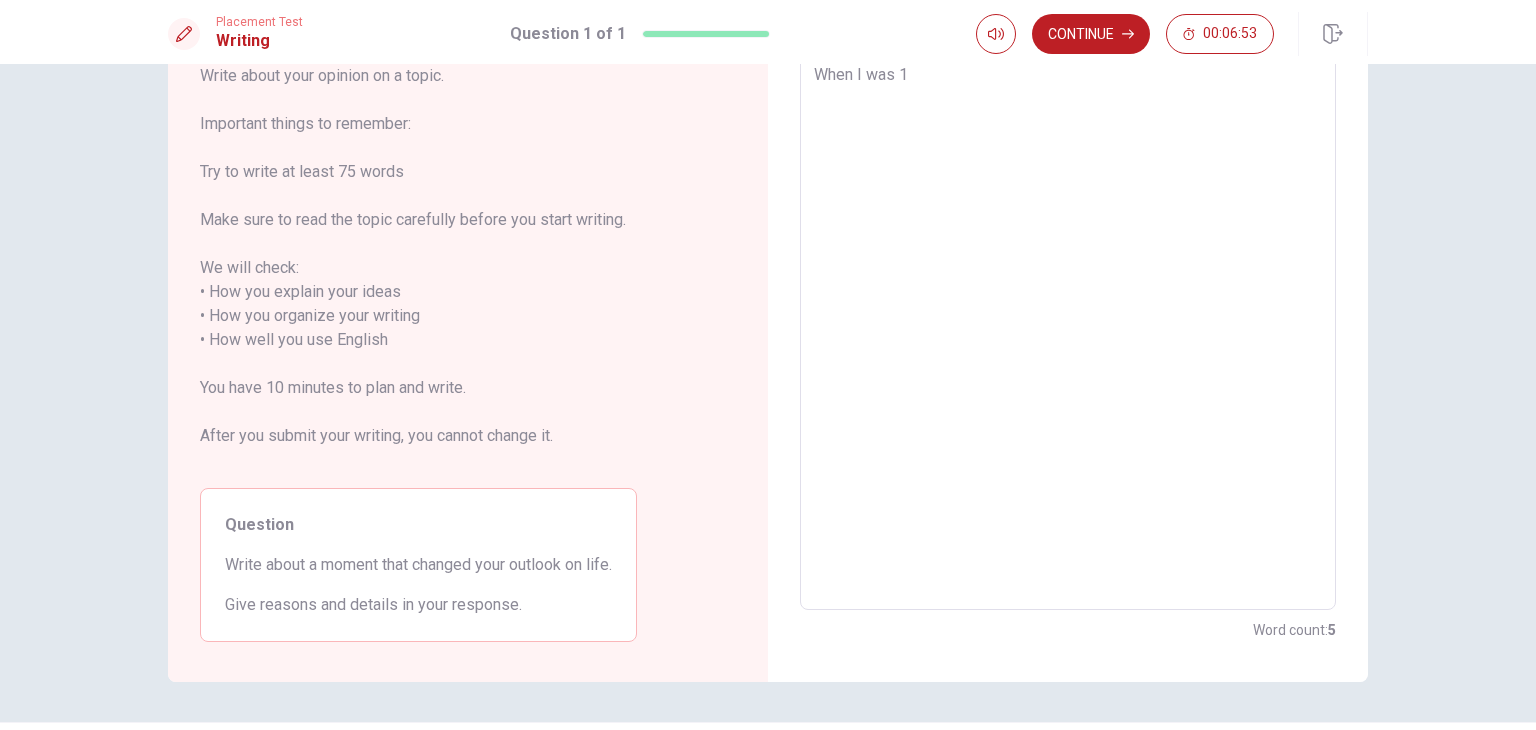 type on "When I was" 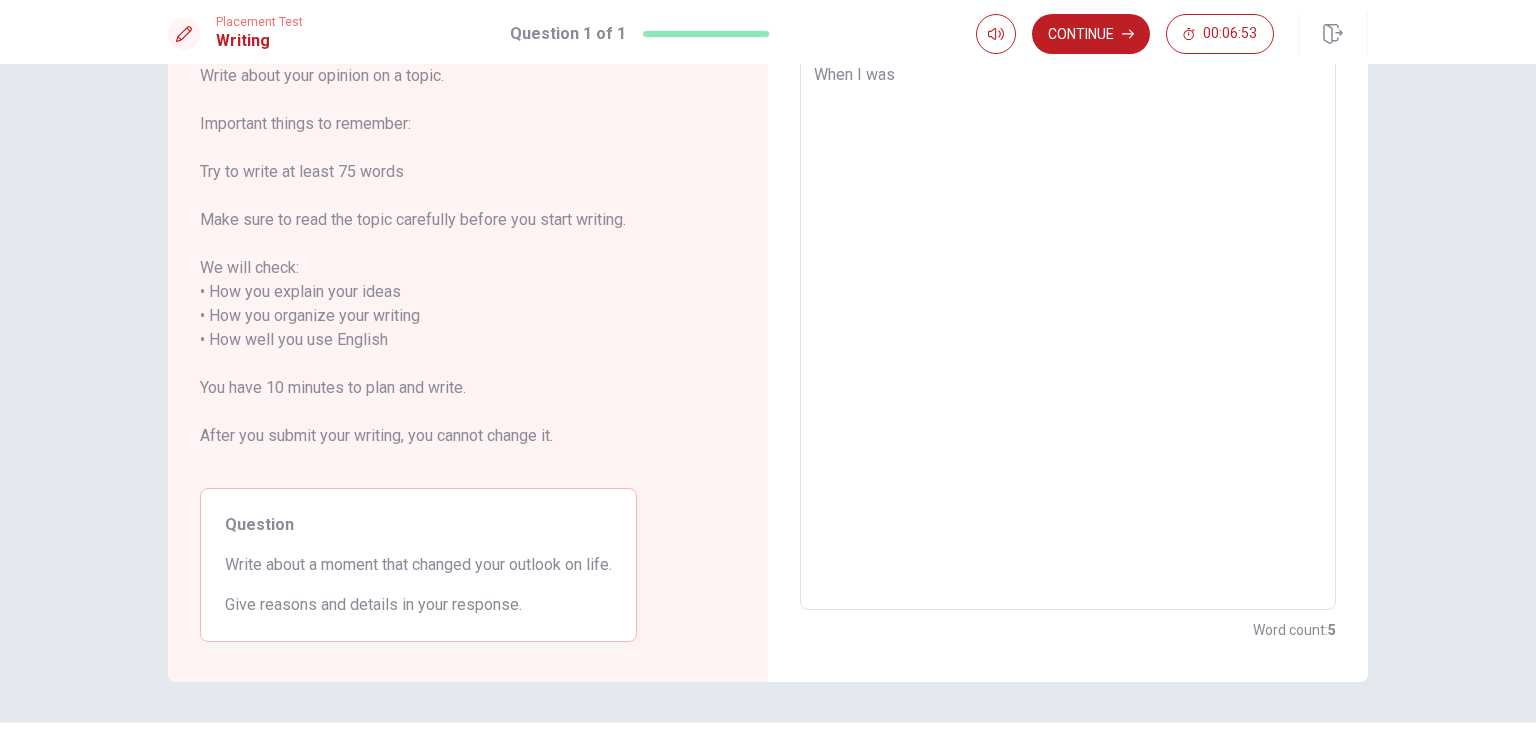 type on "When I was" 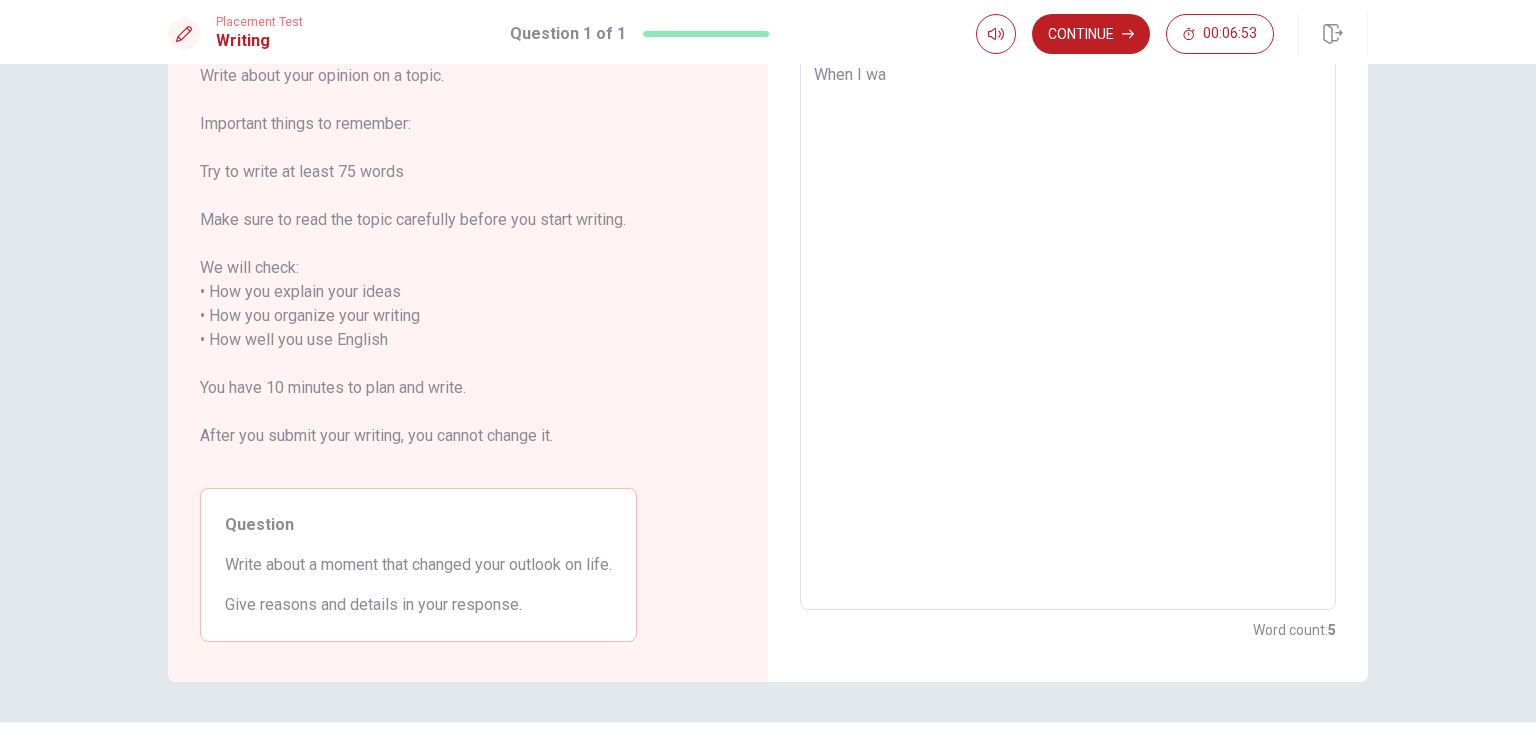 type on "x" 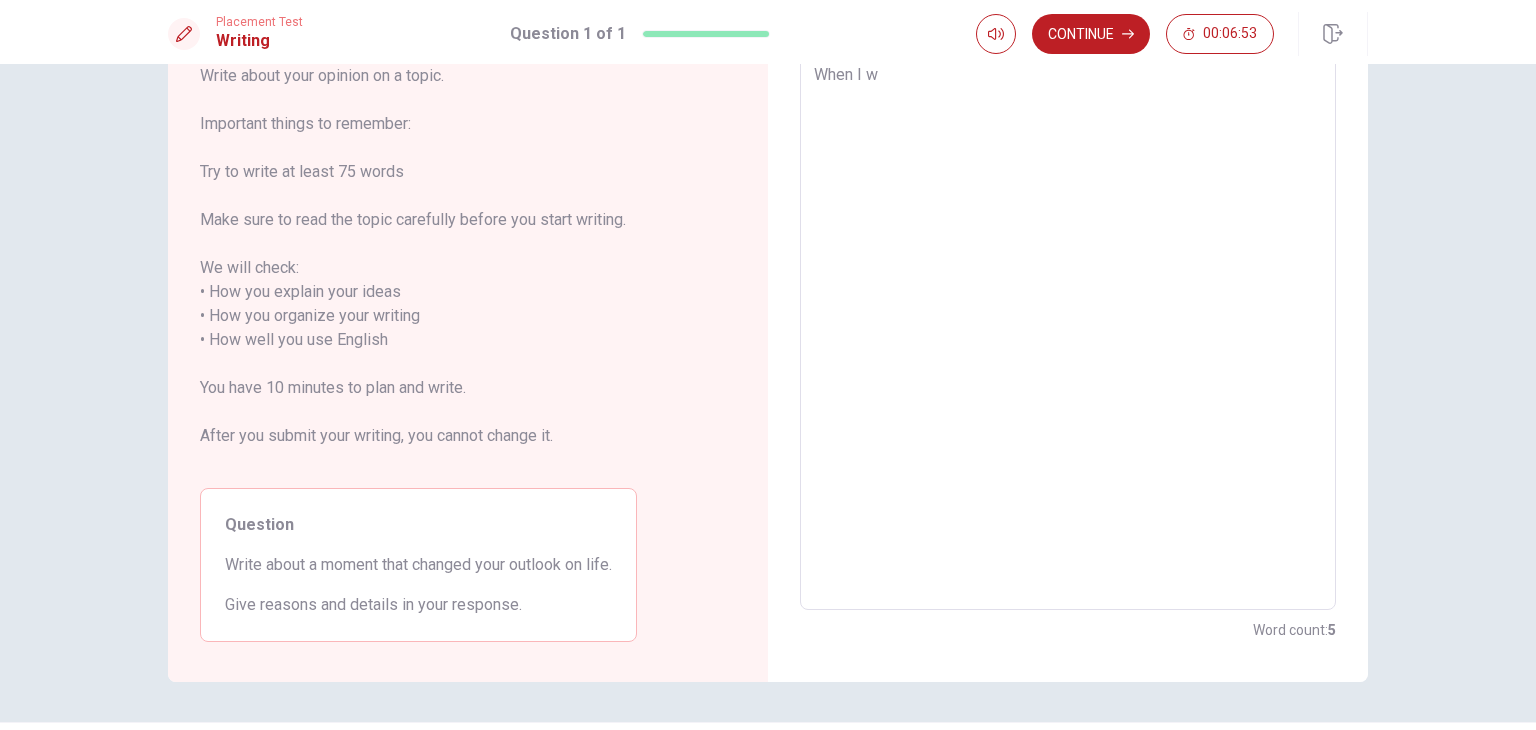type on "When I" 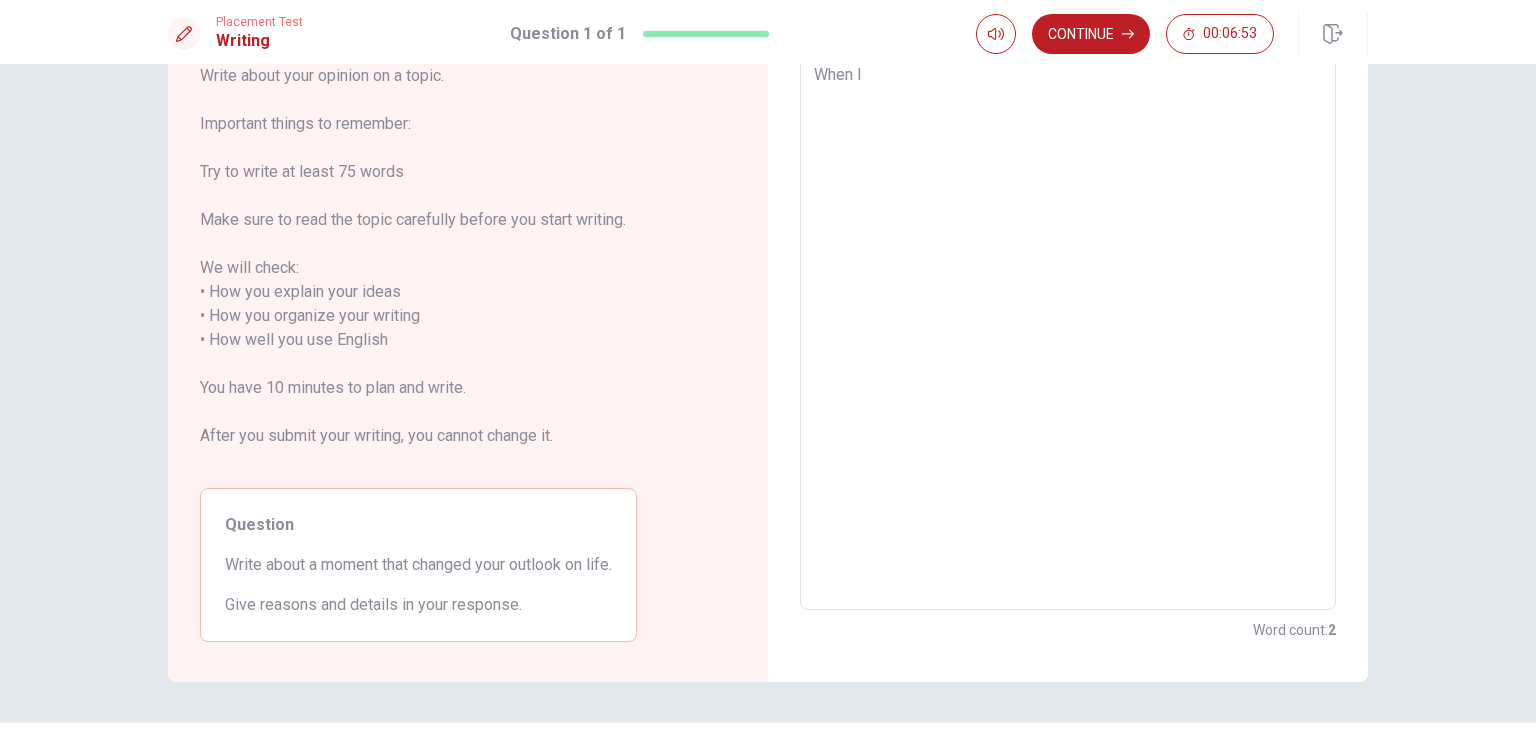 type on "When I" 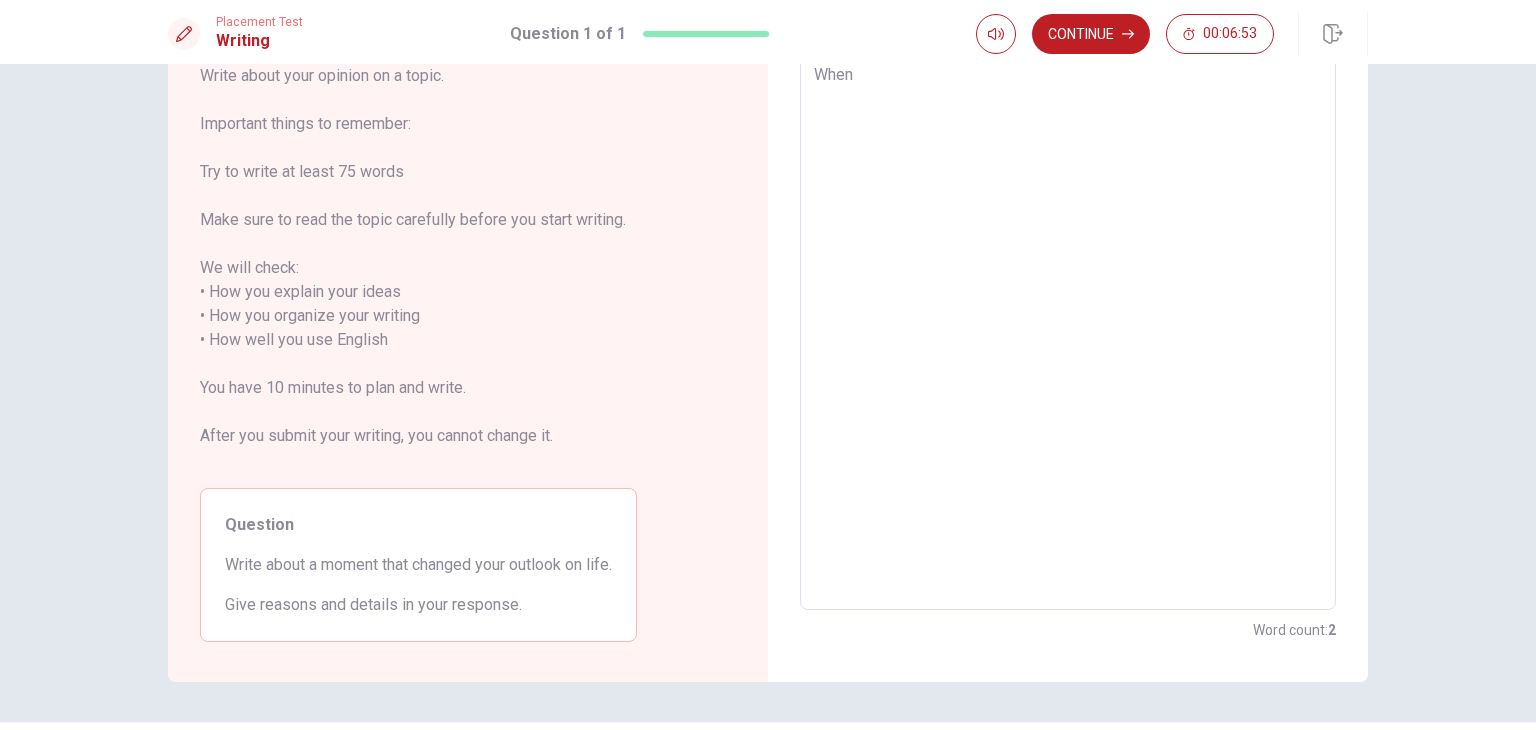 type on "x" 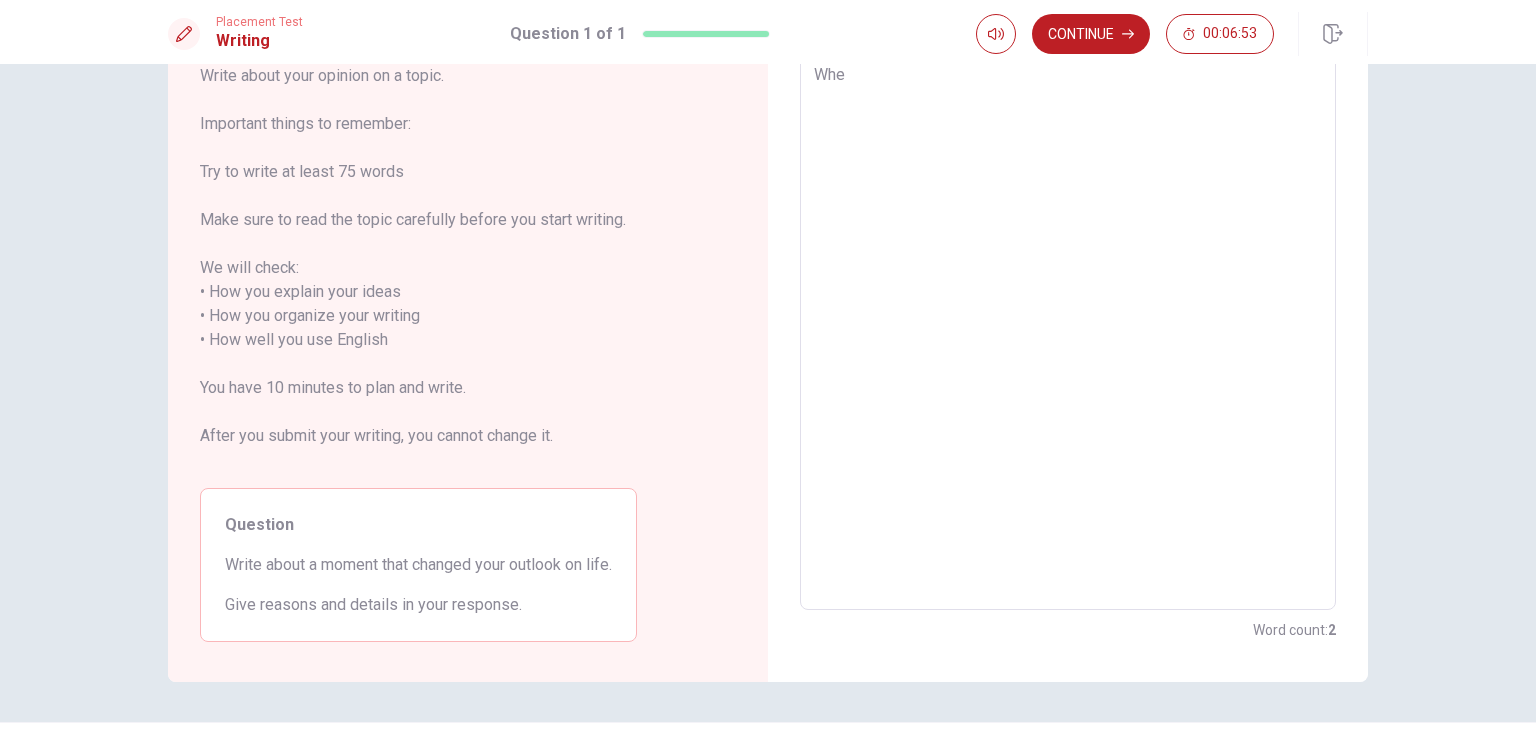 type on "Wh" 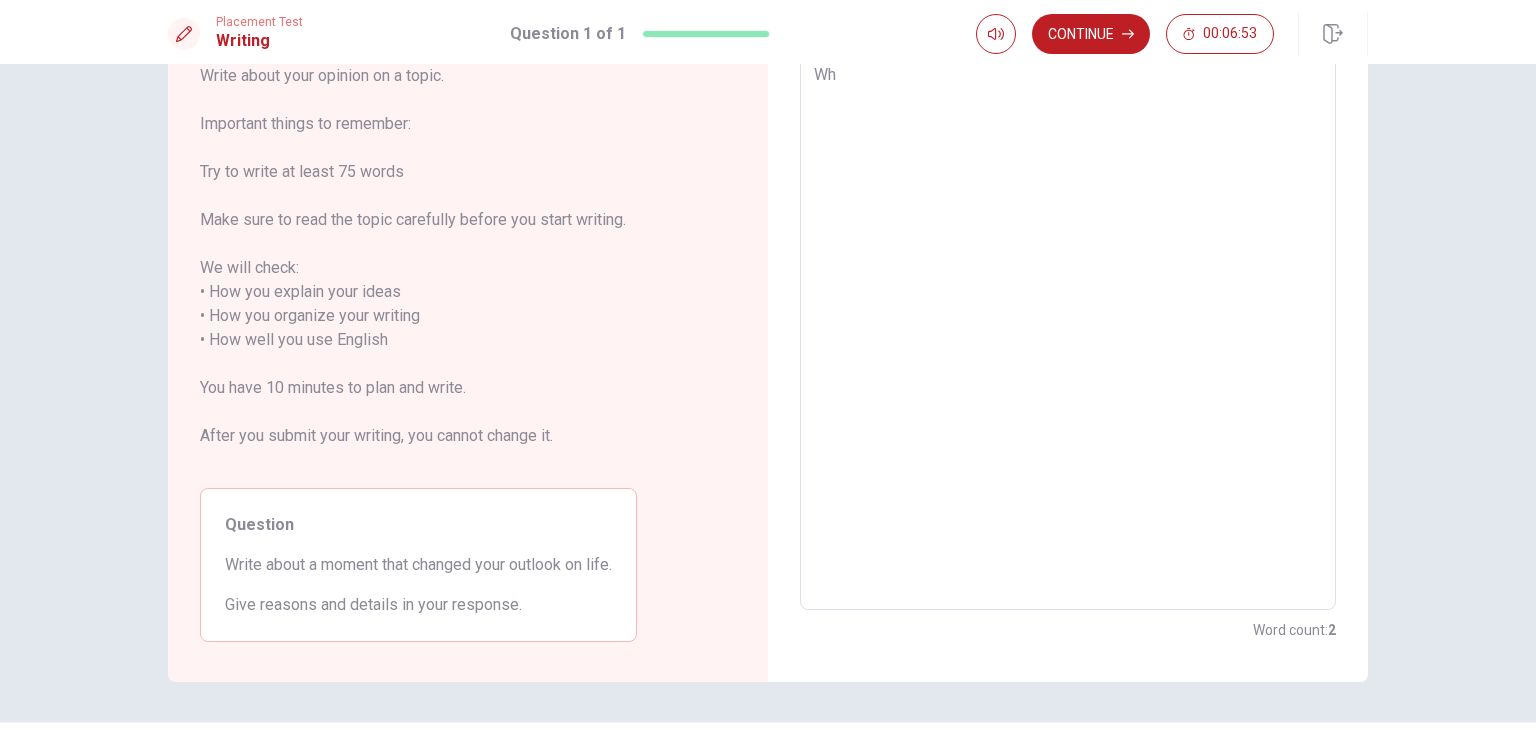 type on "W" 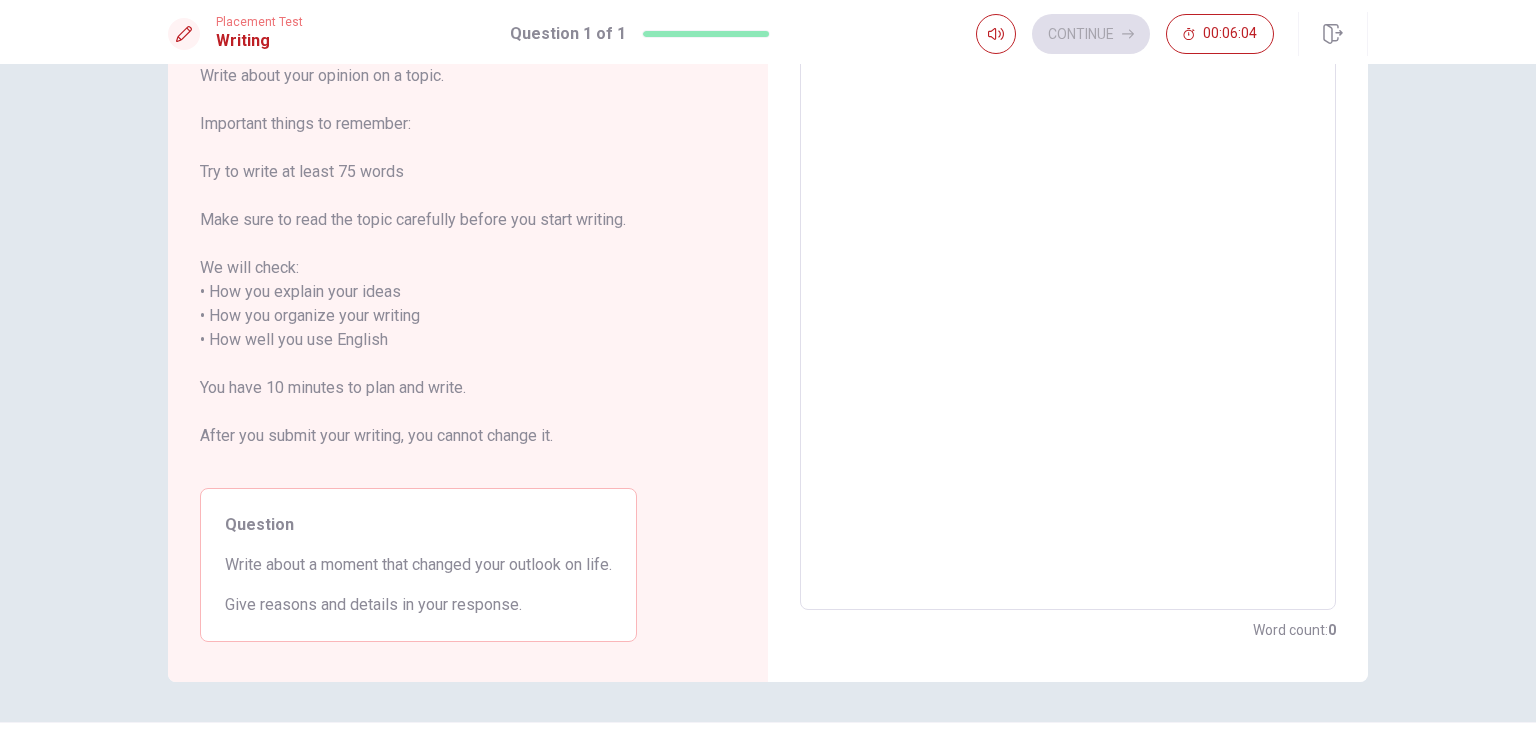 type on "W" 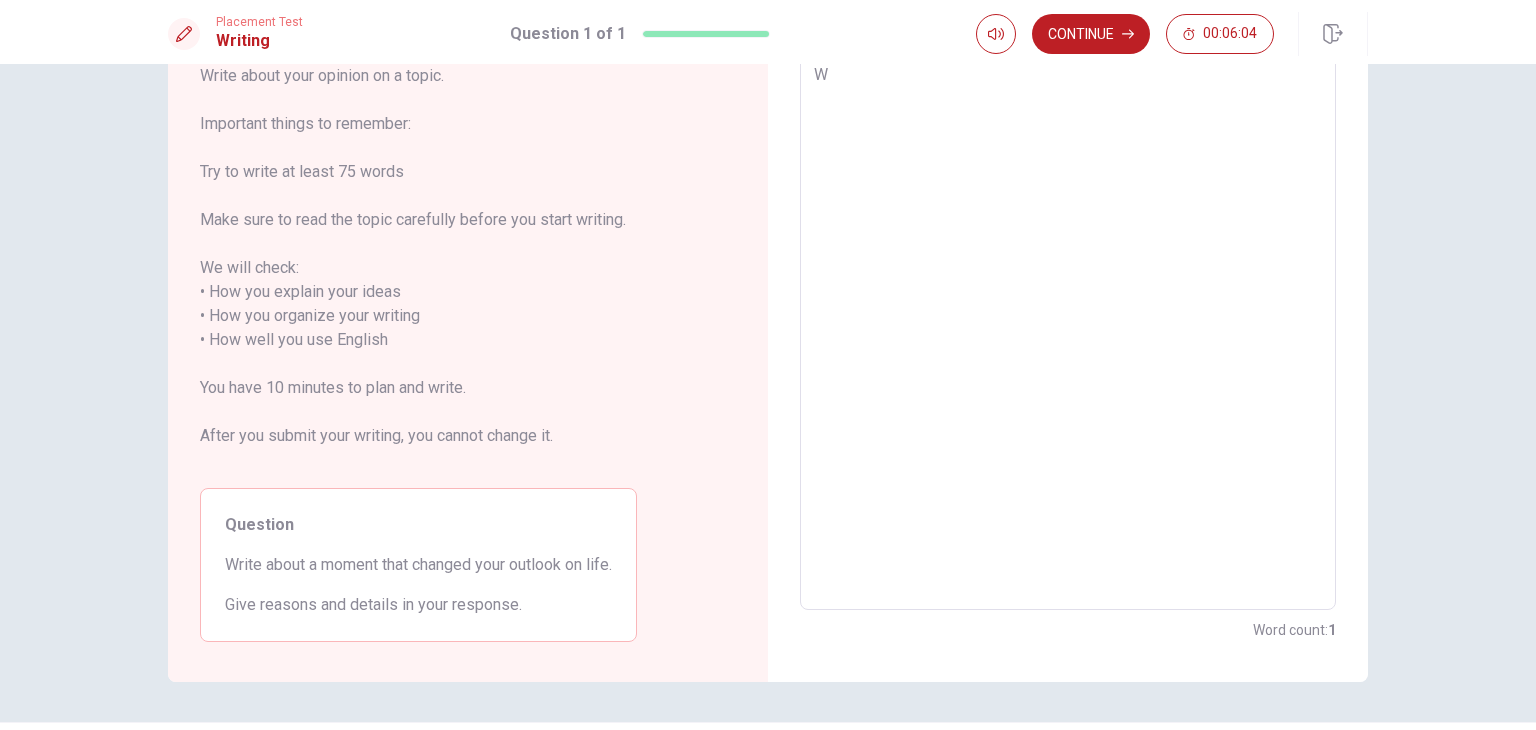 type on "x" 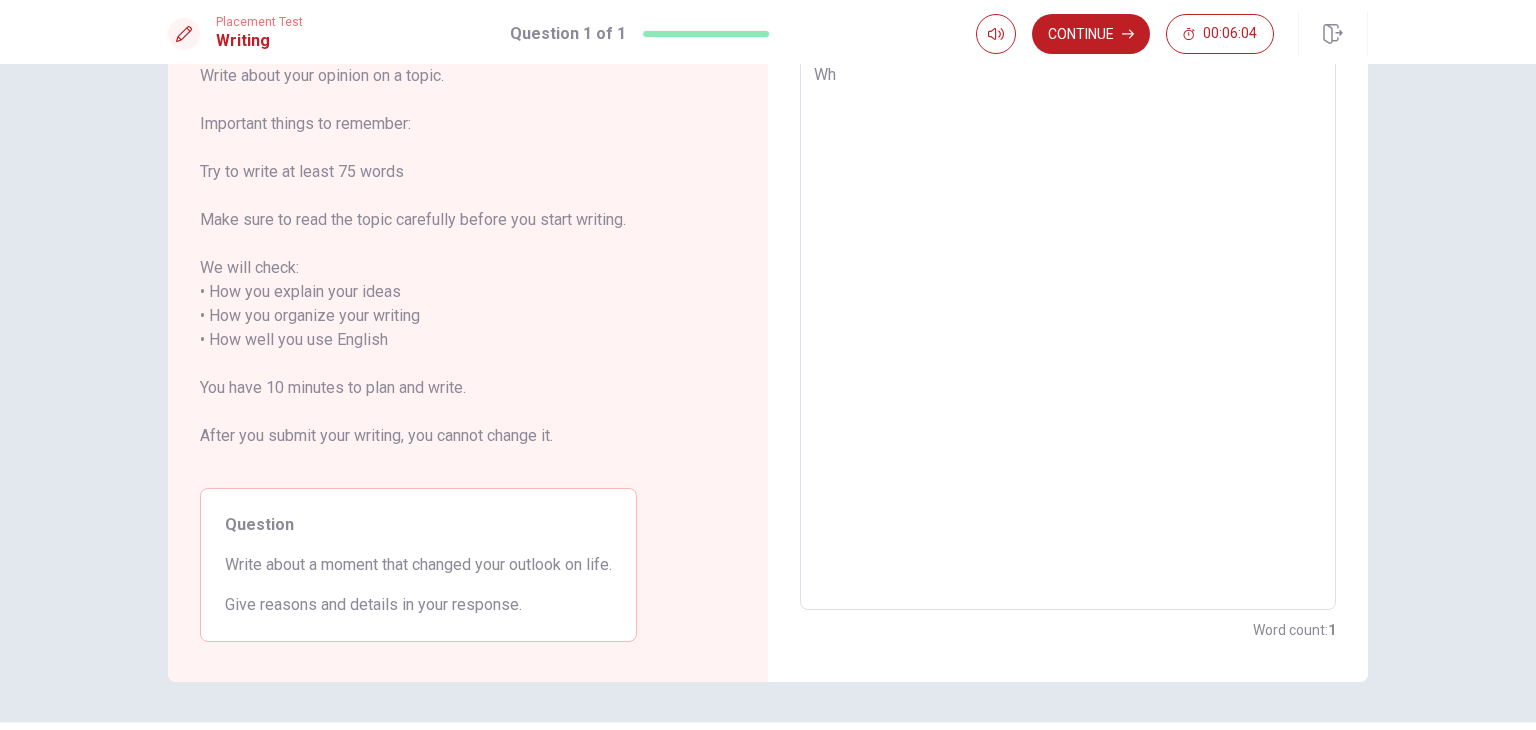 type on "x" 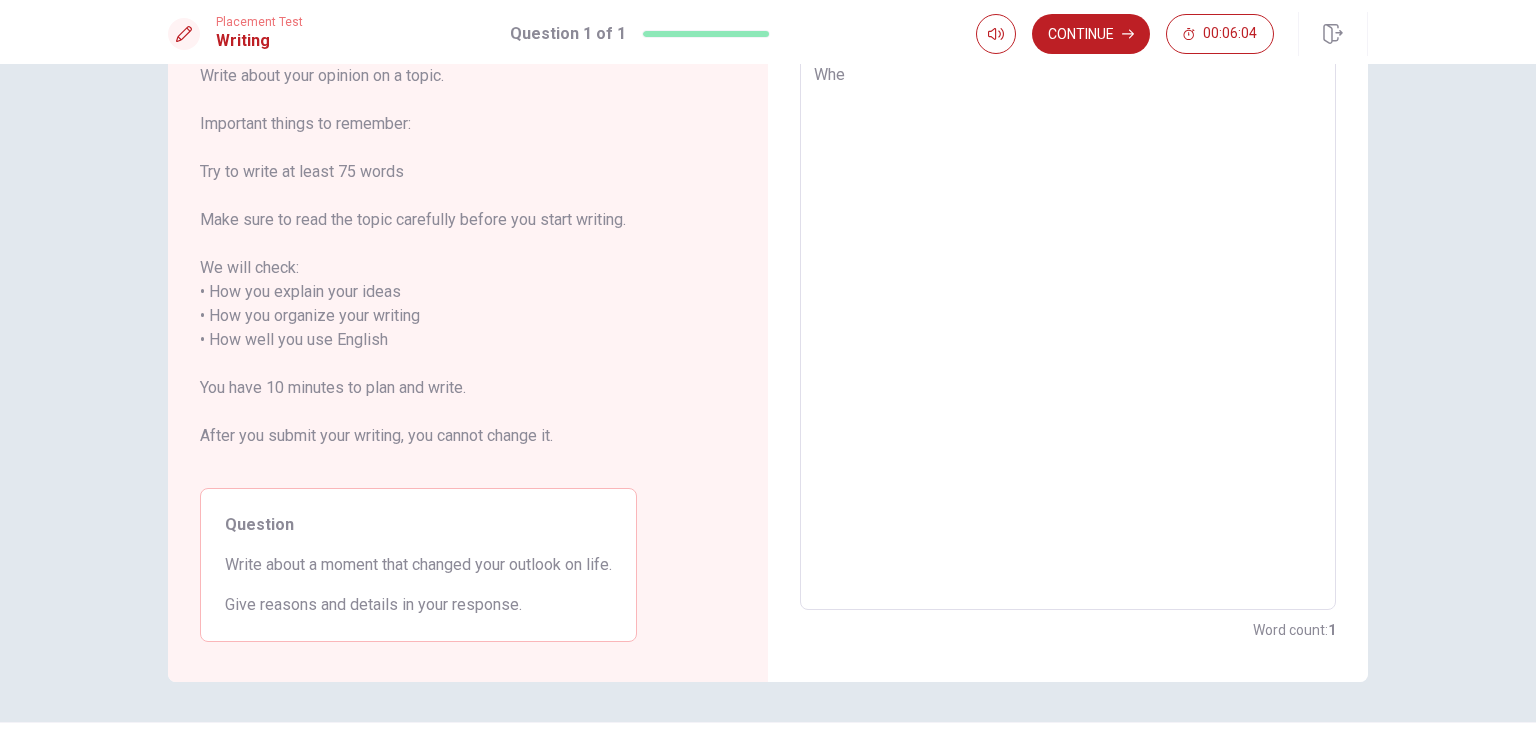 type on "x" 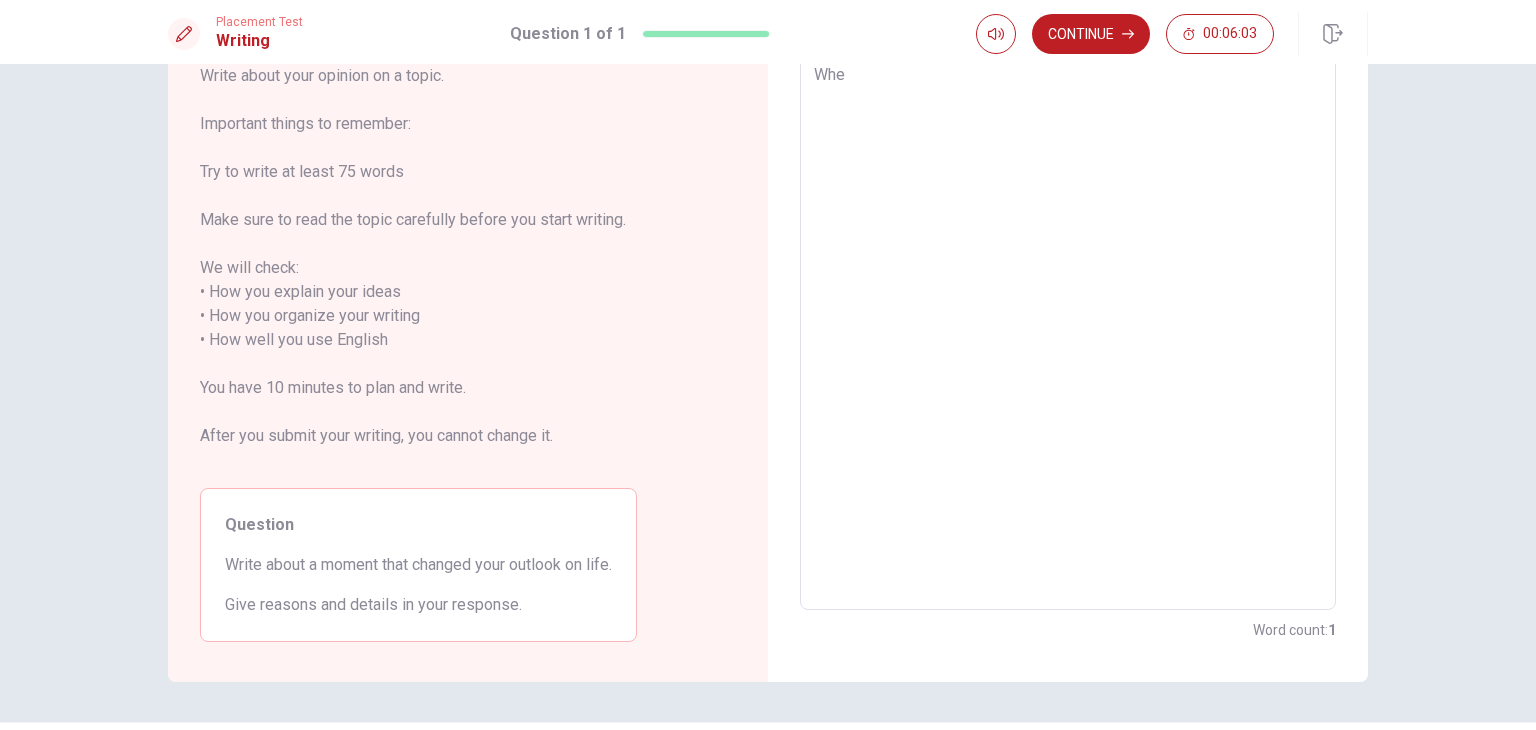 type on "When" 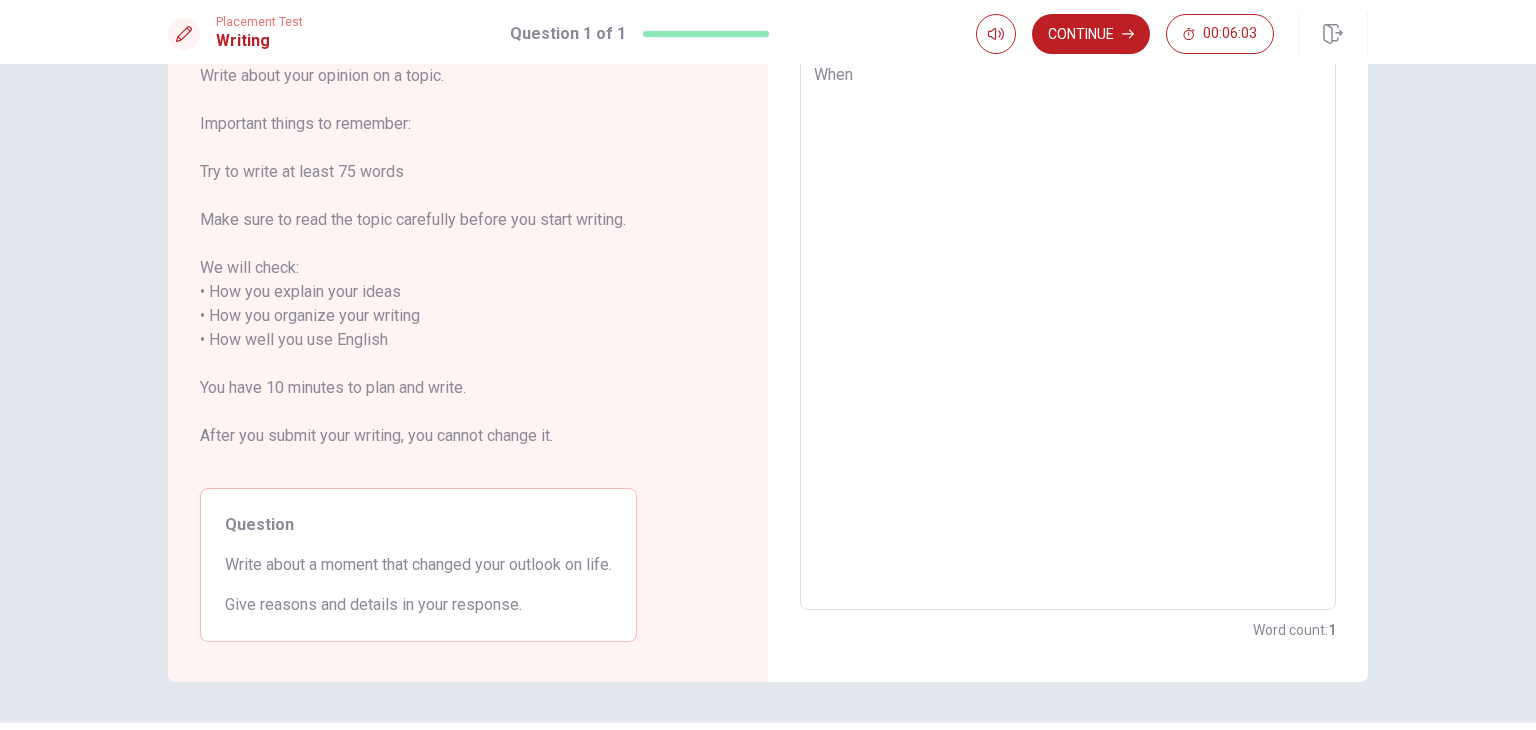 type on "x" 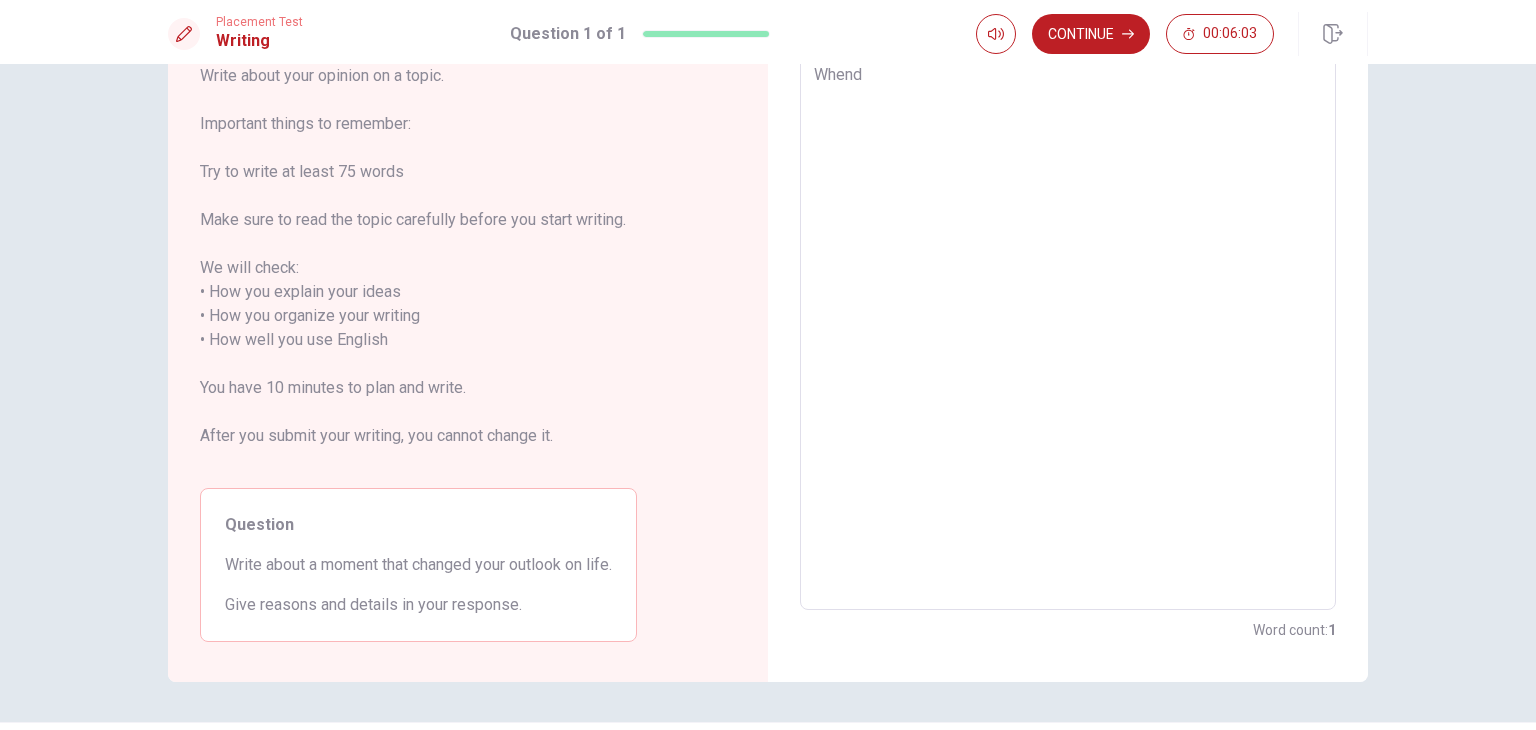 type on "x" 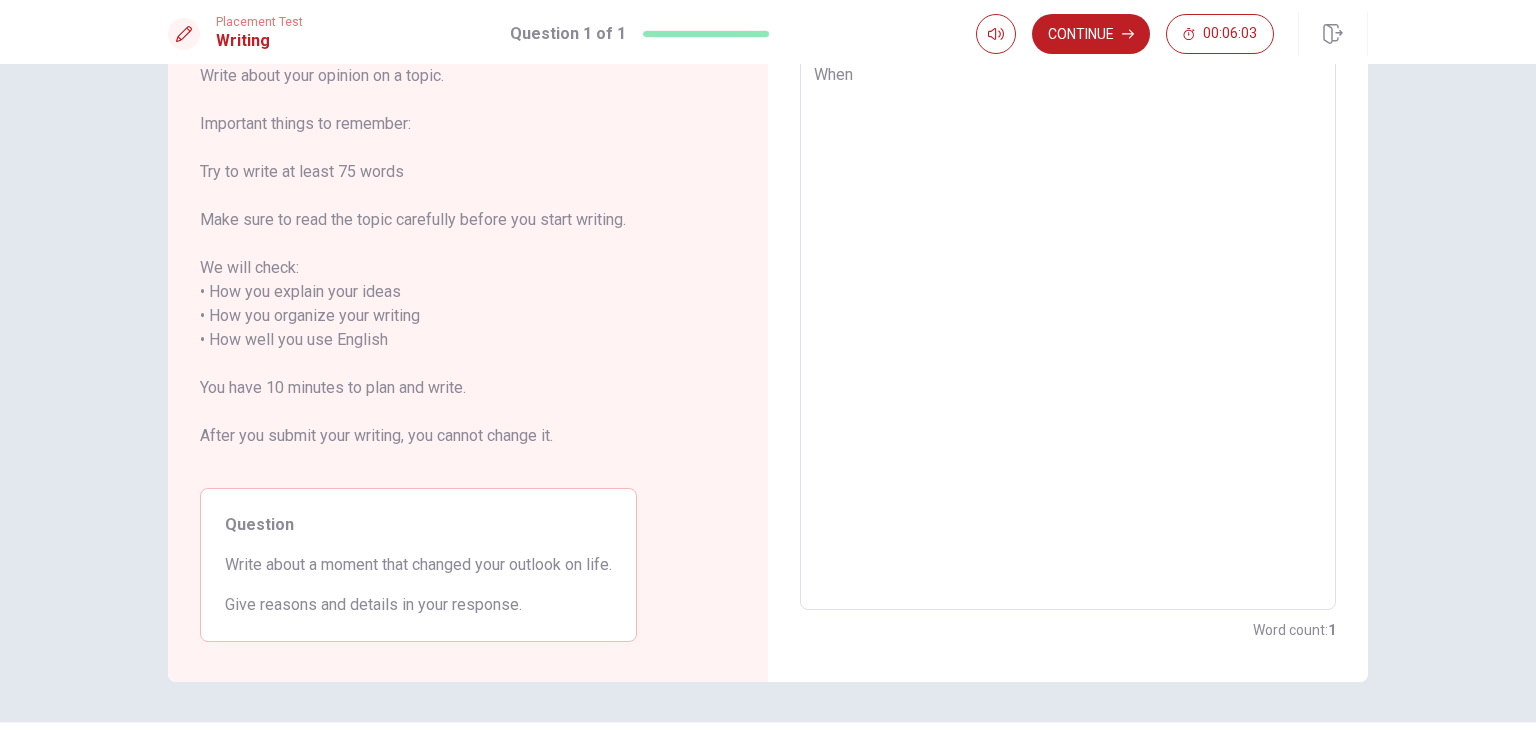 type on "x" 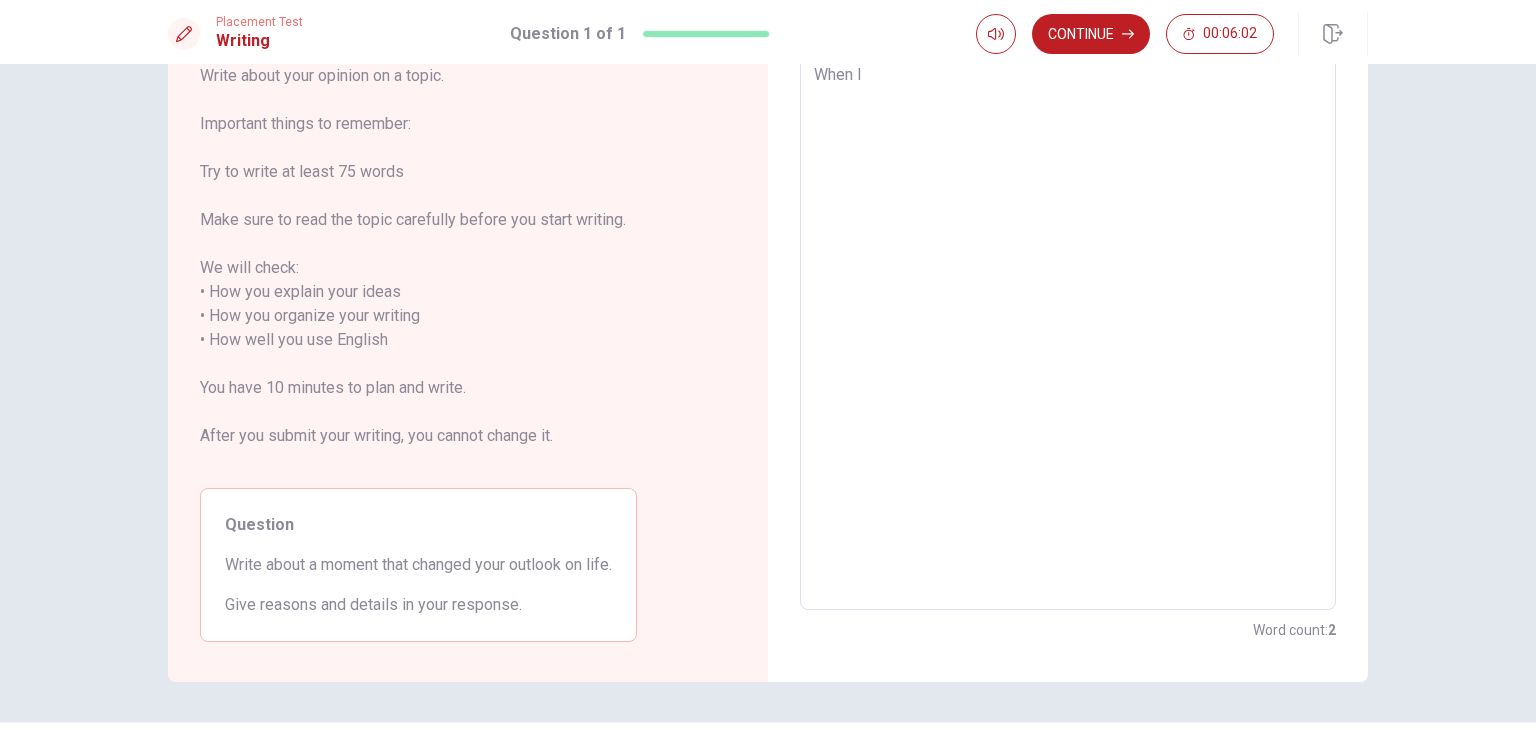 type on "x" 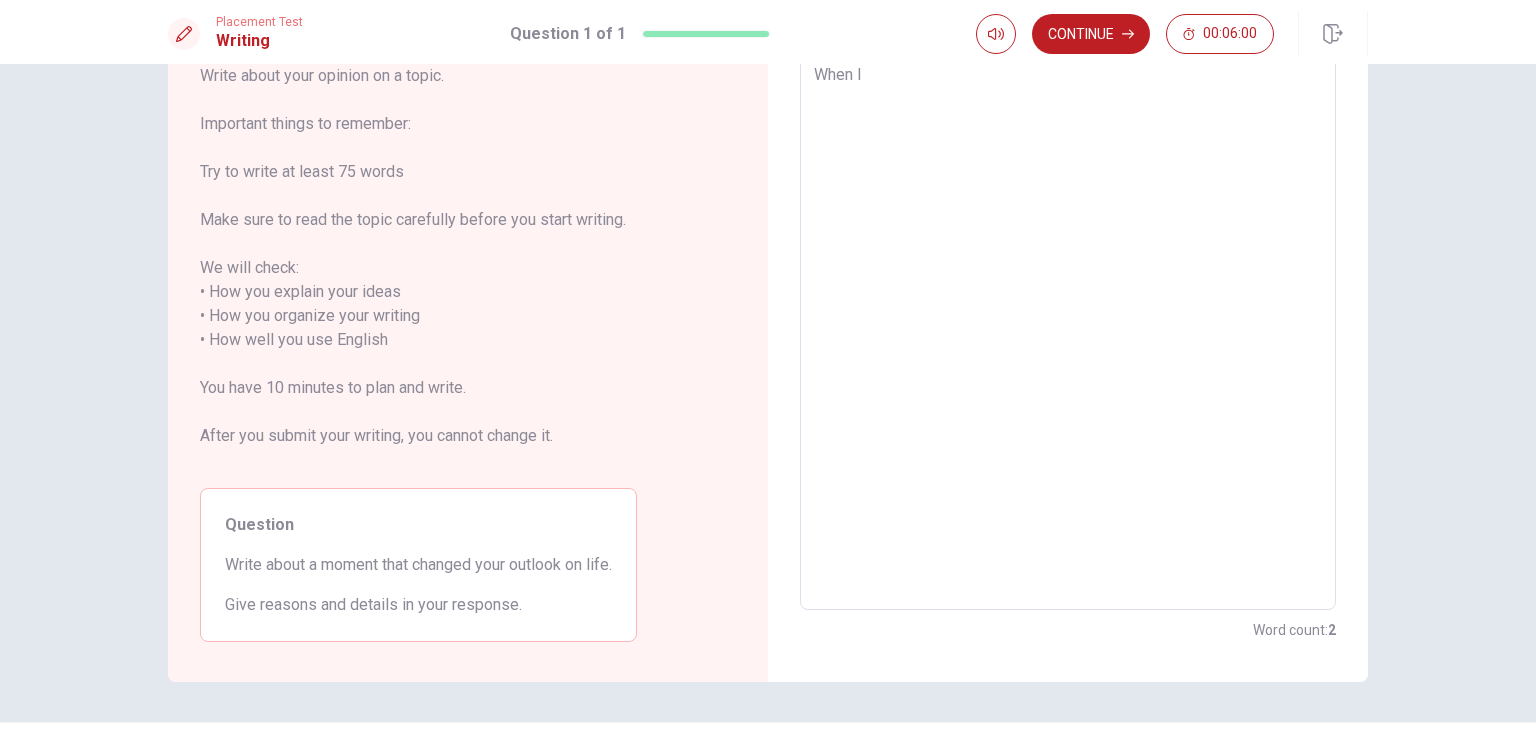 type on "x" 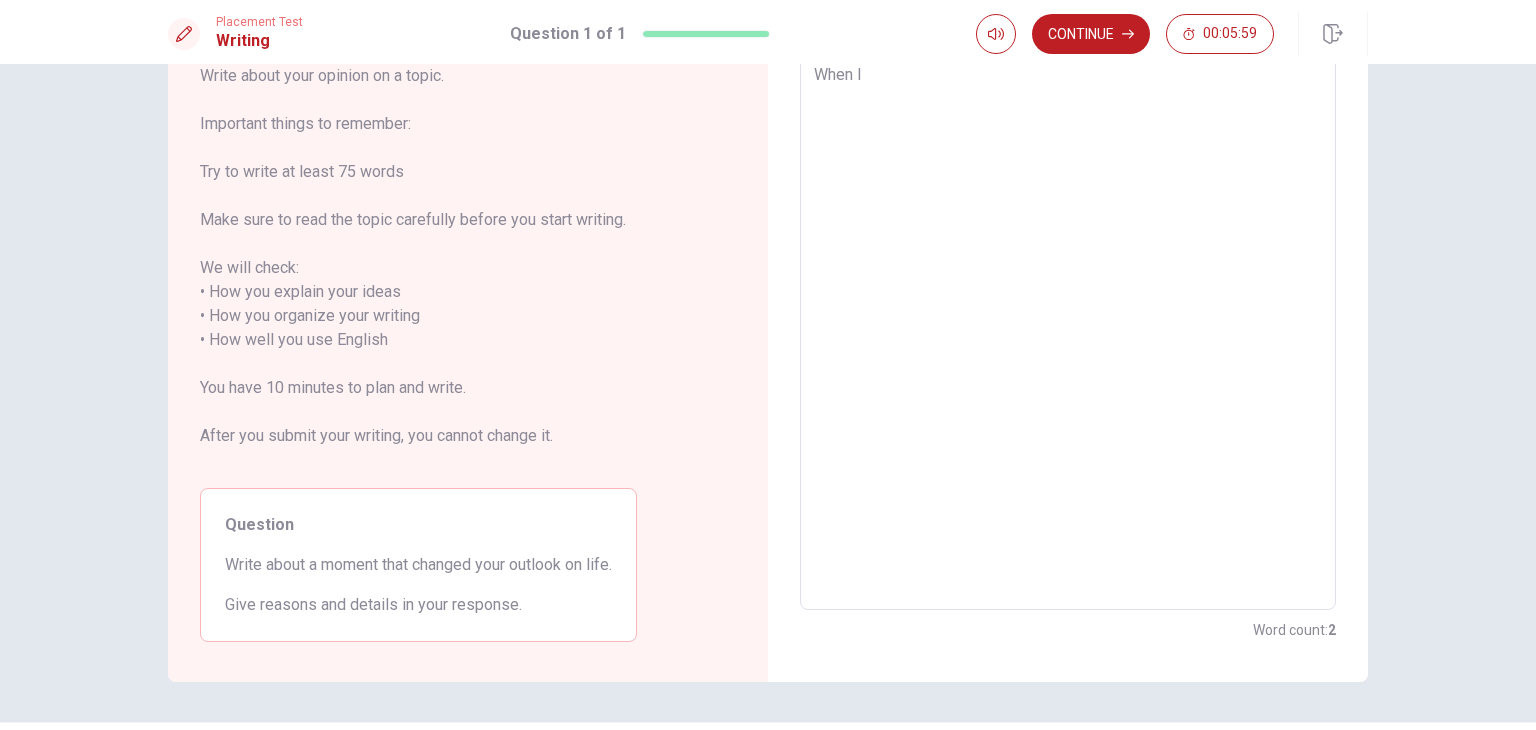type on "When I h" 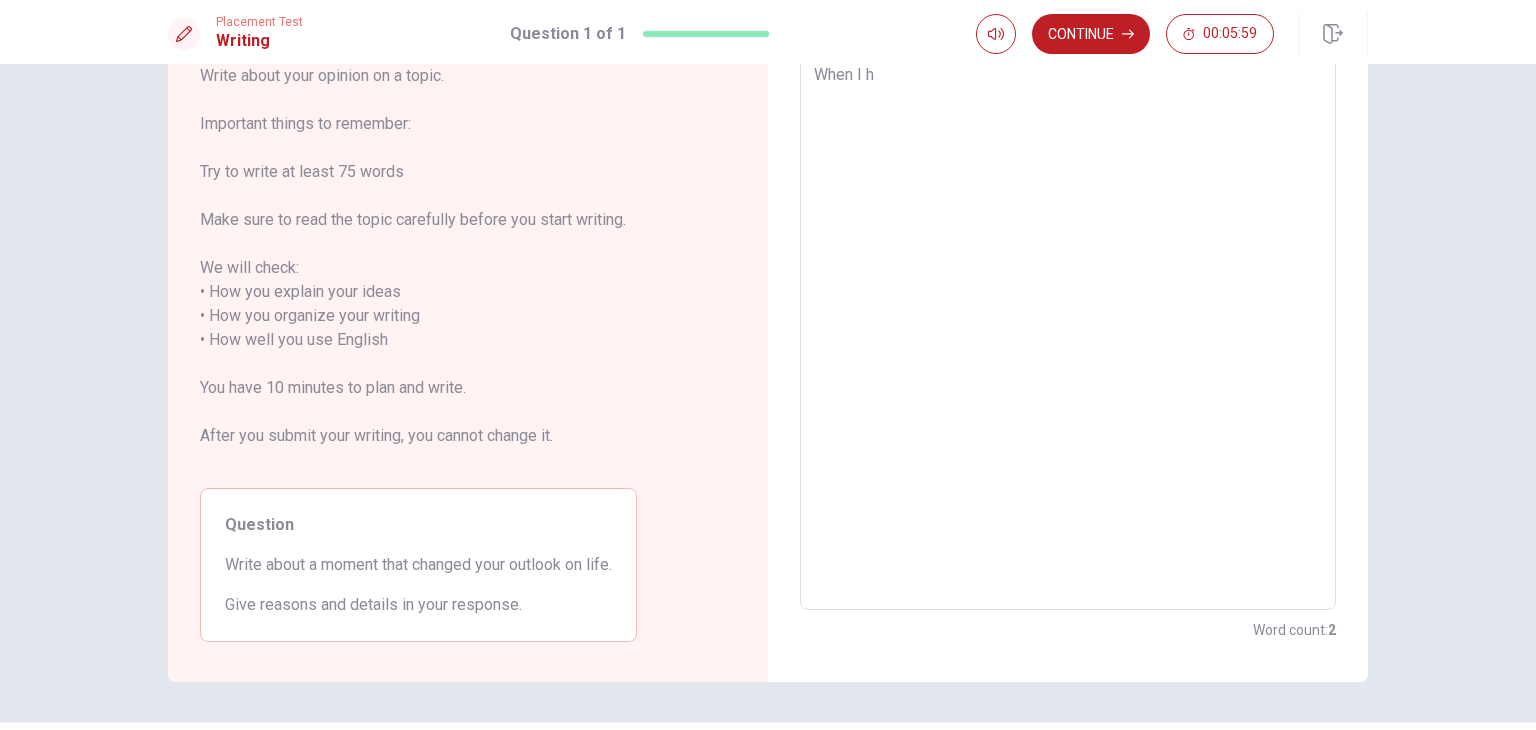 type on "x" 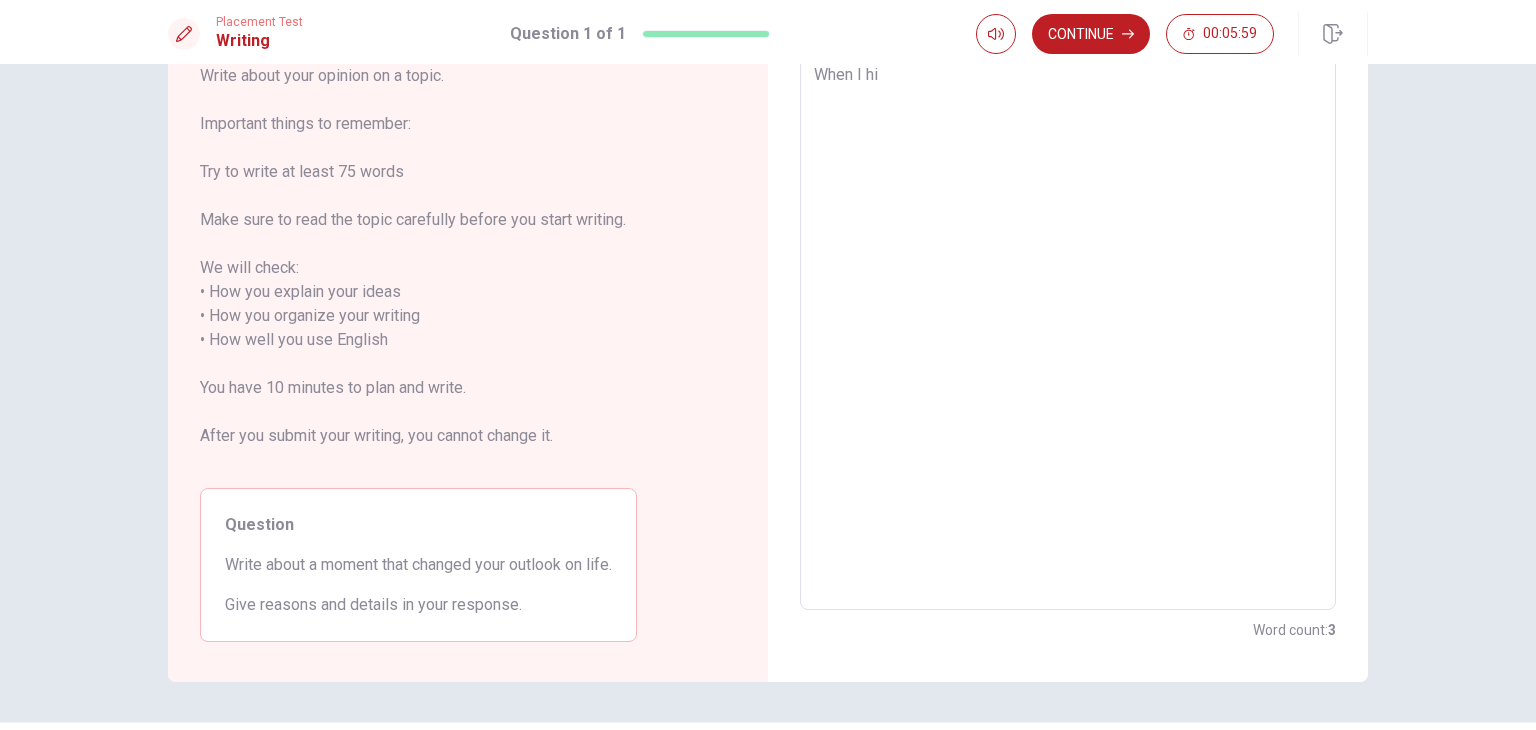 type on "x" 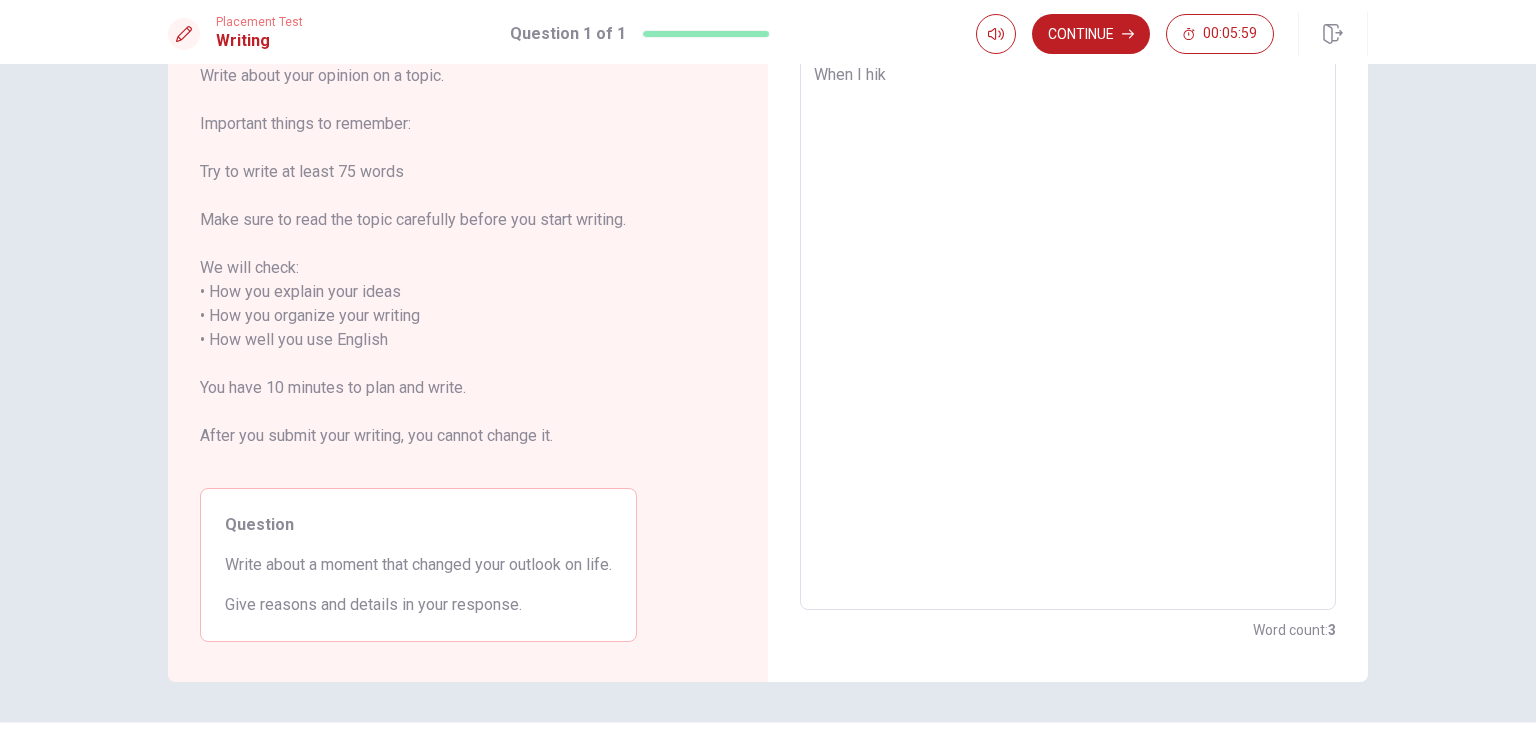 type on "x" 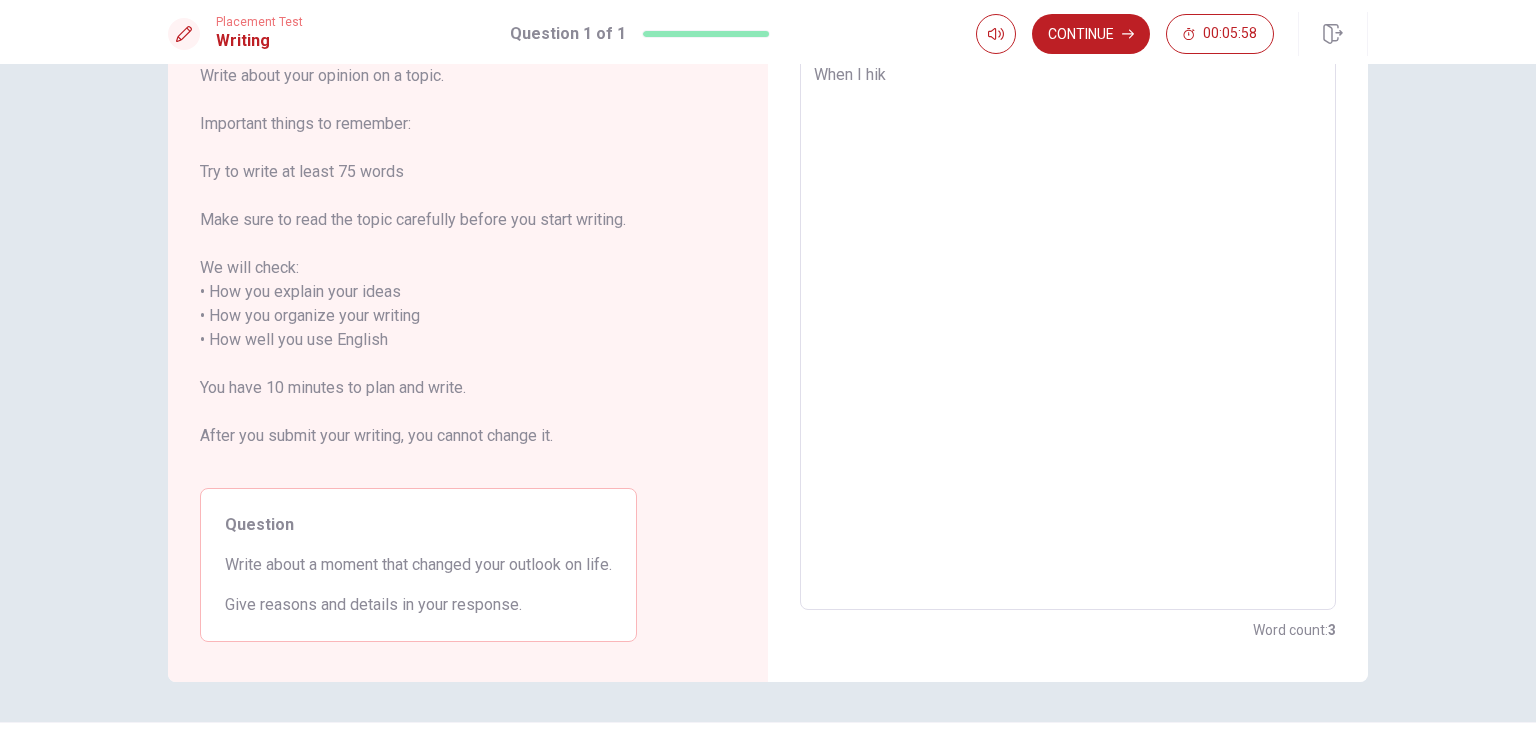 type on "When I hike" 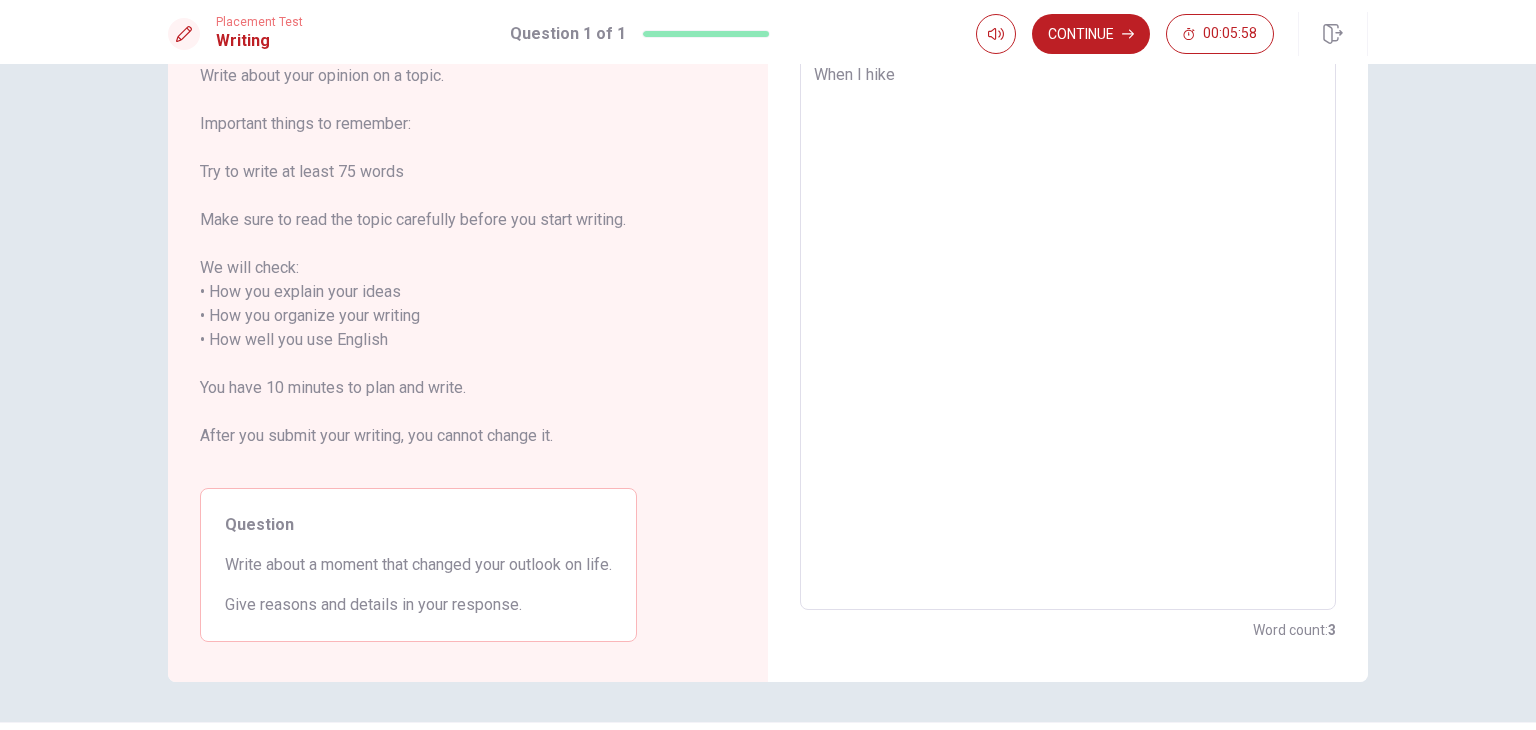 type on "x" 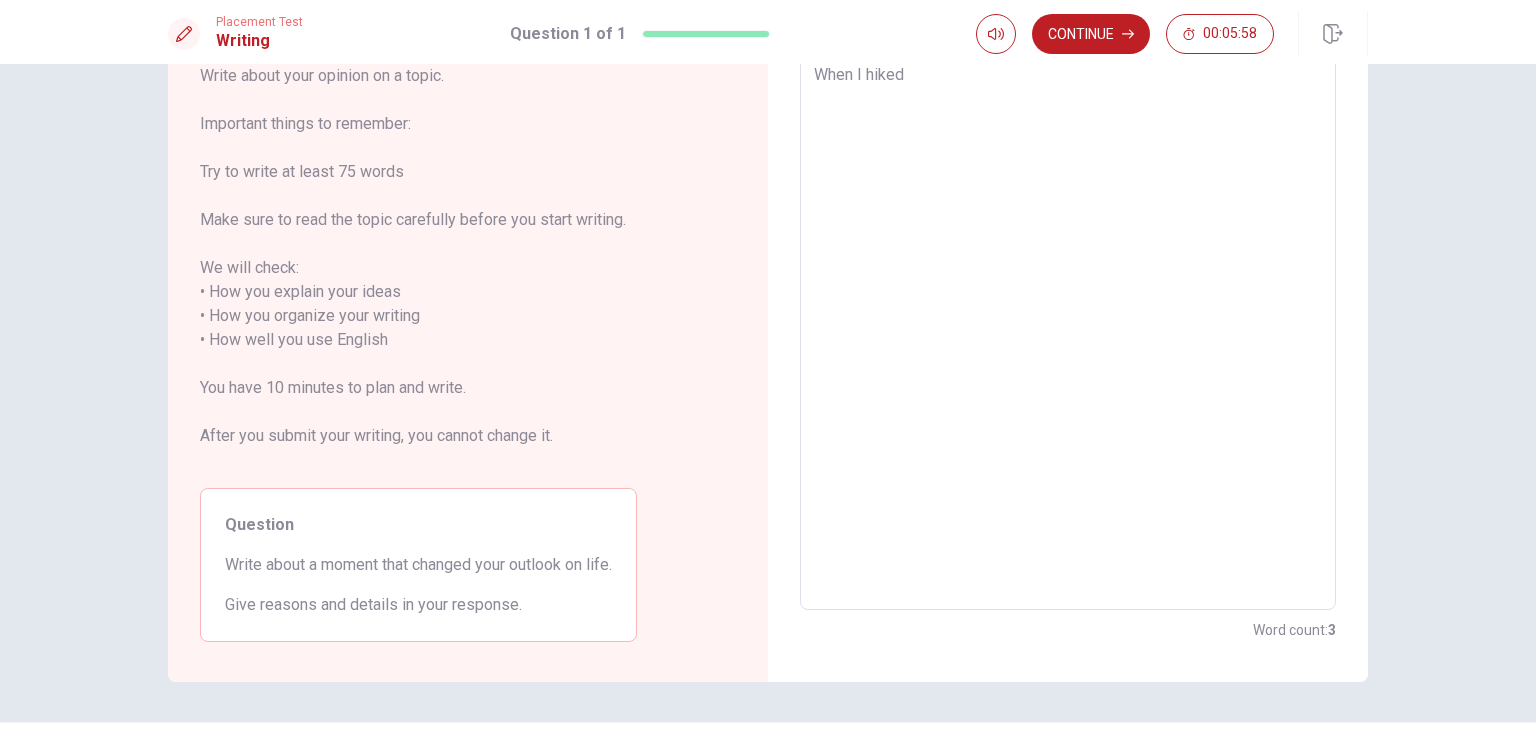 type on "x" 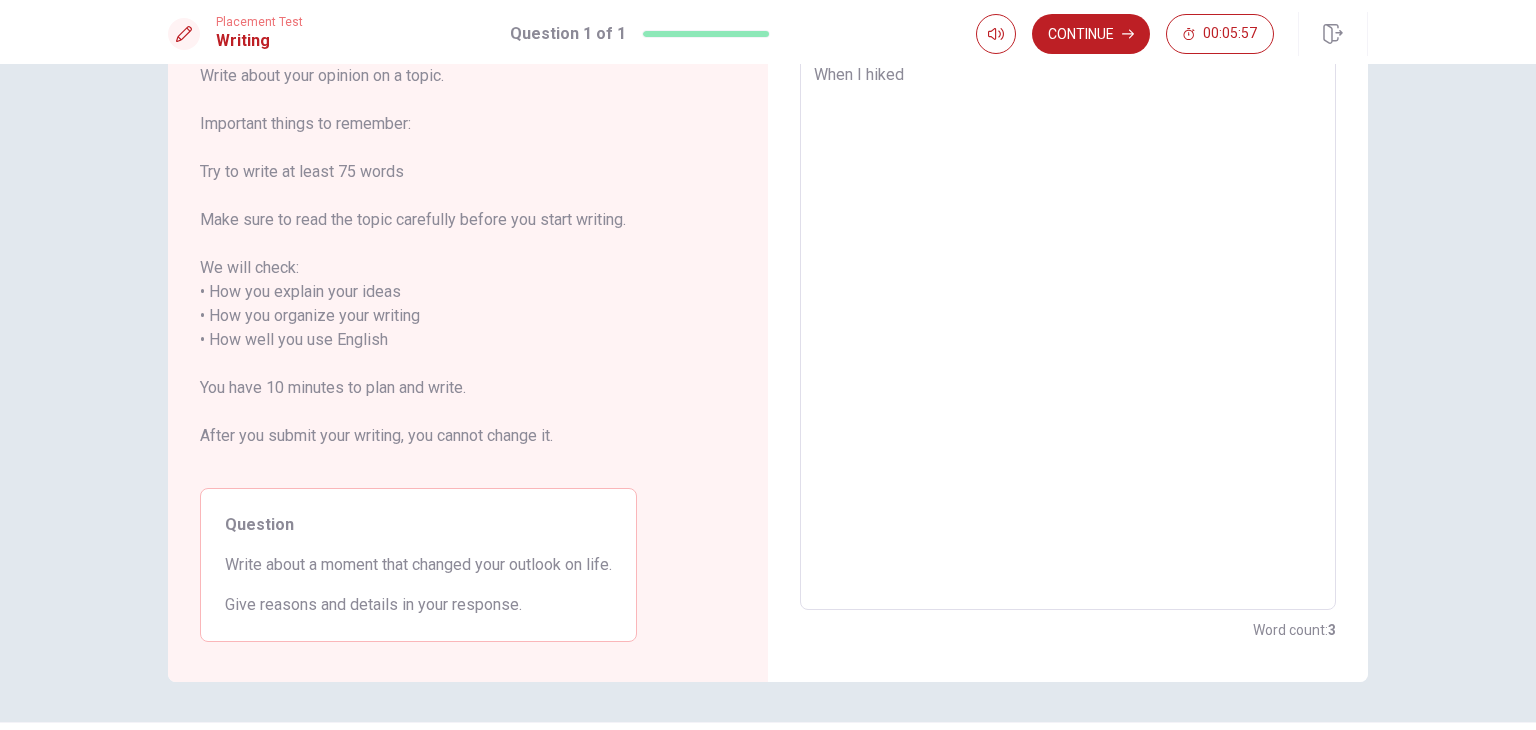 type on "When I hiked a" 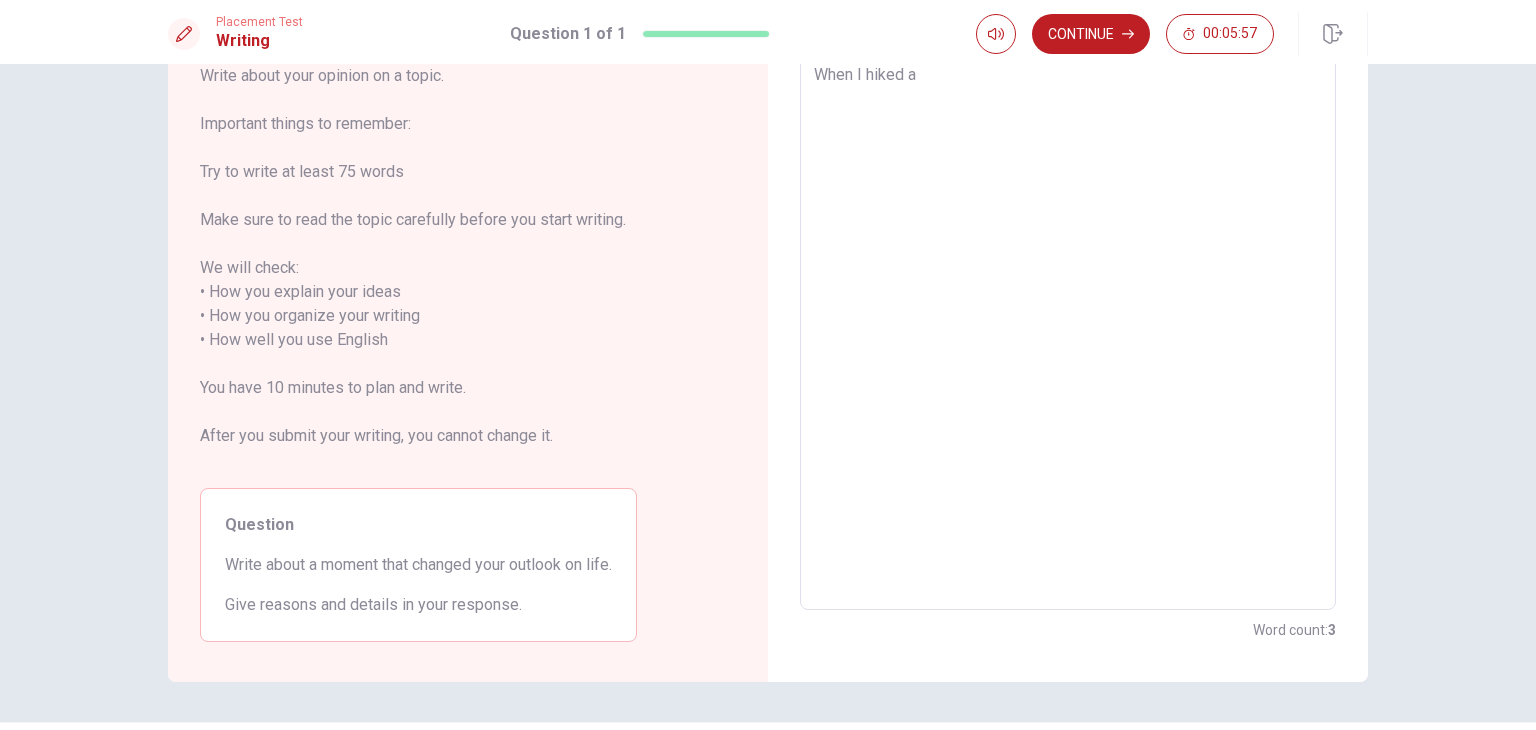 type on "x" 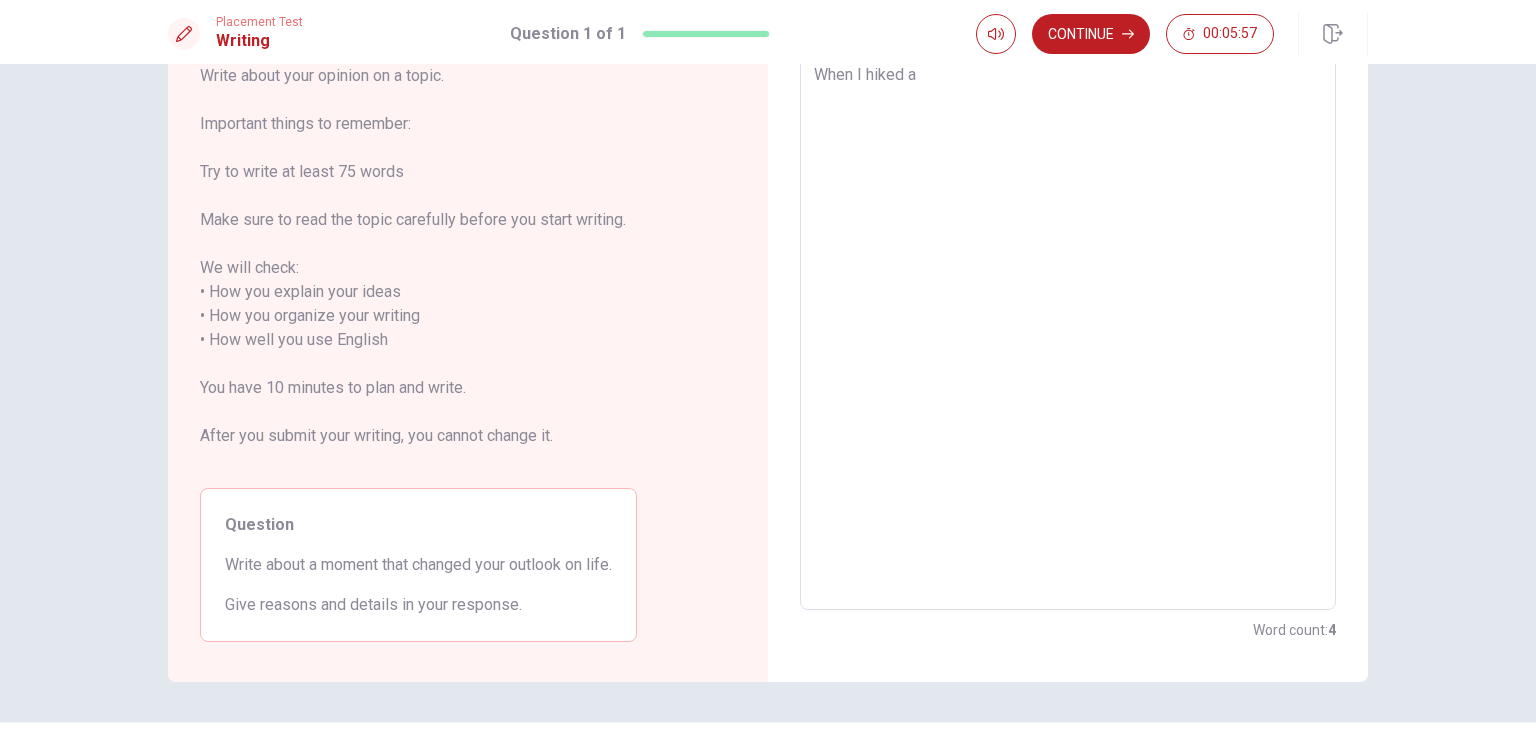 type on "When I hiked" 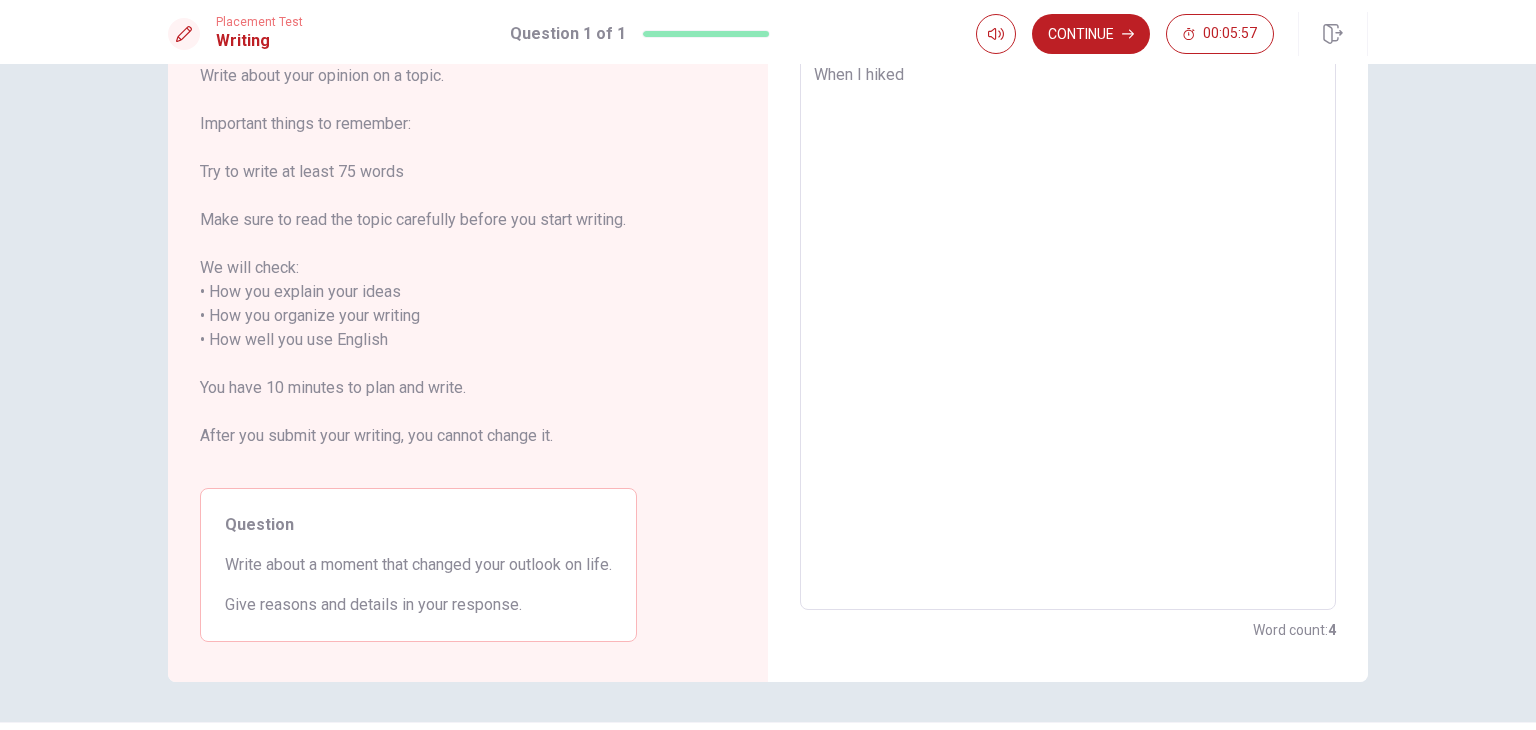type on "x" 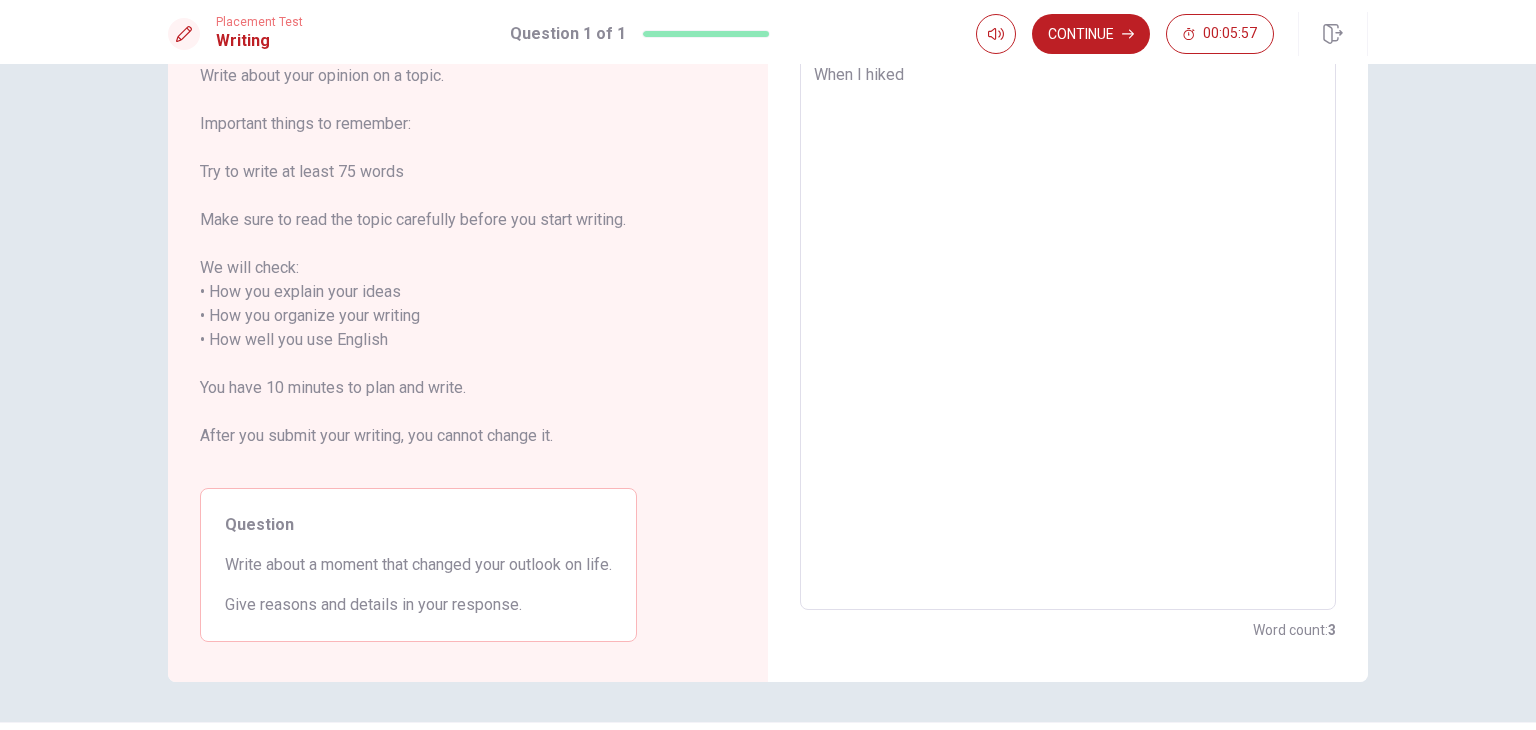 type on "When I hiked o" 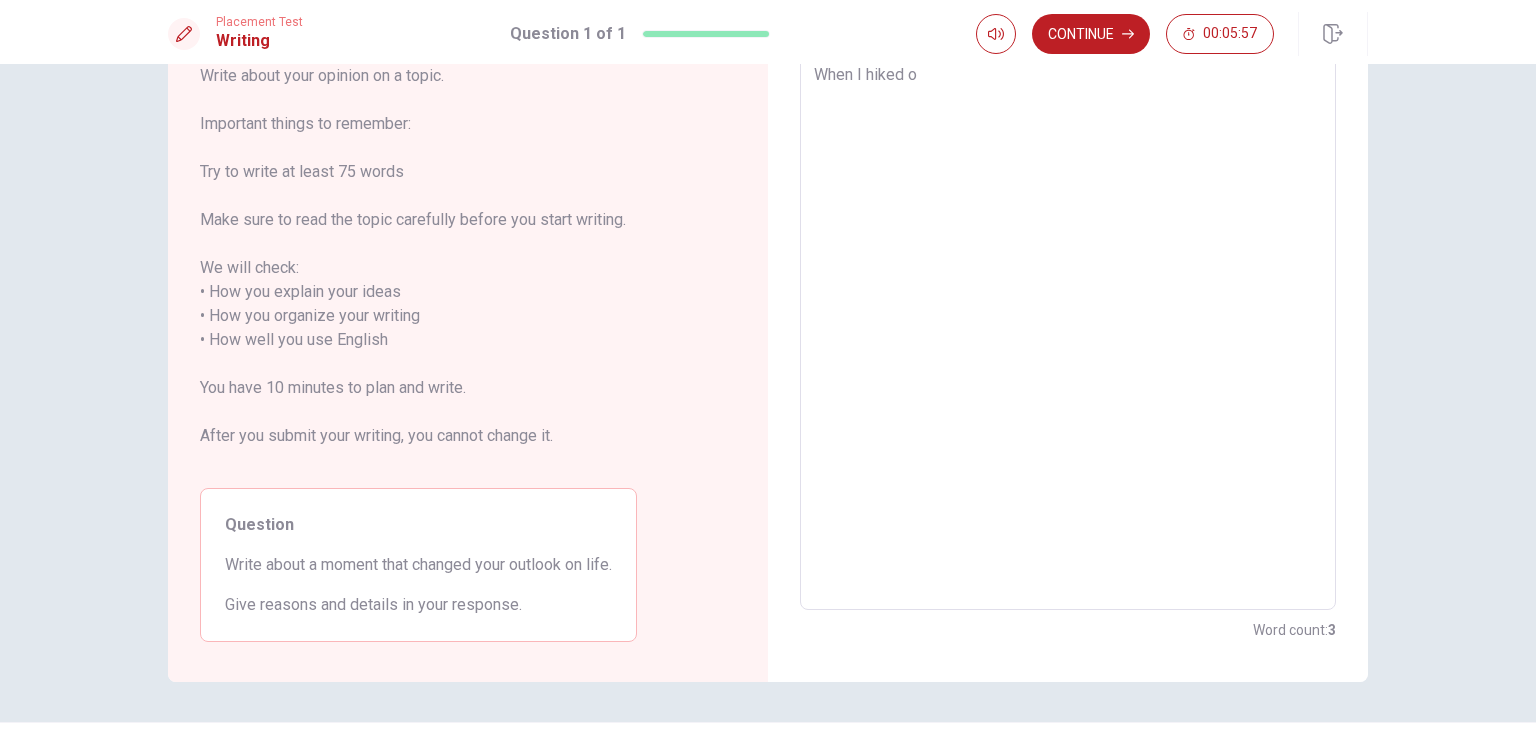 type on "x" 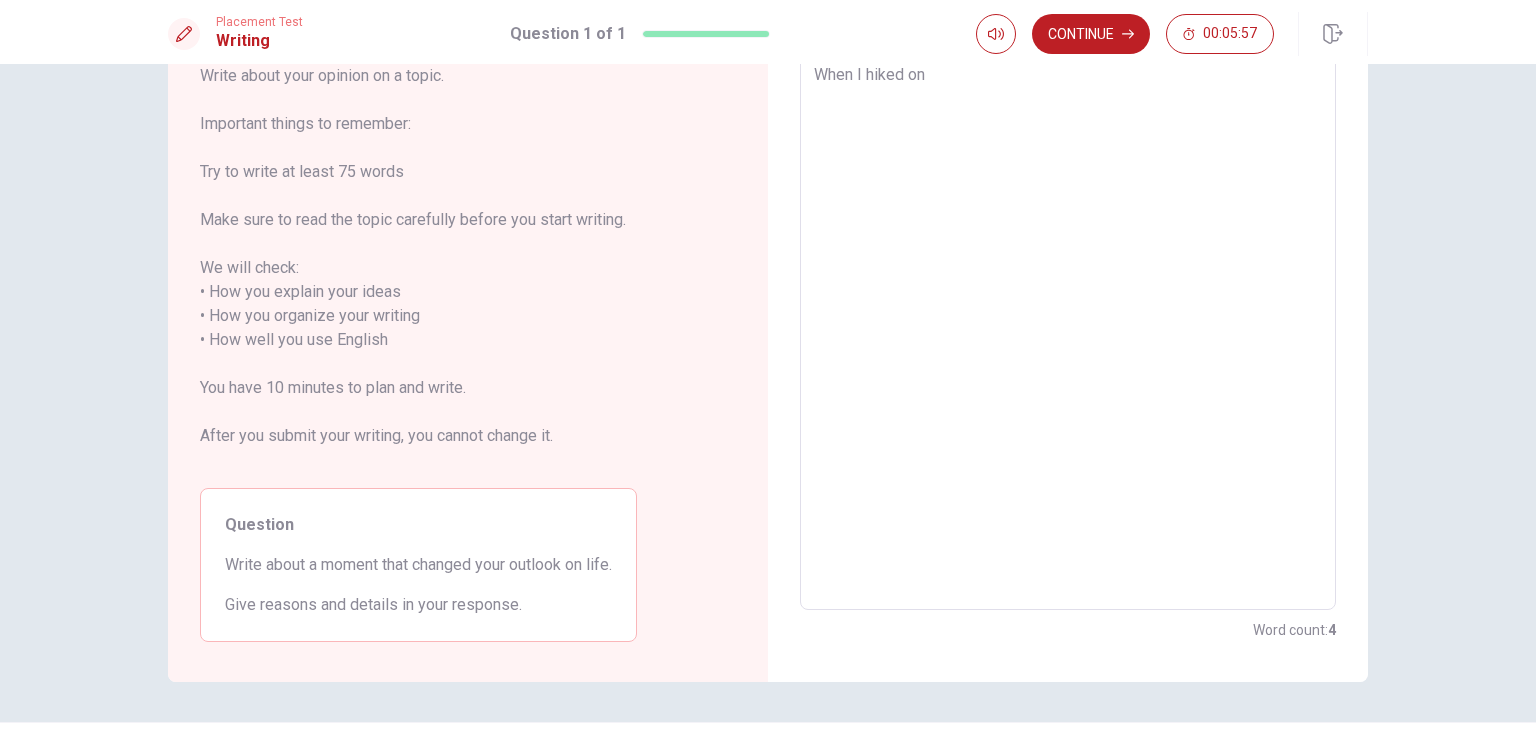 type on "x" 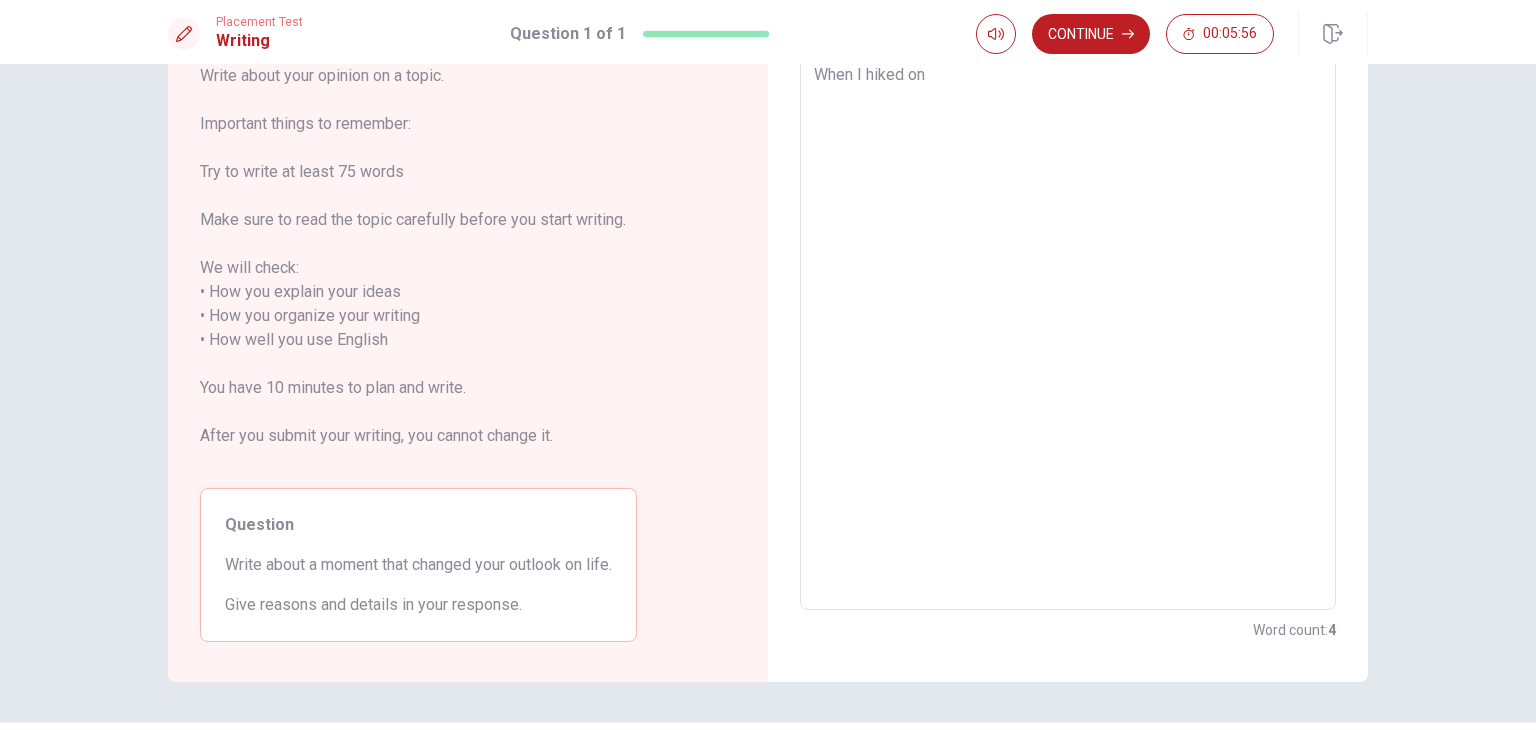 type on "When I hiked on" 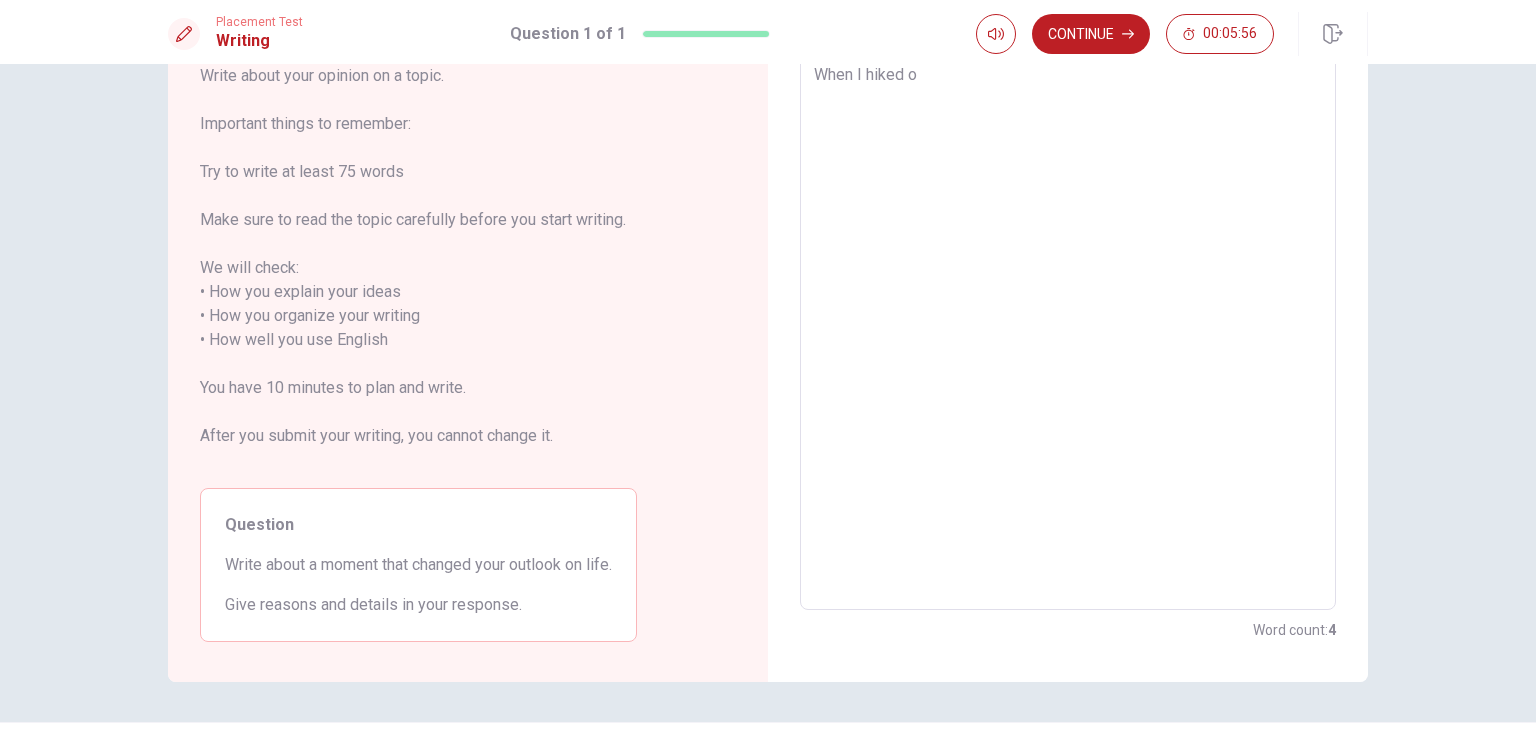 type on "x" 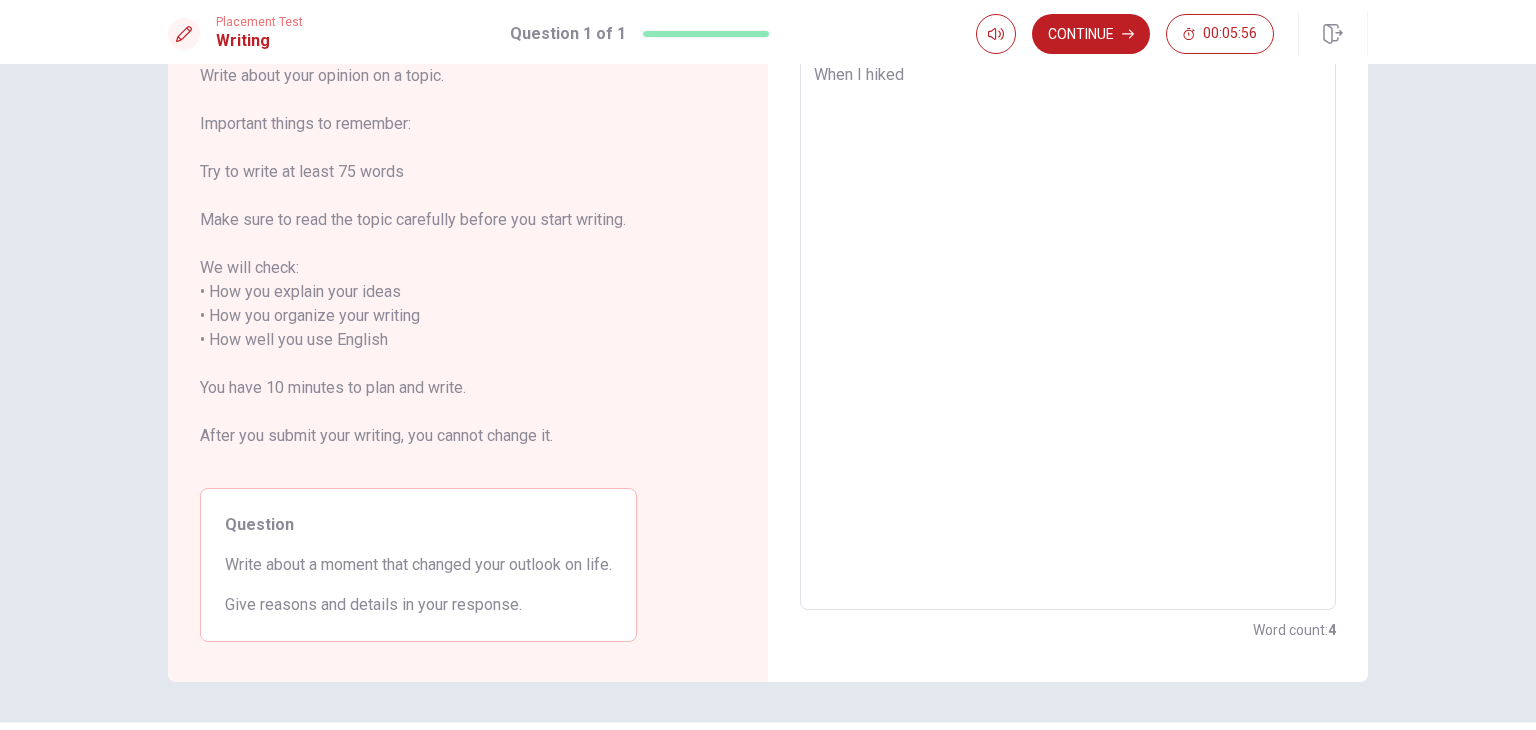 type on "x" 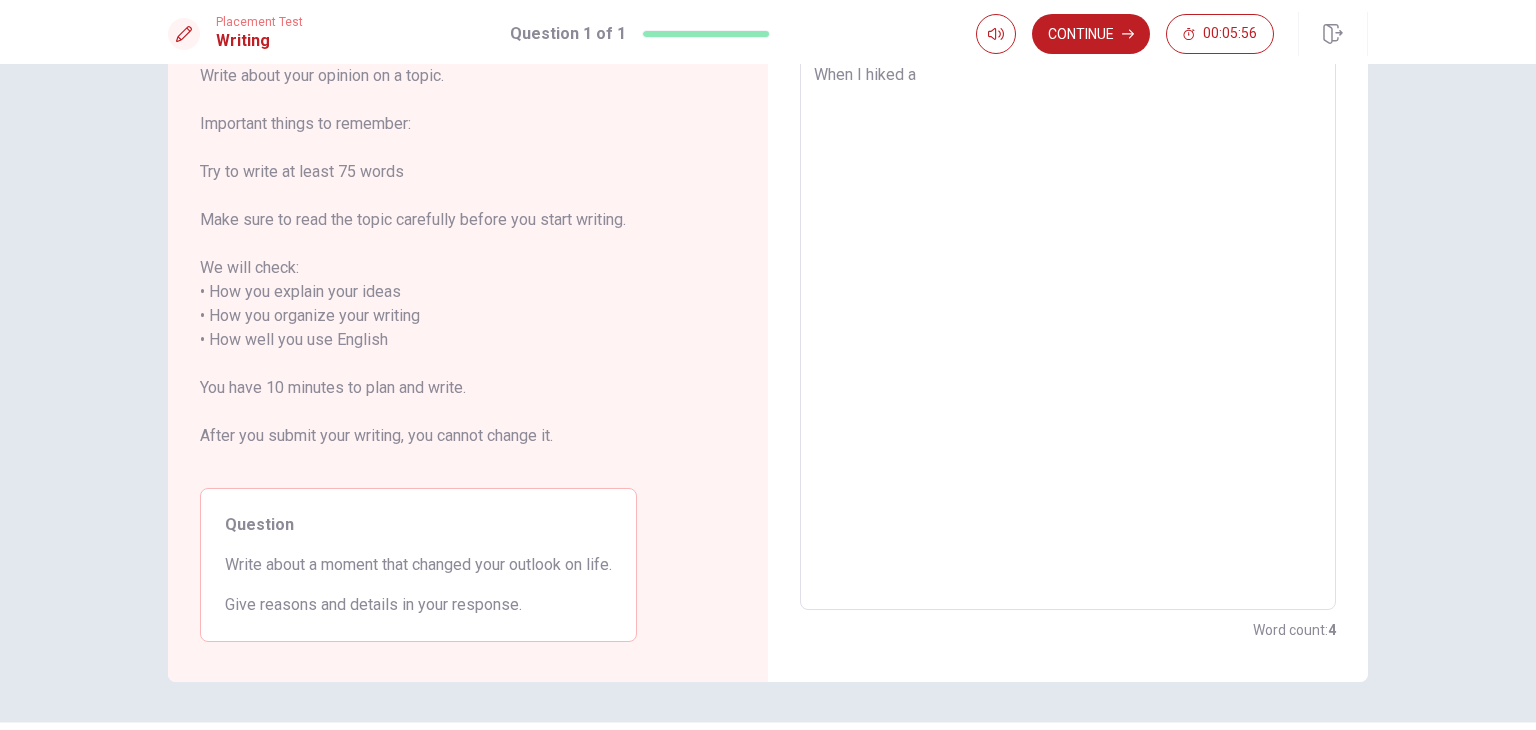 type 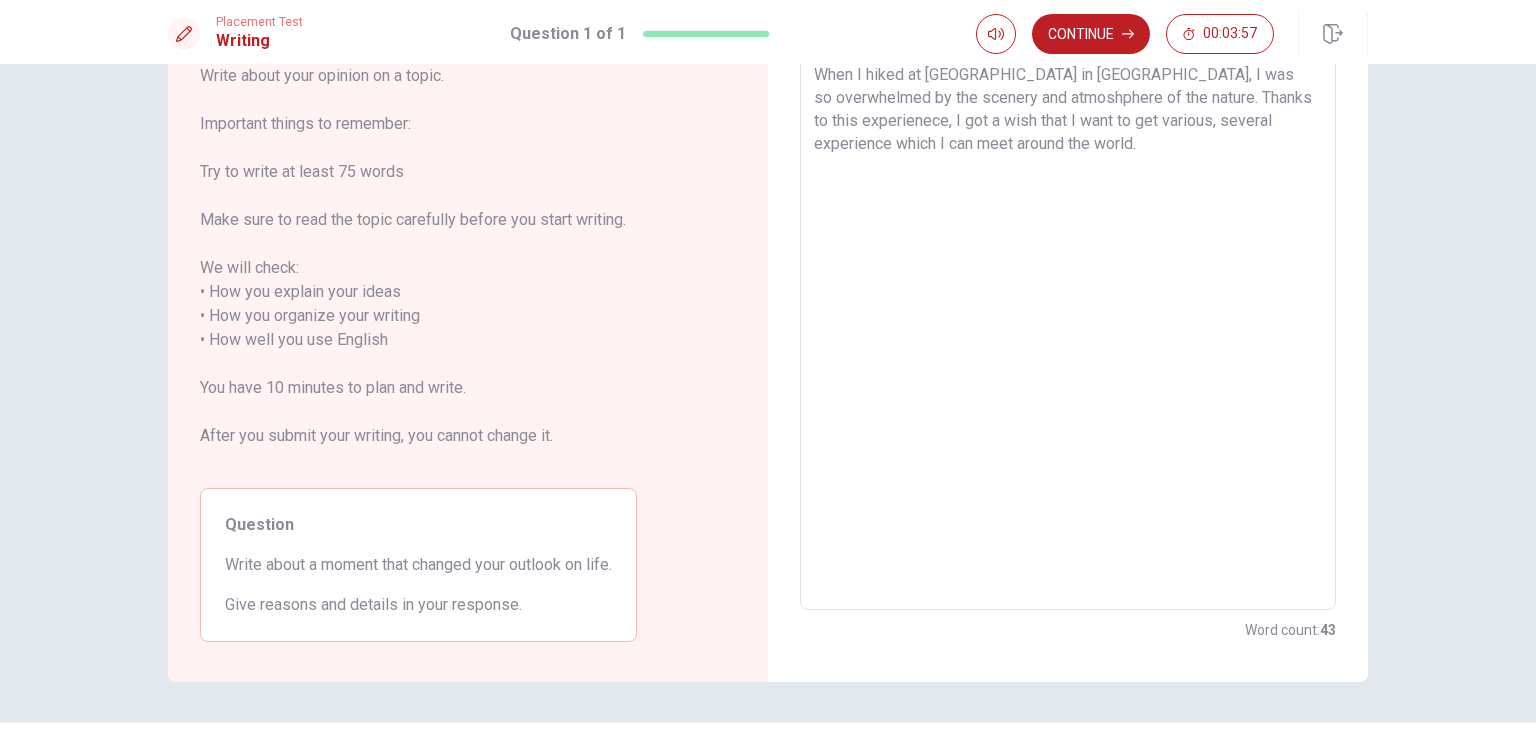 click on "When I hiked at [GEOGRAPHIC_DATA] in [GEOGRAPHIC_DATA], I was so overwhelmed by the scenery and atmoshphere of the nature. Thanks to this experienece, I got a wish that I want to get various, several experience which I can meet around the world." at bounding box center [1068, 328] 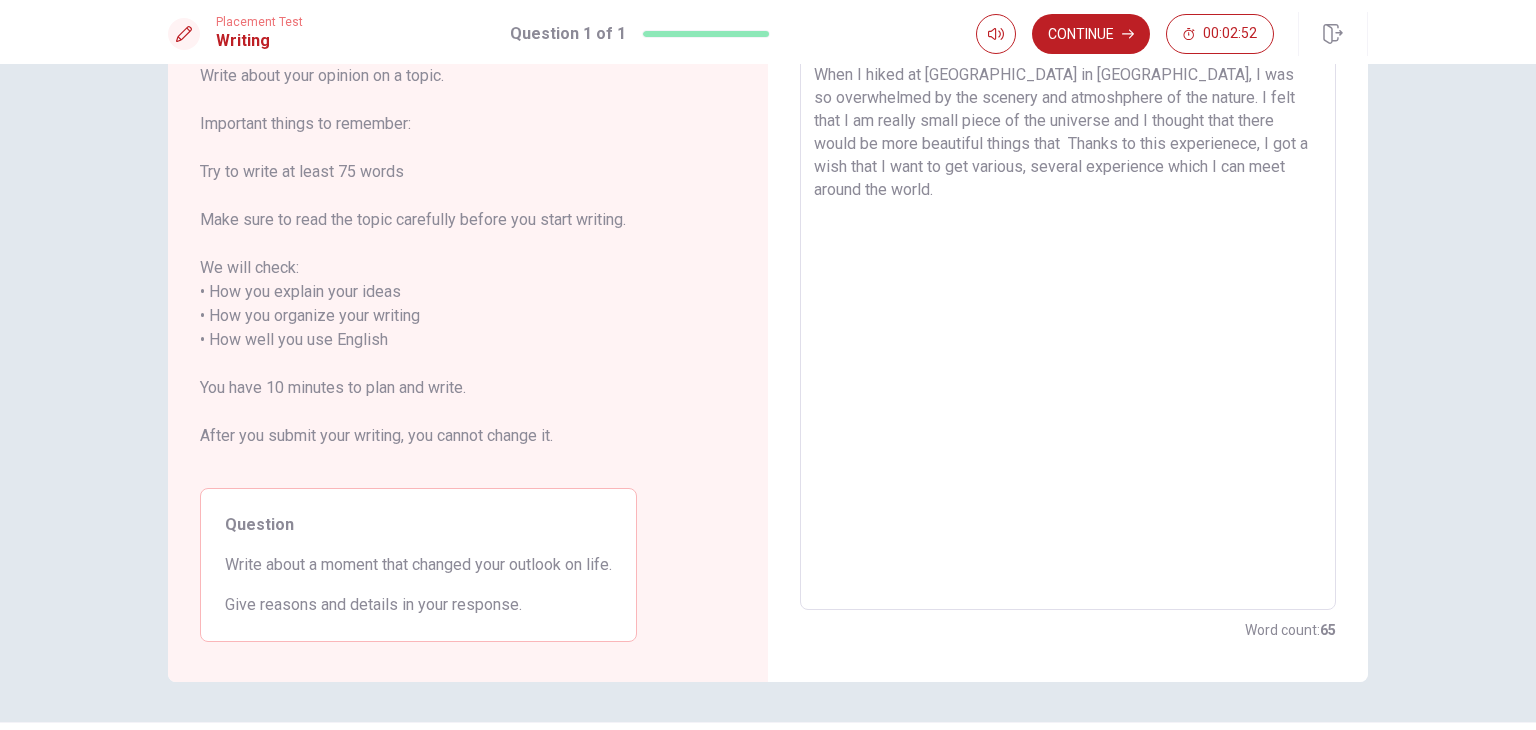 click on "When I hiked at [GEOGRAPHIC_DATA] in [GEOGRAPHIC_DATA], I was so overwhelmed by the scenery and atmoshphere of the nature. I felt that I am really small piece of the universe and I thought that there would be more beautiful things that  Thanks to this experienece, I got a wish that I want to get various, several experience which I can meet around the world." at bounding box center (1068, 328) 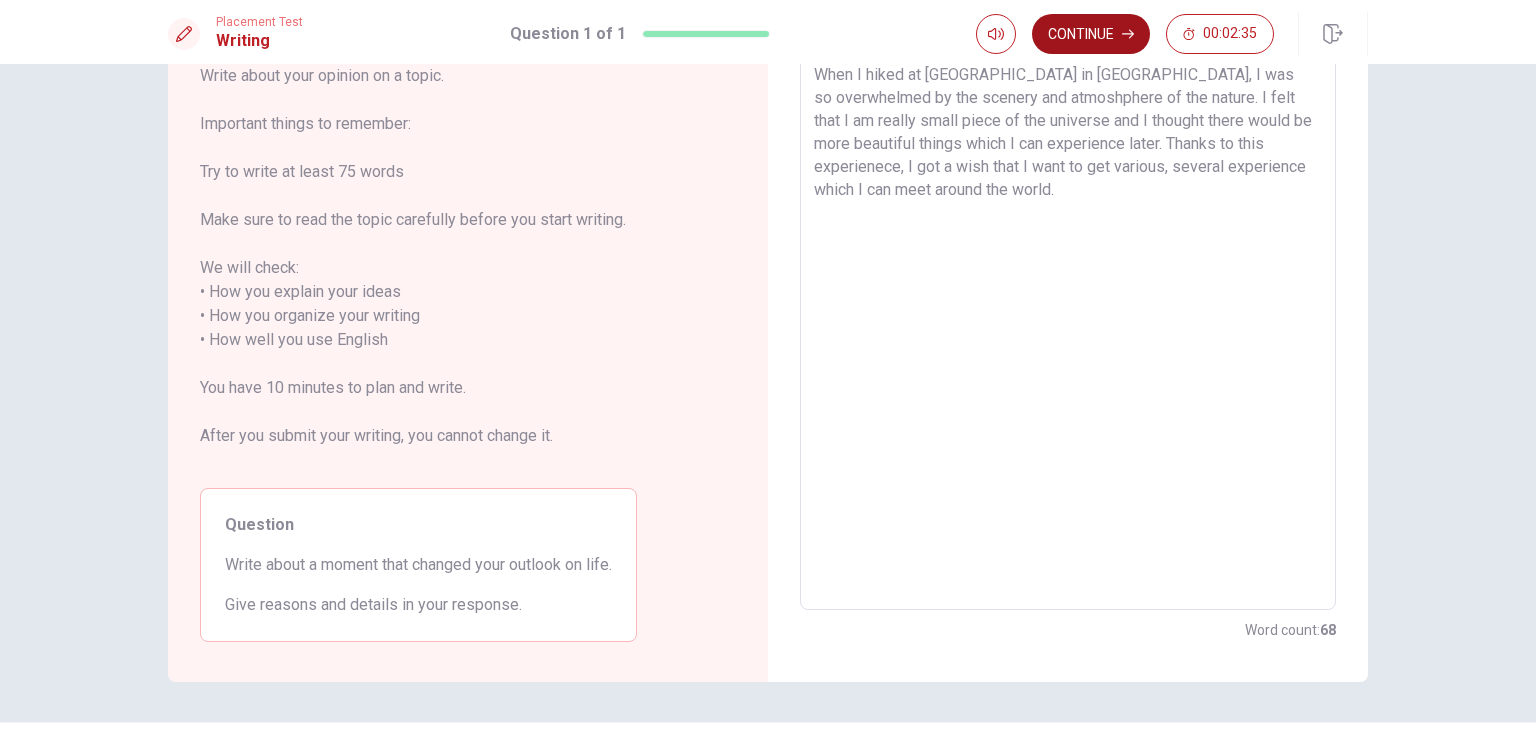 click on "Continue" at bounding box center [1091, 34] 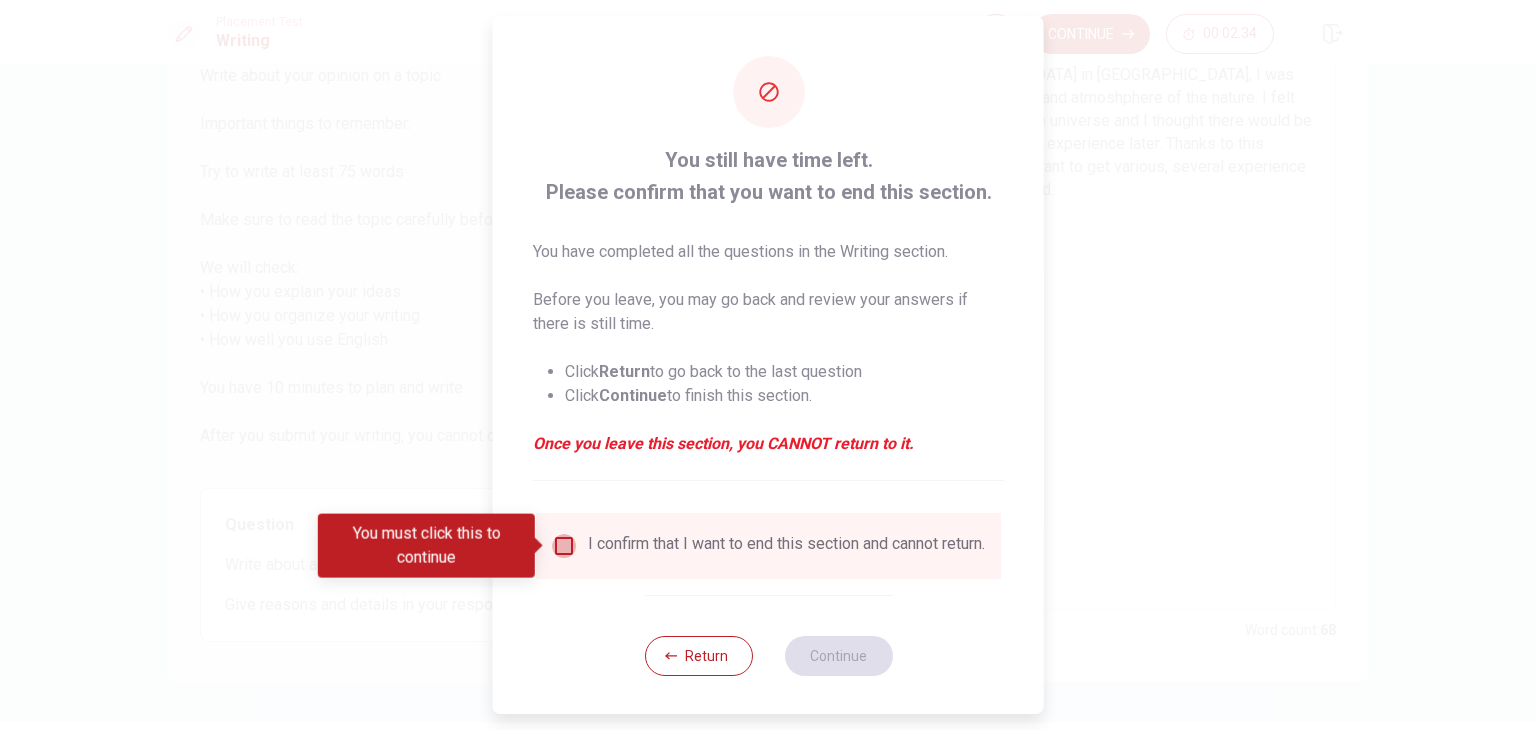 drag, startPoint x: 552, startPoint y: 541, endPoint x: 710, endPoint y: 604, distance: 170.09703 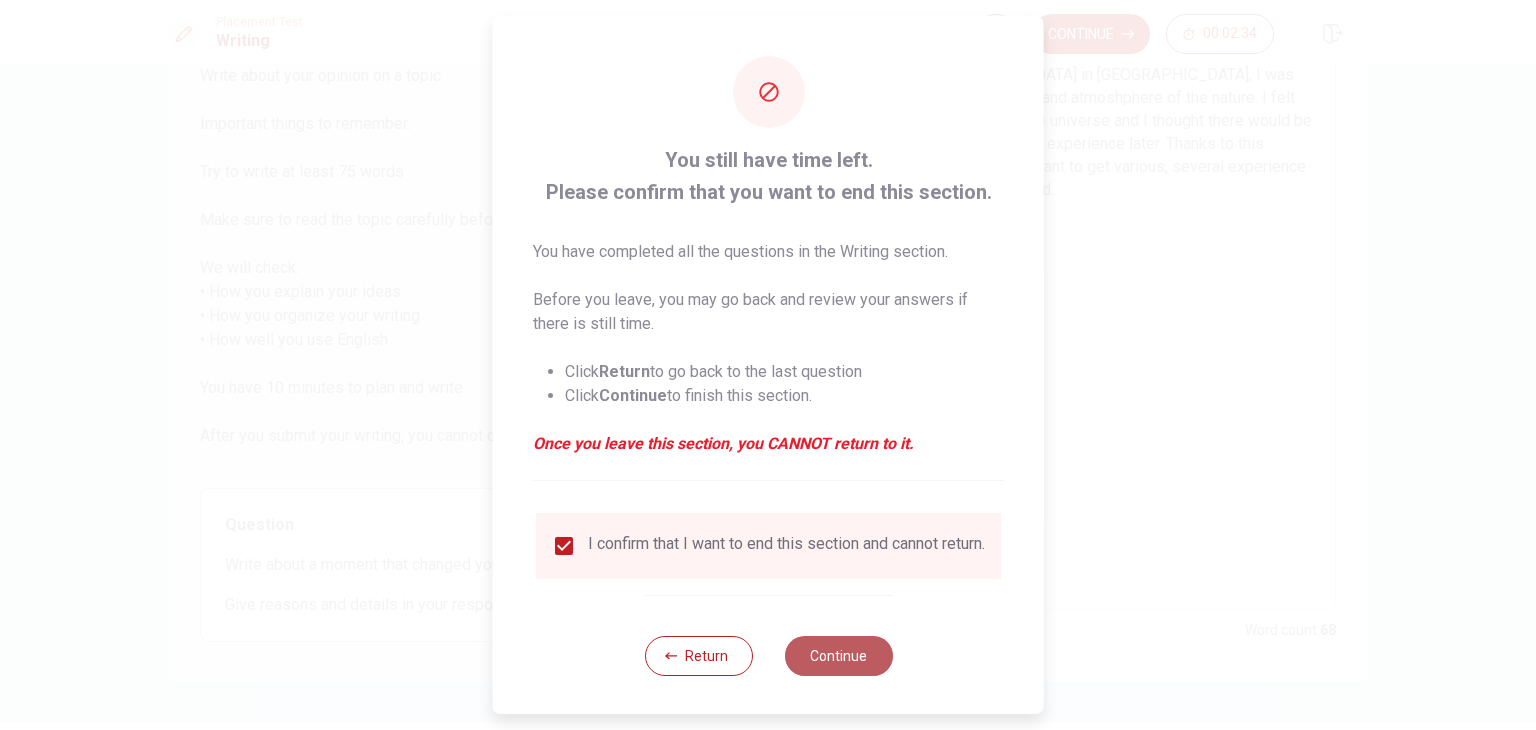 click on "Continue" at bounding box center [838, 656] 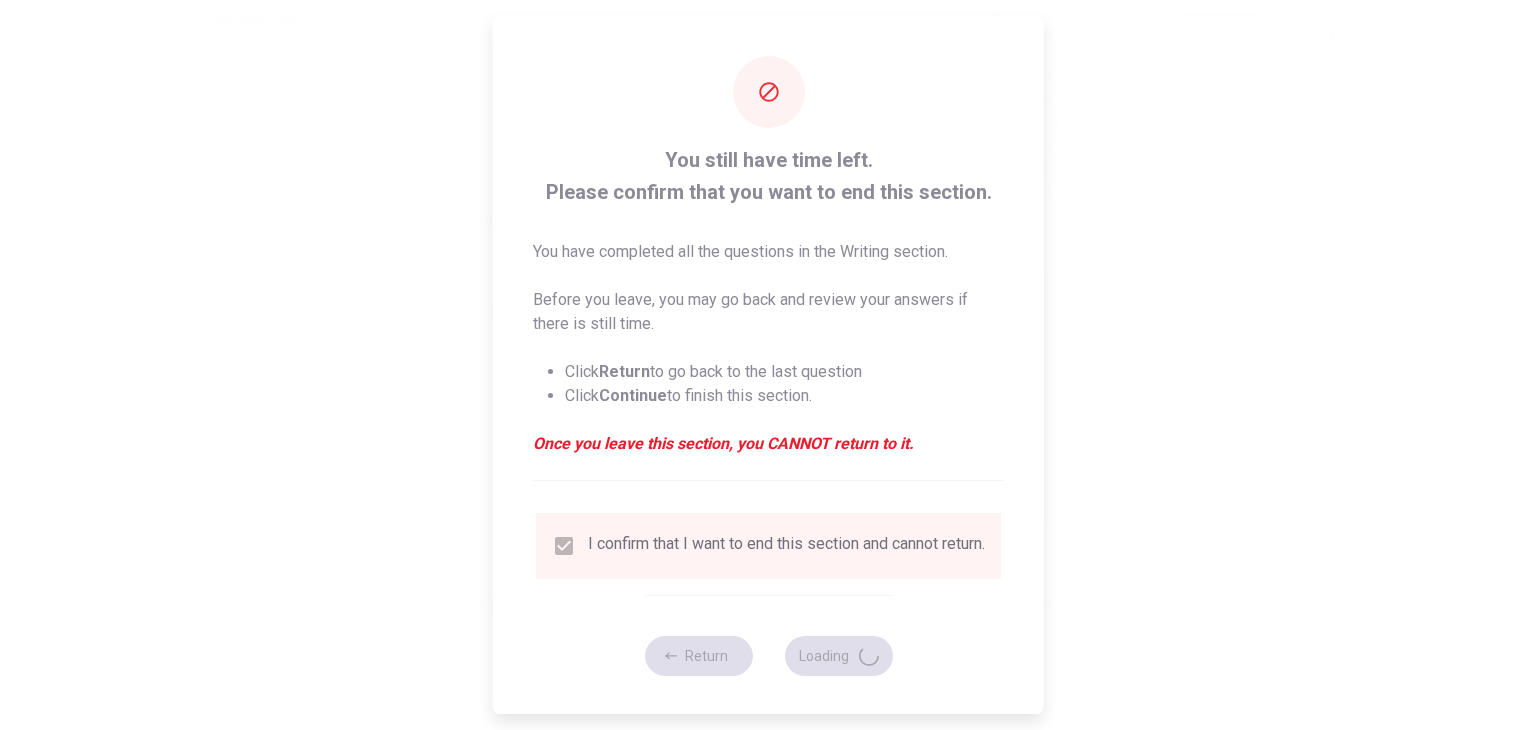 scroll, scrollTop: 0, scrollLeft: 0, axis: both 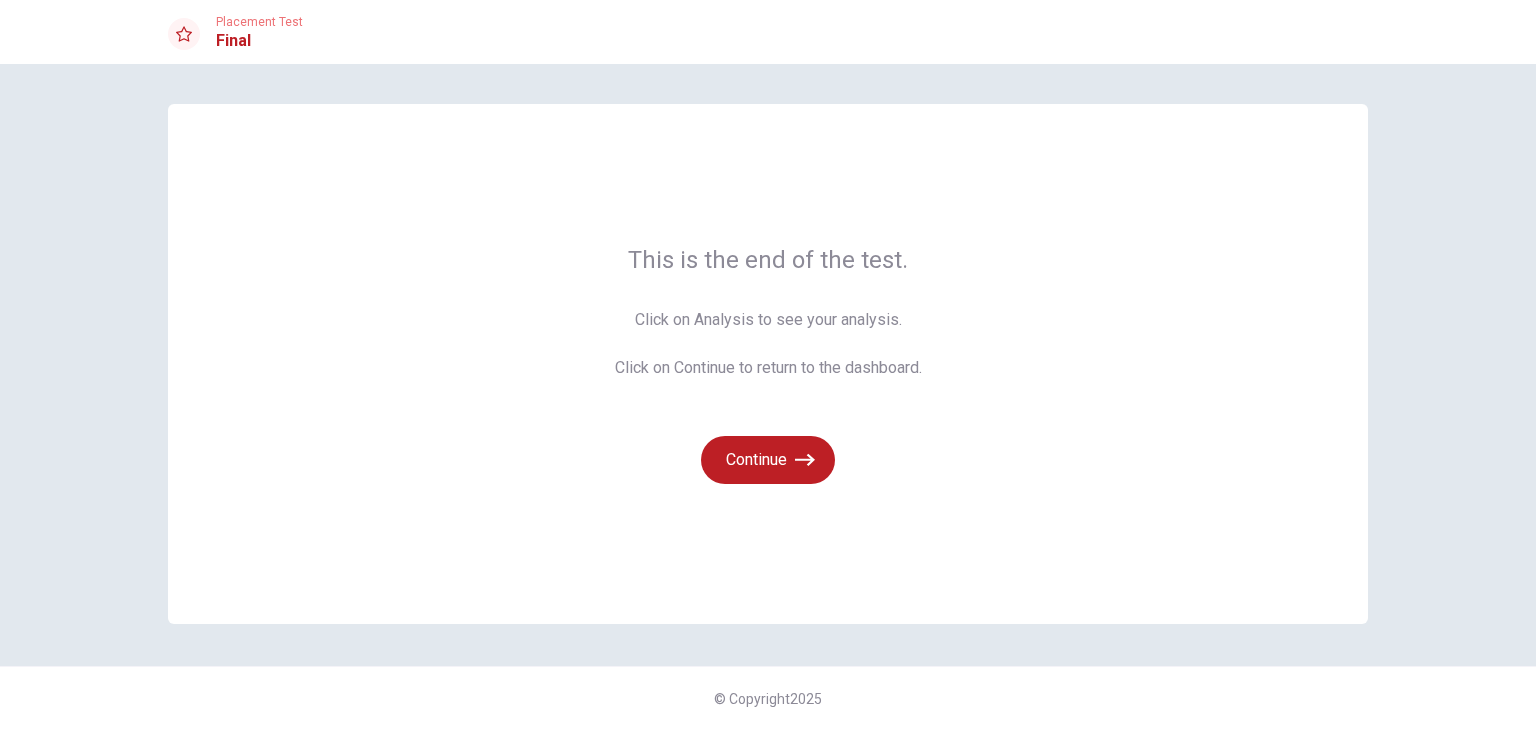 click on "Continue" at bounding box center [768, 448] 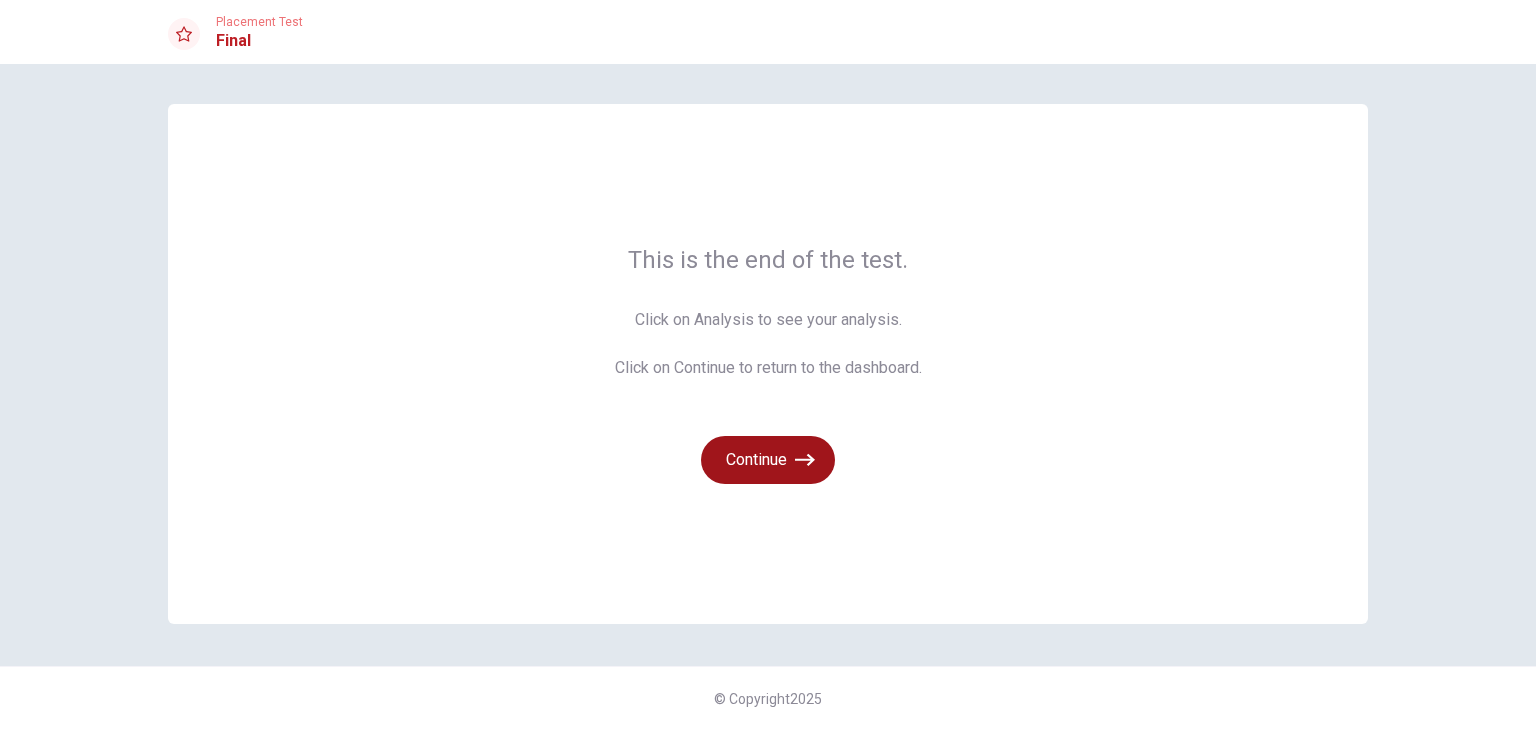 click on "Continue" at bounding box center [768, 460] 